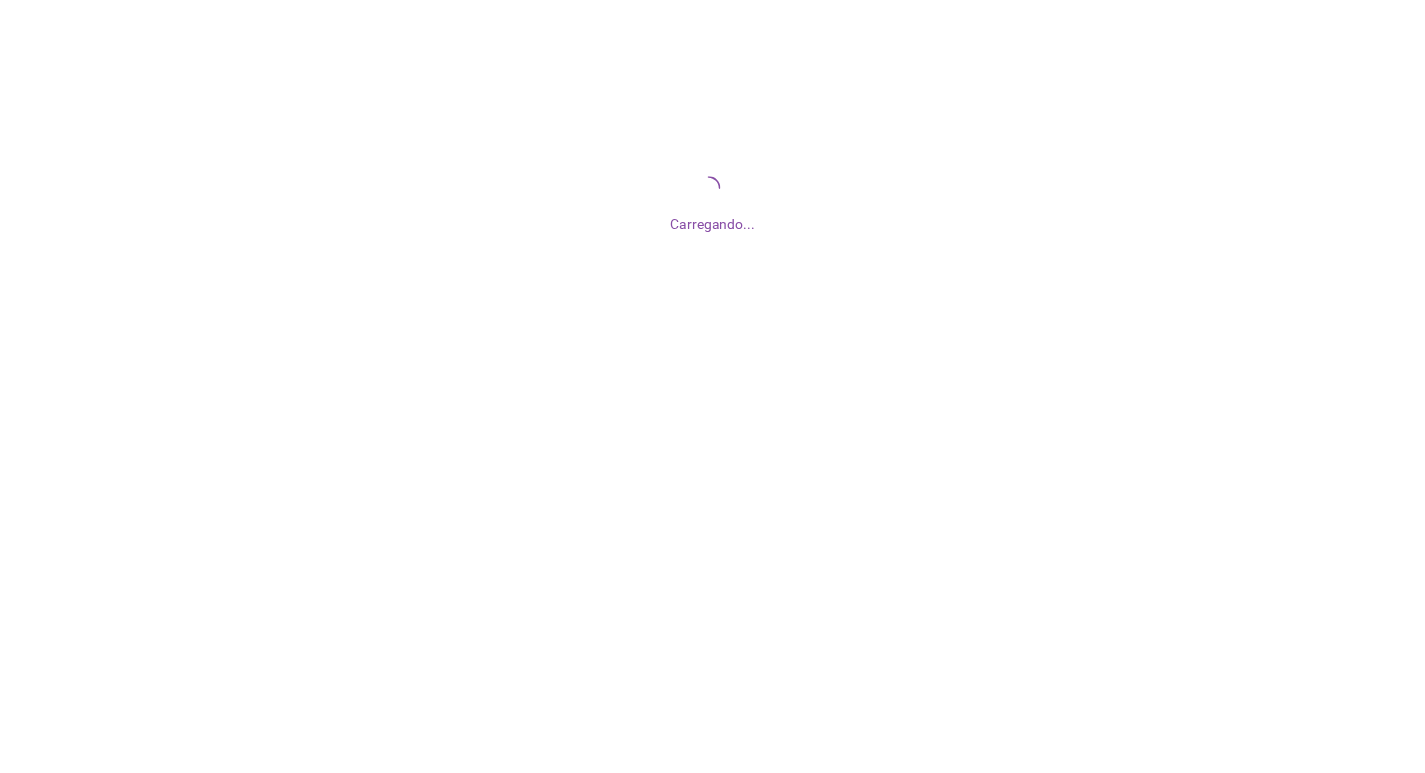 scroll, scrollTop: 0, scrollLeft: 0, axis: both 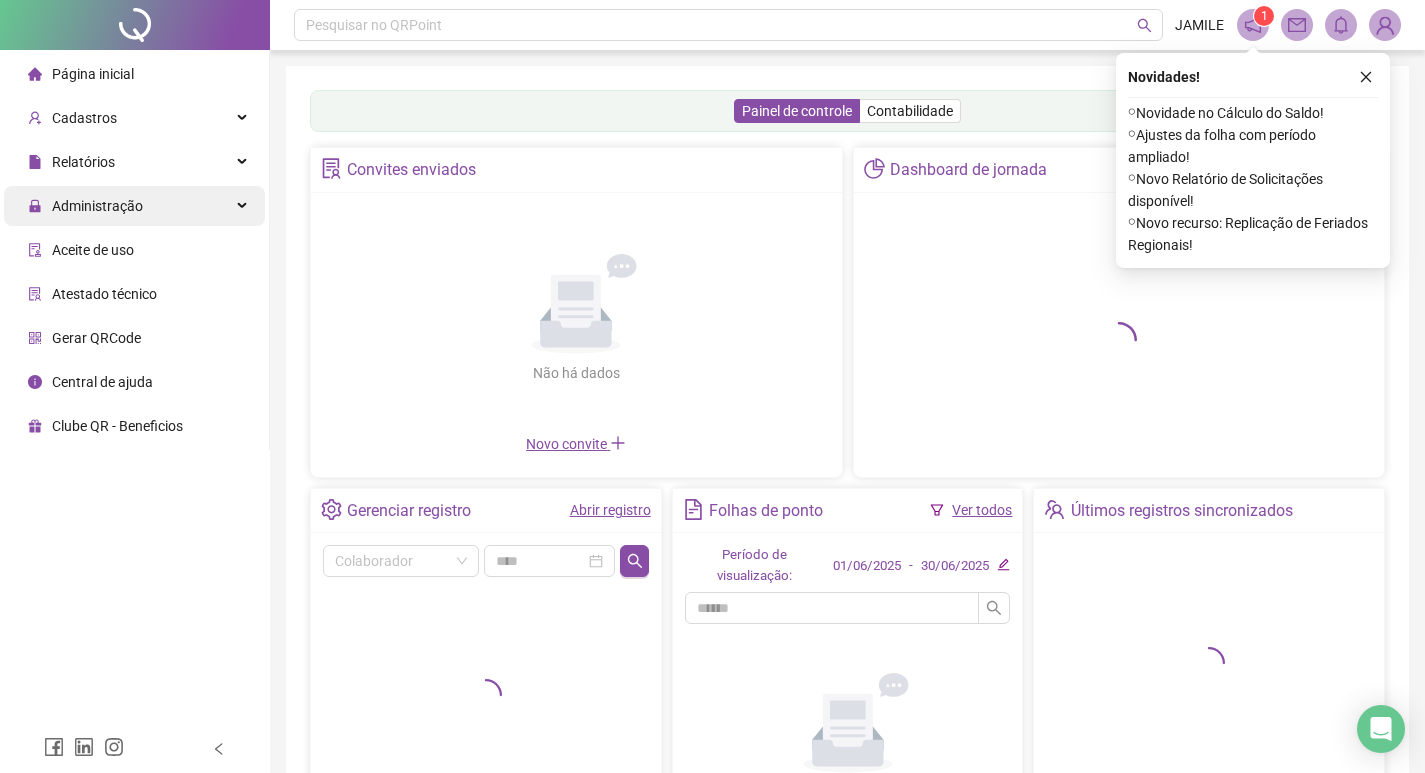 click on "Administração" at bounding box center (134, 206) 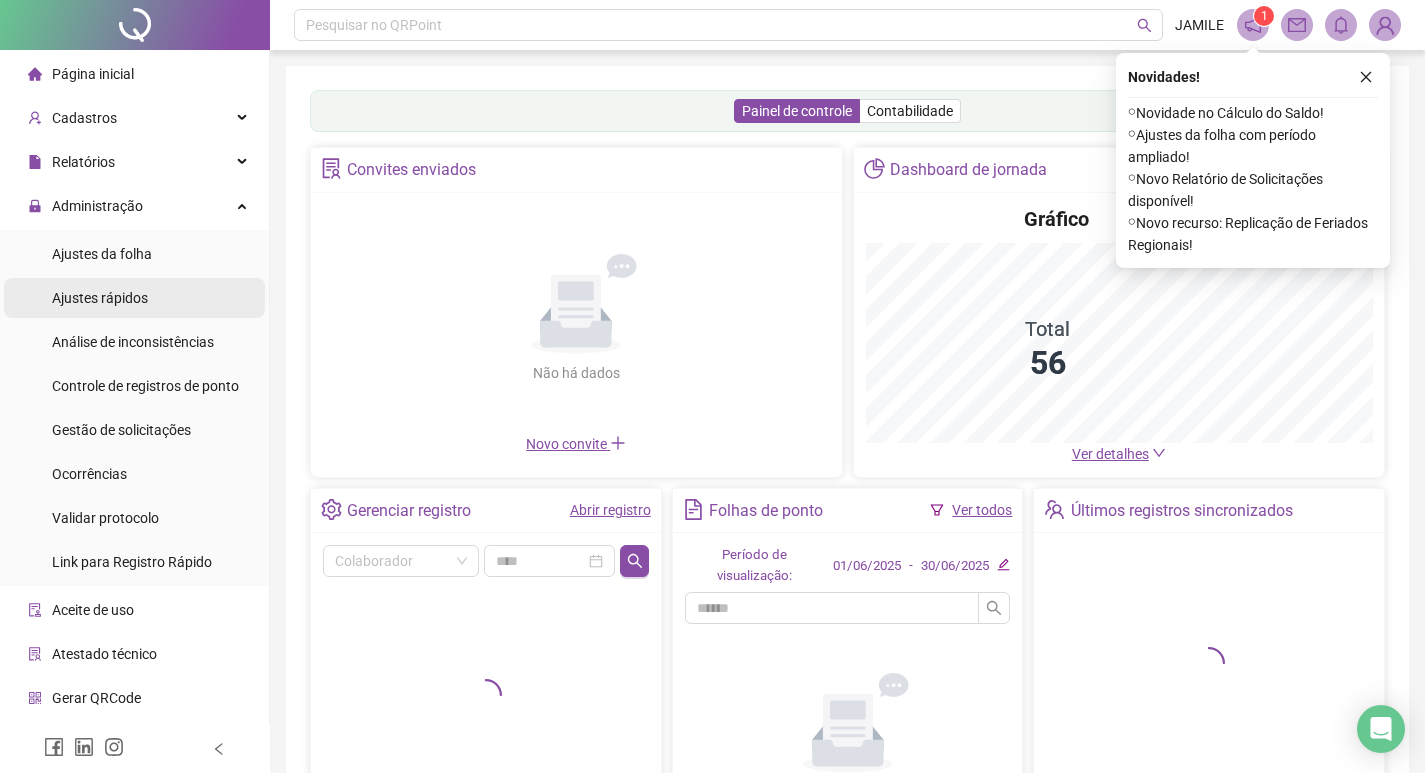 scroll, scrollTop: 37, scrollLeft: 0, axis: vertical 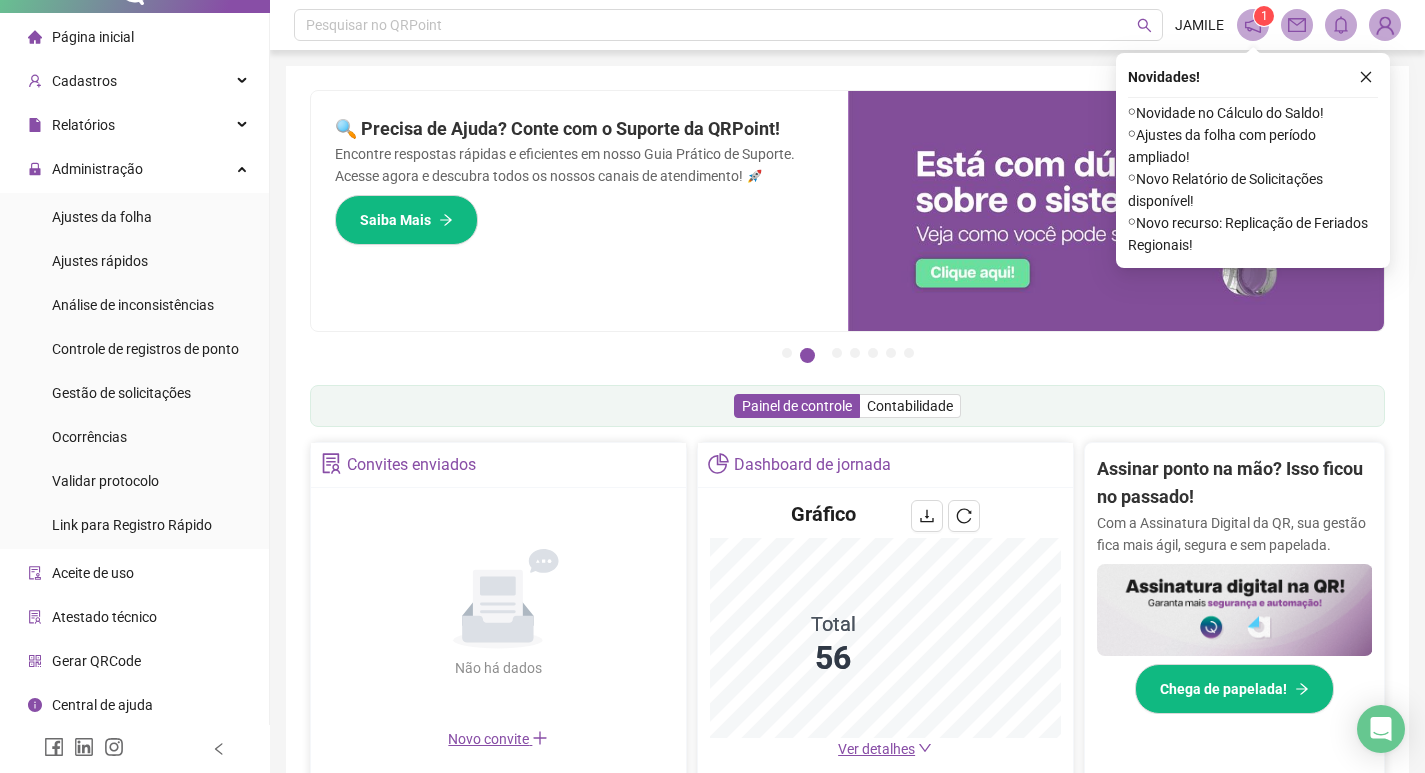 click 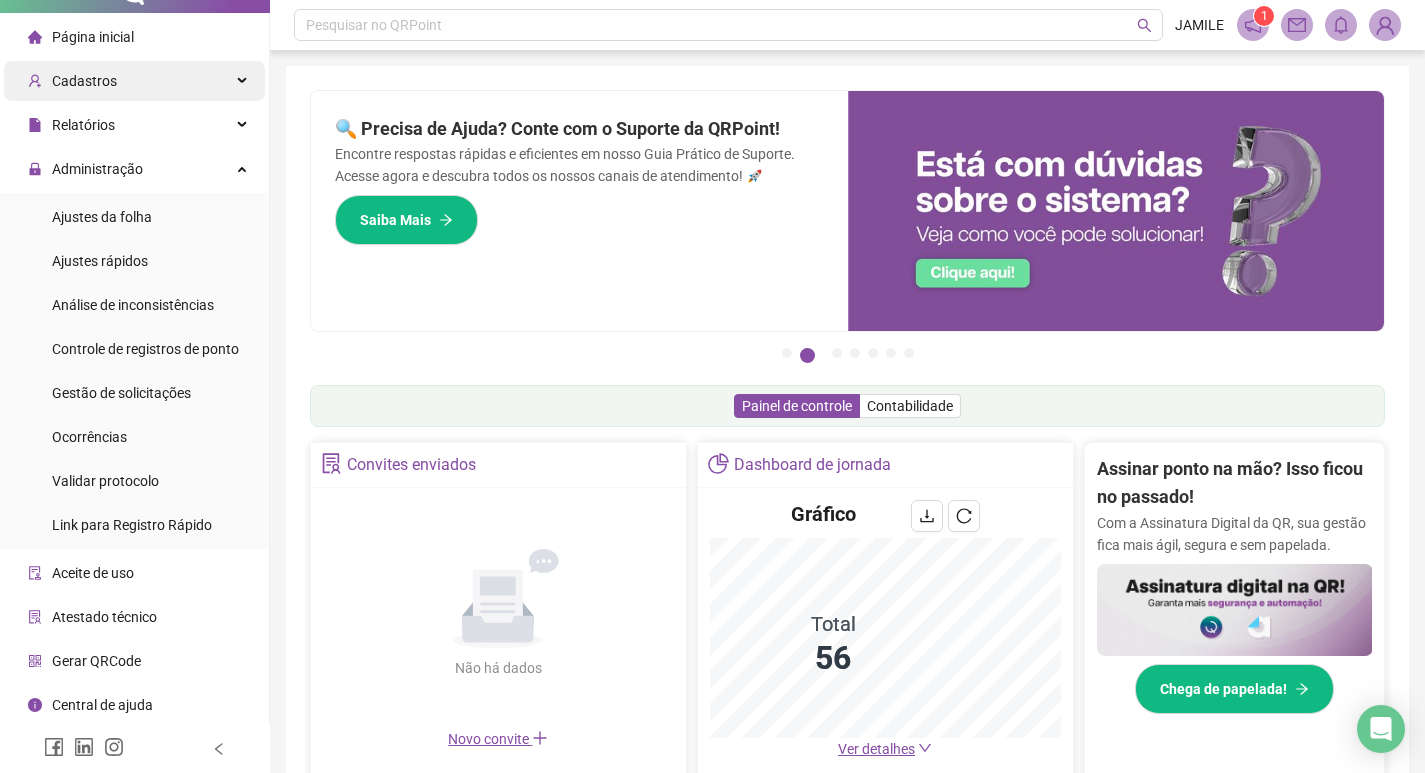 click on "Cadastros" at bounding box center [134, 81] 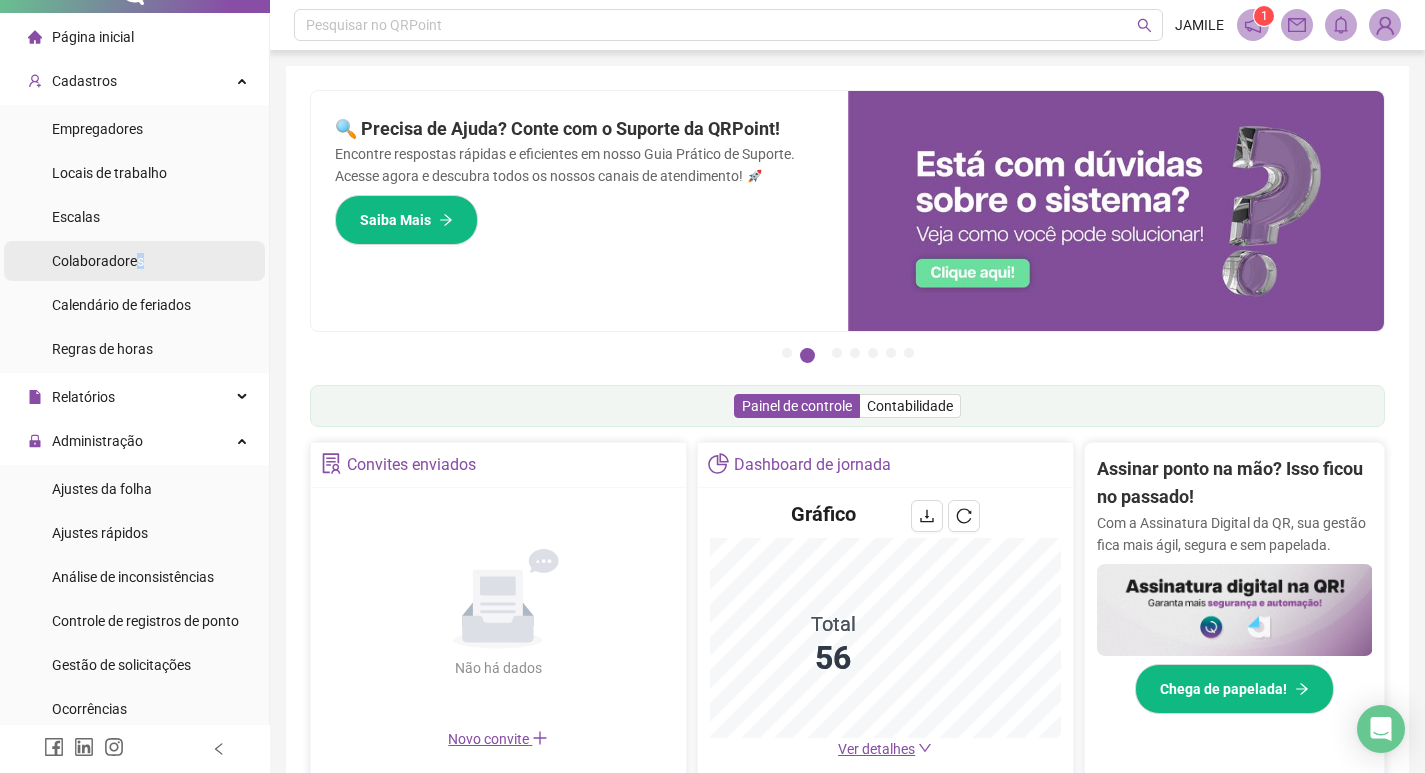 click on "Colaboradores" at bounding box center (98, 261) 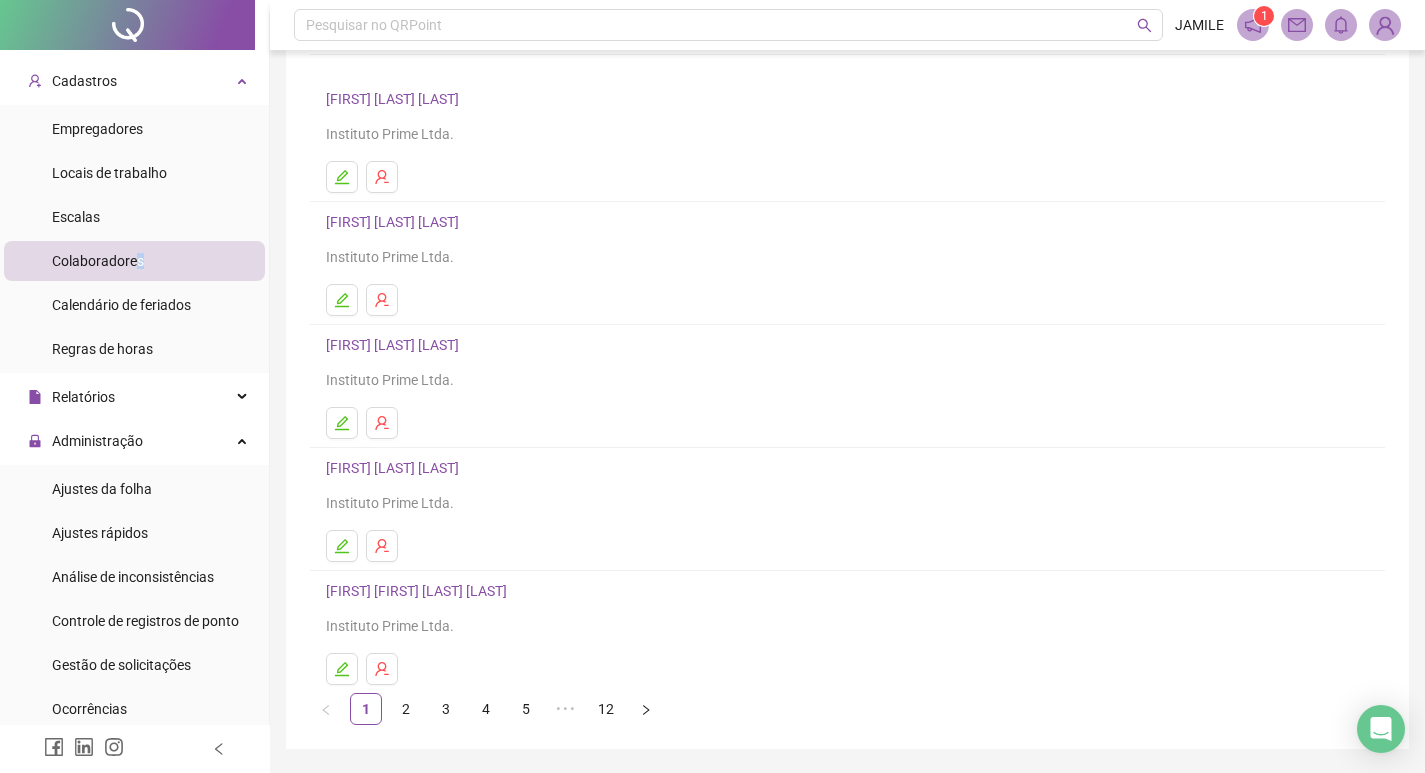 scroll, scrollTop: 194, scrollLeft: 0, axis: vertical 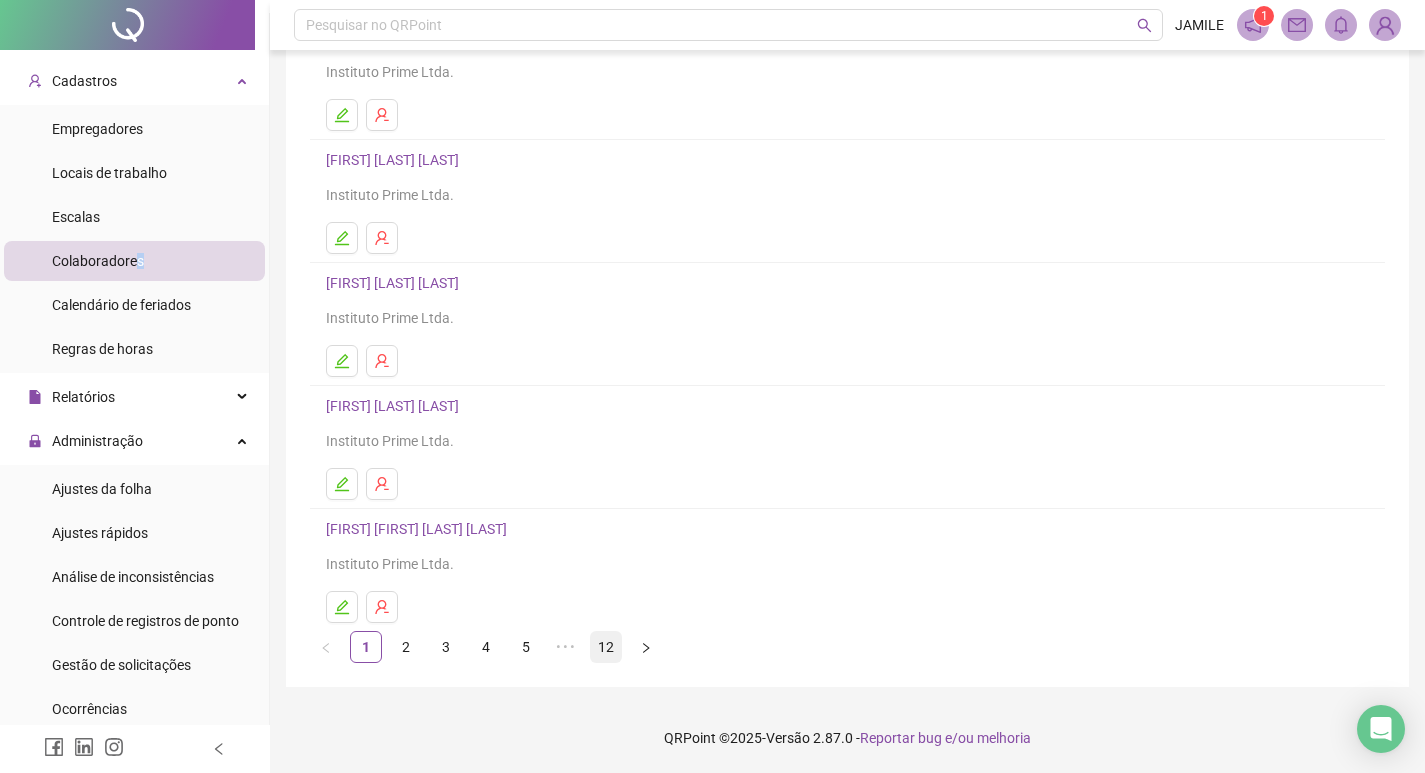 click on "12" at bounding box center (606, 647) 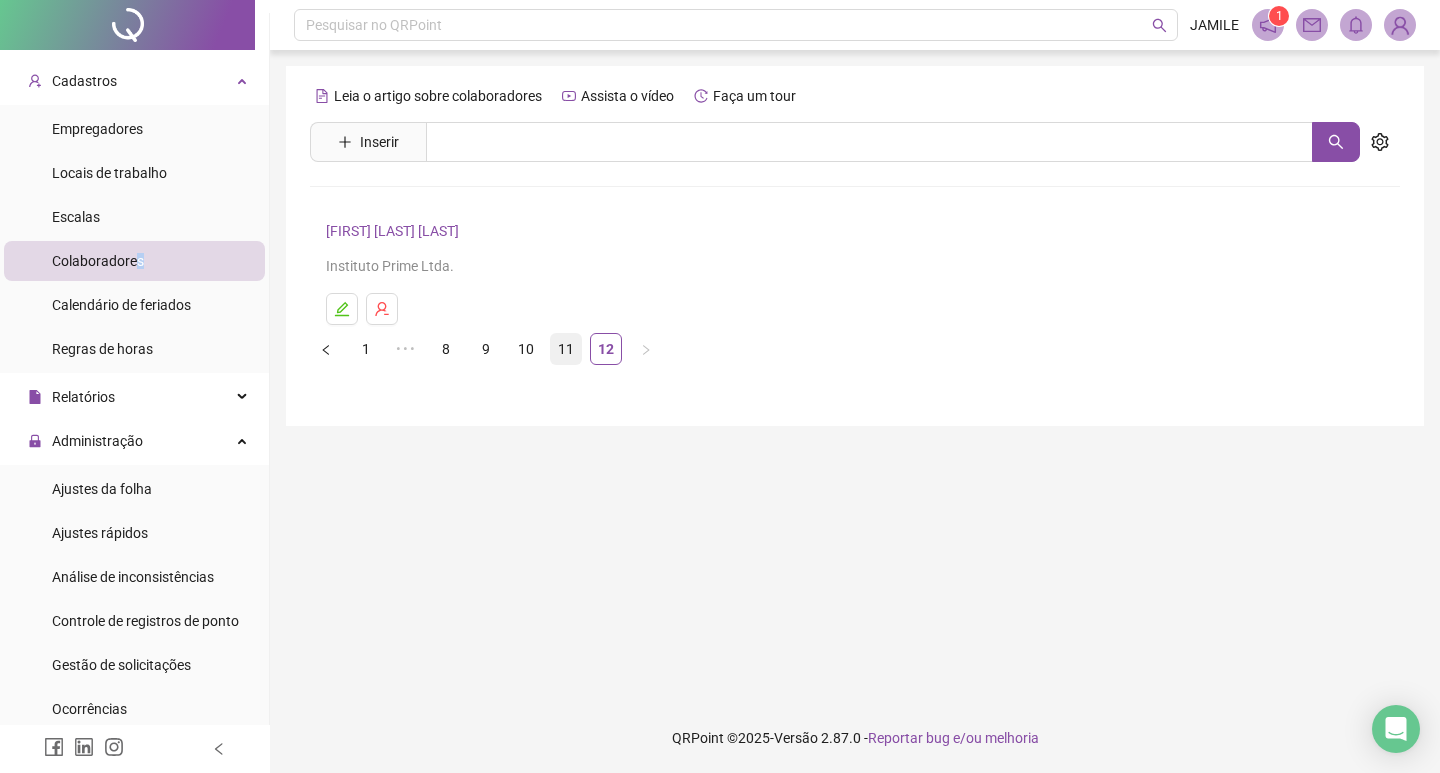 click on "11" at bounding box center (566, 349) 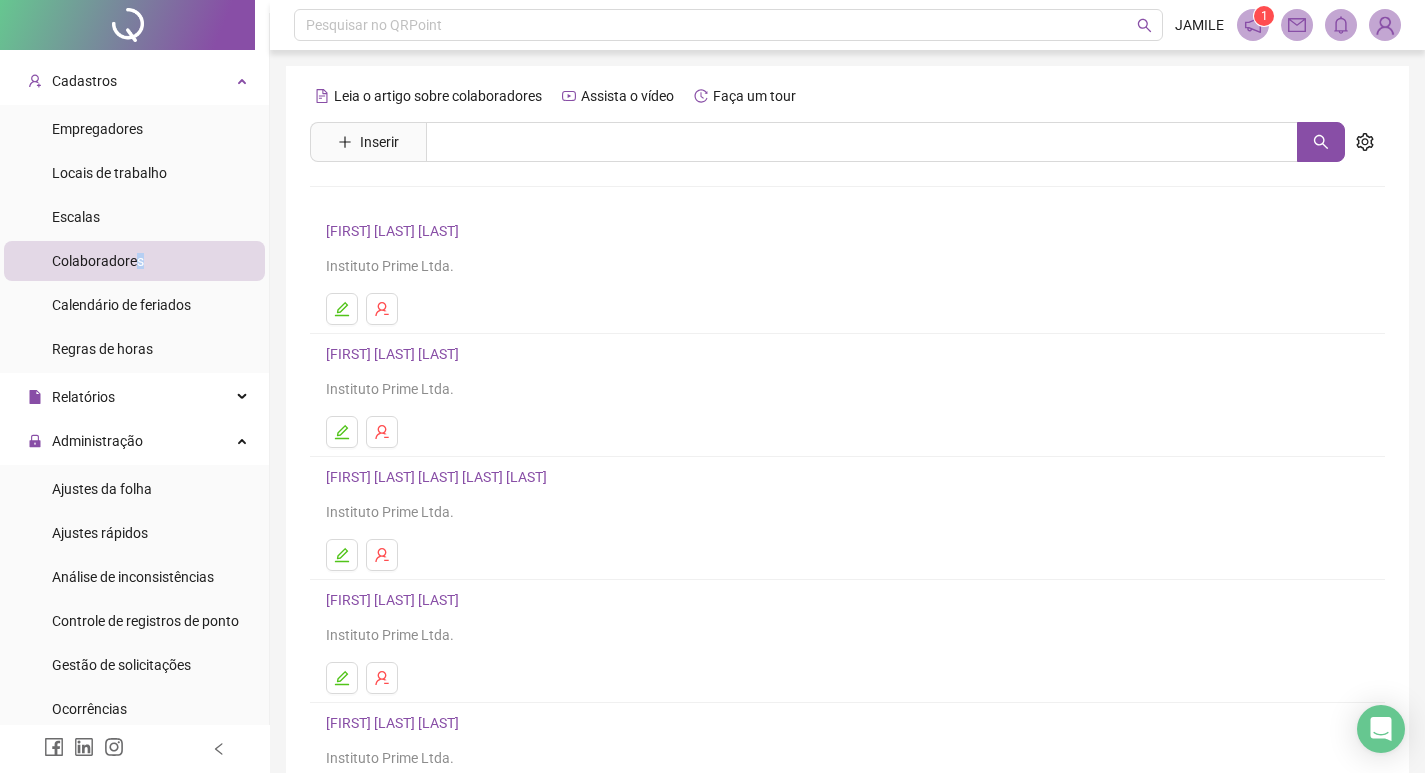 scroll, scrollTop: 194, scrollLeft: 0, axis: vertical 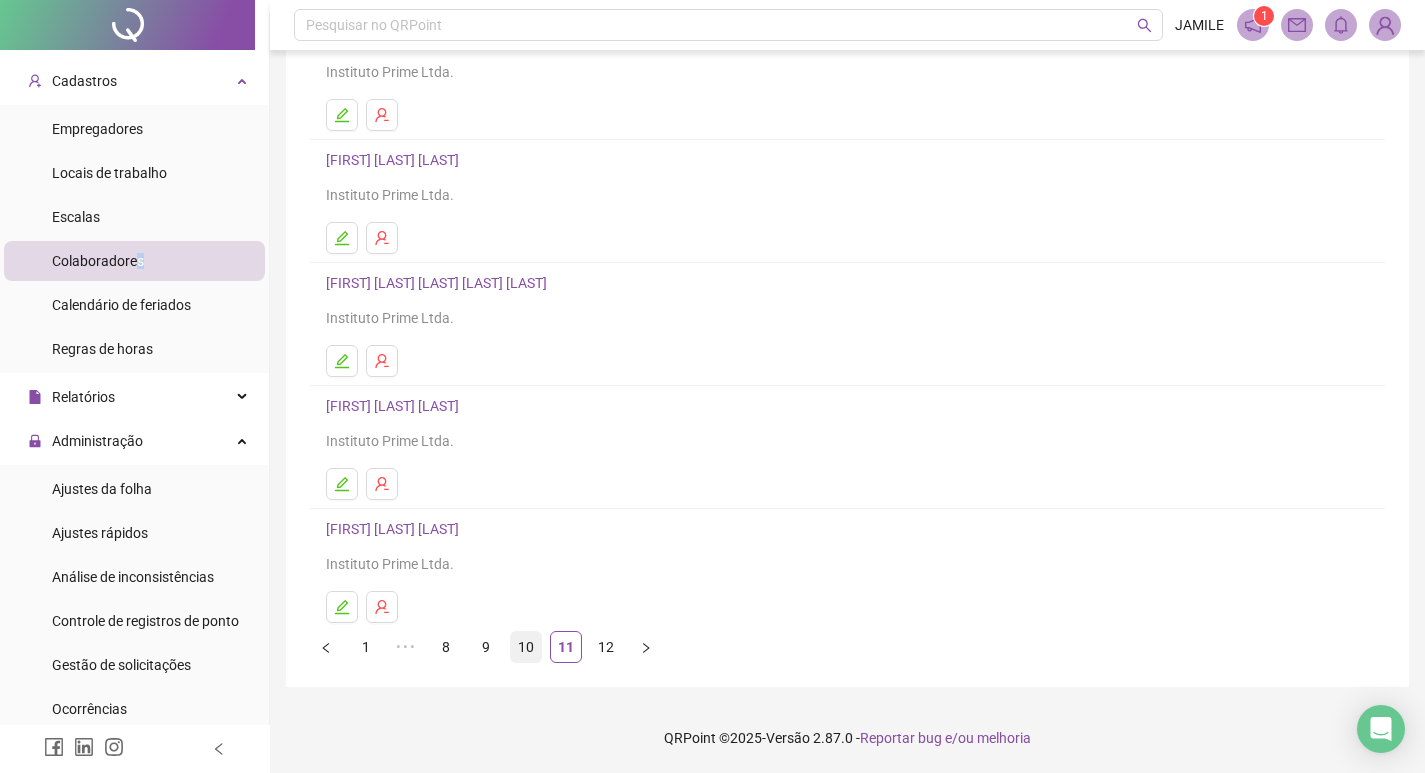 click on "10" at bounding box center (526, 647) 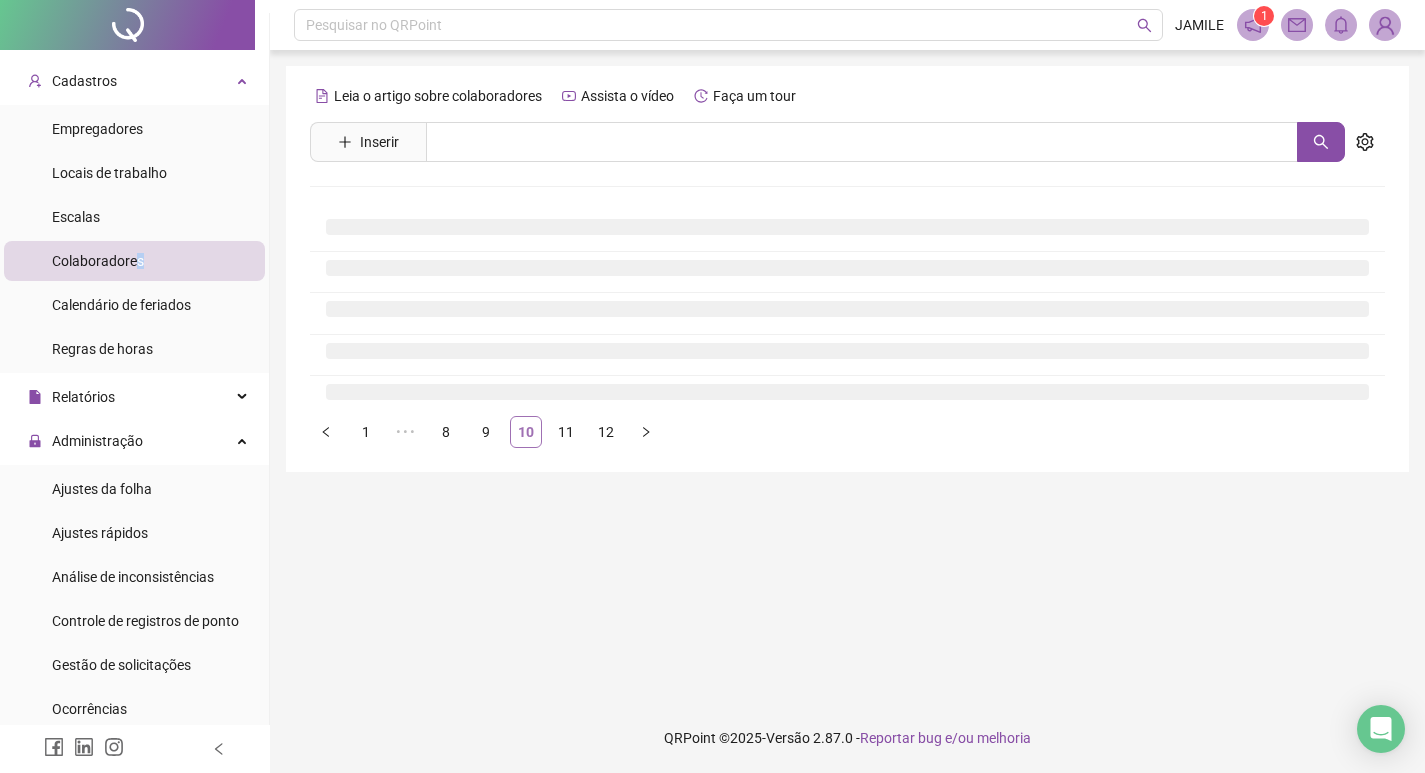 scroll, scrollTop: 0, scrollLeft: 0, axis: both 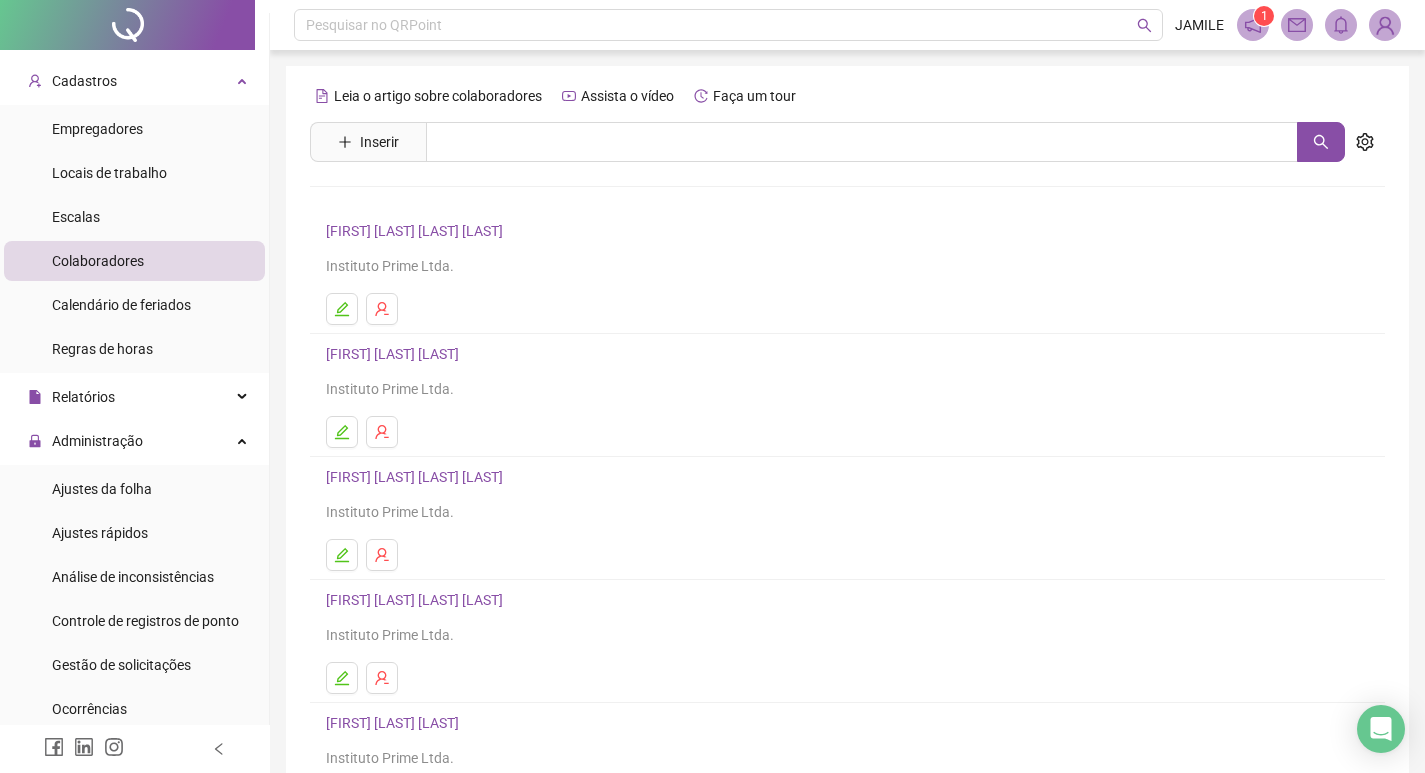 click on "[FIRST] [LAST]" at bounding box center (417, 231) 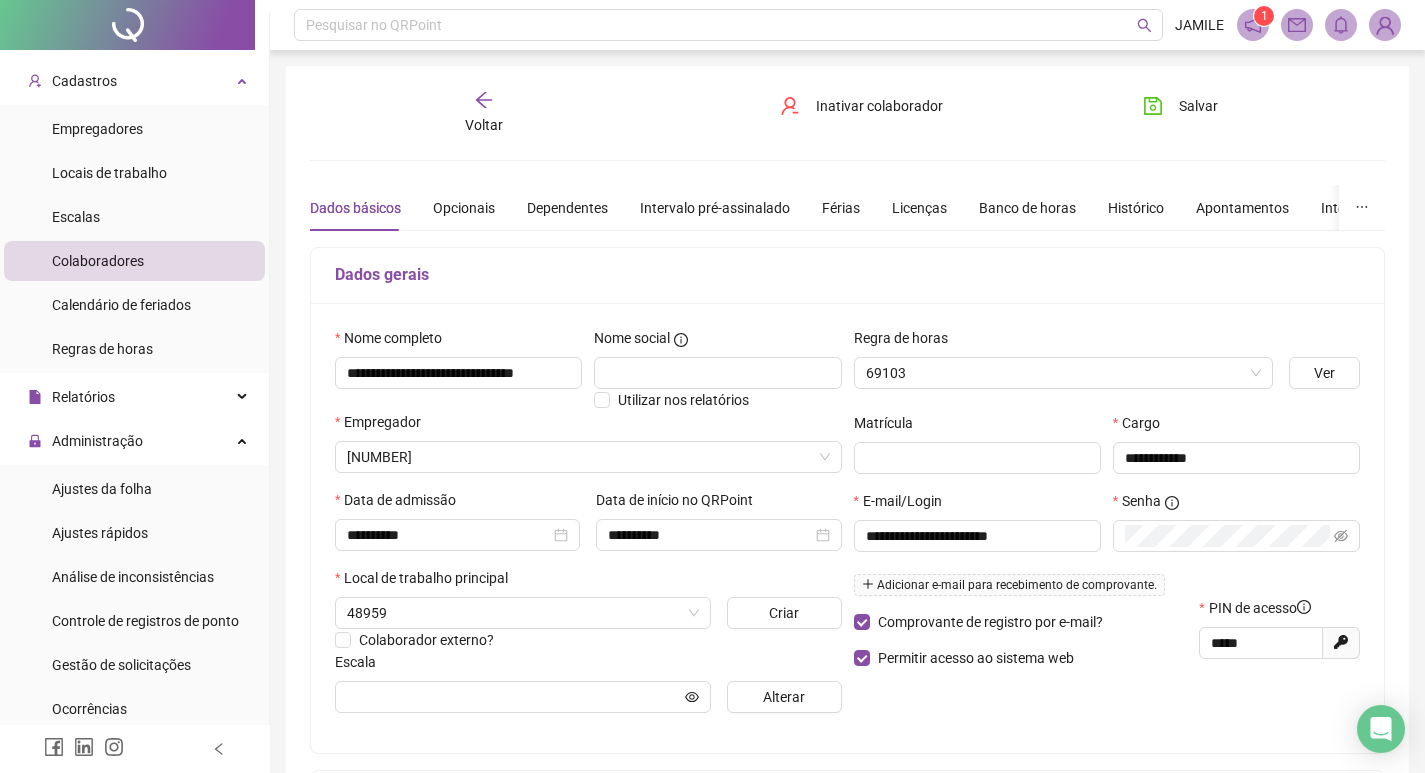 type on "**********" 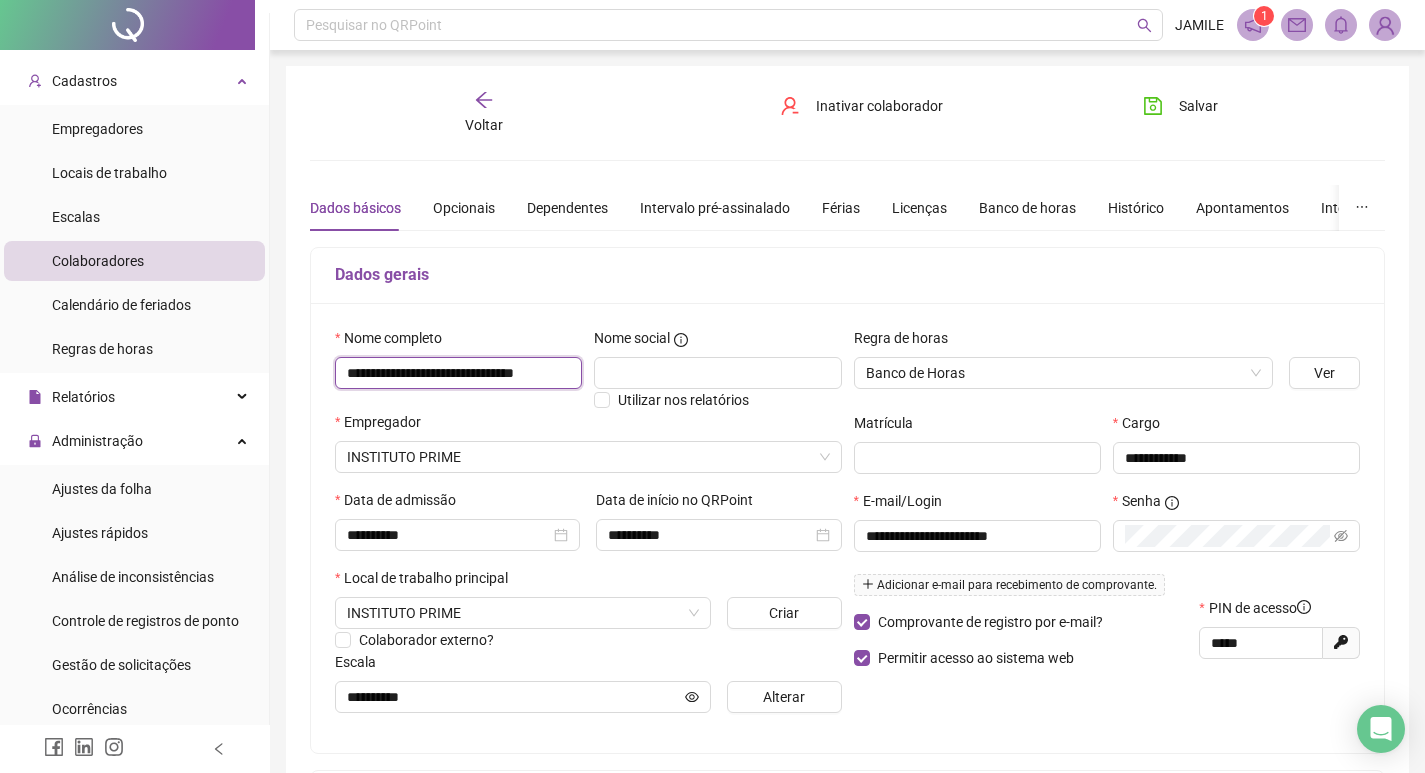 scroll, scrollTop: 0, scrollLeft: 25, axis: horizontal 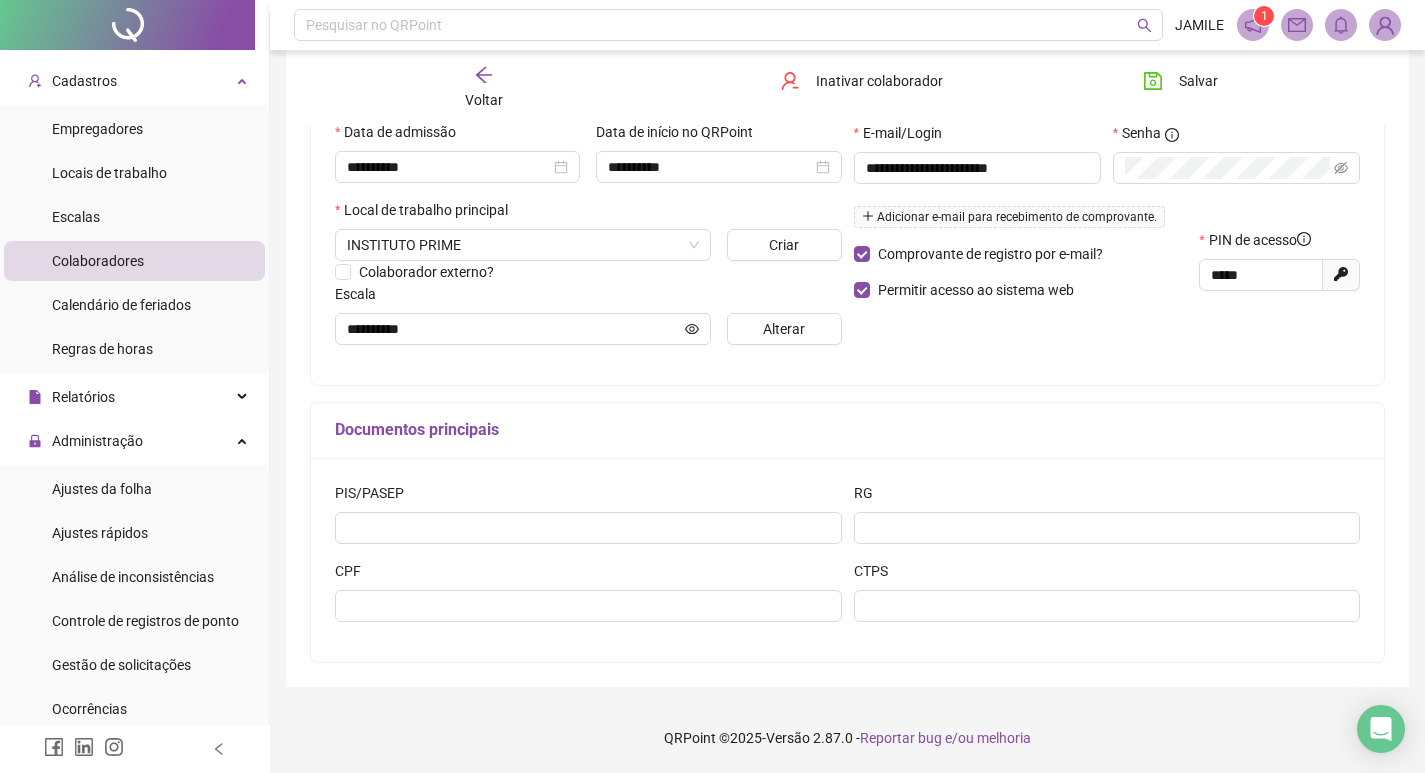 click on "Documentos principais" at bounding box center (847, 431) 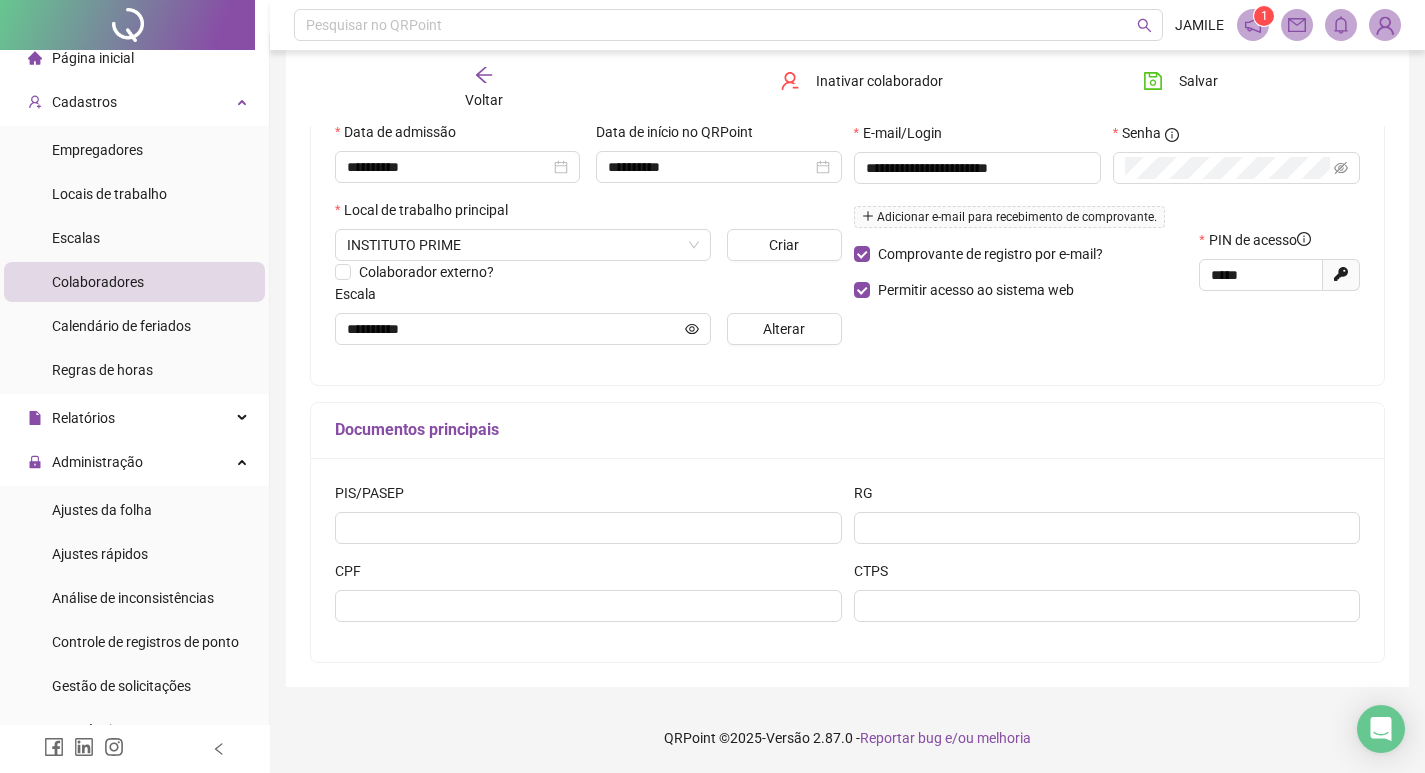 scroll, scrollTop: 0, scrollLeft: 0, axis: both 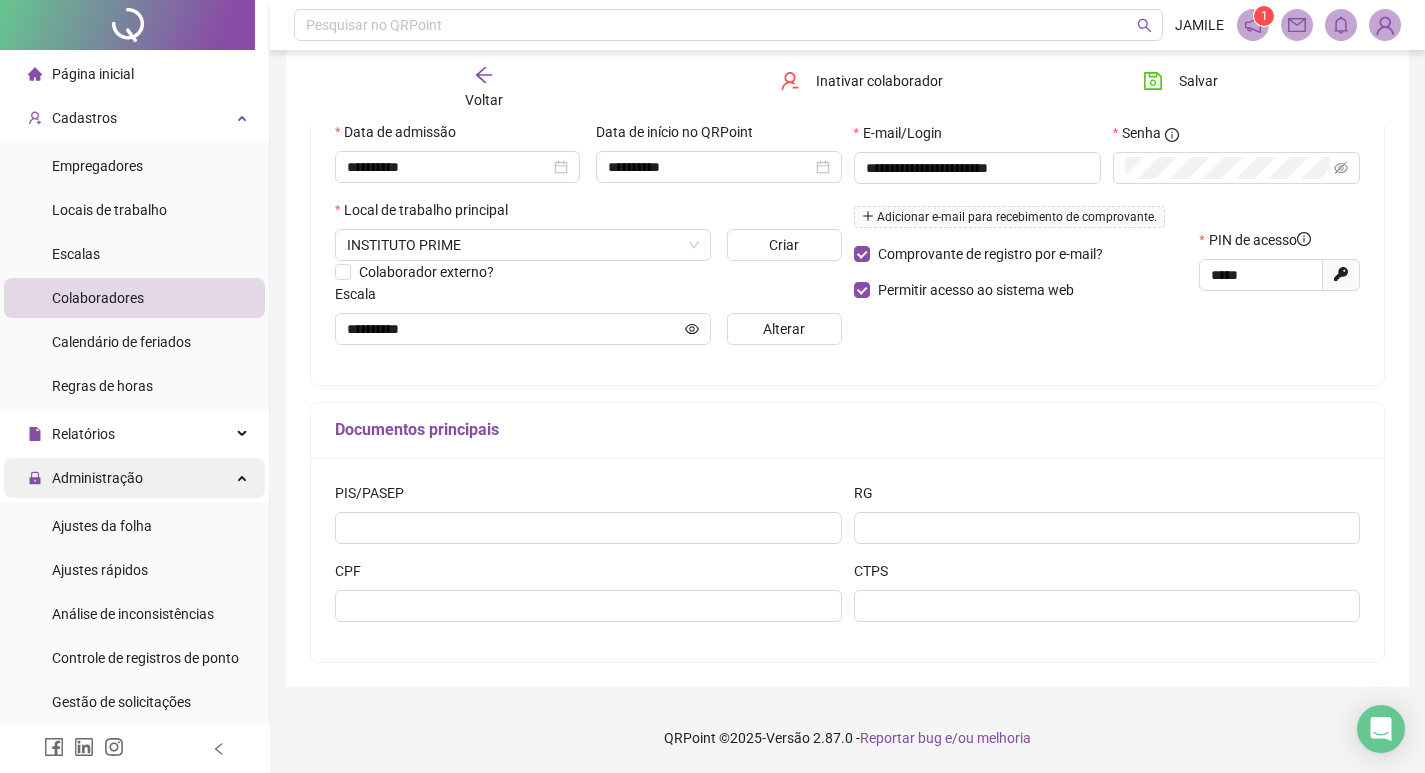 drag, startPoint x: 139, startPoint y: 429, endPoint x: 114, endPoint y: 487, distance: 63.15853 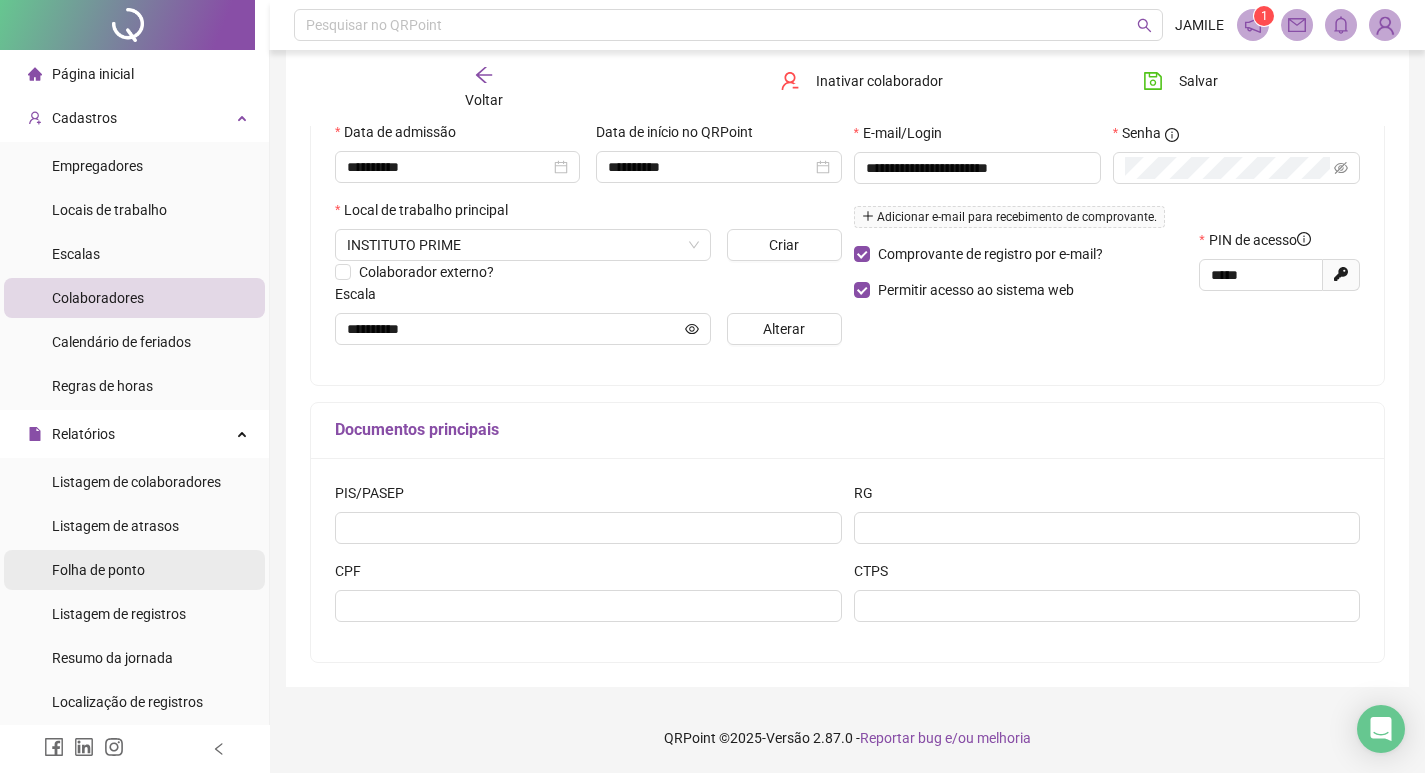 click on "Folha de ponto" at bounding box center (98, 570) 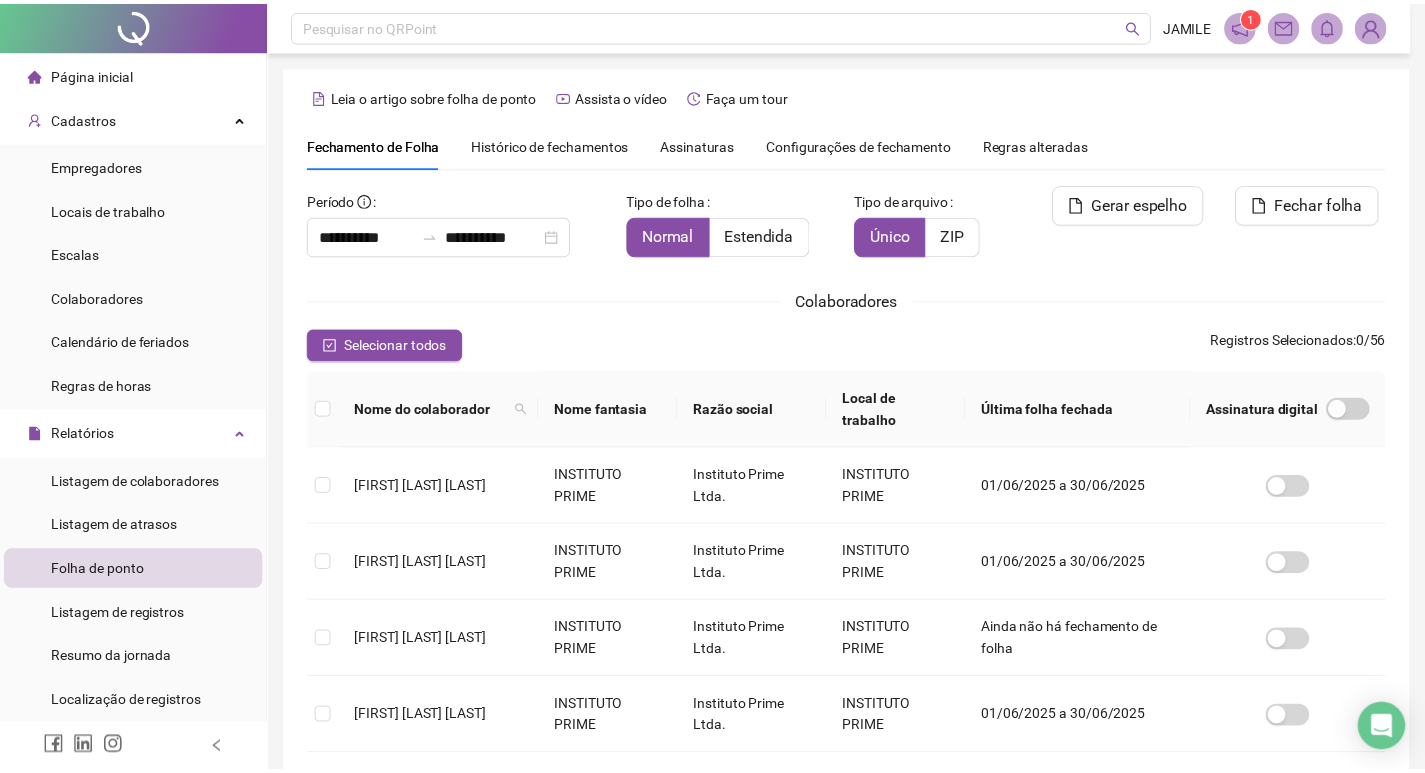 scroll, scrollTop: 23, scrollLeft: 0, axis: vertical 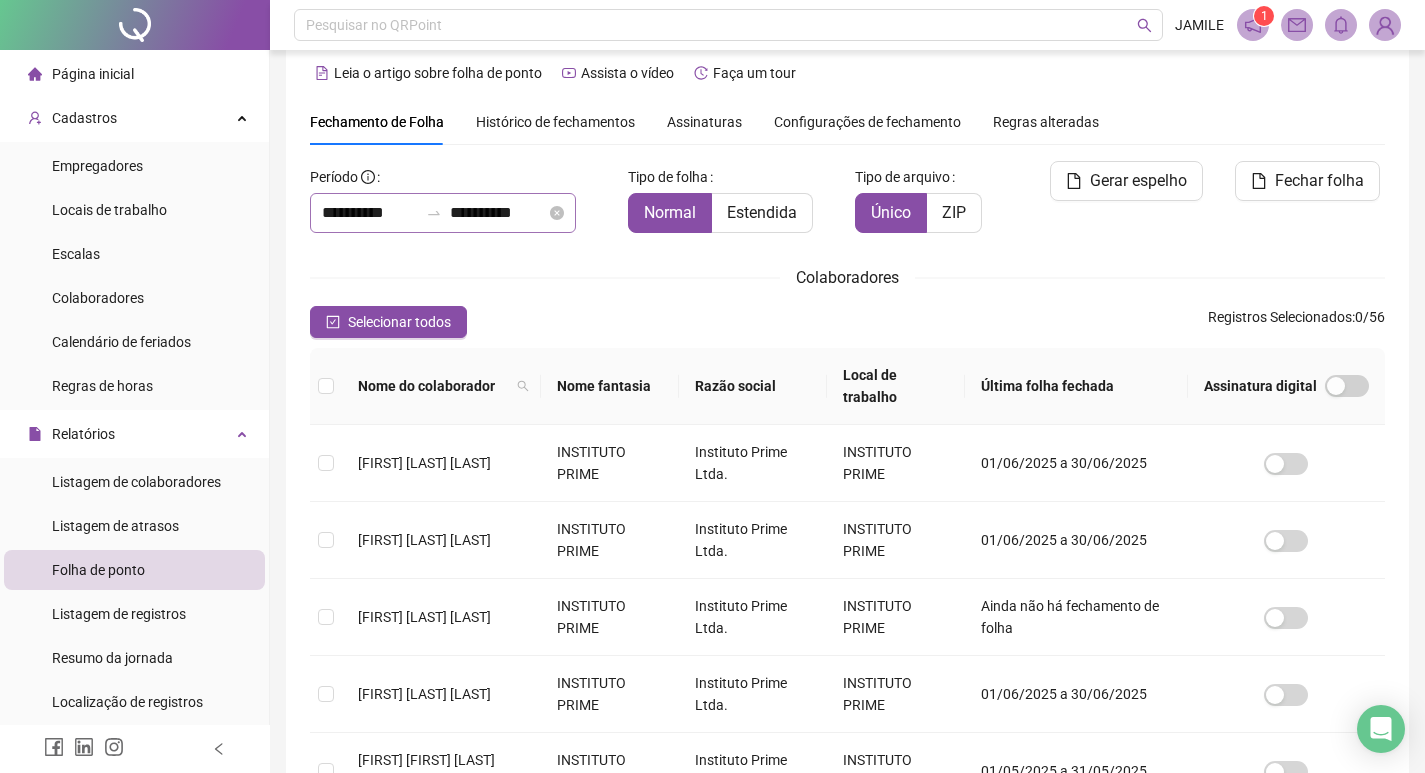 click on "**********" at bounding box center (443, 213) 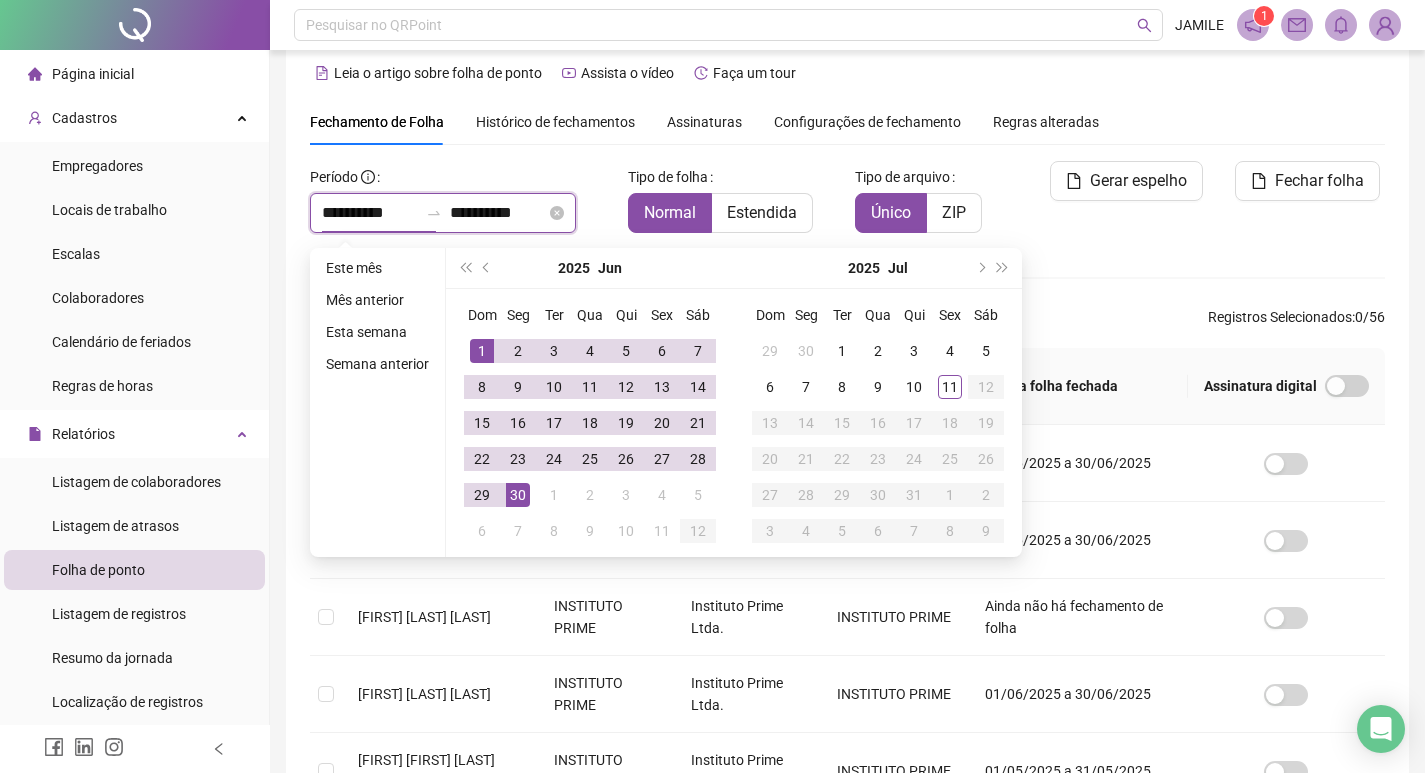 click on "**********" at bounding box center [370, 213] 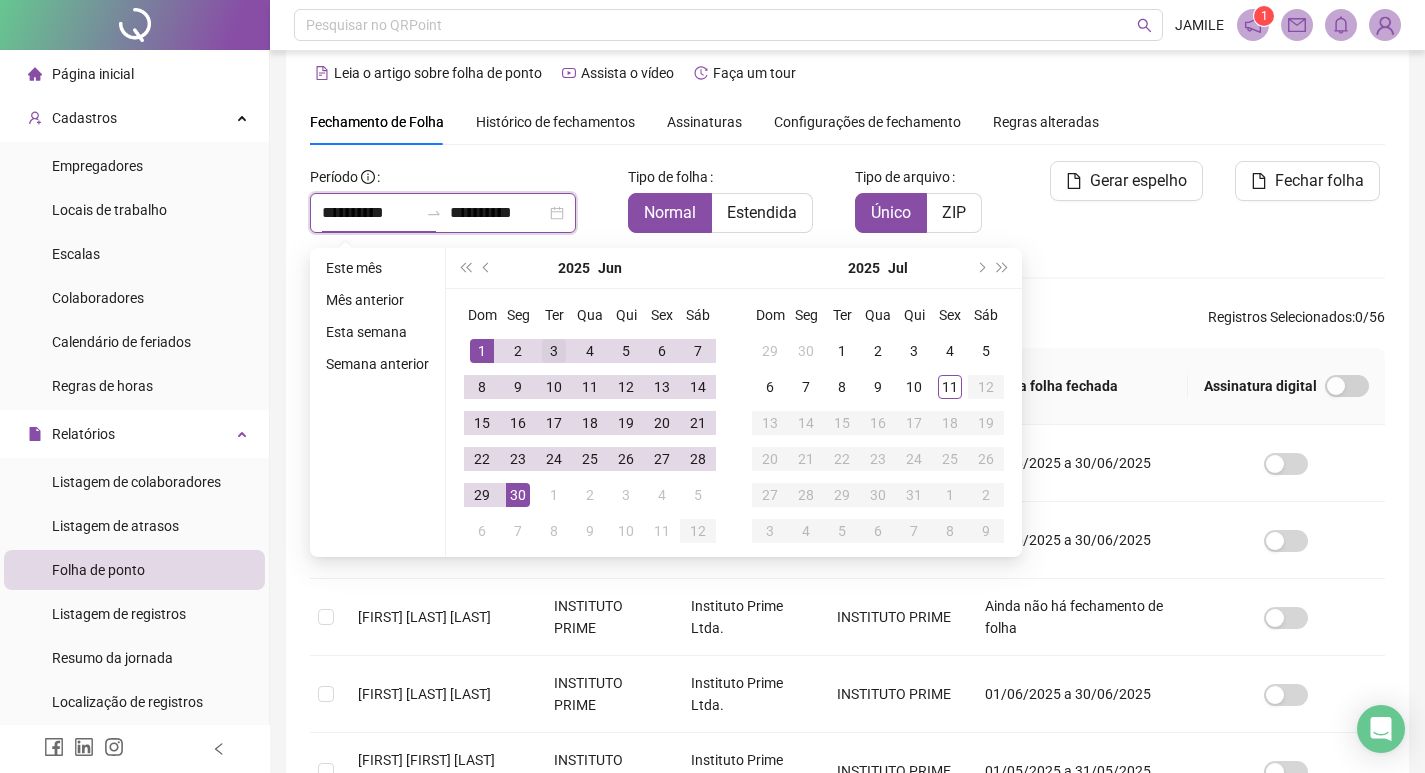 type on "**********" 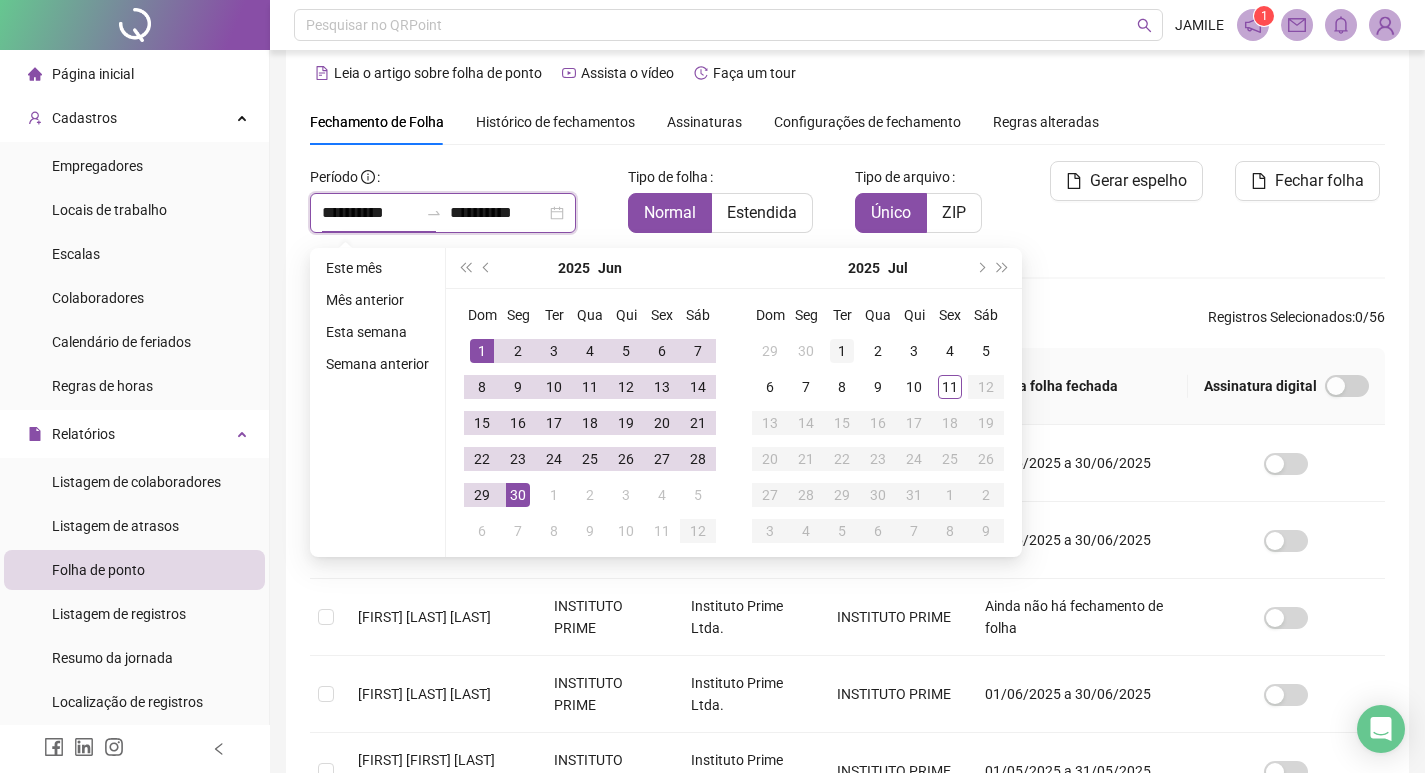 type on "**********" 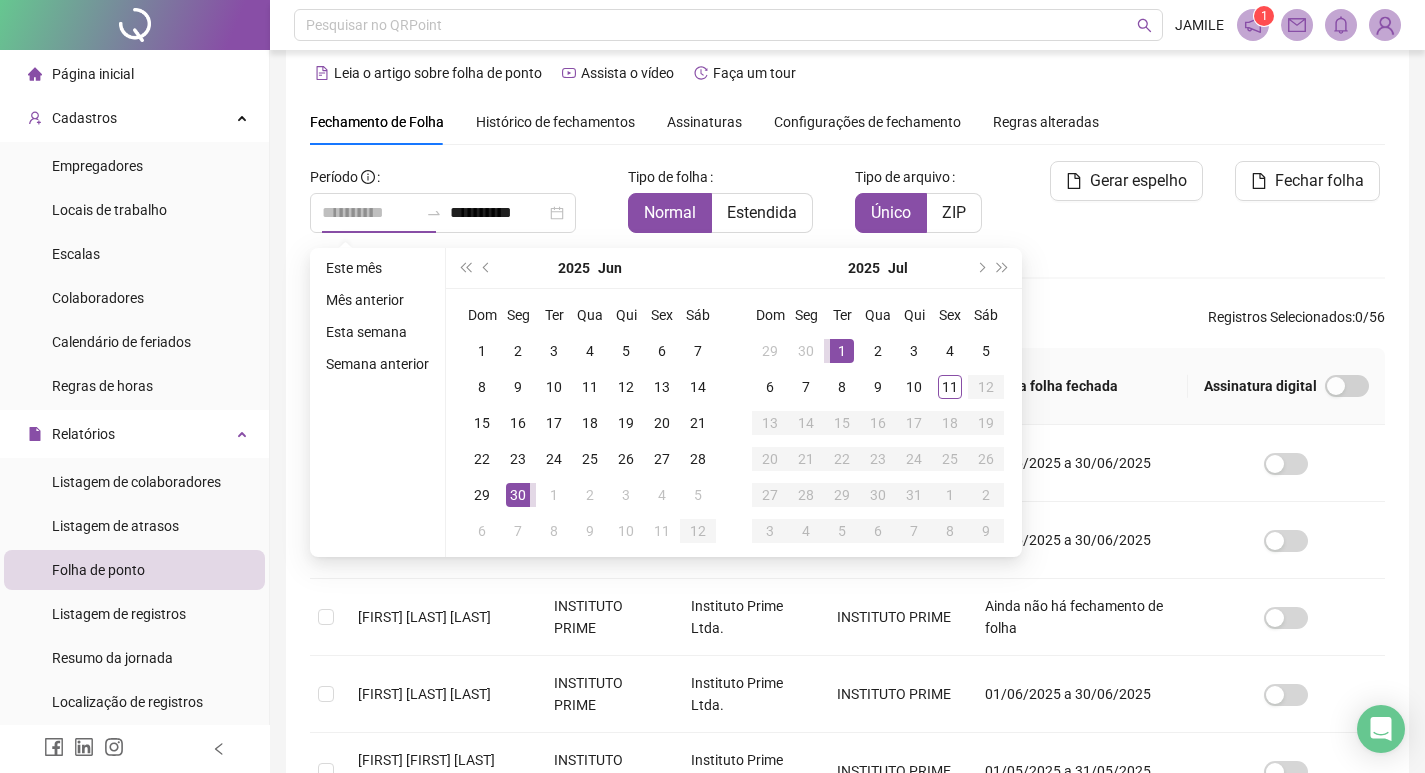 click on "1" at bounding box center [842, 351] 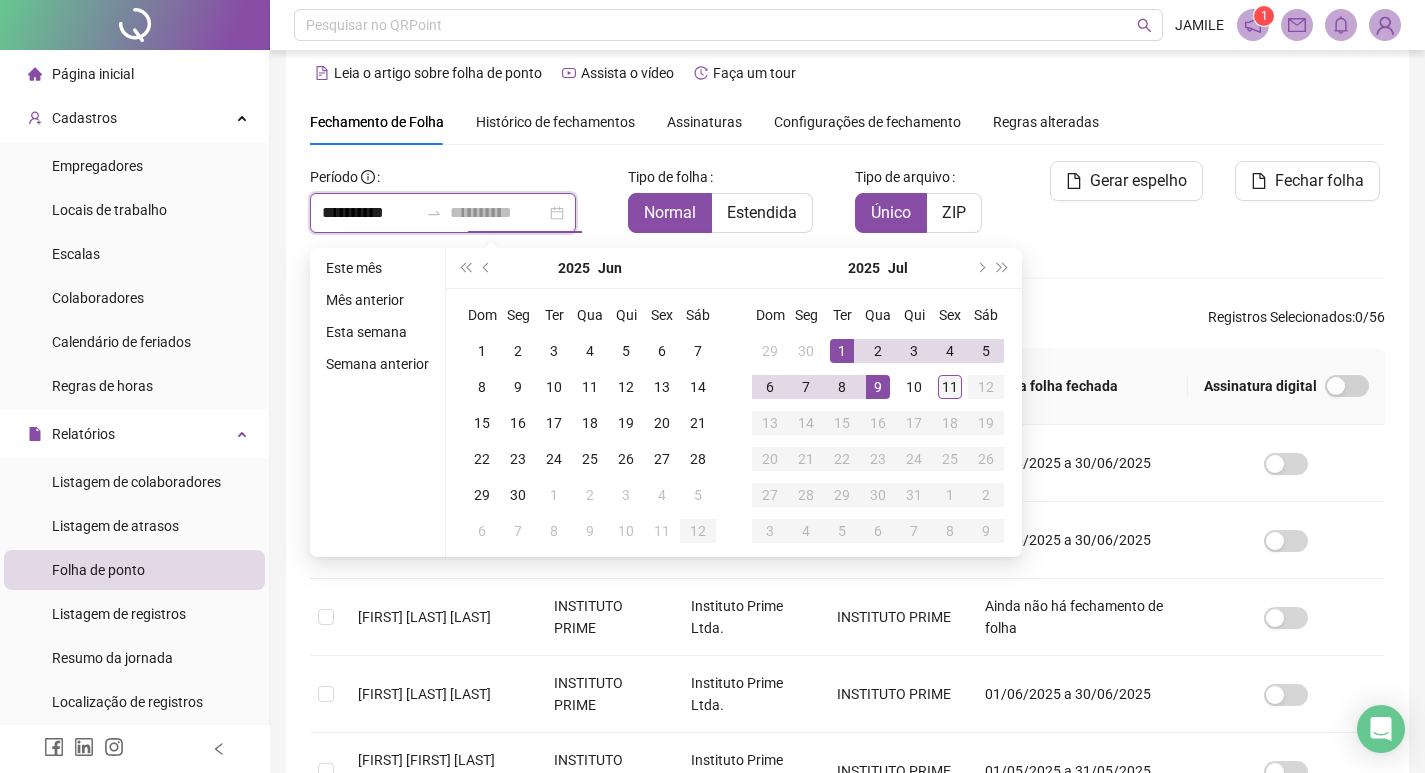 type on "**********" 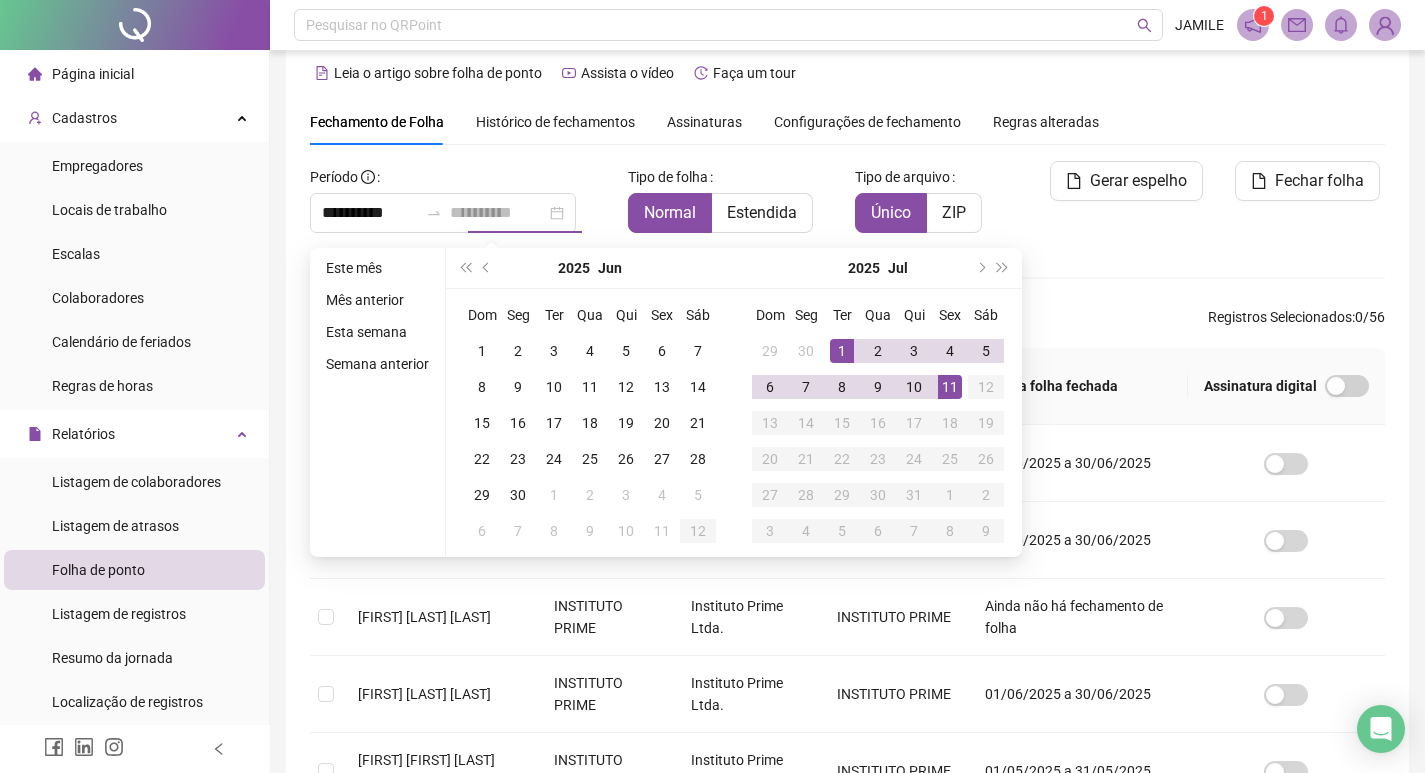 click on "11" at bounding box center (950, 387) 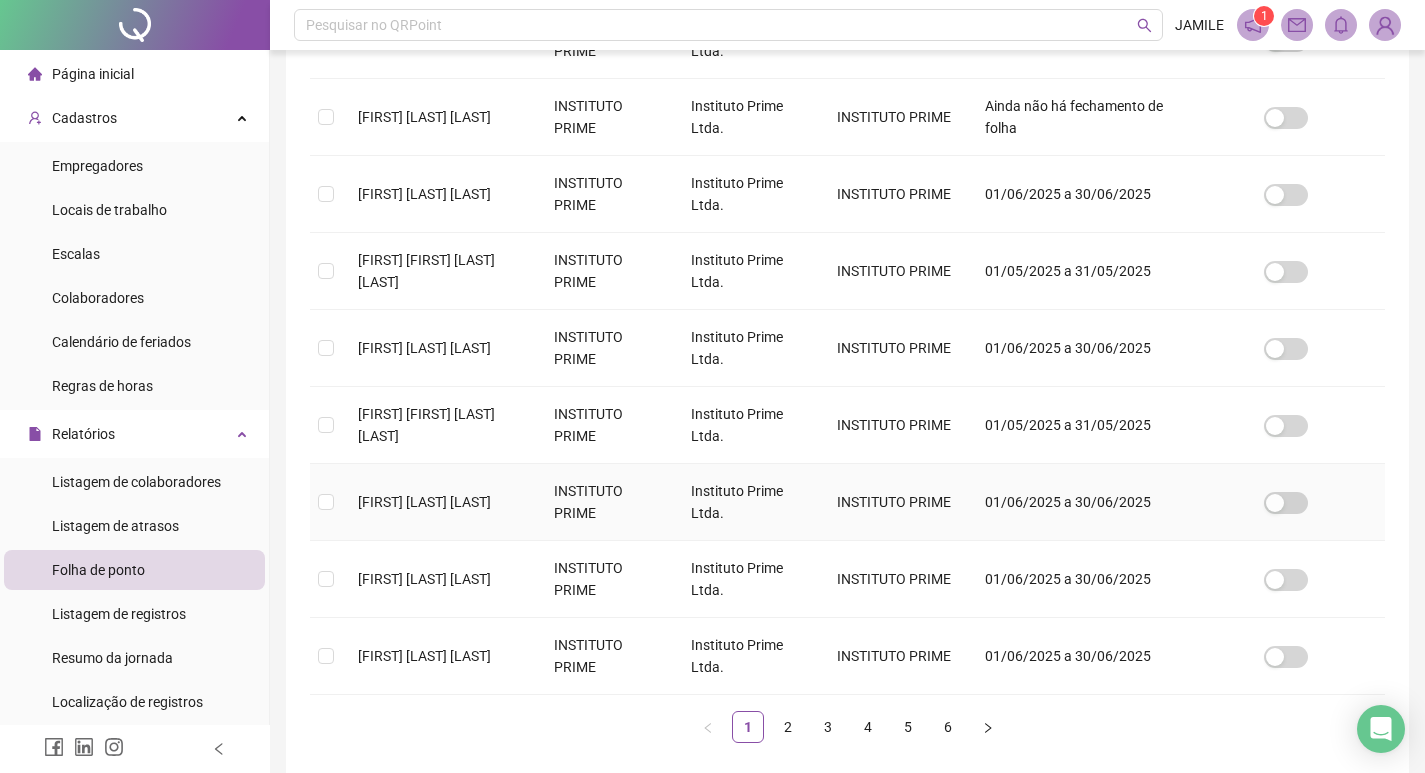 scroll, scrollTop: 619, scrollLeft: 0, axis: vertical 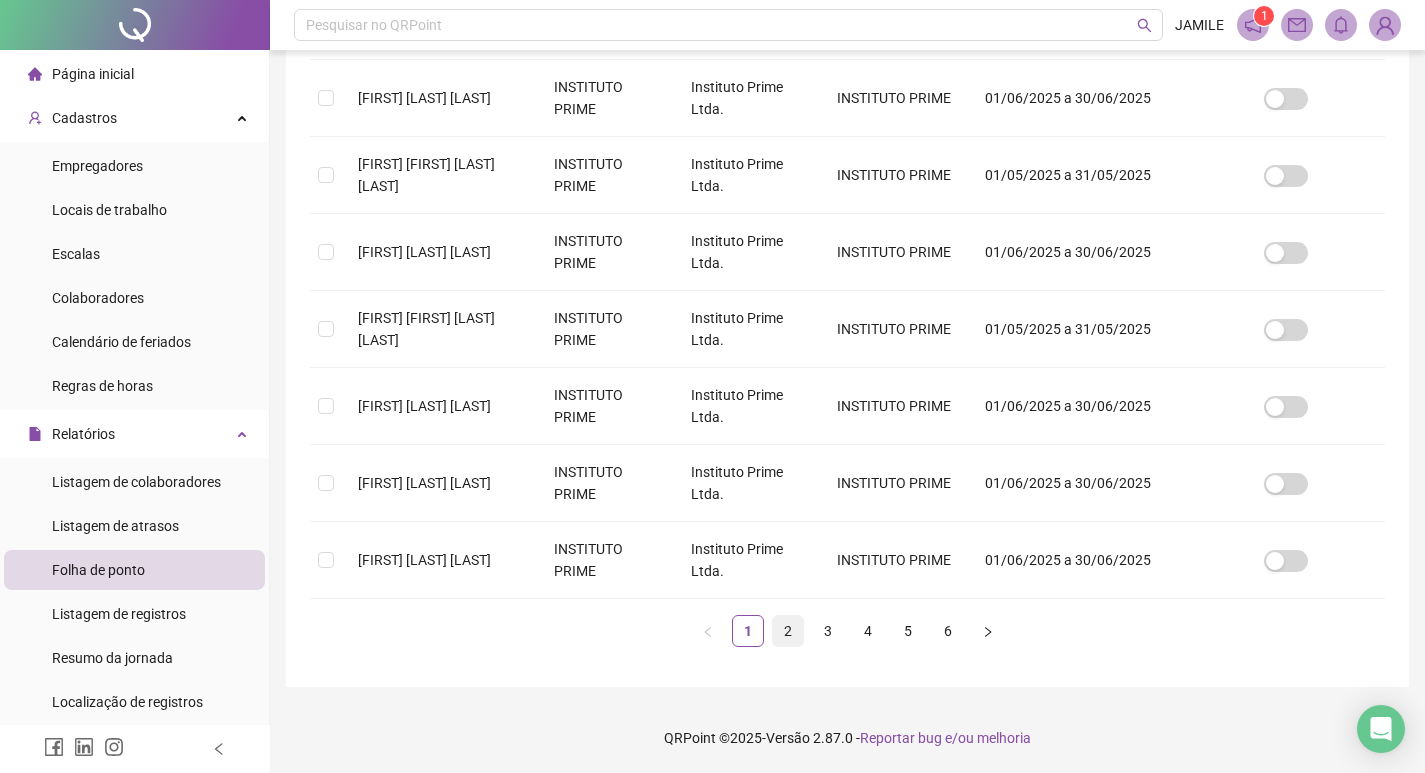 click on "2" at bounding box center [788, 631] 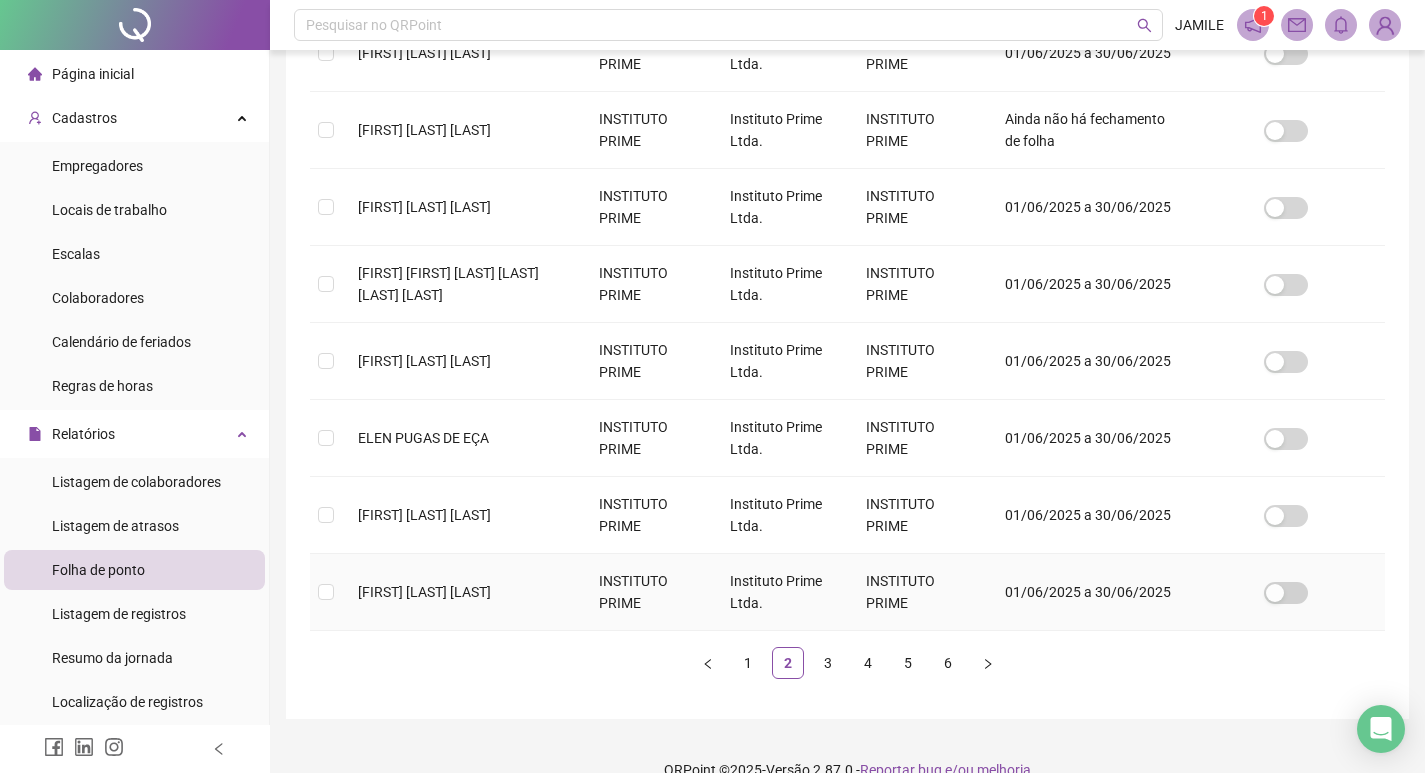 scroll, scrollTop: 619, scrollLeft: 0, axis: vertical 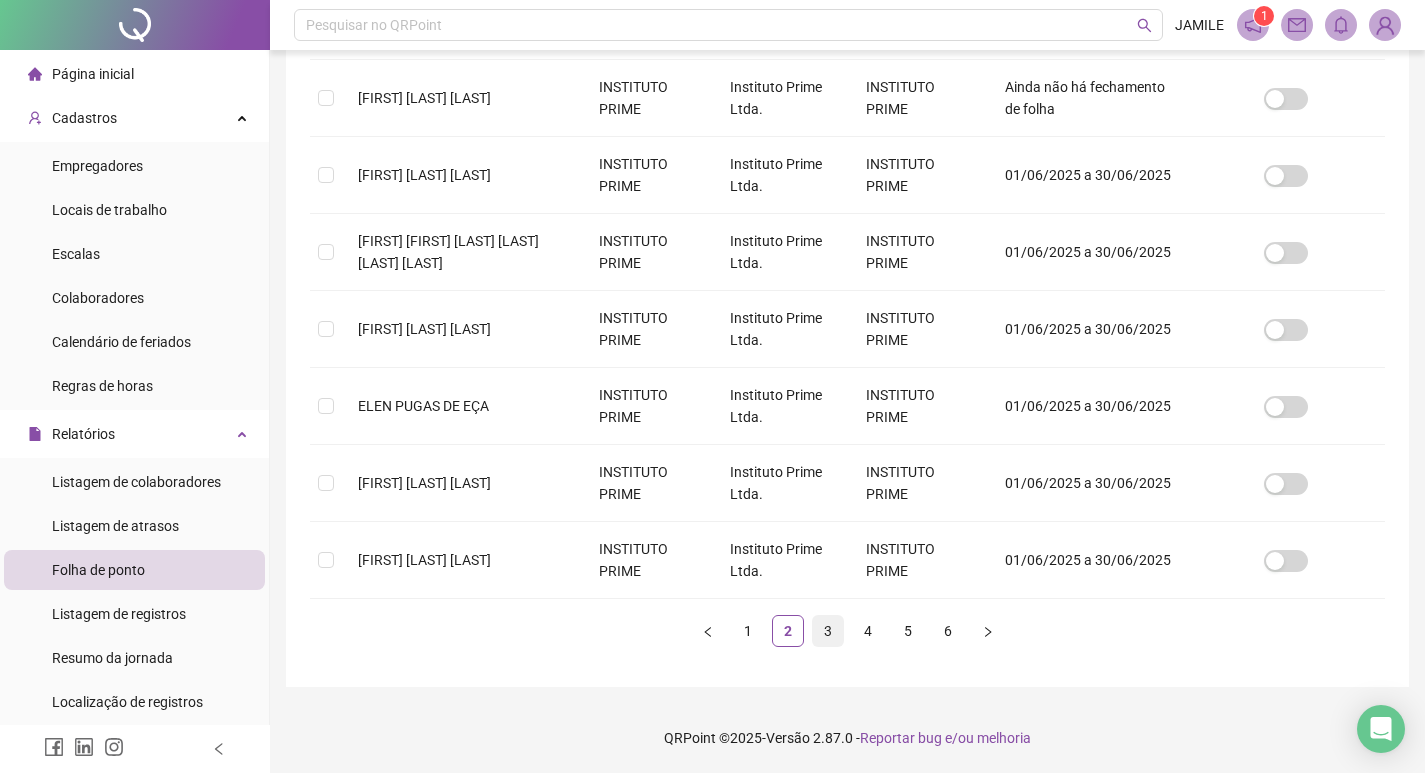 click on "3" at bounding box center [828, 631] 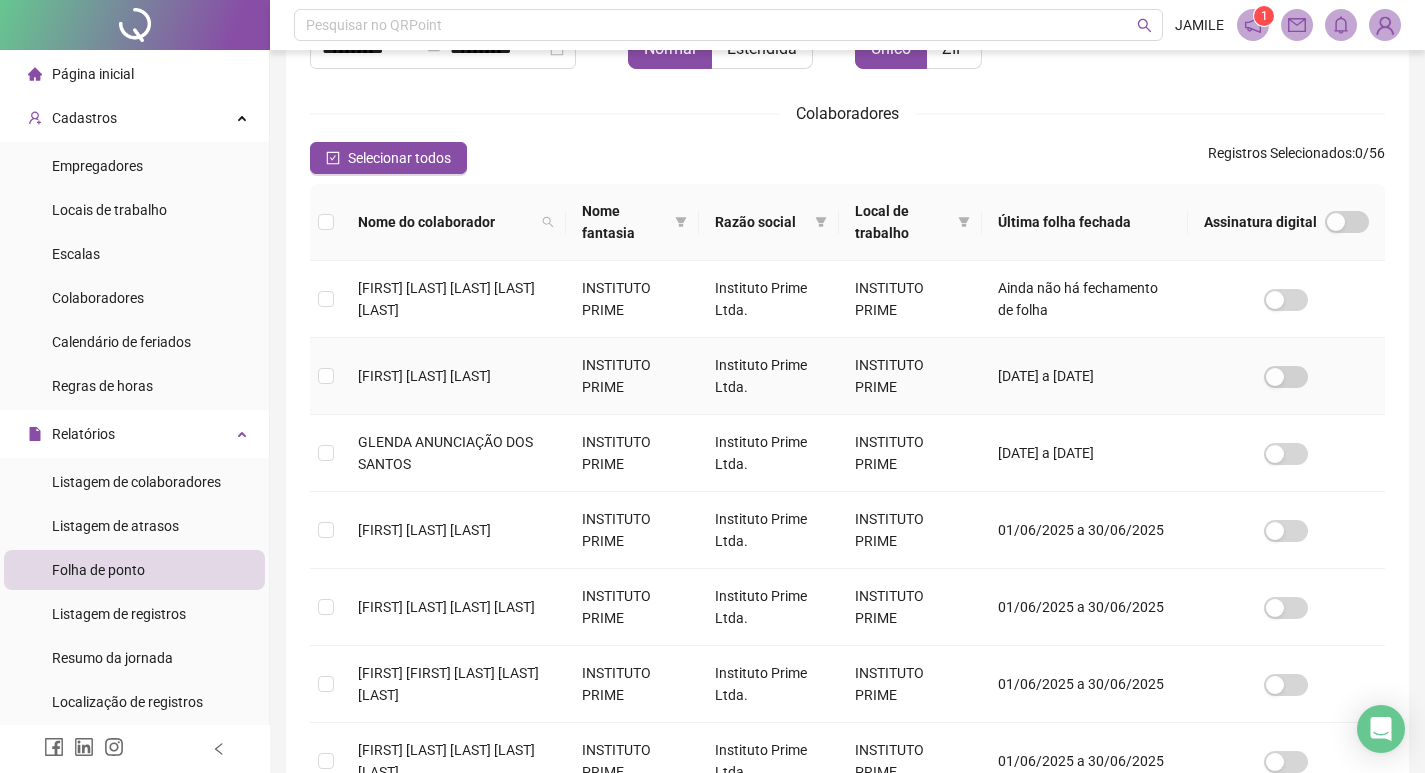 scroll, scrollTop: 223, scrollLeft: 0, axis: vertical 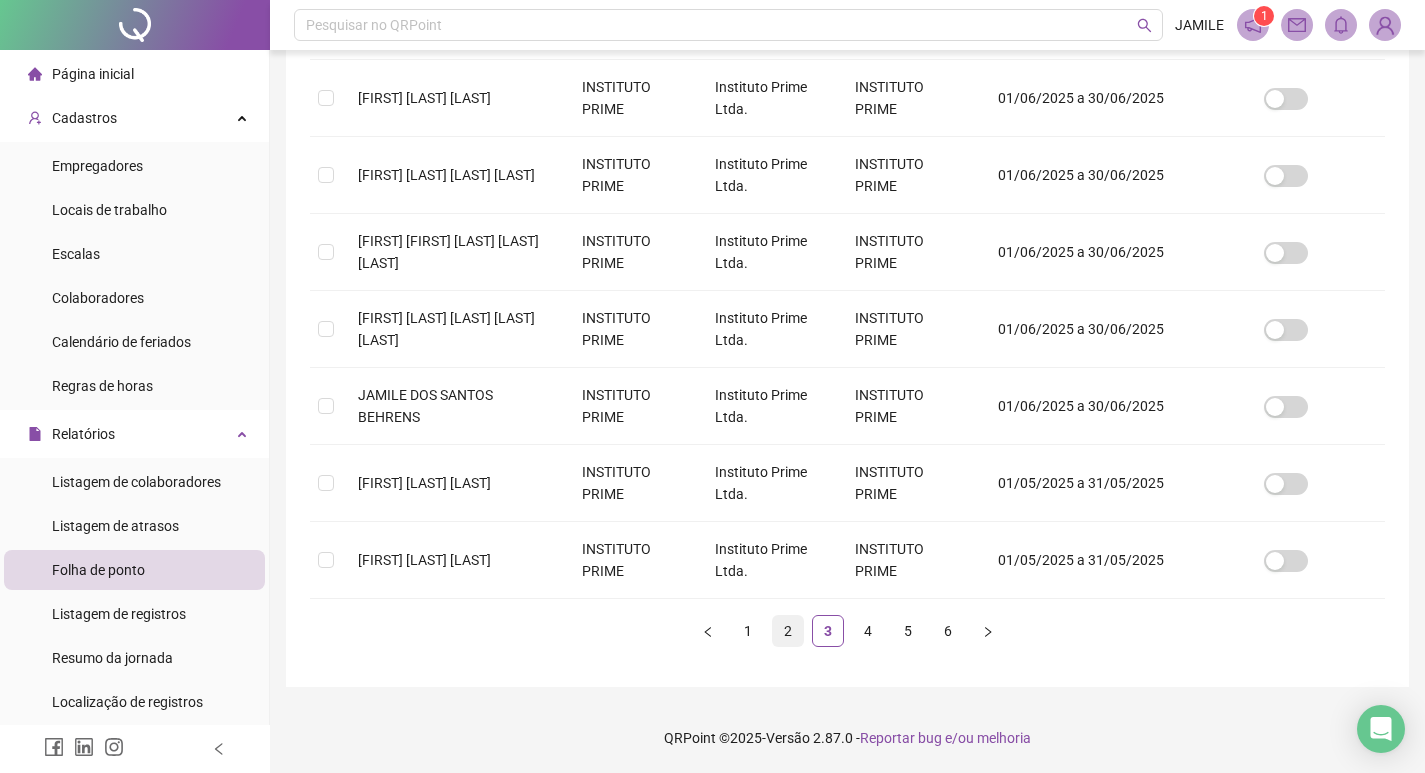 click on "2" at bounding box center (788, 631) 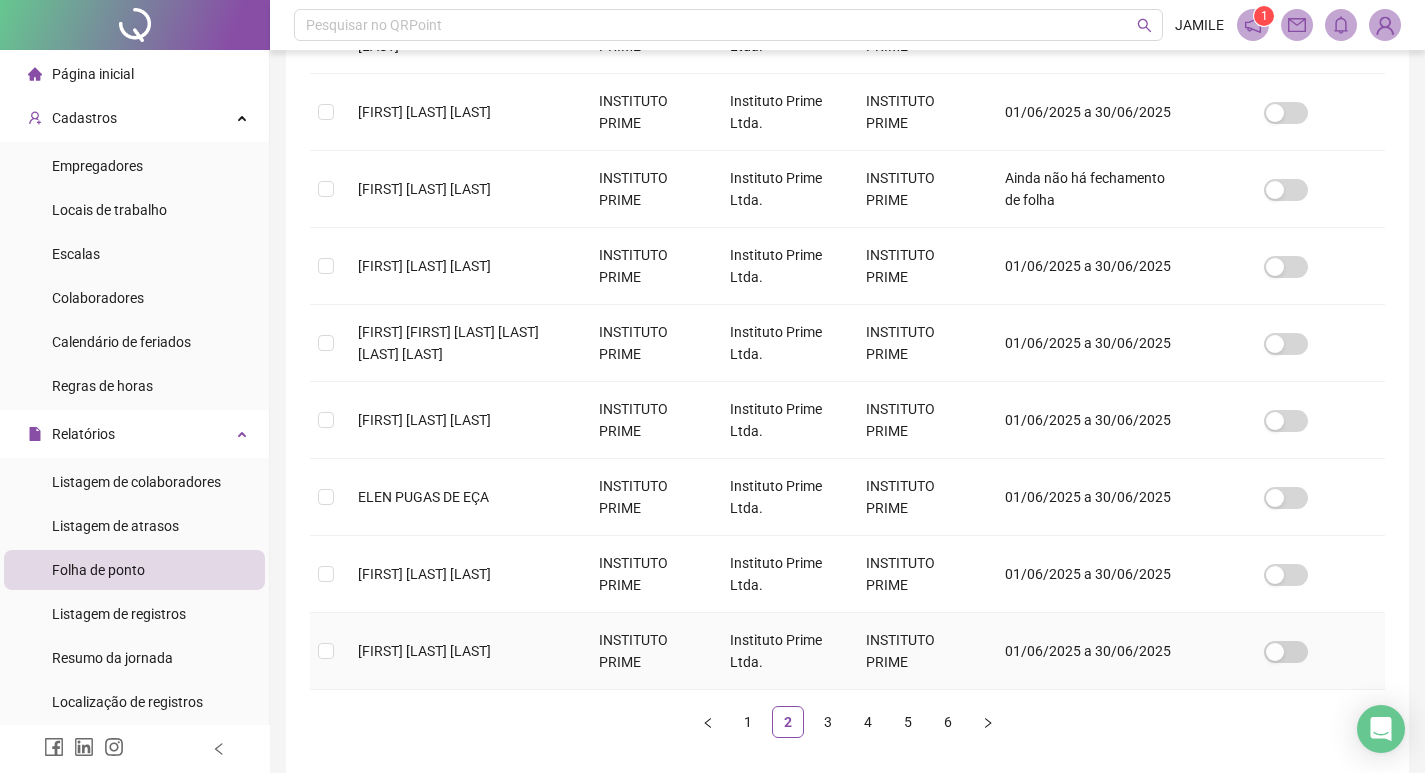 scroll, scrollTop: 619, scrollLeft: 0, axis: vertical 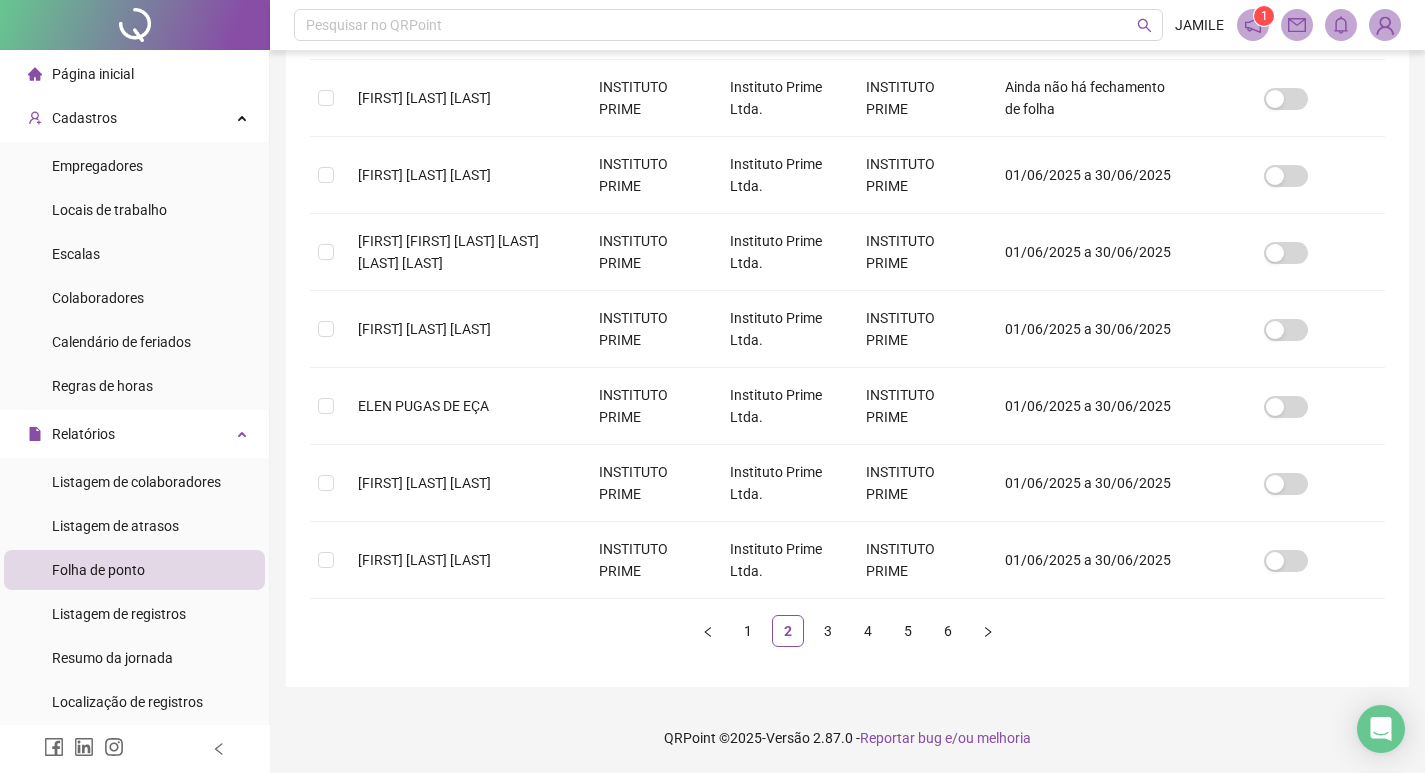 click on "1 2 3 4 5 6" at bounding box center [847, 631] 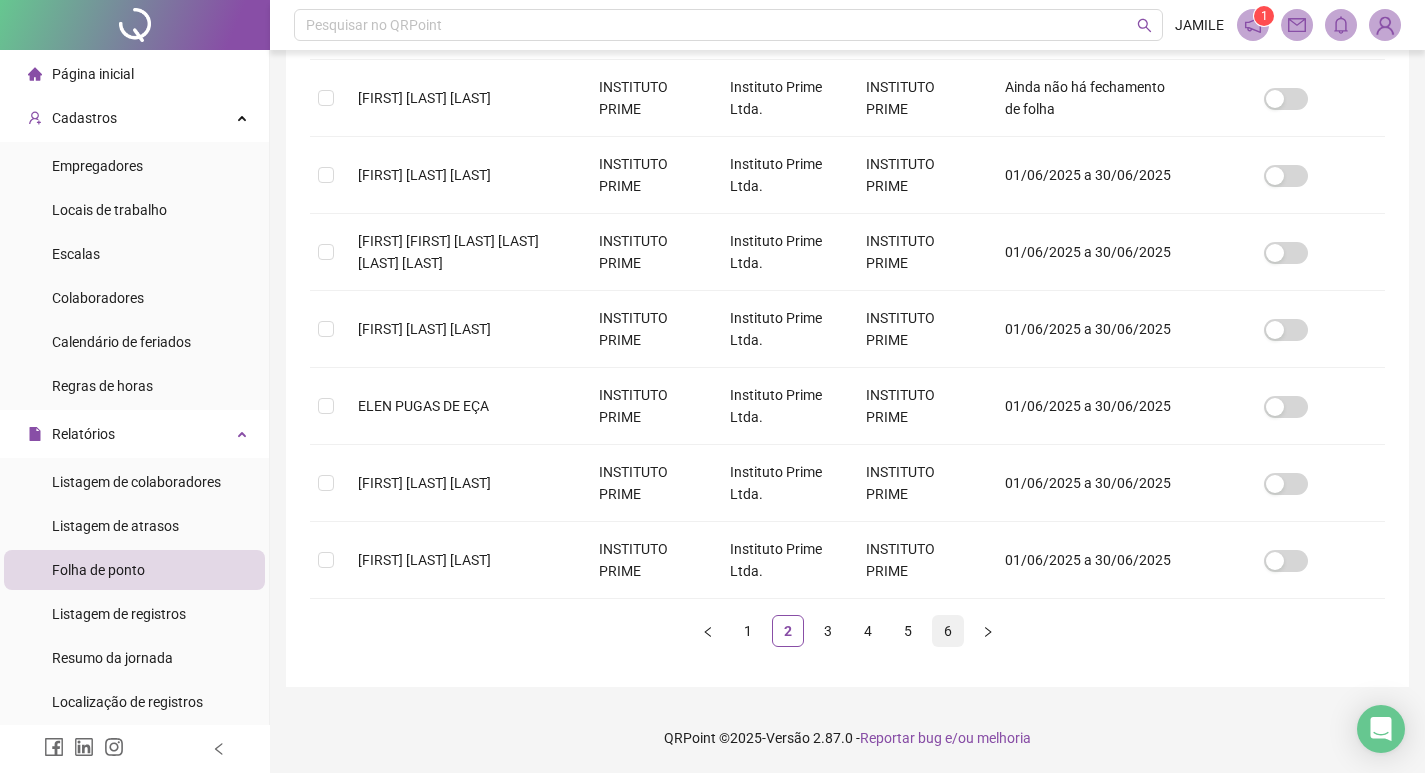 click on "6" at bounding box center (948, 631) 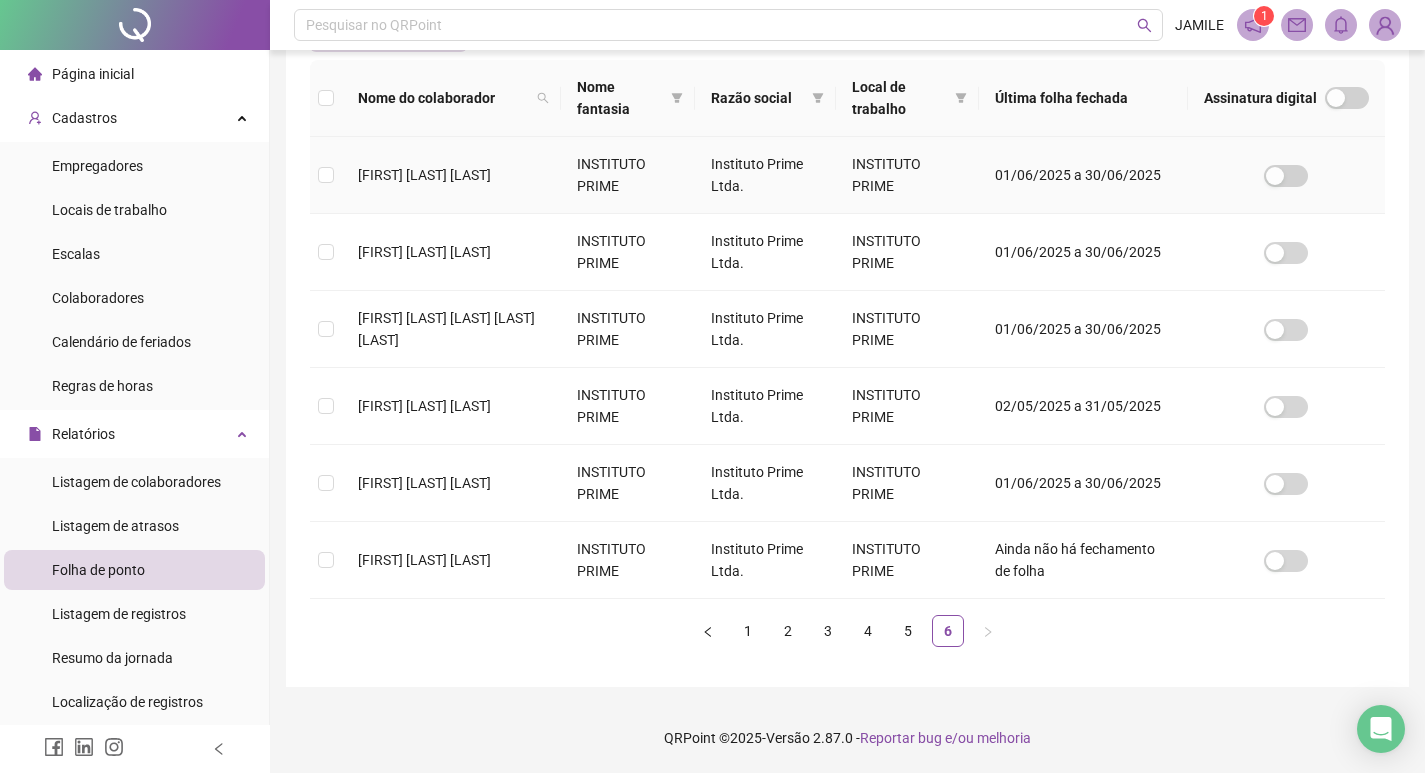 scroll, scrollTop: 23, scrollLeft: 0, axis: vertical 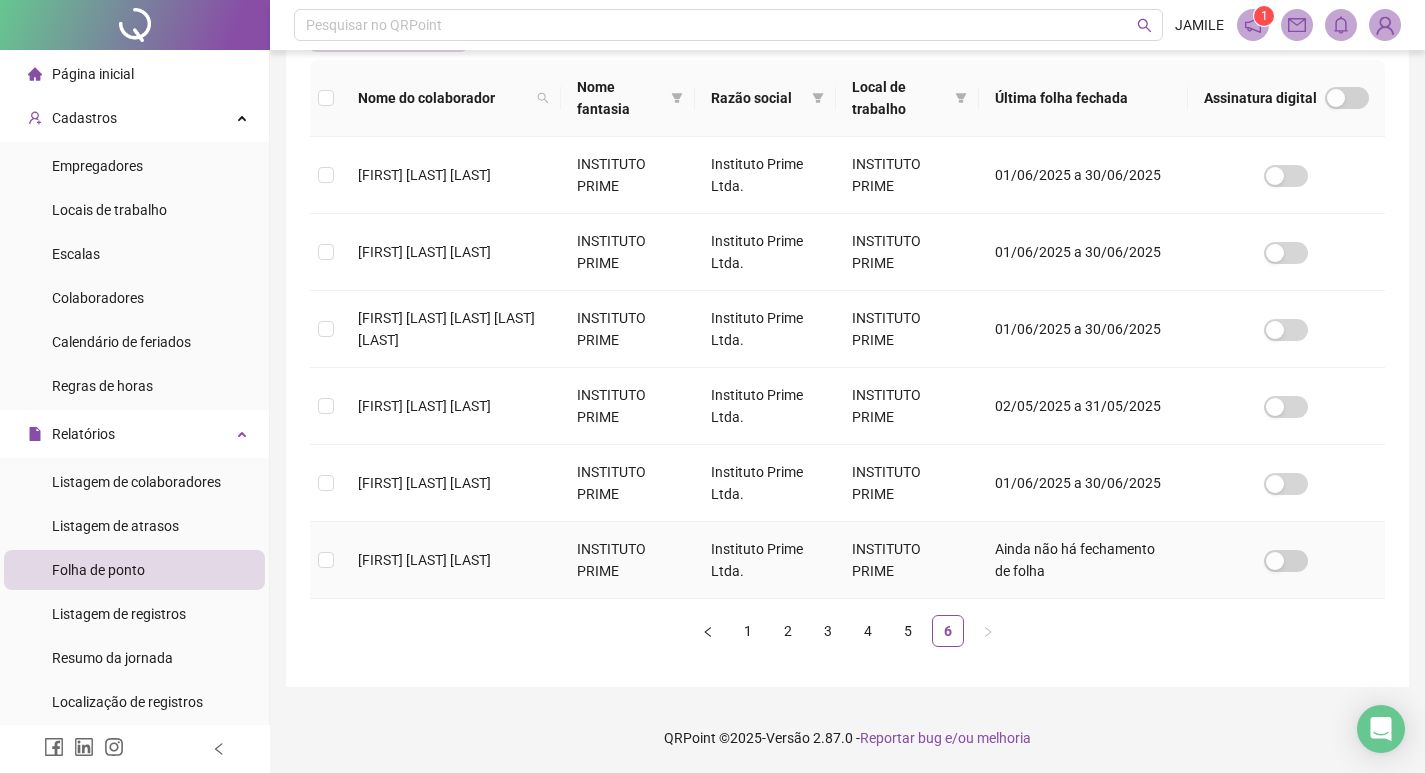 click on "[FIRST] [LAST]" at bounding box center [424, 560] 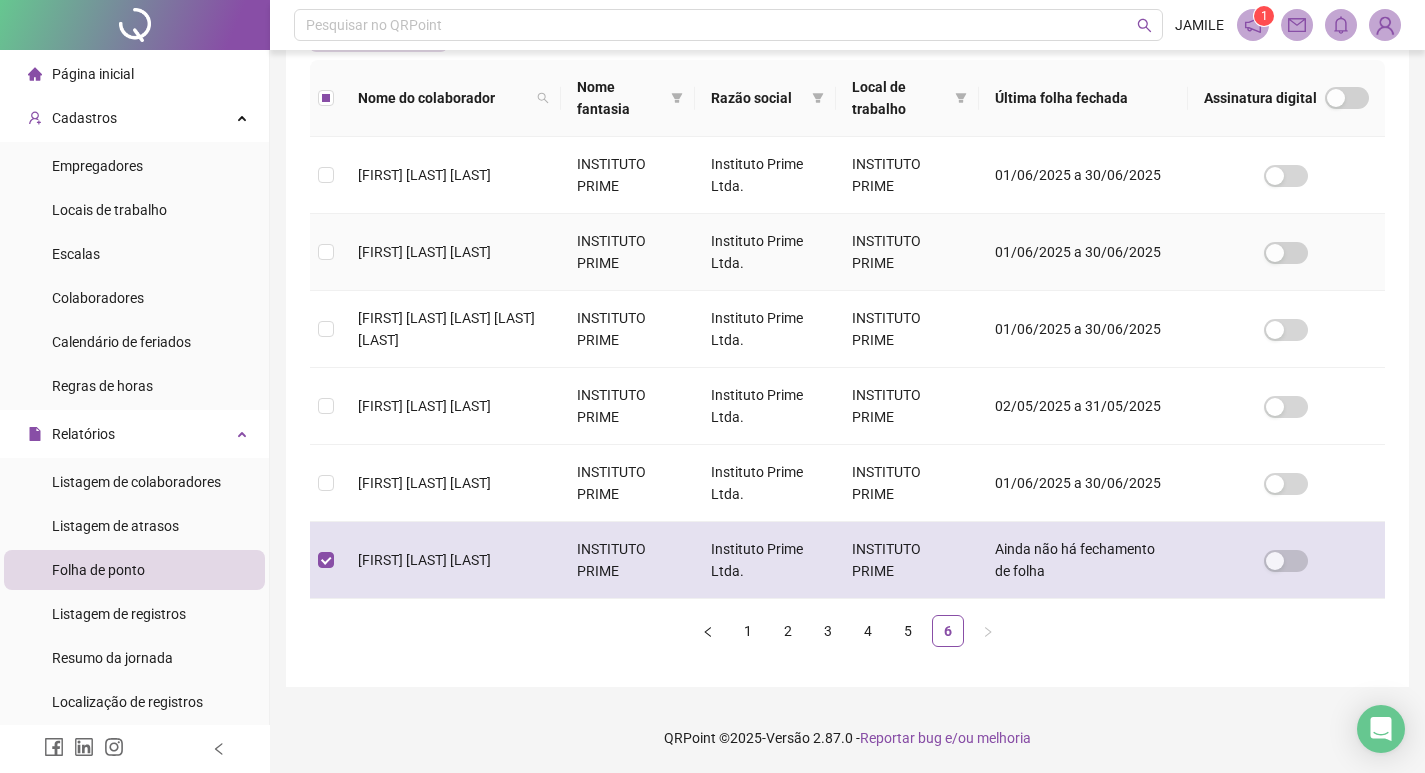 scroll, scrollTop: 23, scrollLeft: 0, axis: vertical 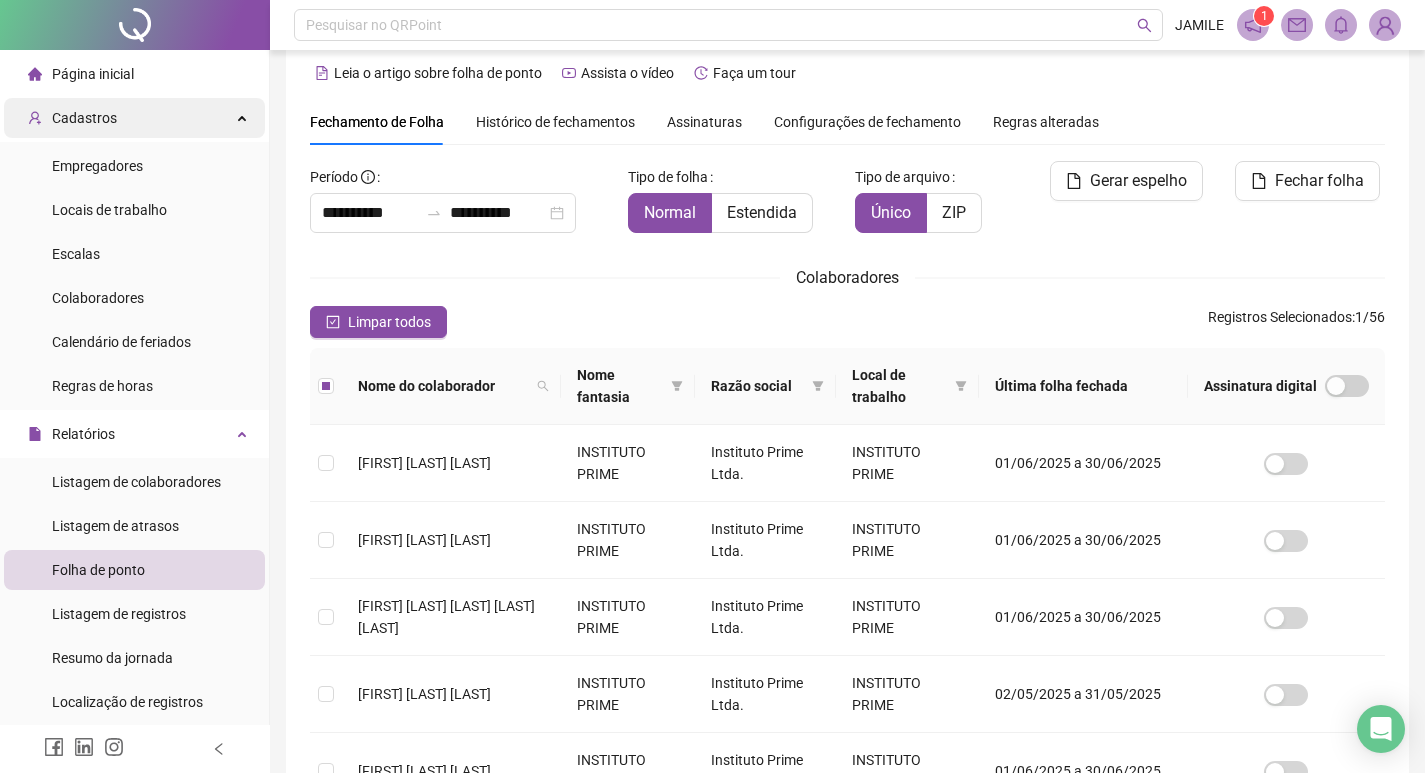 click on "Cadastros" at bounding box center [134, 118] 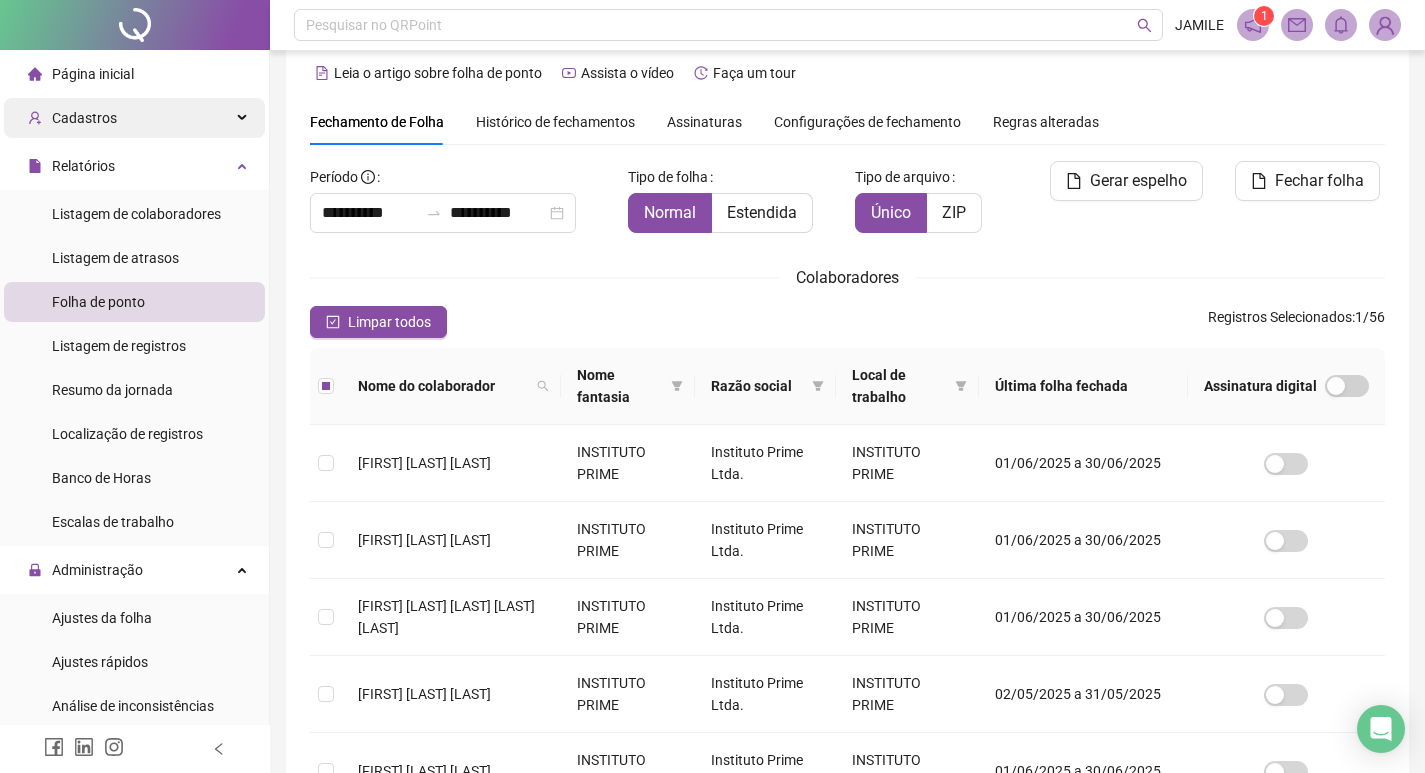 click on "Cadastros" at bounding box center [134, 118] 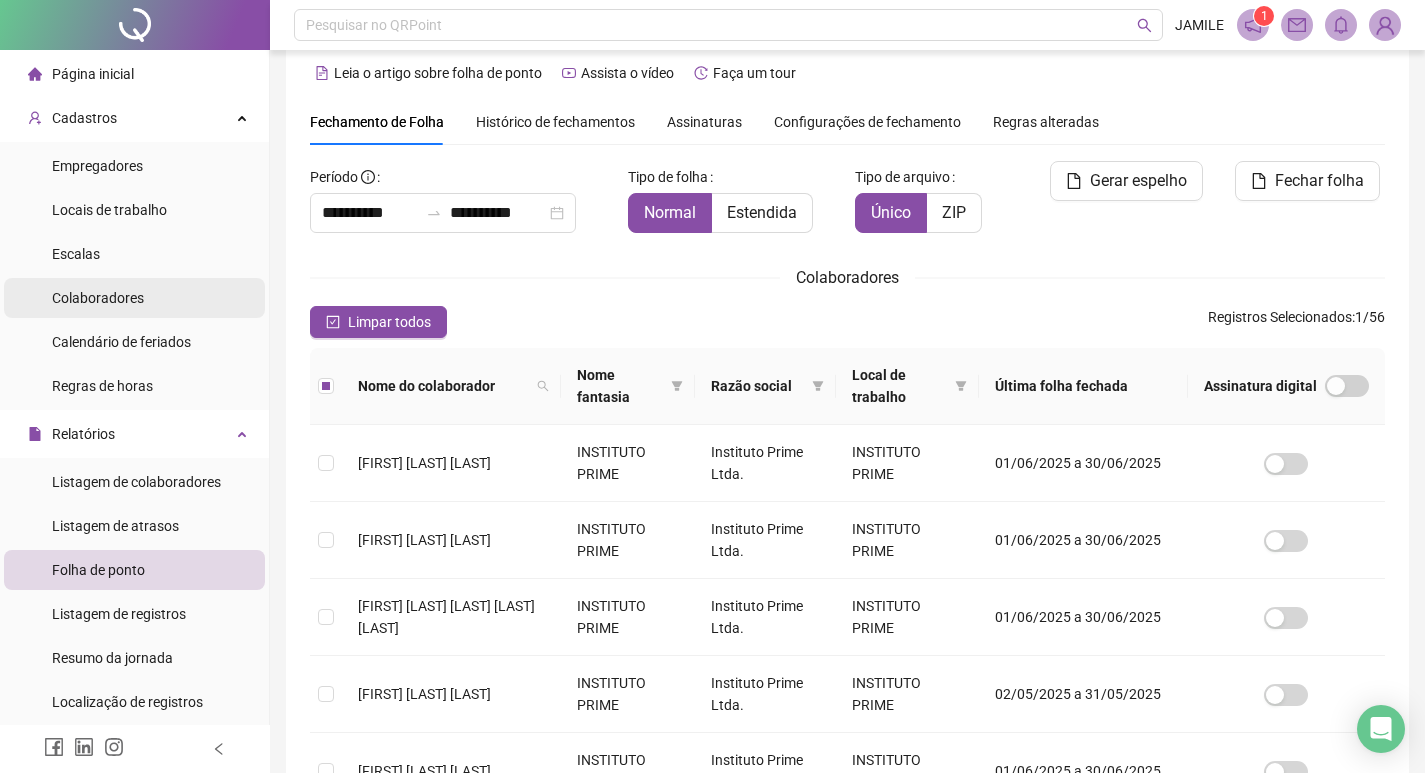 click on "Colaboradores" at bounding box center (98, 298) 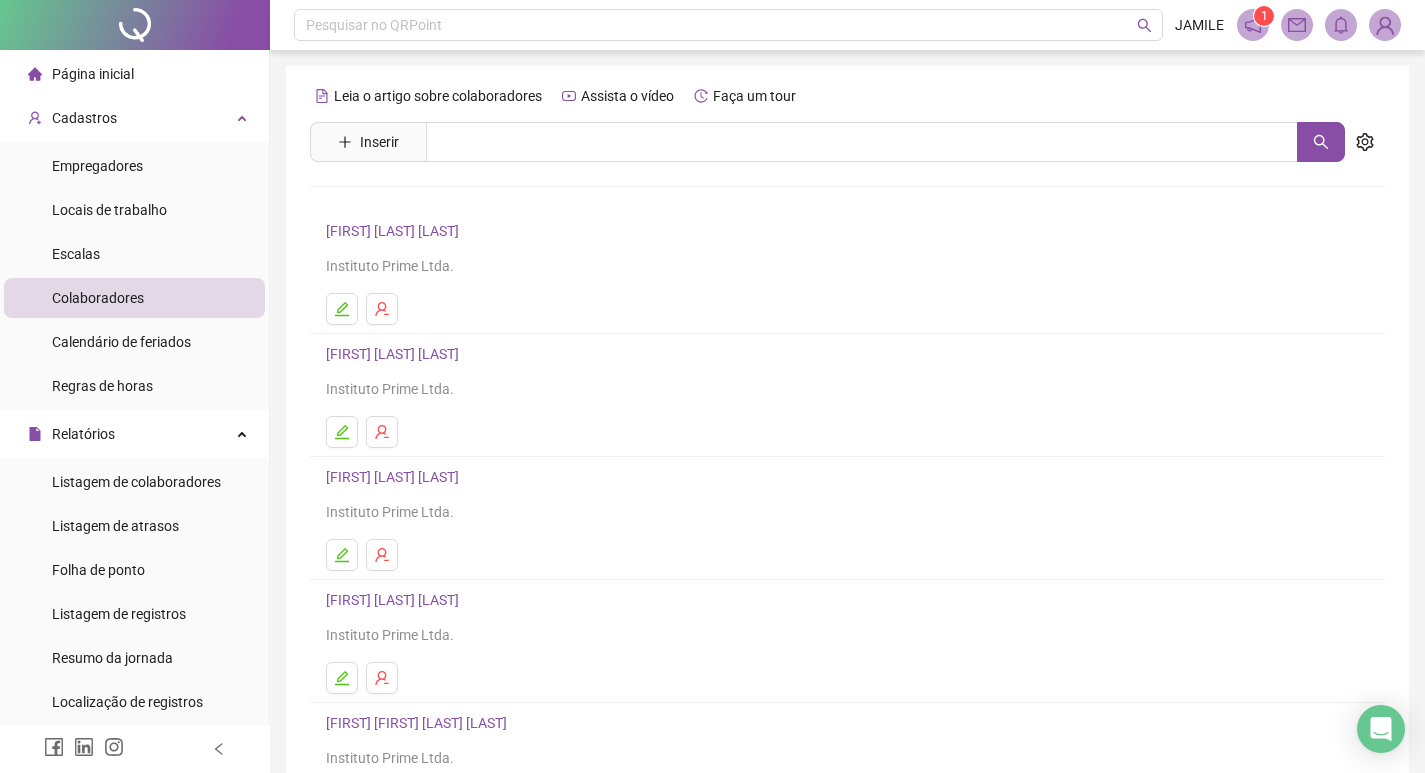 scroll, scrollTop: 194, scrollLeft: 0, axis: vertical 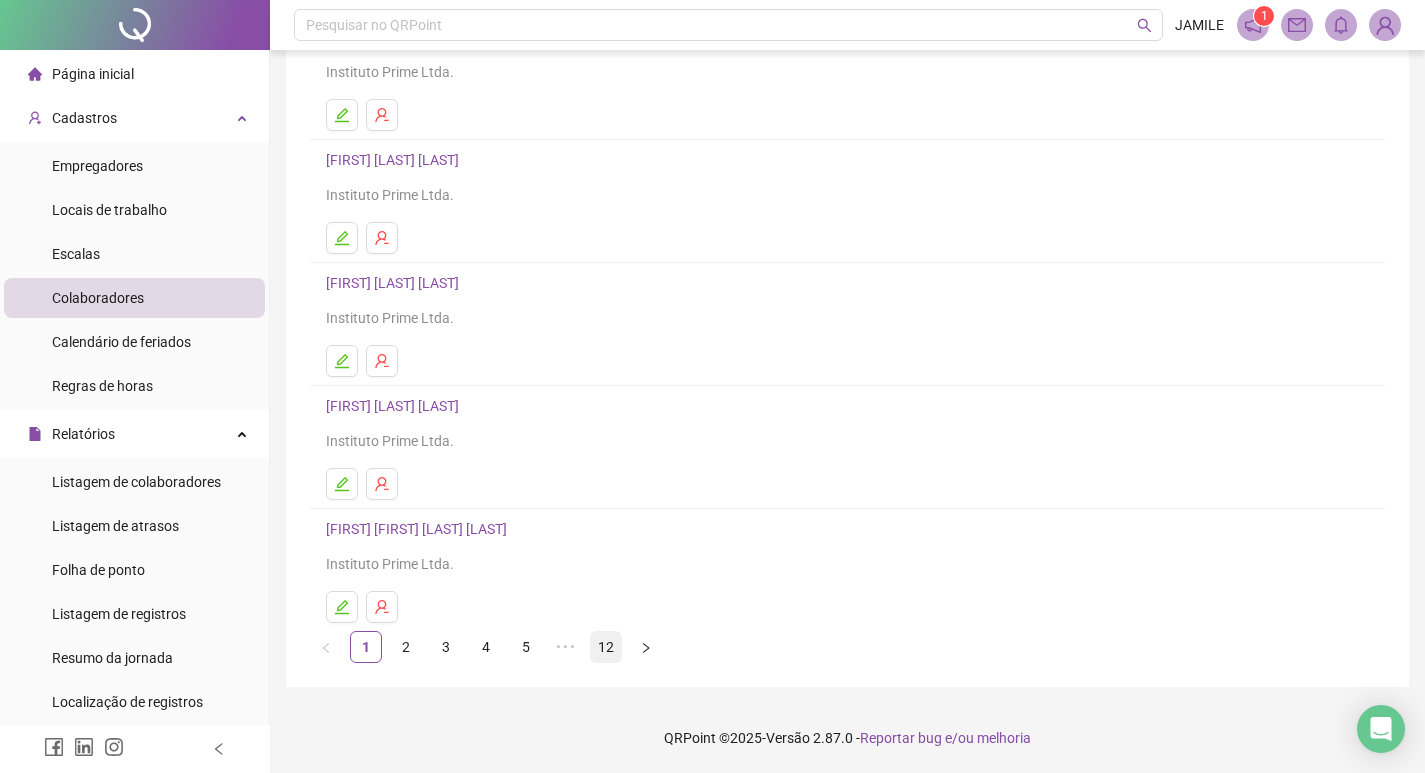 click on "12" at bounding box center [606, 647] 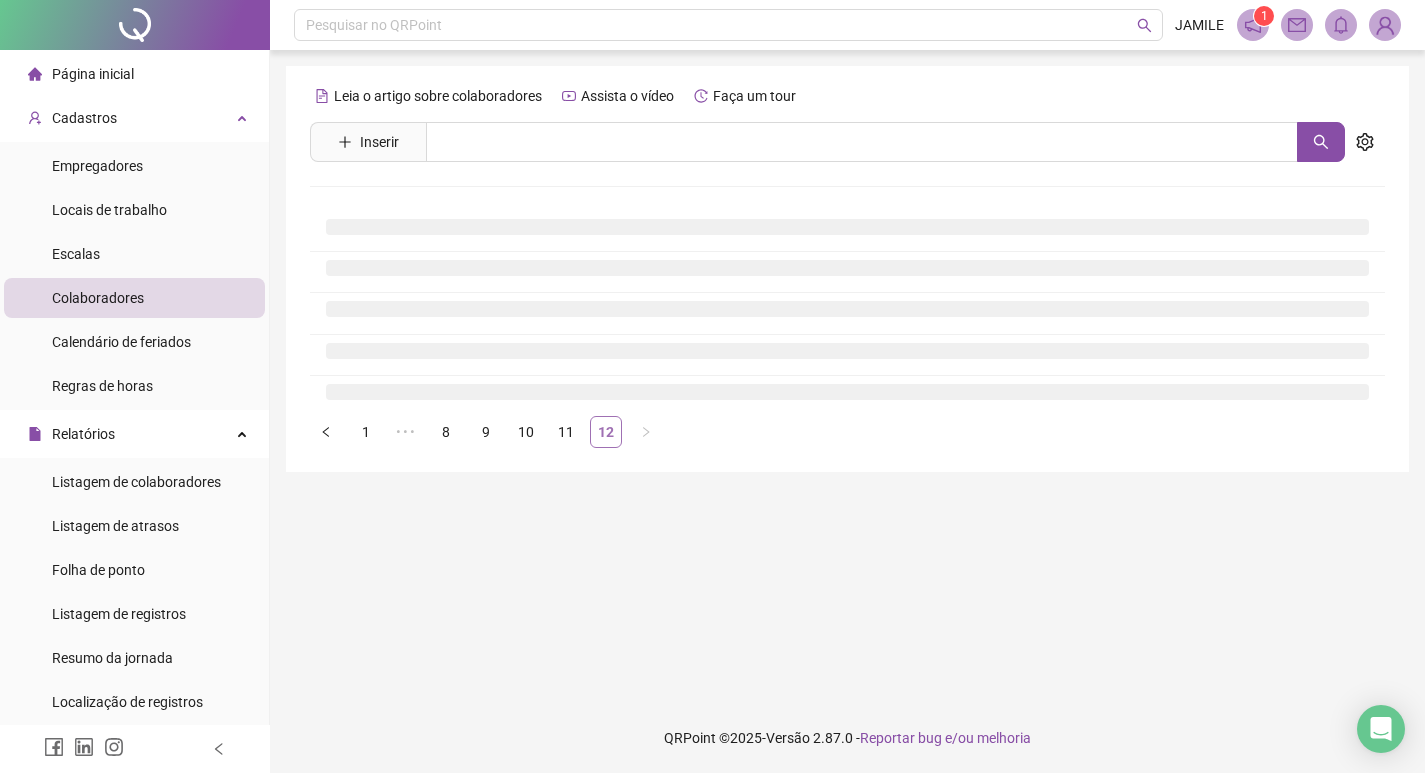 scroll, scrollTop: 0, scrollLeft: 0, axis: both 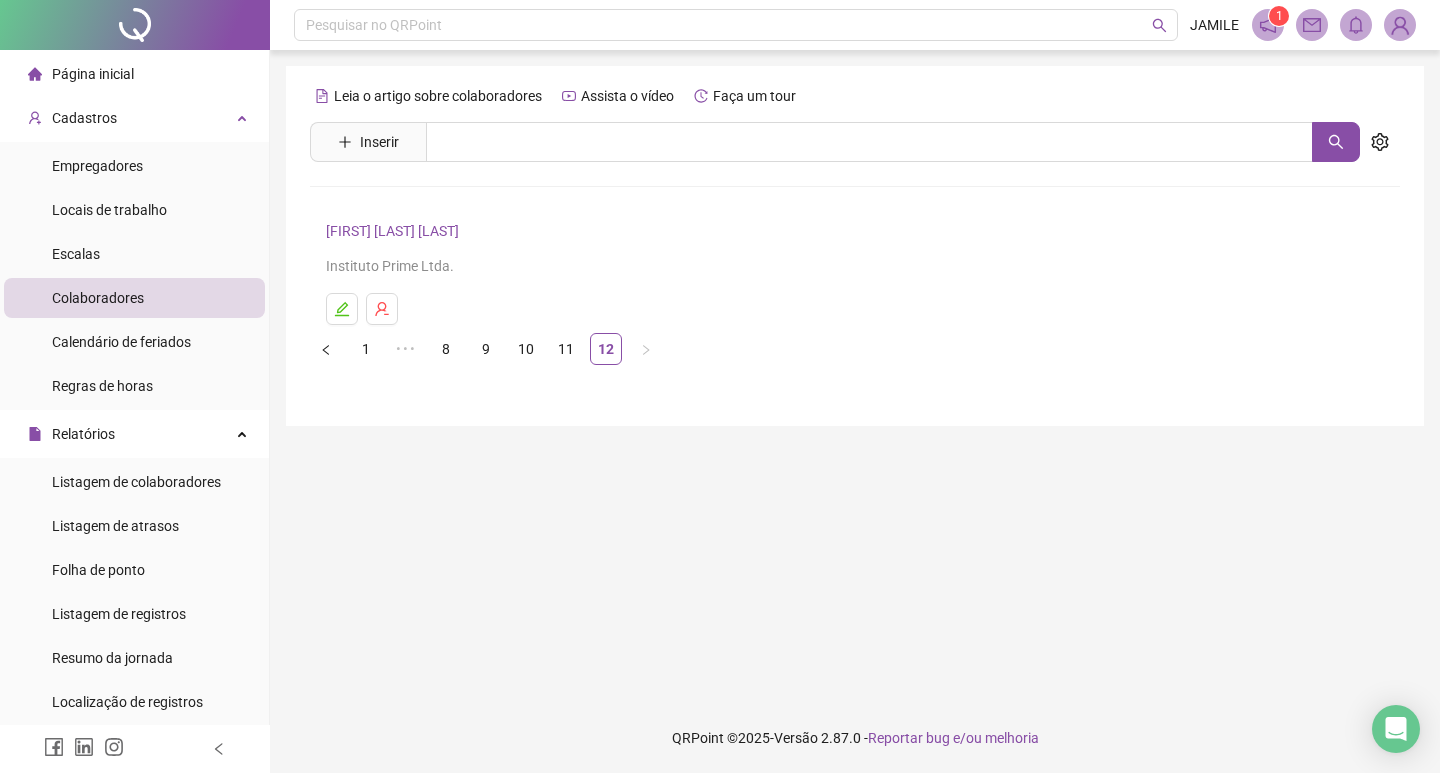 click on "[FIRST] [LAST]" at bounding box center (395, 231) 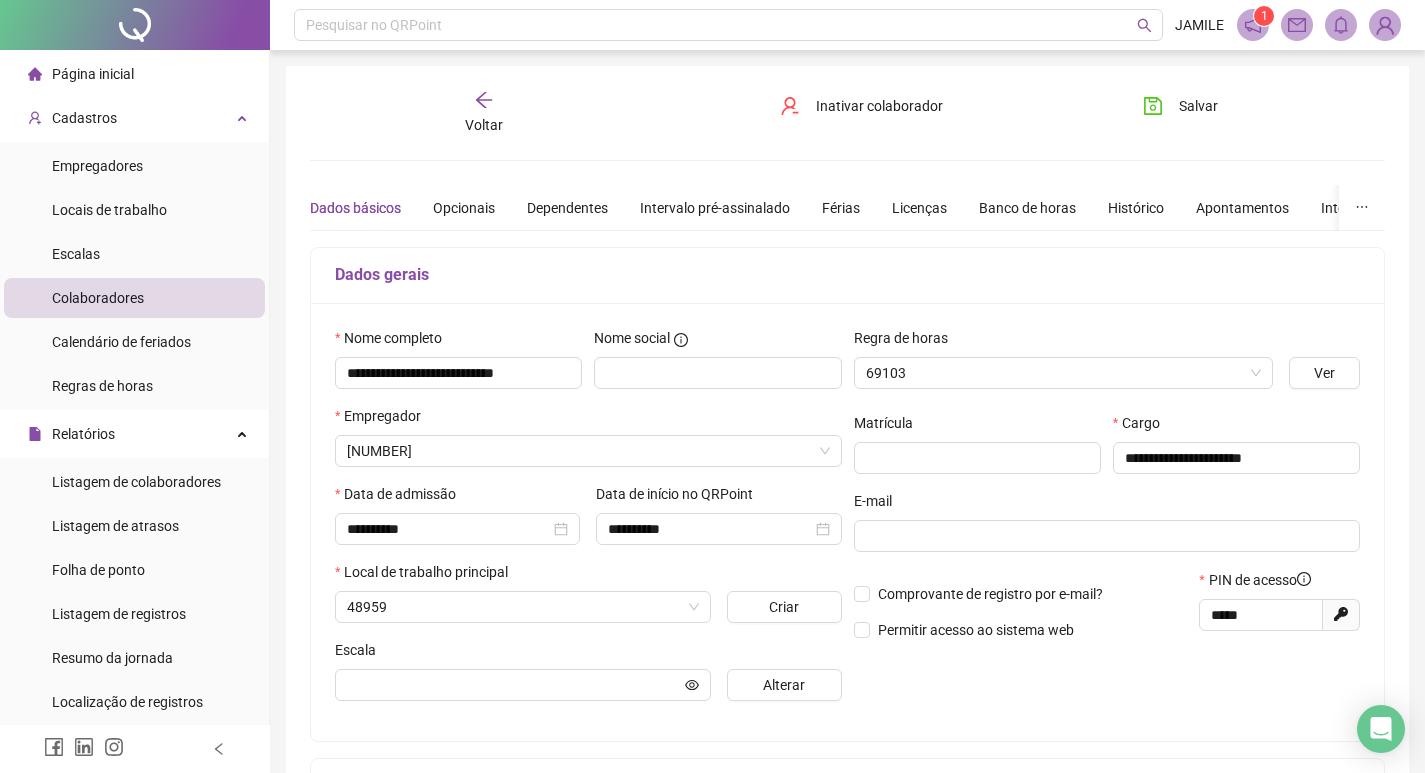 type on "**********" 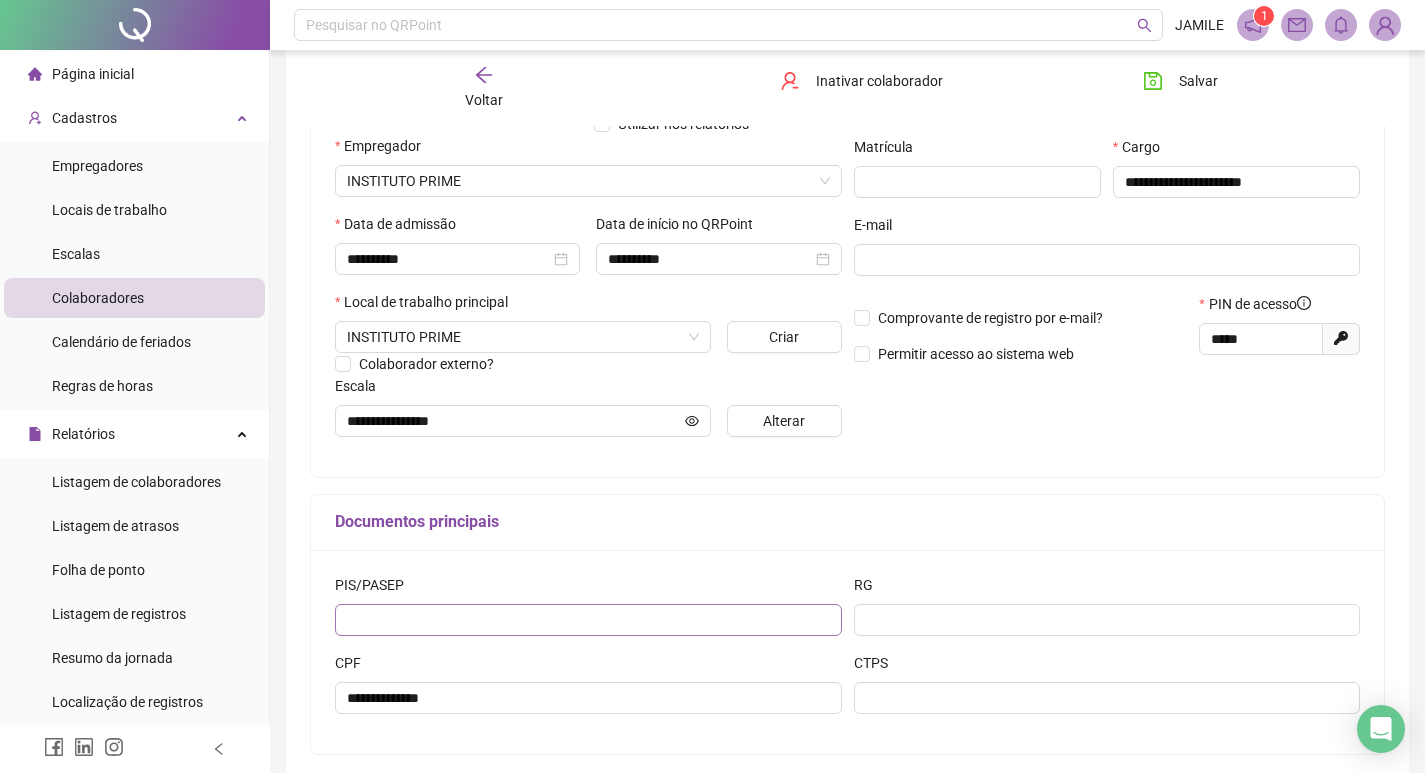 scroll, scrollTop: 368, scrollLeft: 0, axis: vertical 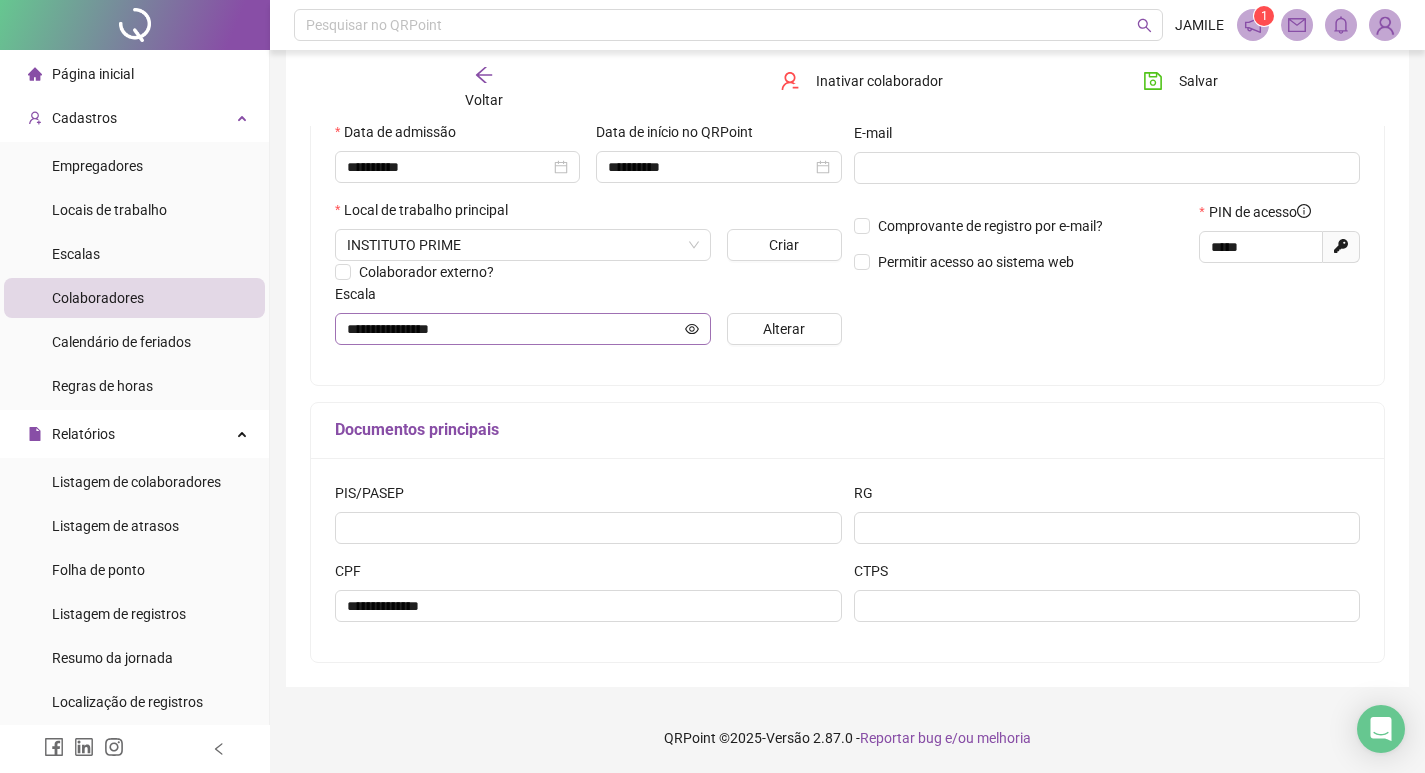 click at bounding box center (692, 329) 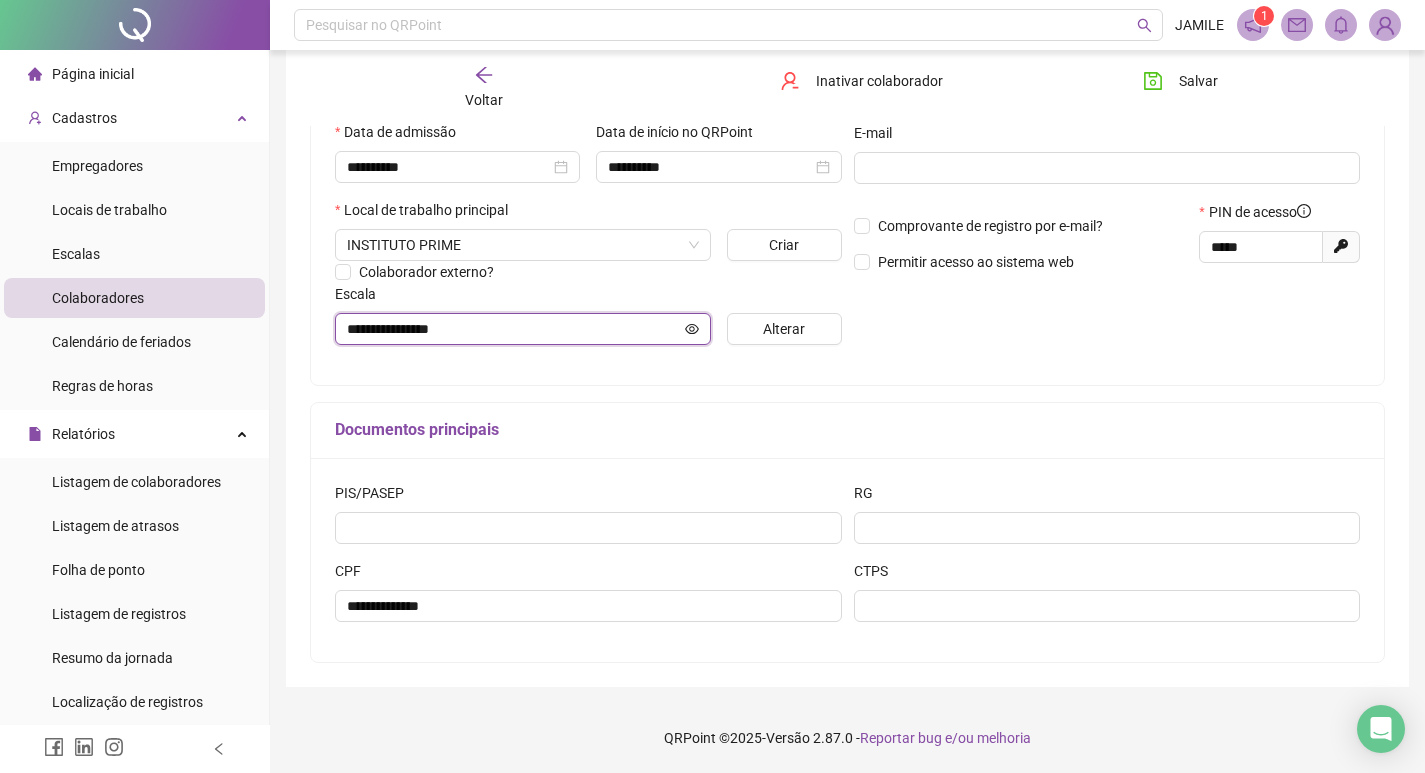 click 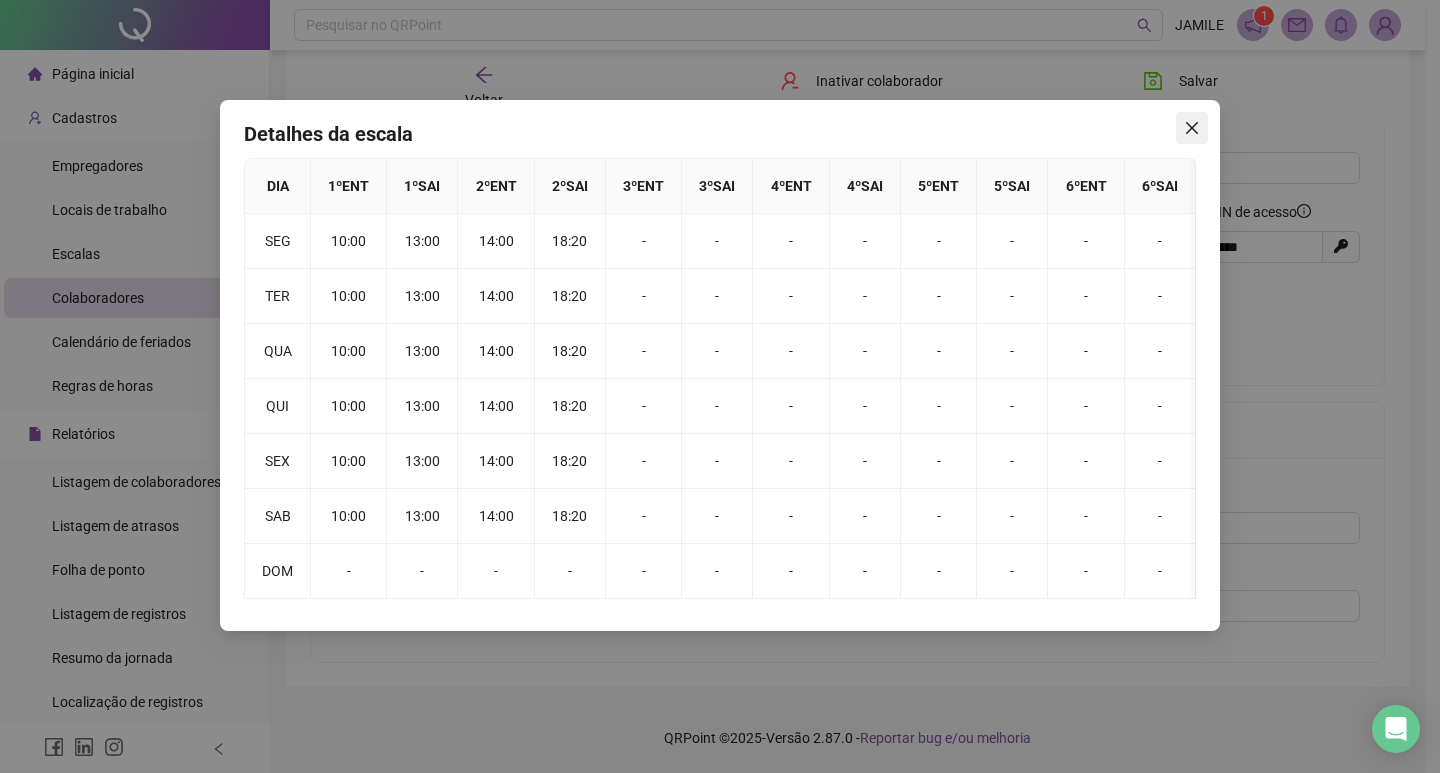 click at bounding box center (1192, 128) 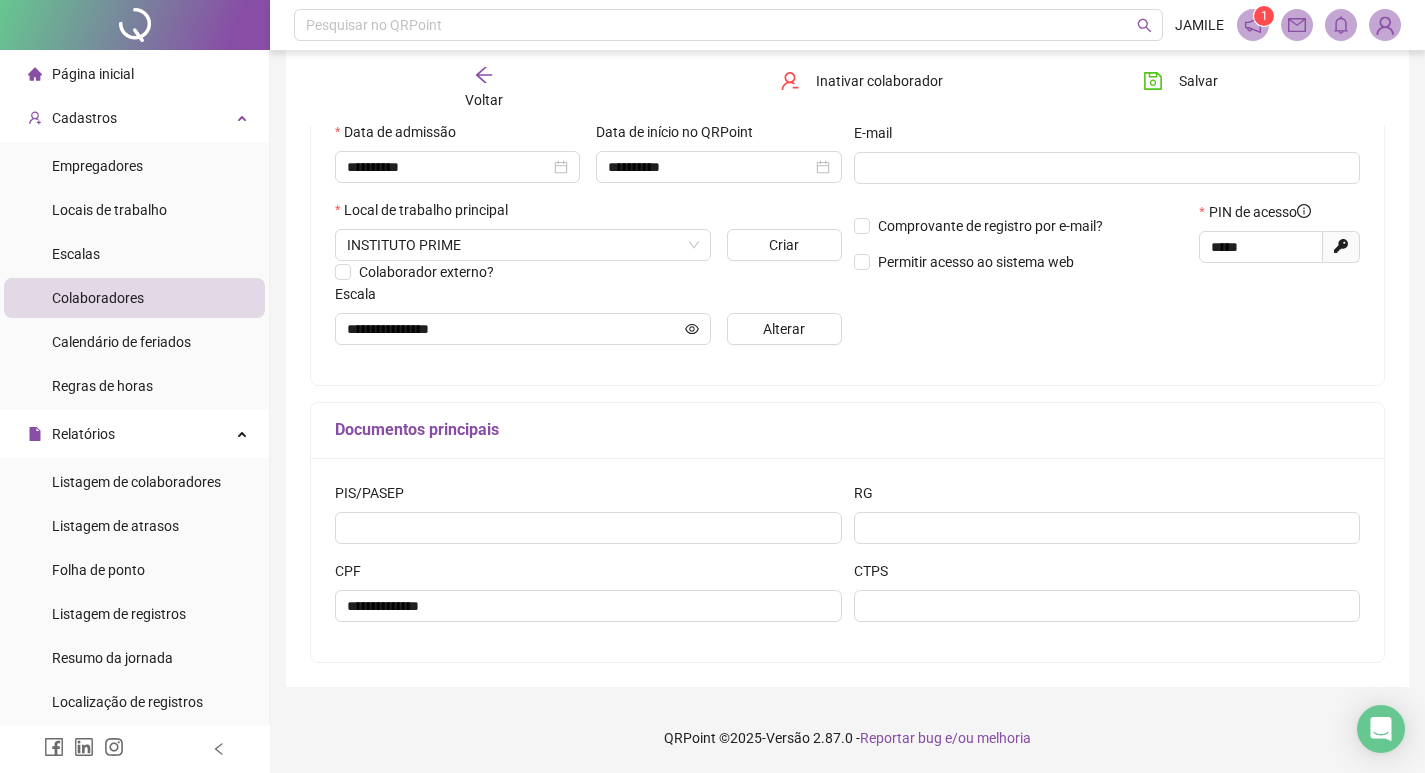 click on "**********" at bounding box center [1107, 160] 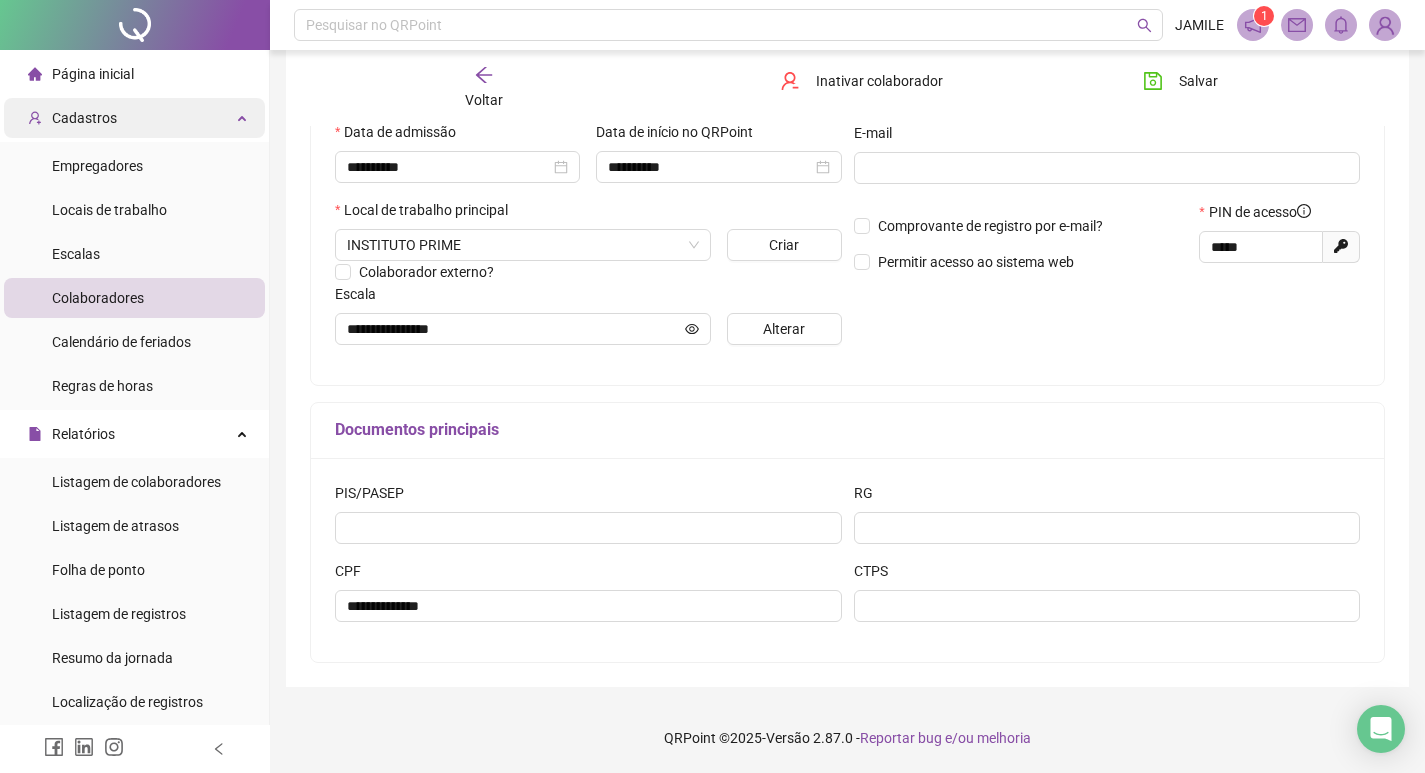 click on "Cadastros" at bounding box center [134, 118] 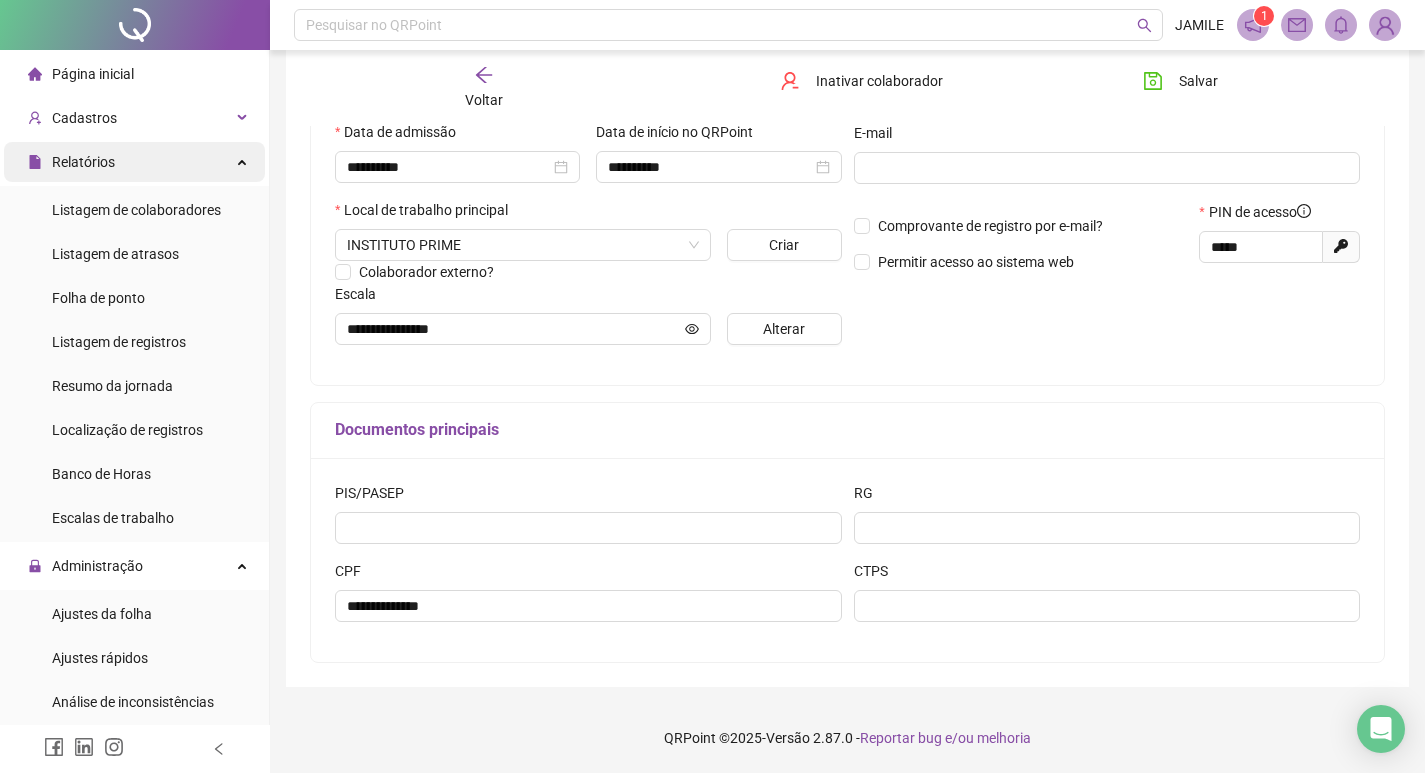 click on "Relatórios" at bounding box center (134, 162) 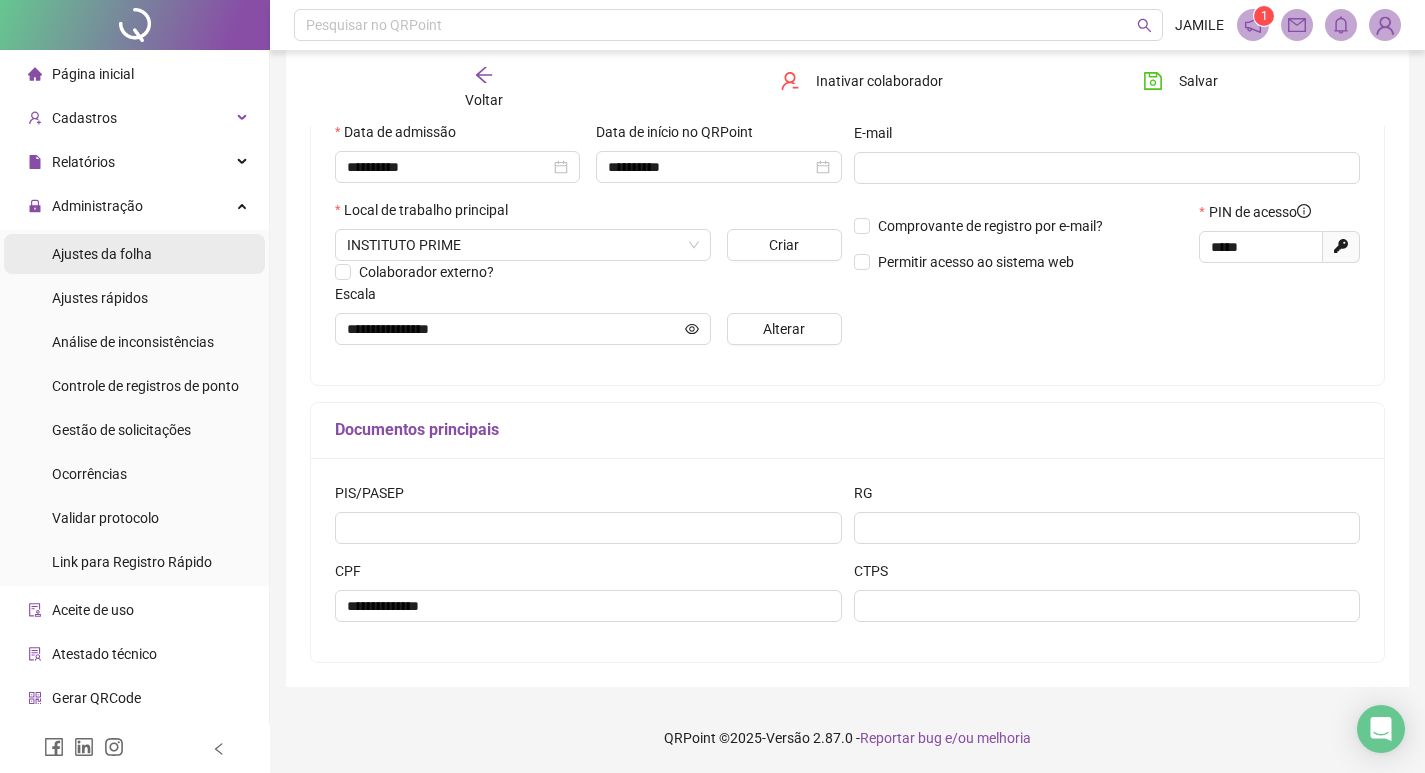 click on "Ajustes da folha" at bounding box center [134, 254] 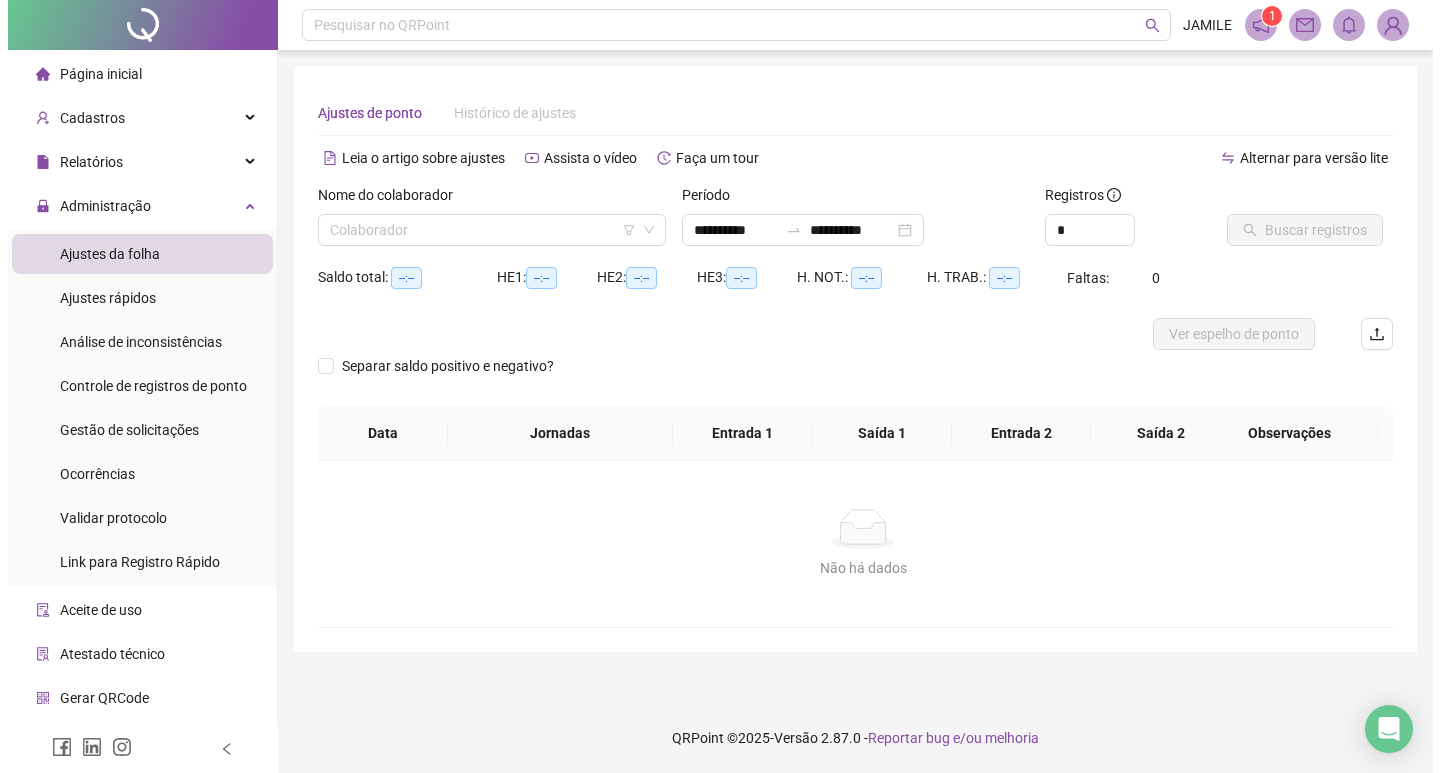 scroll, scrollTop: 0, scrollLeft: 0, axis: both 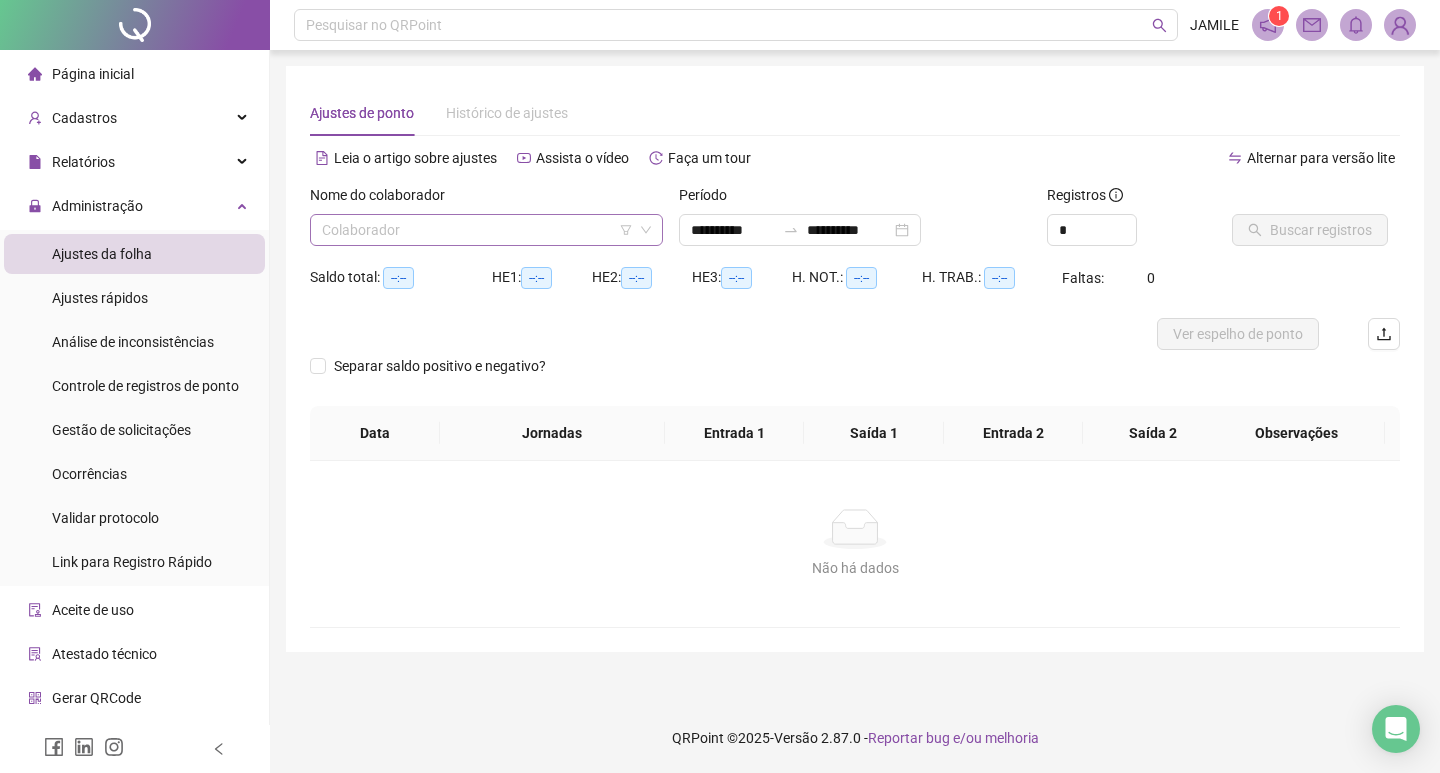 click at bounding box center (480, 230) 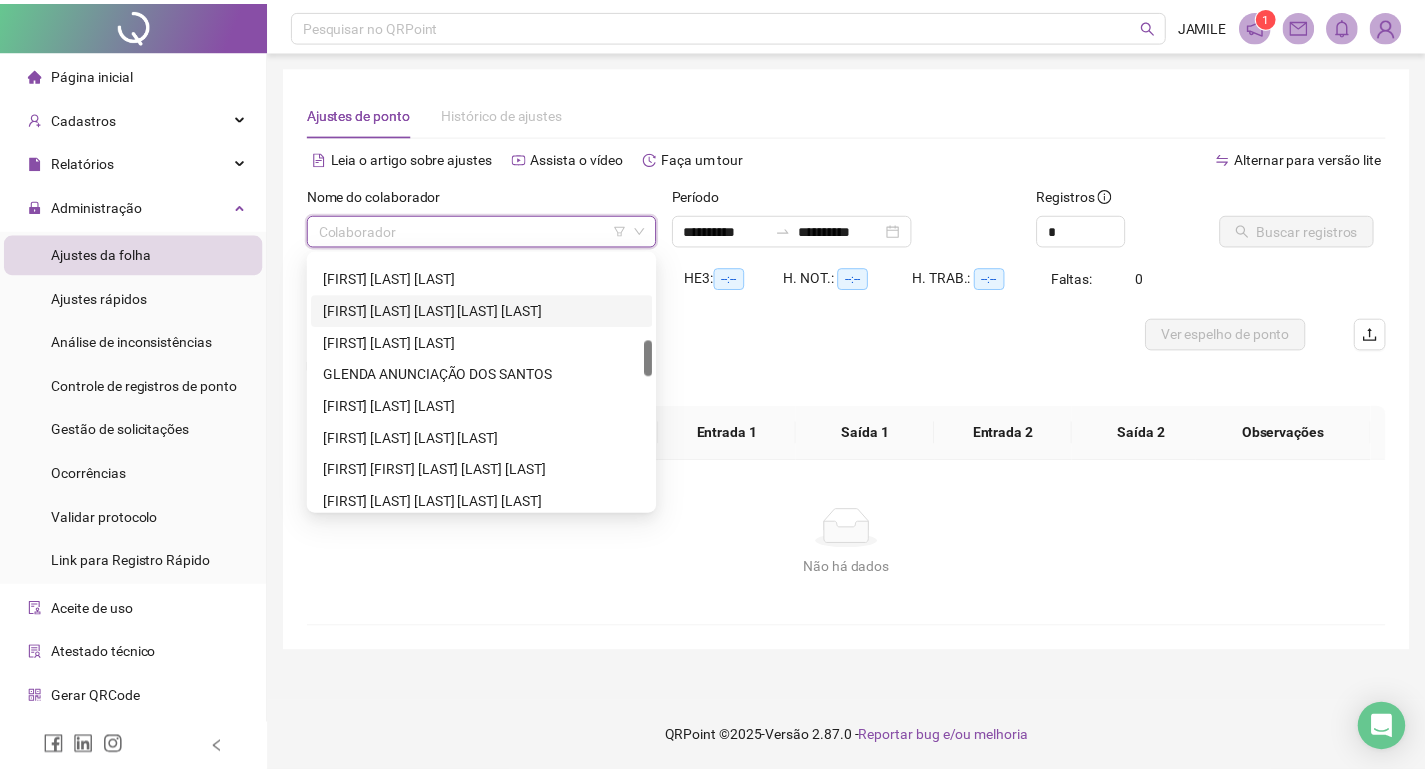 scroll, scrollTop: 800, scrollLeft: 0, axis: vertical 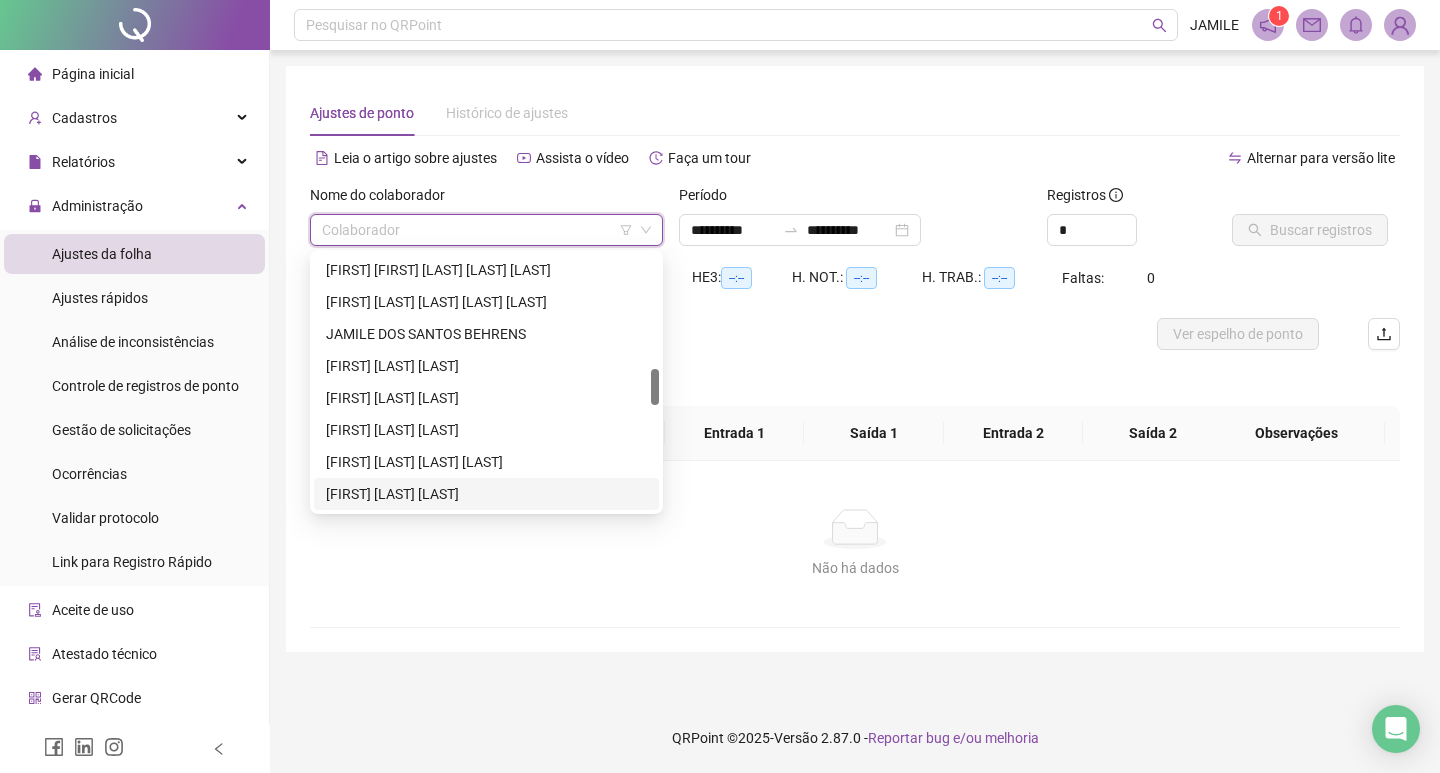 click on "[FIRST] [LAST]" at bounding box center [486, 494] 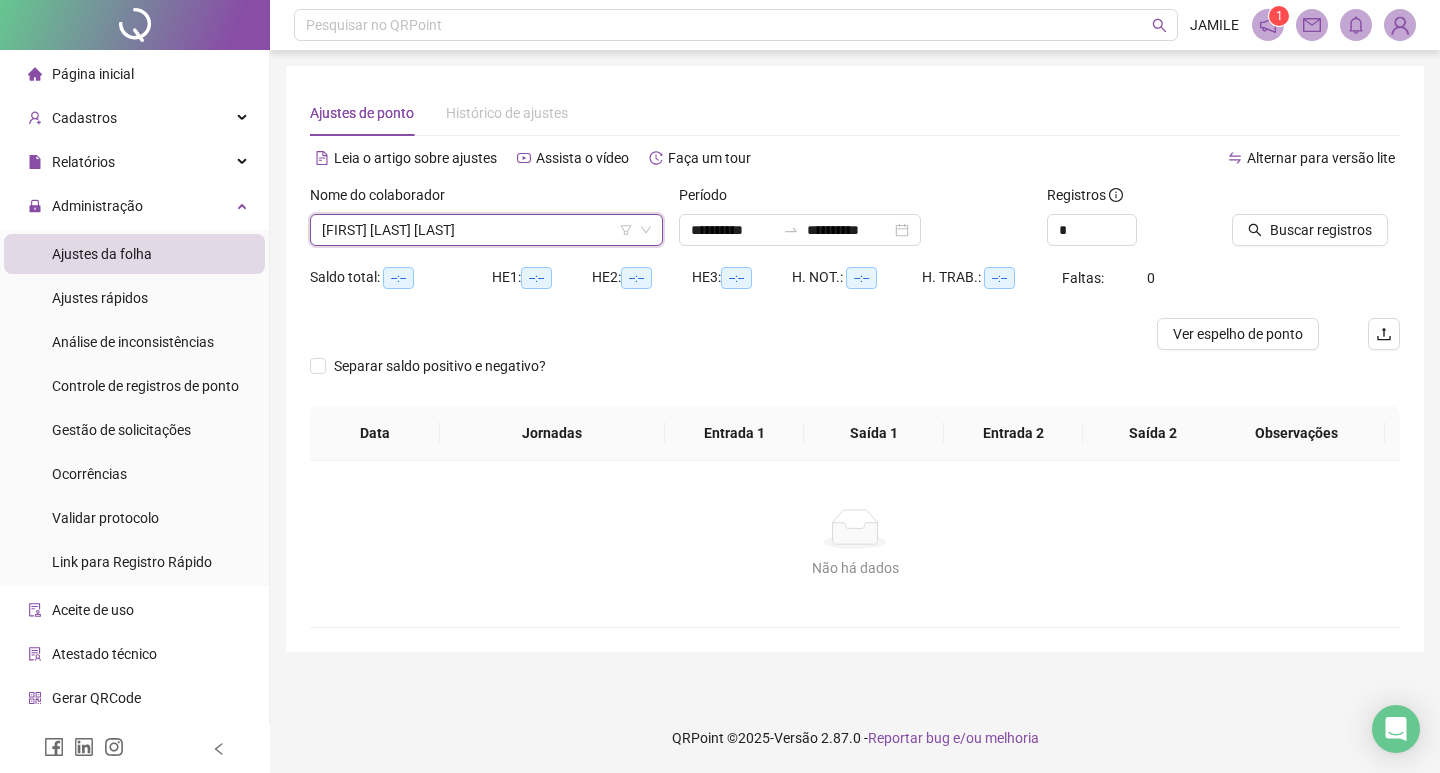 click on "Buscar registros" at bounding box center [1316, 223] 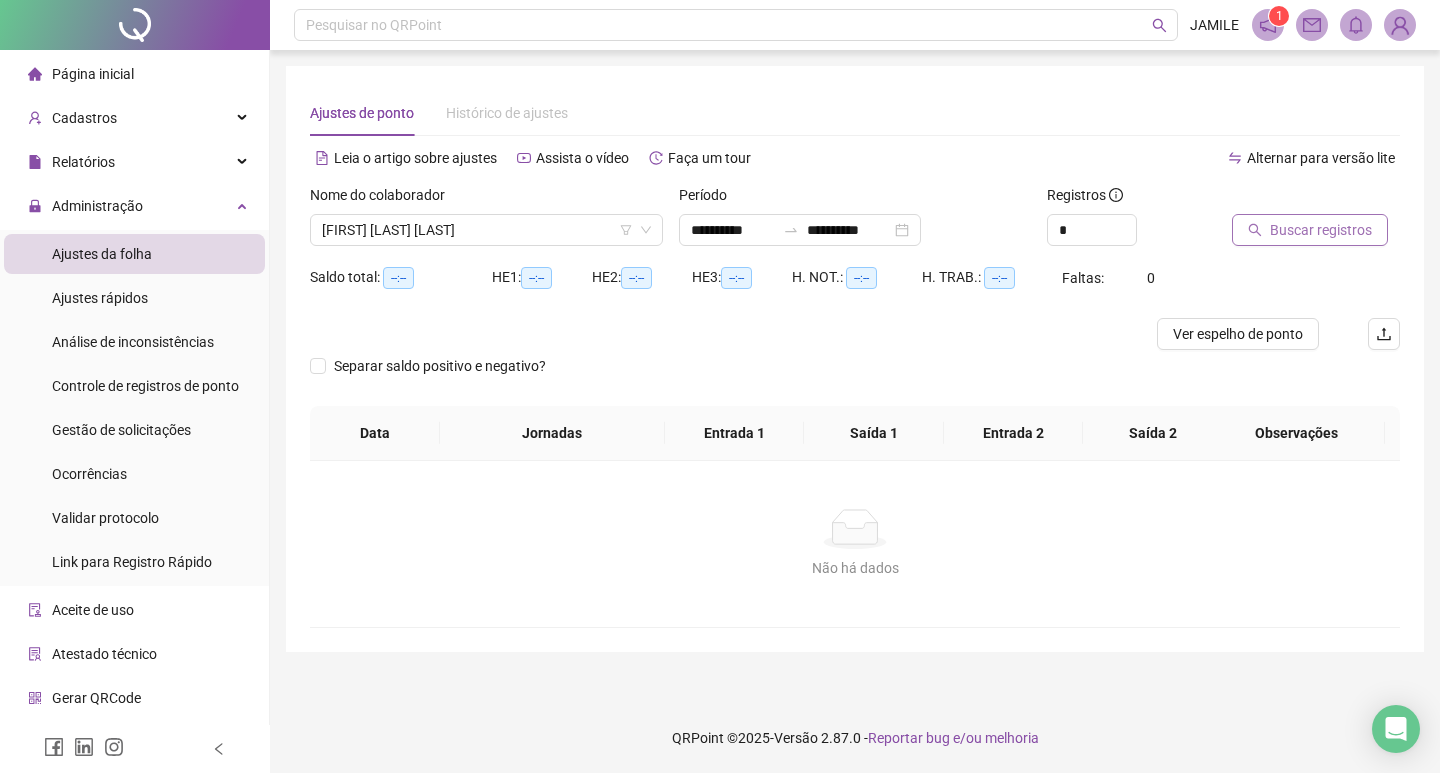 click on "Buscar registros" at bounding box center [1310, 230] 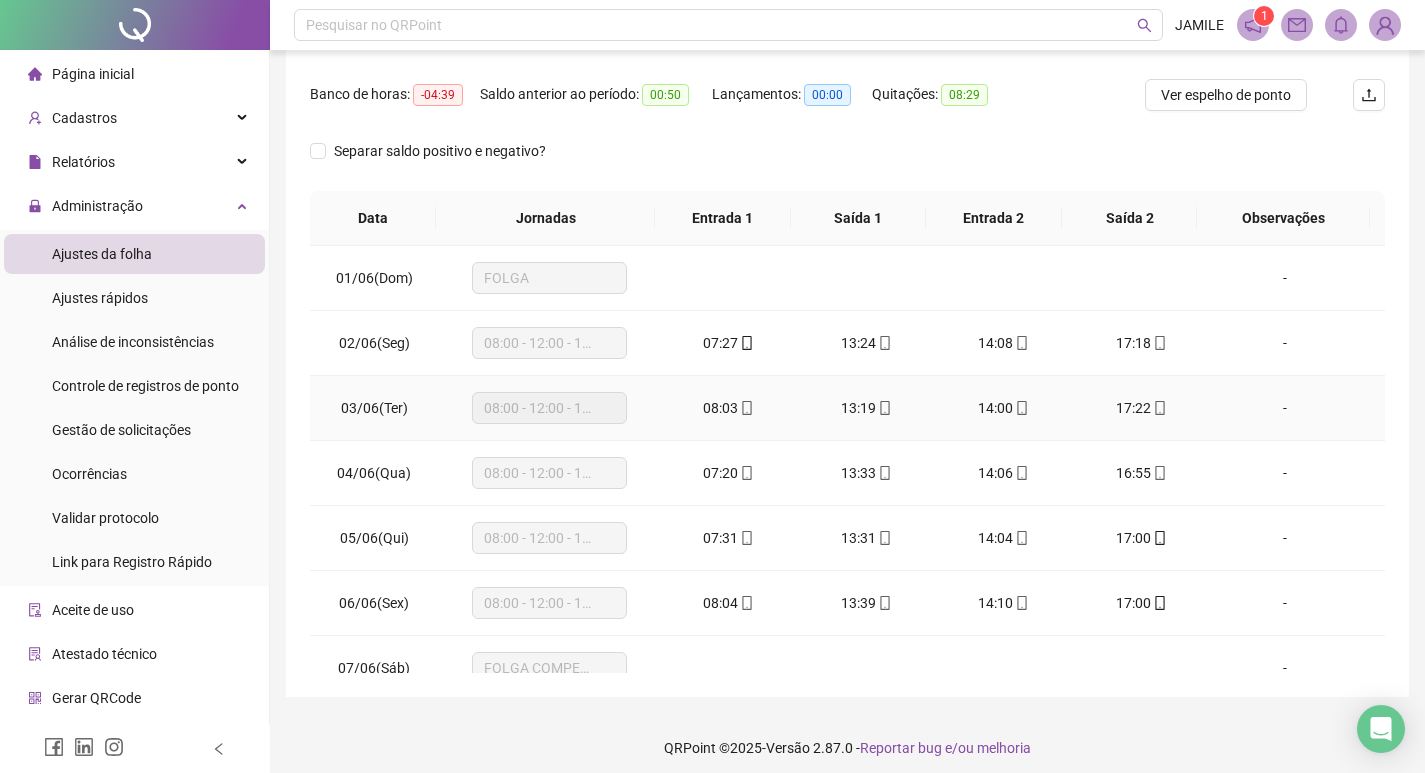 scroll, scrollTop: 249, scrollLeft: 0, axis: vertical 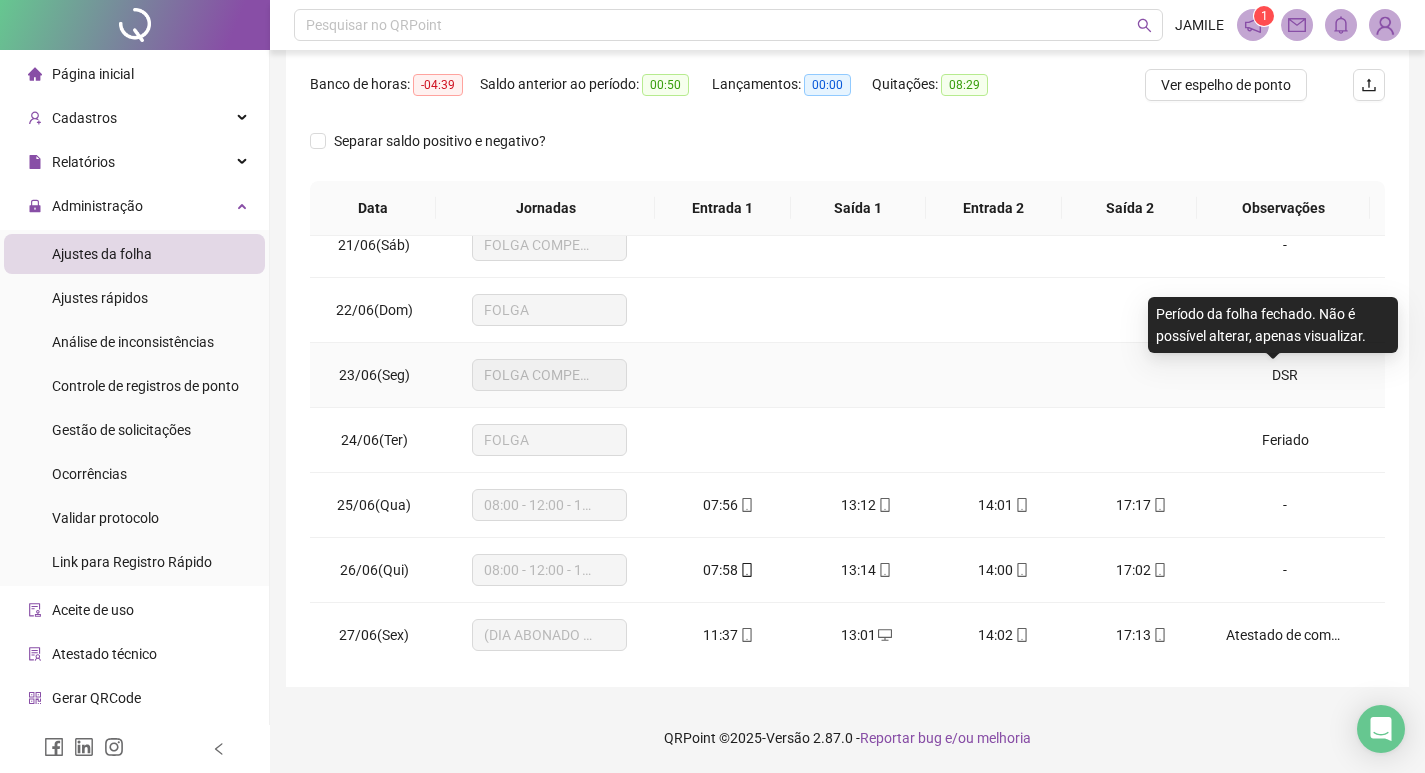 click on "DSR" at bounding box center (1285, 375) 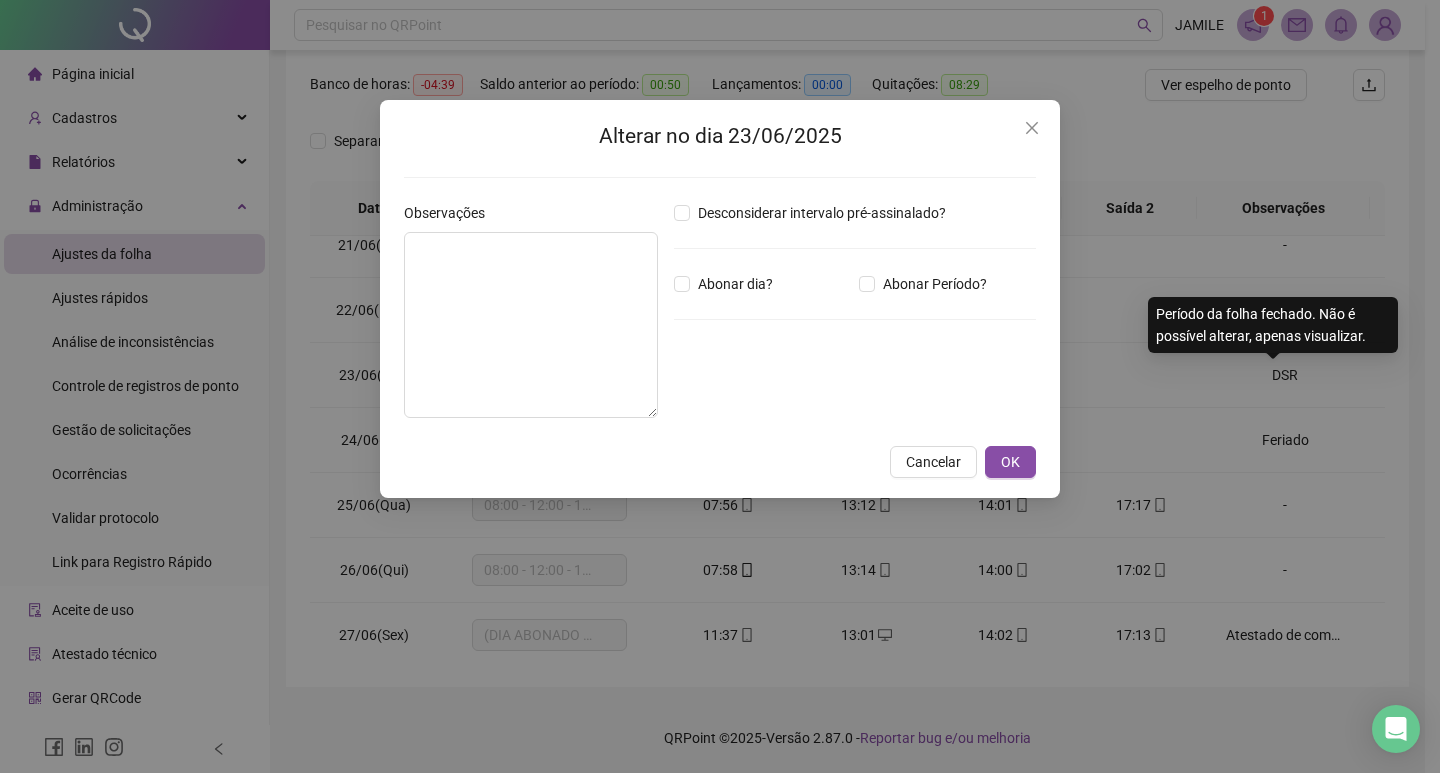 type on "***" 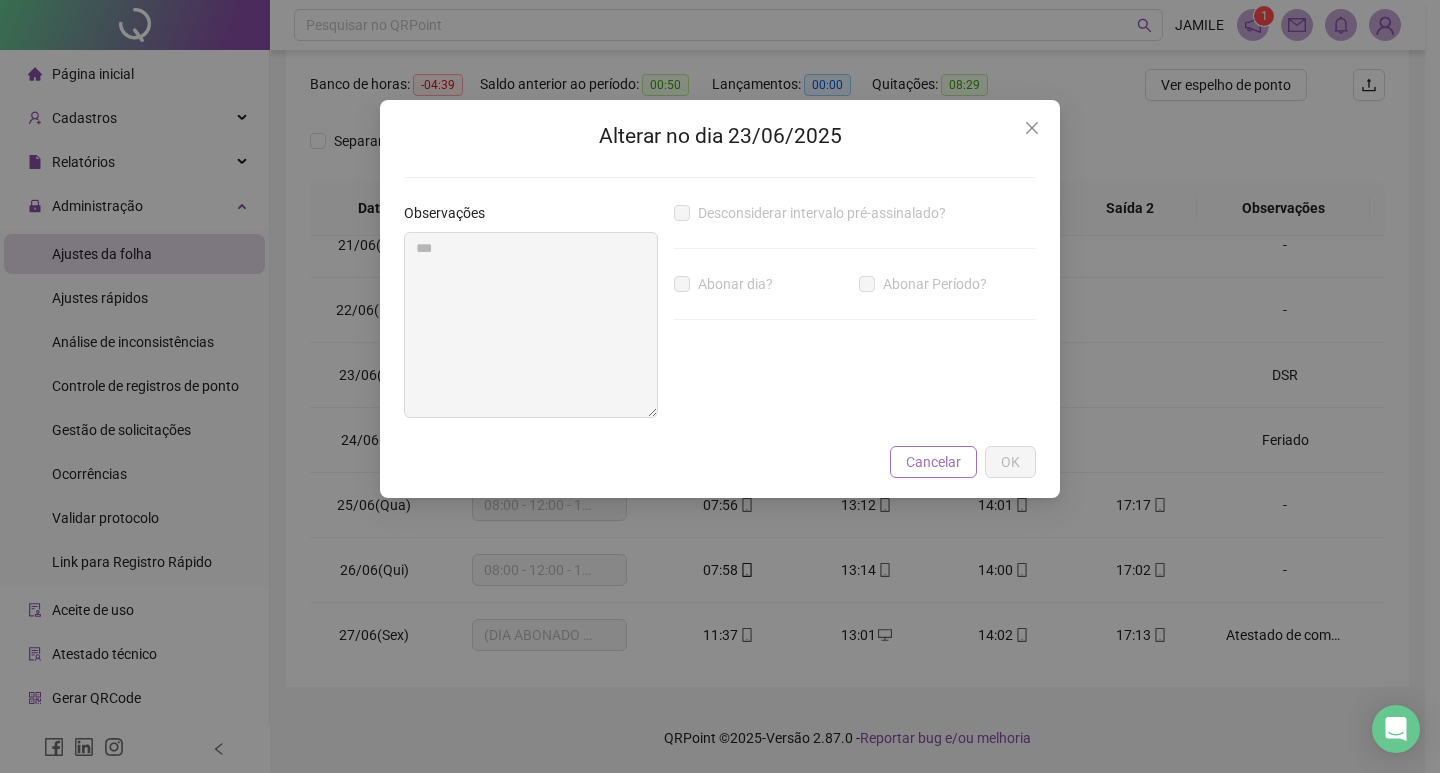 click on "Cancelar" at bounding box center (933, 462) 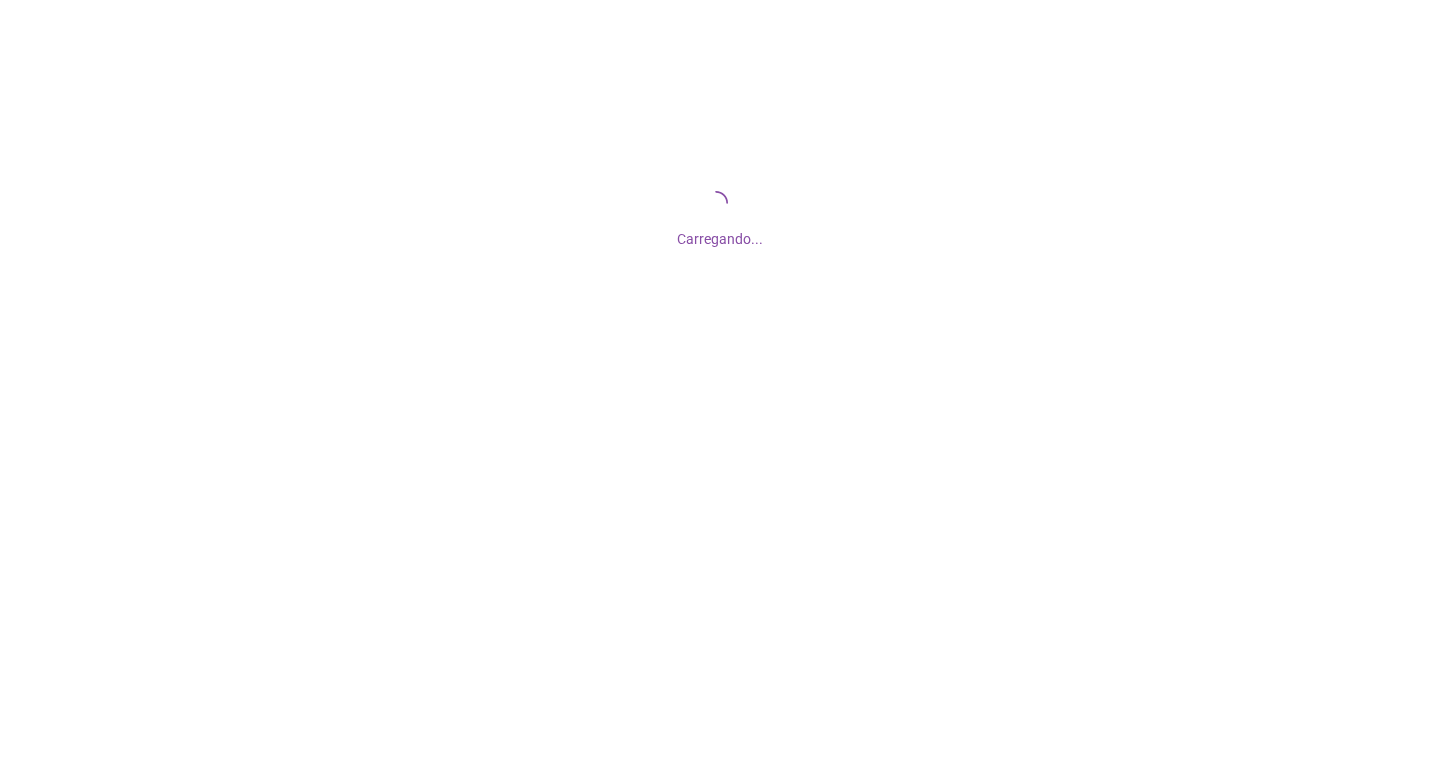 scroll, scrollTop: 0, scrollLeft: 0, axis: both 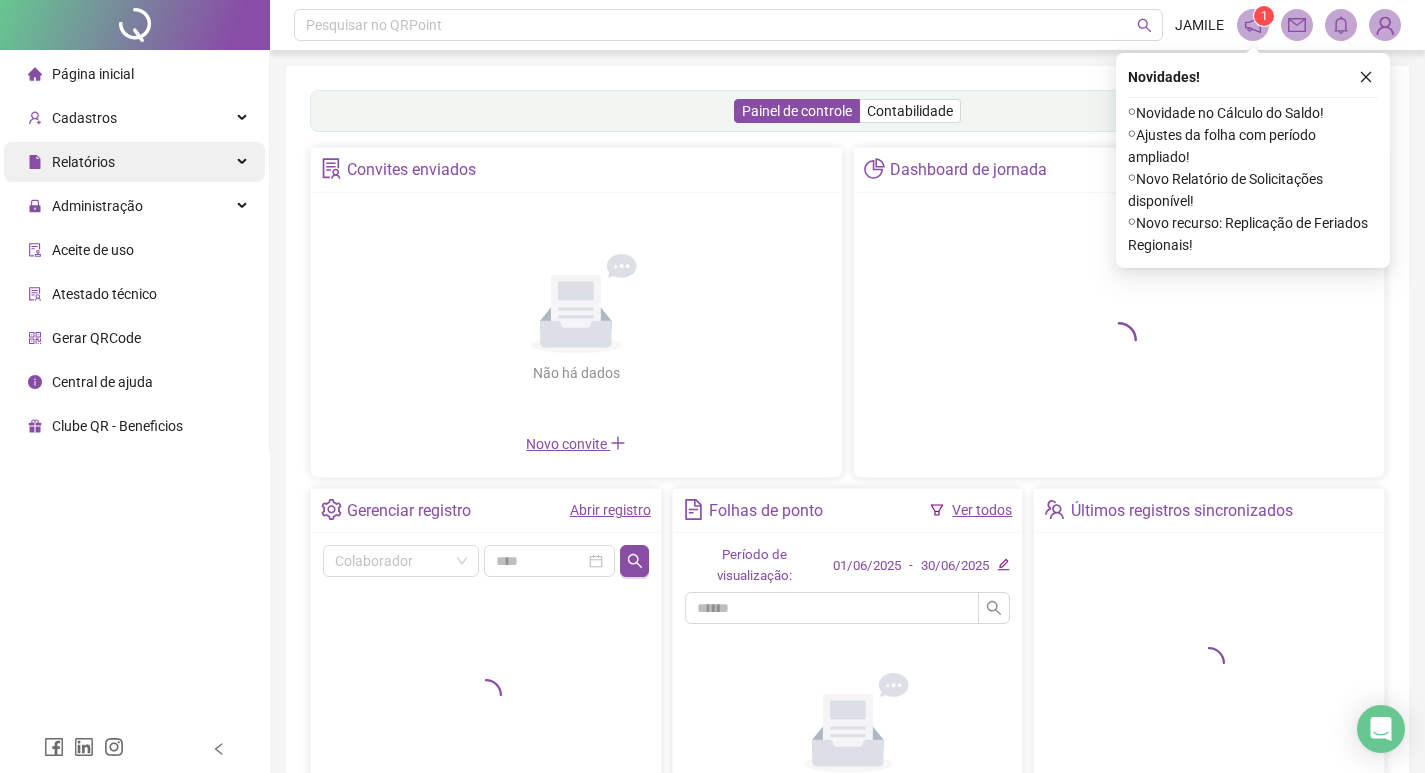 click on "Relatórios" at bounding box center (134, 162) 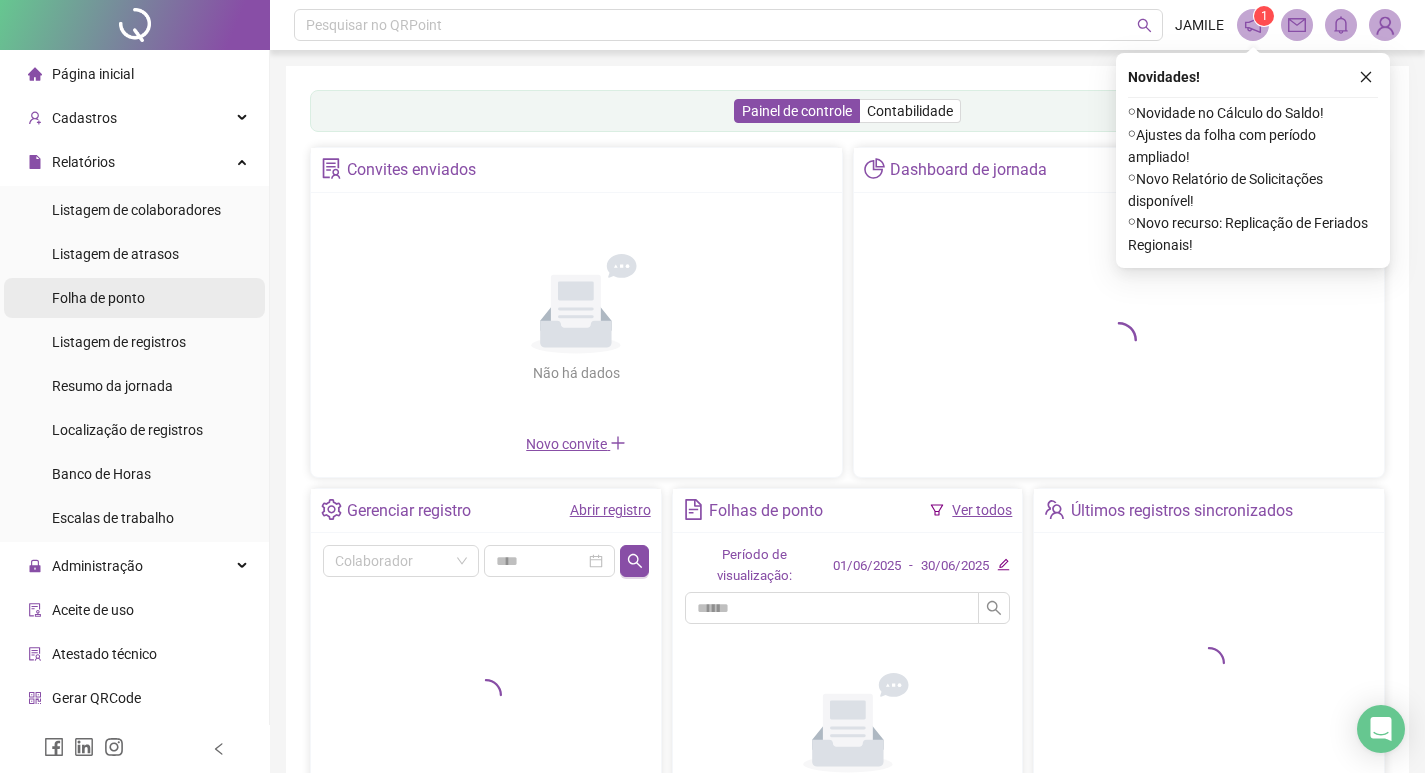 click on "Folha de ponto" at bounding box center [98, 298] 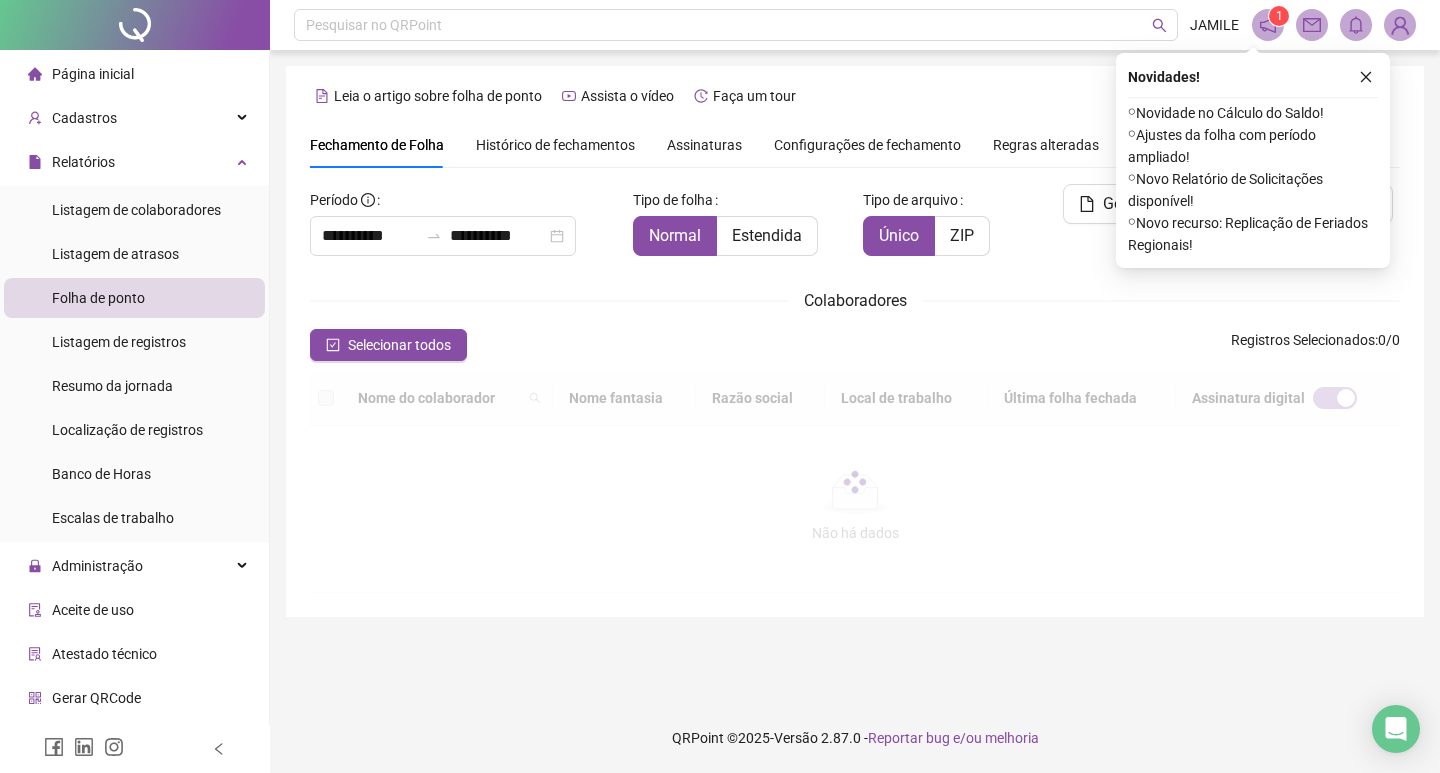 click on "**********" at bounding box center (855, 357) 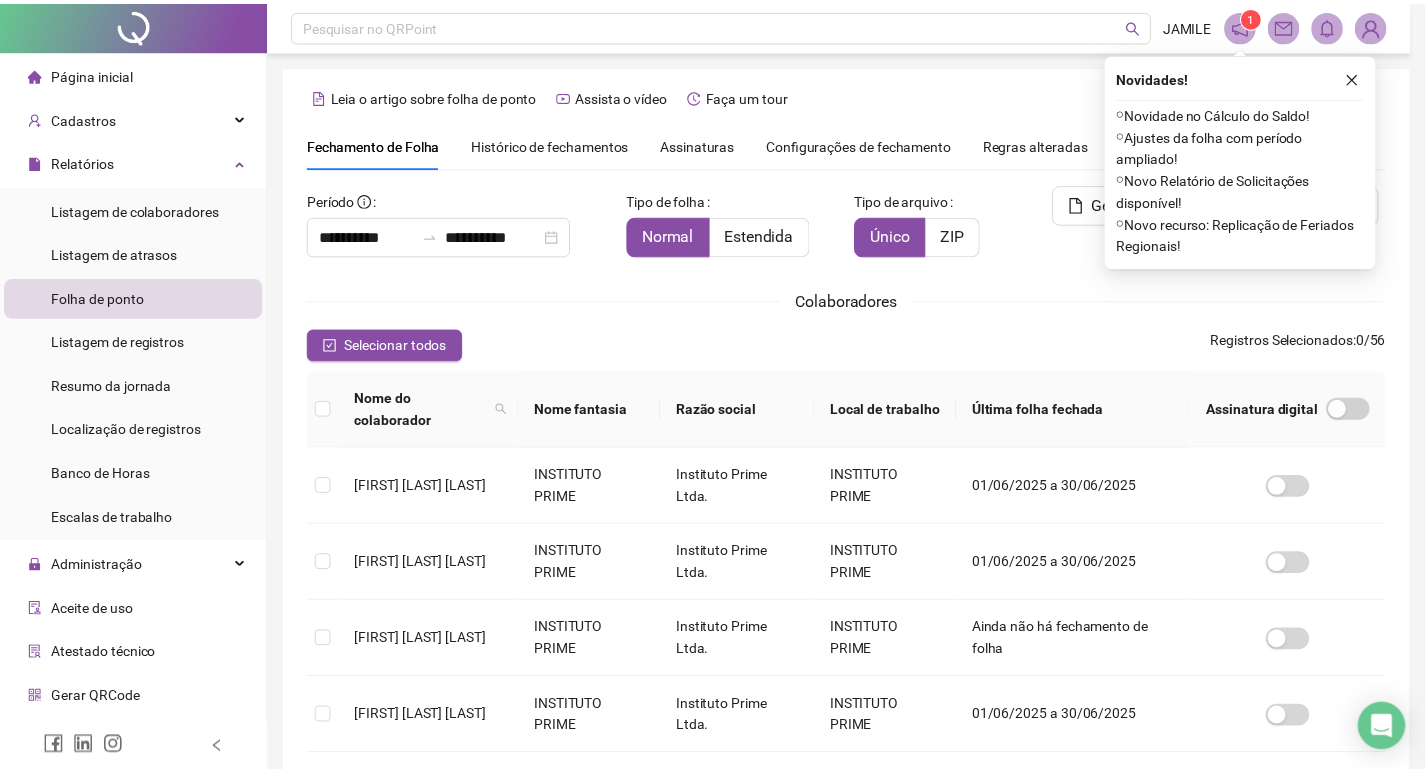 scroll, scrollTop: 23, scrollLeft: 0, axis: vertical 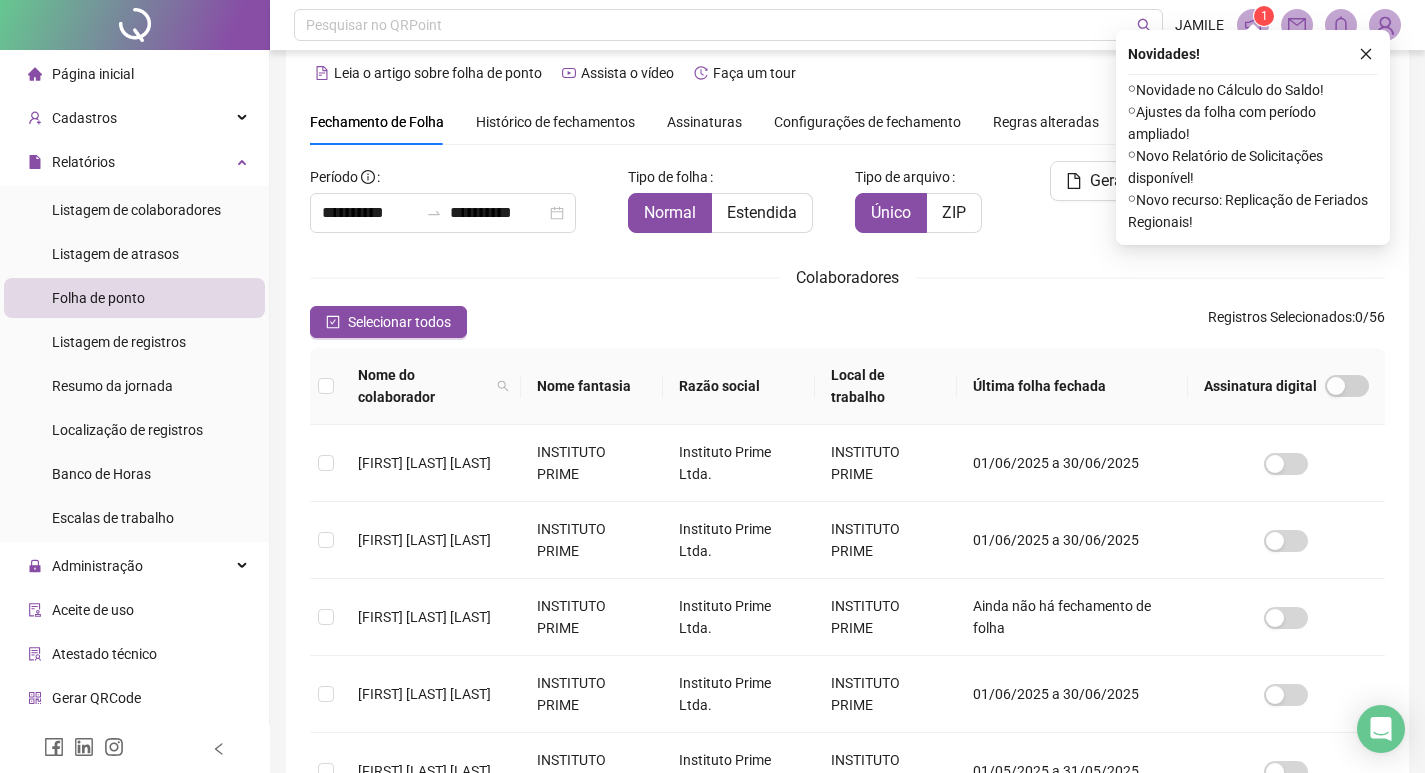 click on "Histórico de fechamentos" at bounding box center (555, 122) 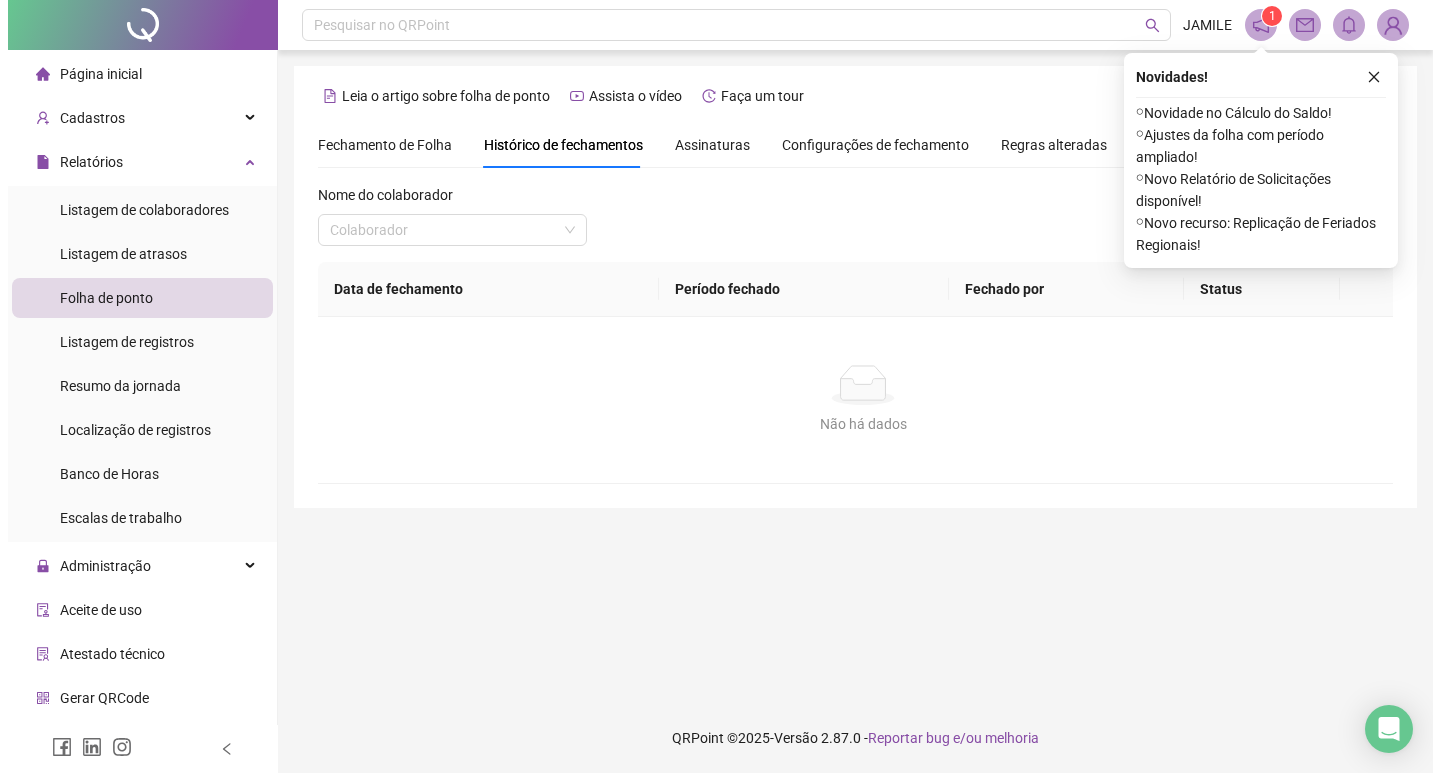 scroll, scrollTop: 0, scrollLeft: 0, axis: both 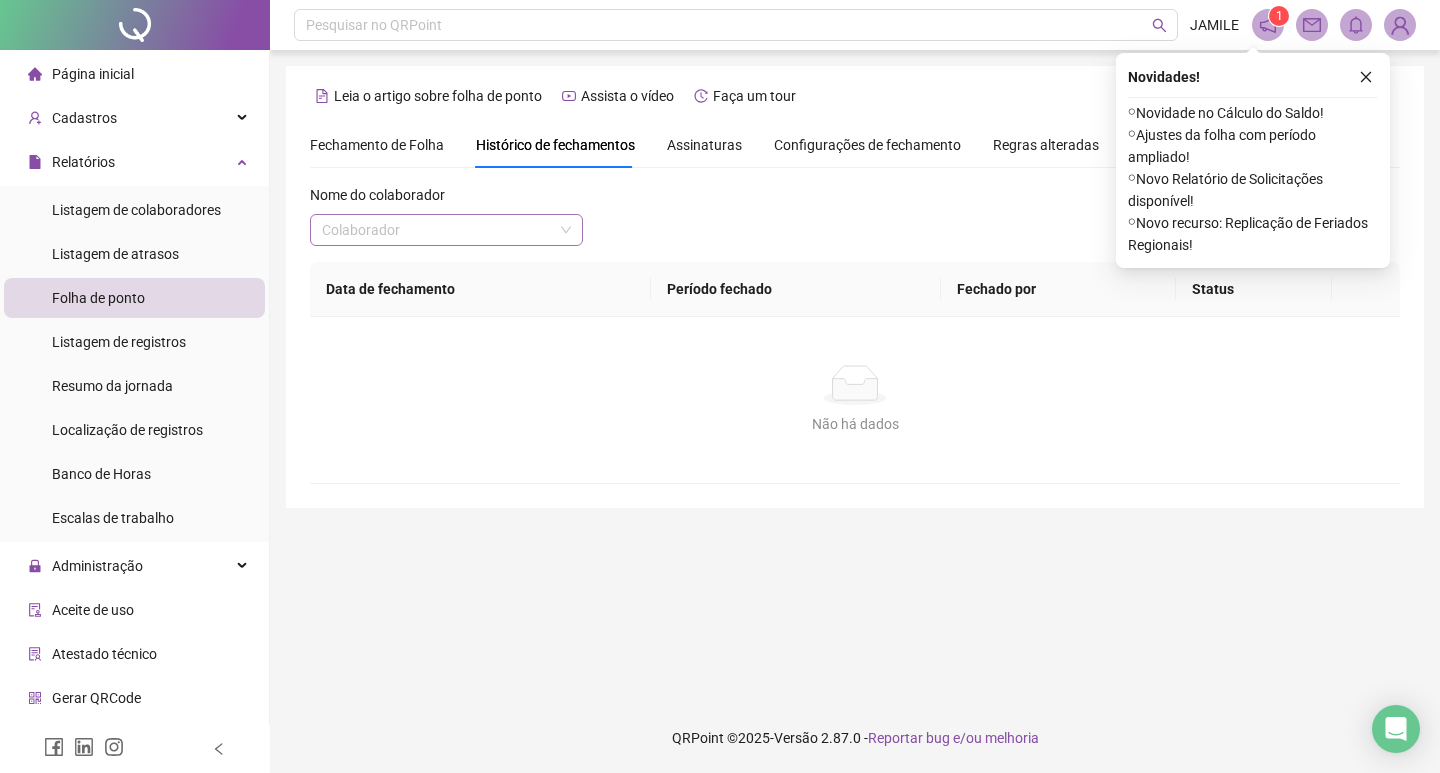 click at bounding box center [440, 230] 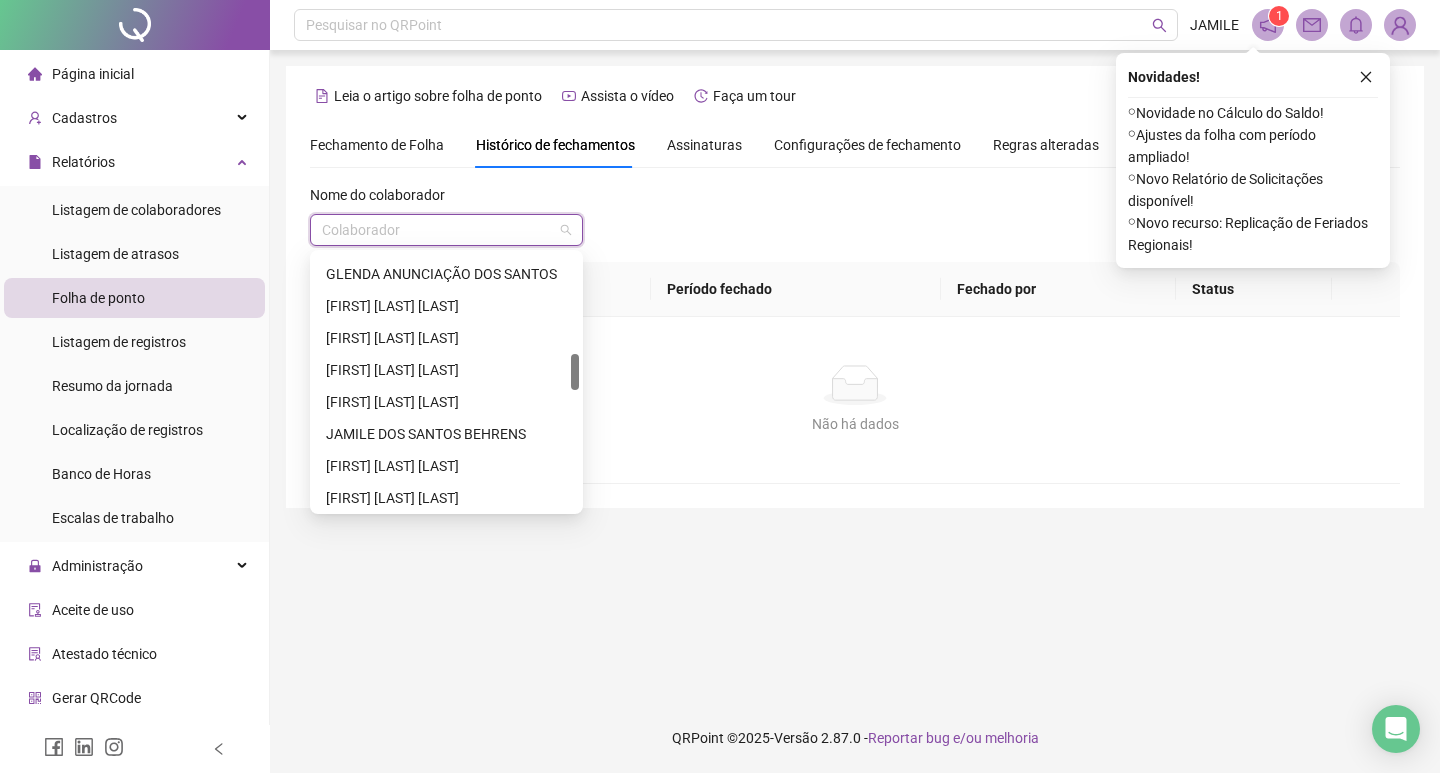 scroll, scrollTop: 800, scrollLeft: 0, axis: vertical 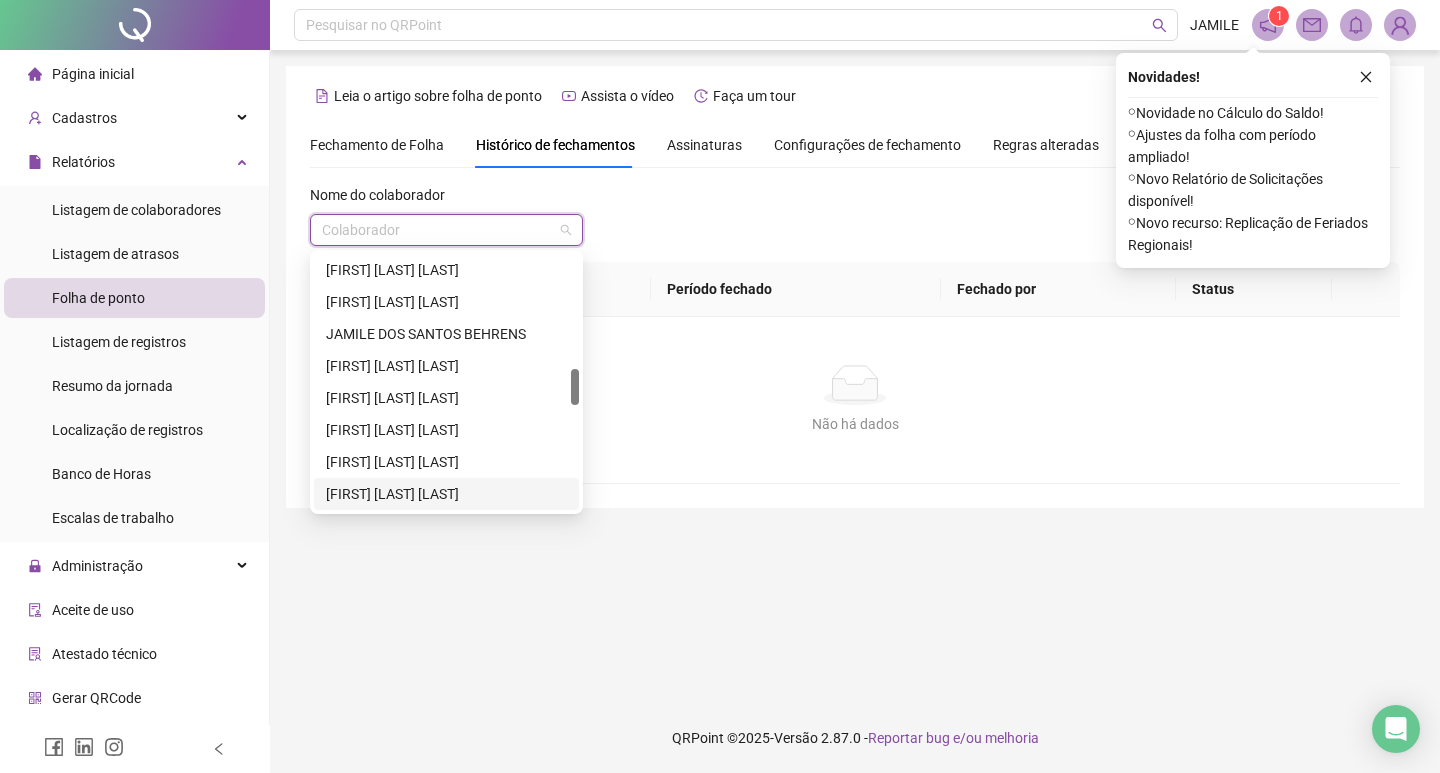 click on "[FIRST] [LAST]" at bounding box center [446, 494] 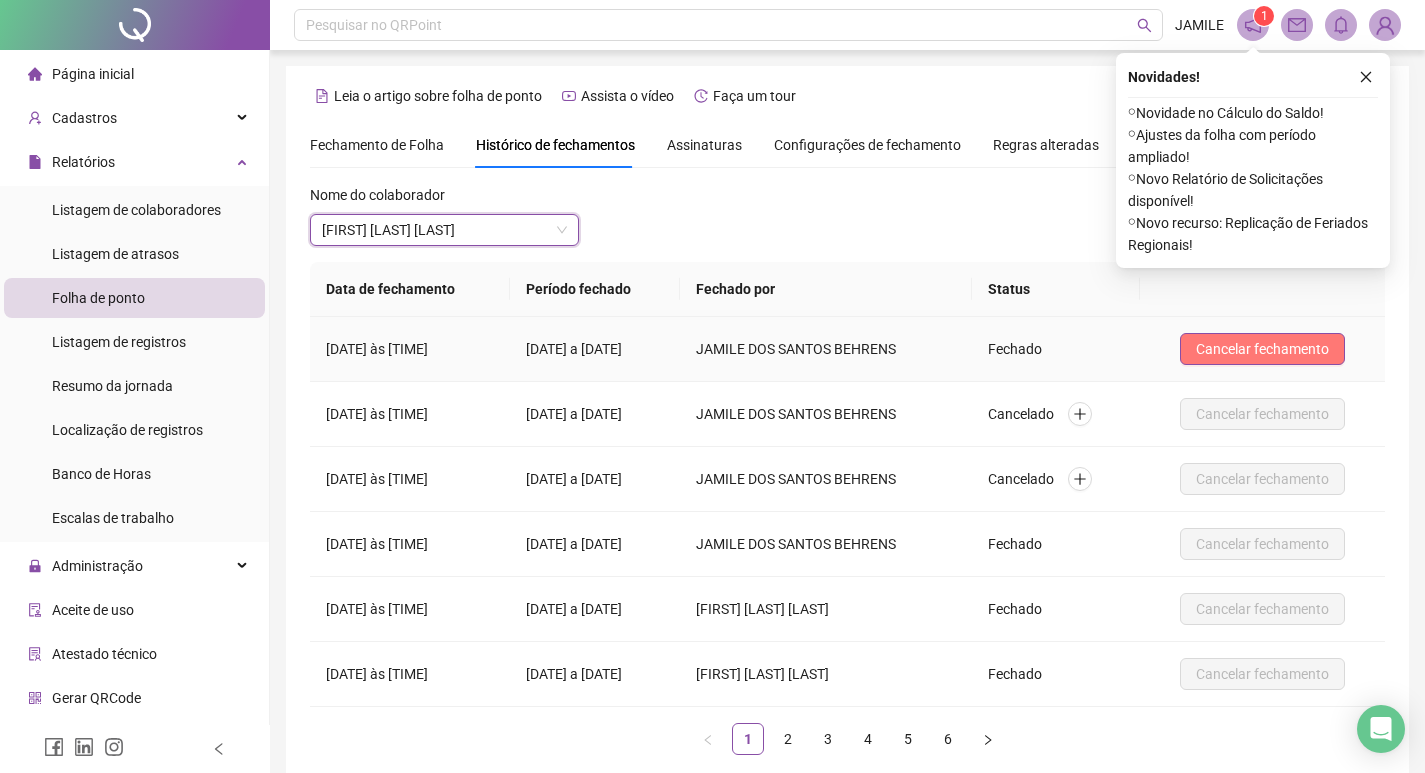 click on "Cancelar fechamento" at bounding box center [1262, 349] 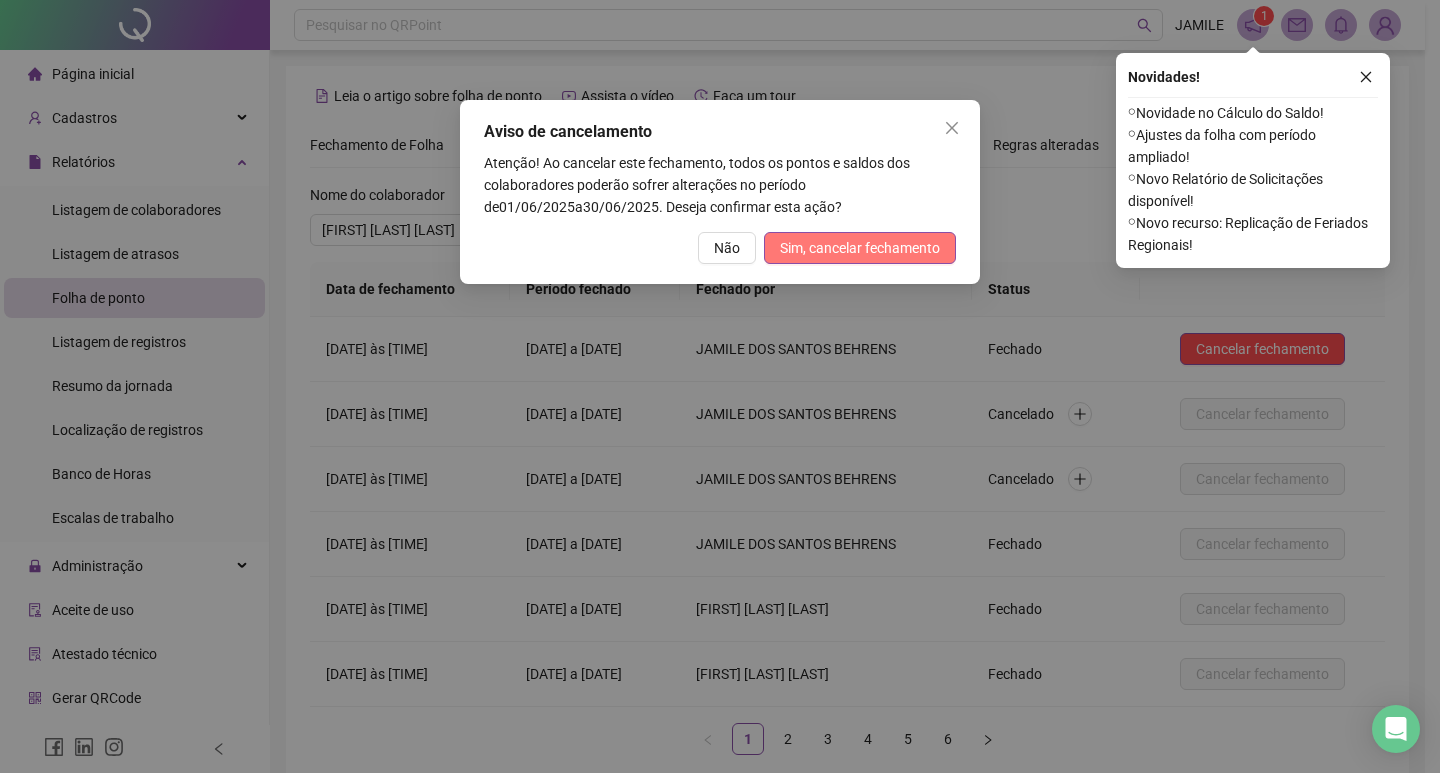 click on "Sim, cancelar fechamento" at bounding box center (860, 248) 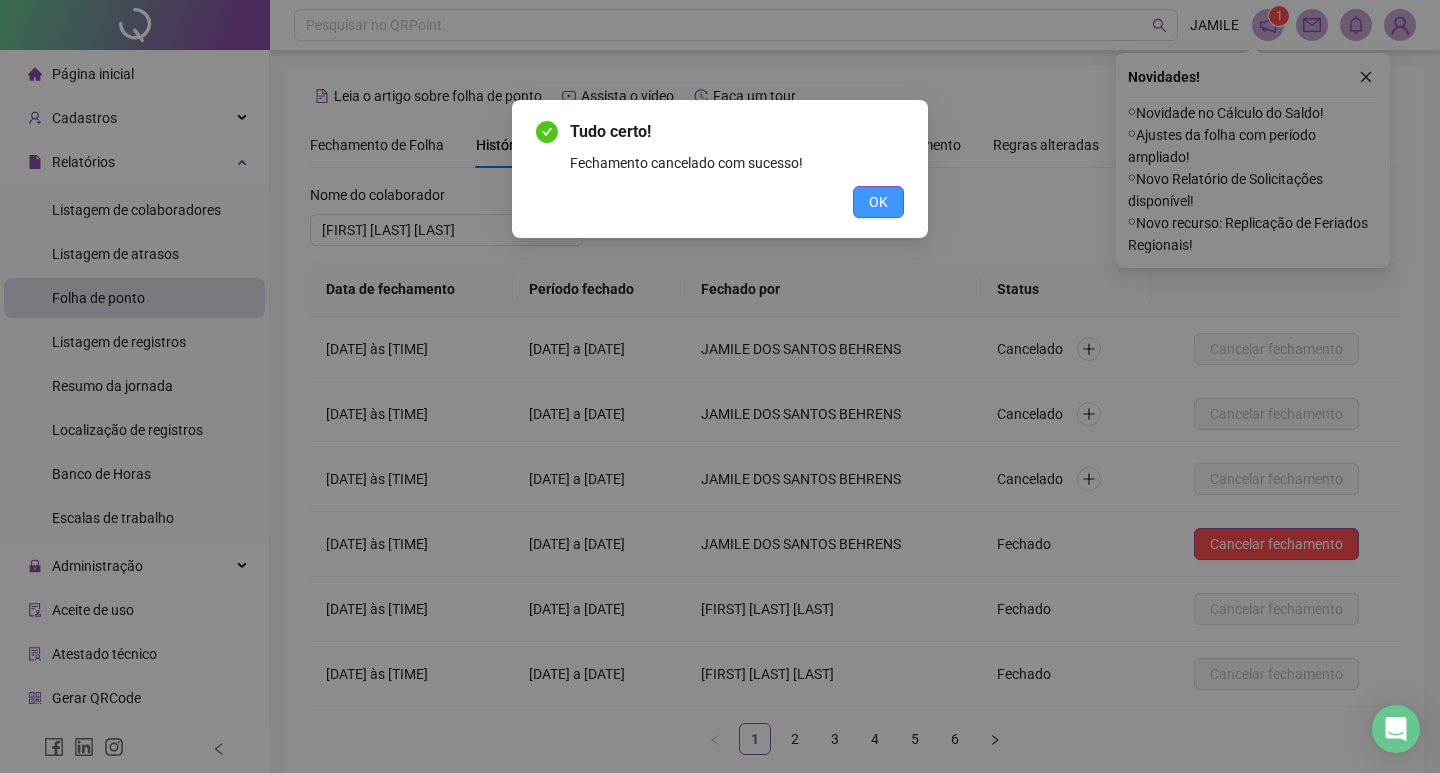 click on "OK" at bounding box center [878, 202] 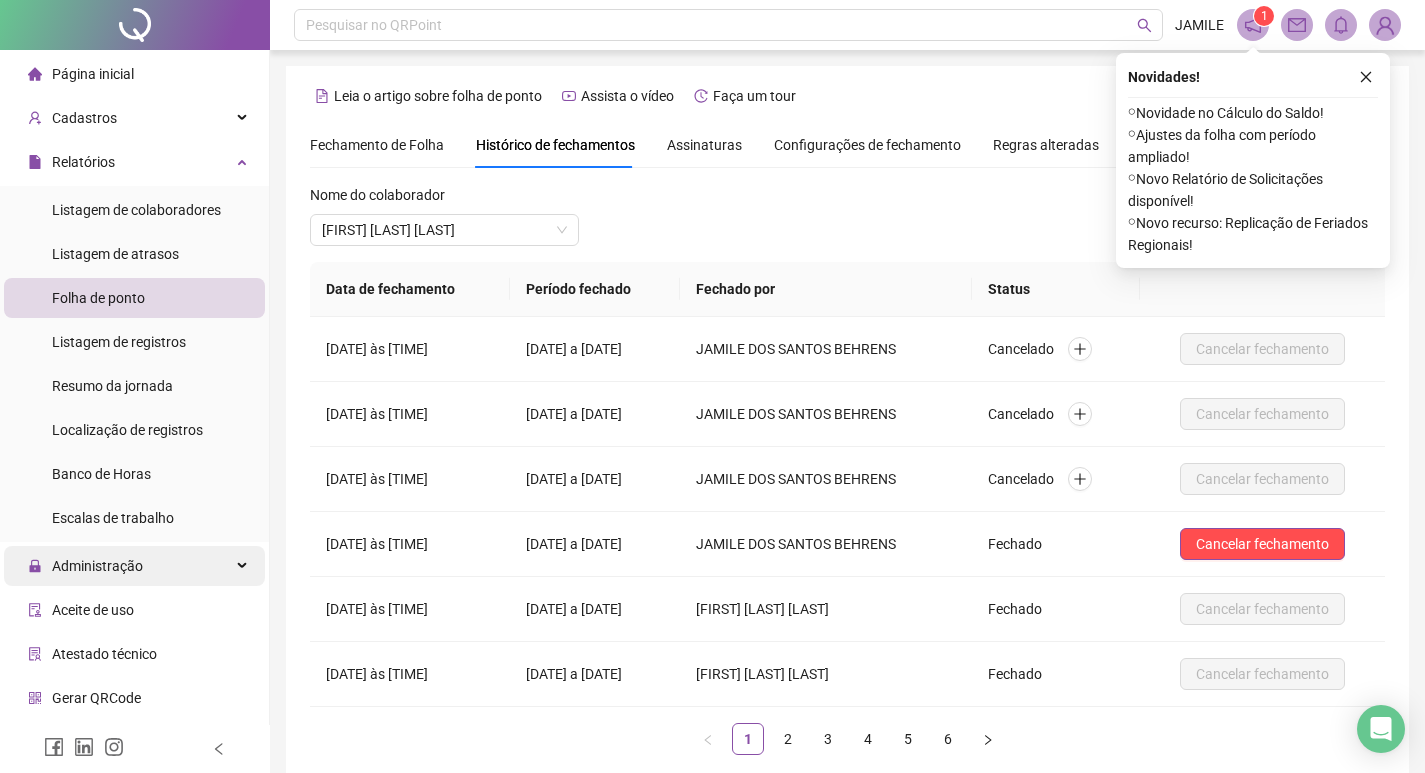 click on "Administração" at bounding box center (97, 566) 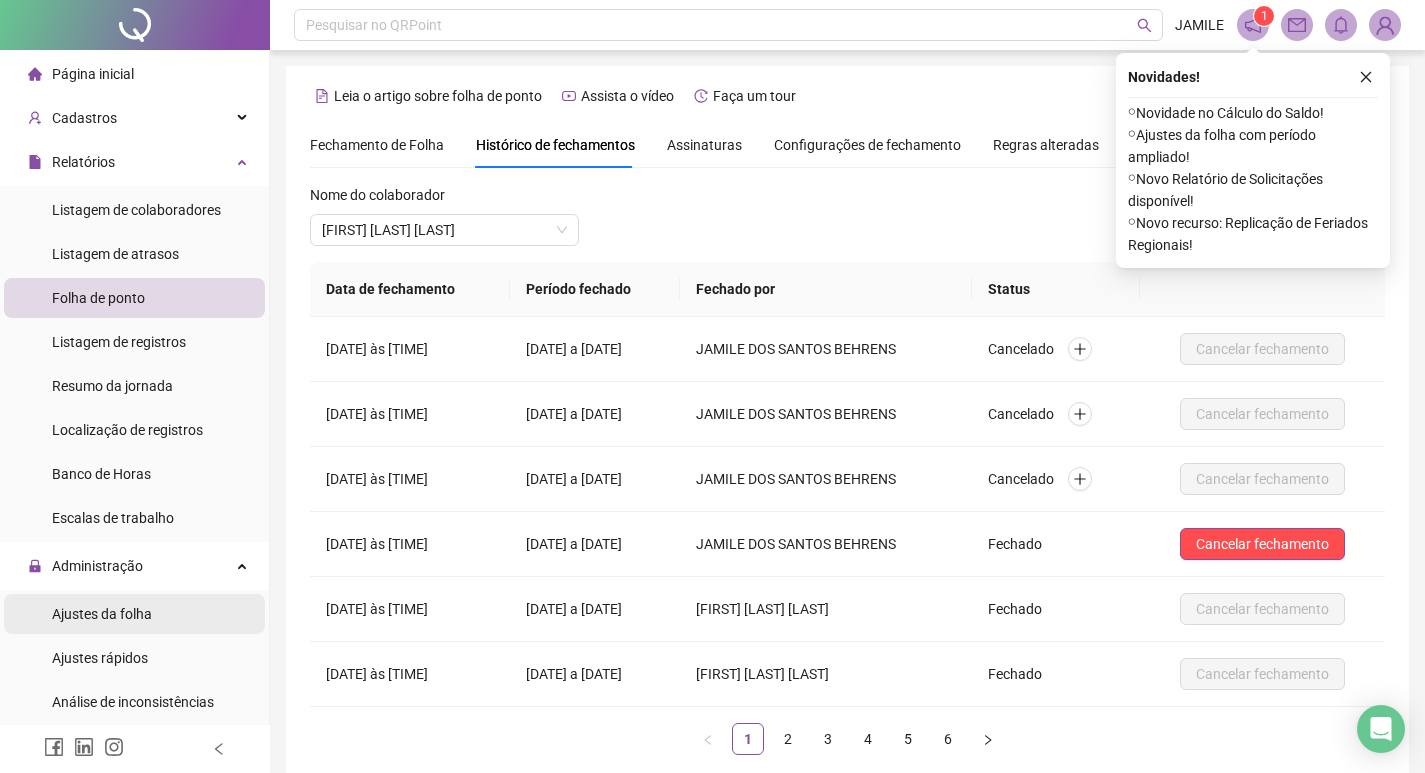 click on "Ajustes da folha" at bounding box center (102, 614) 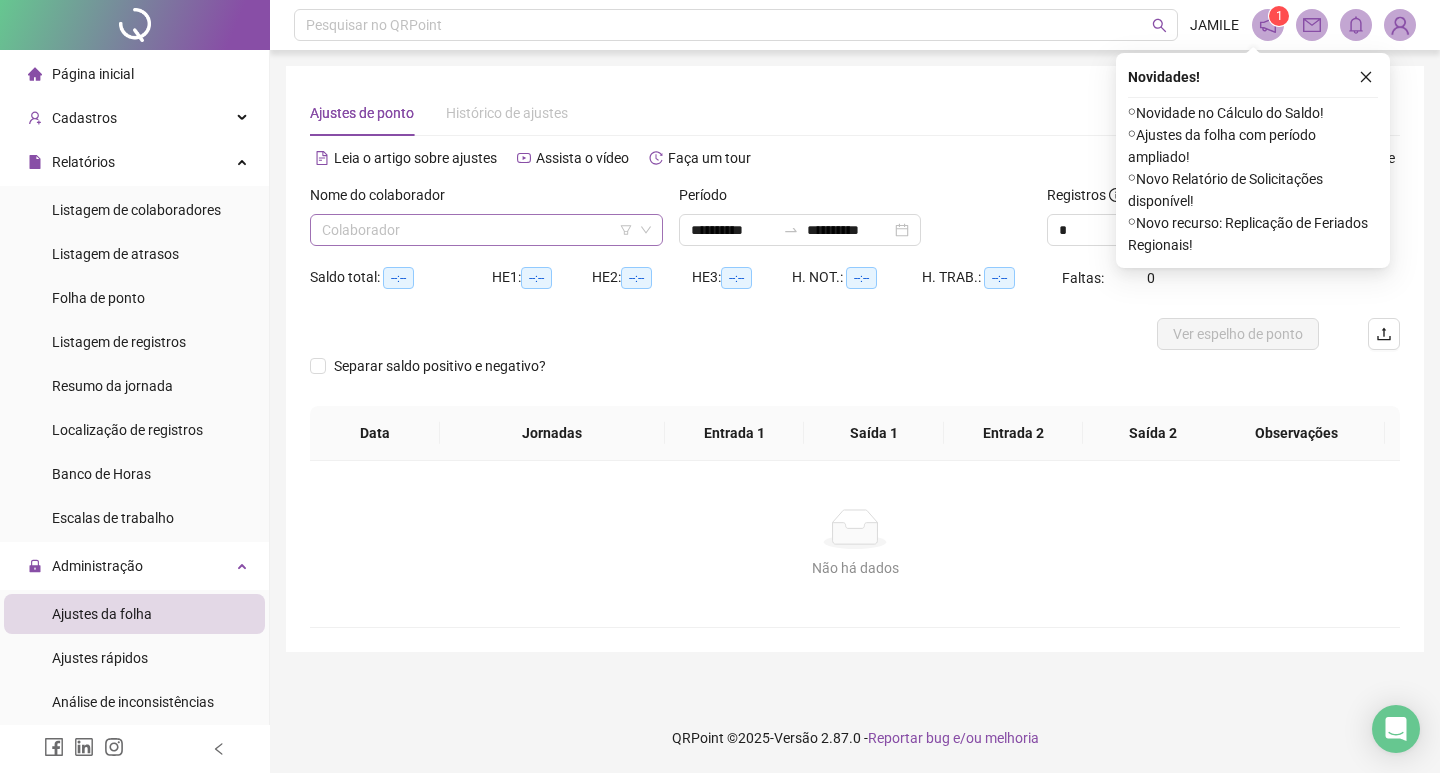 click at bounding box center [480, 230] 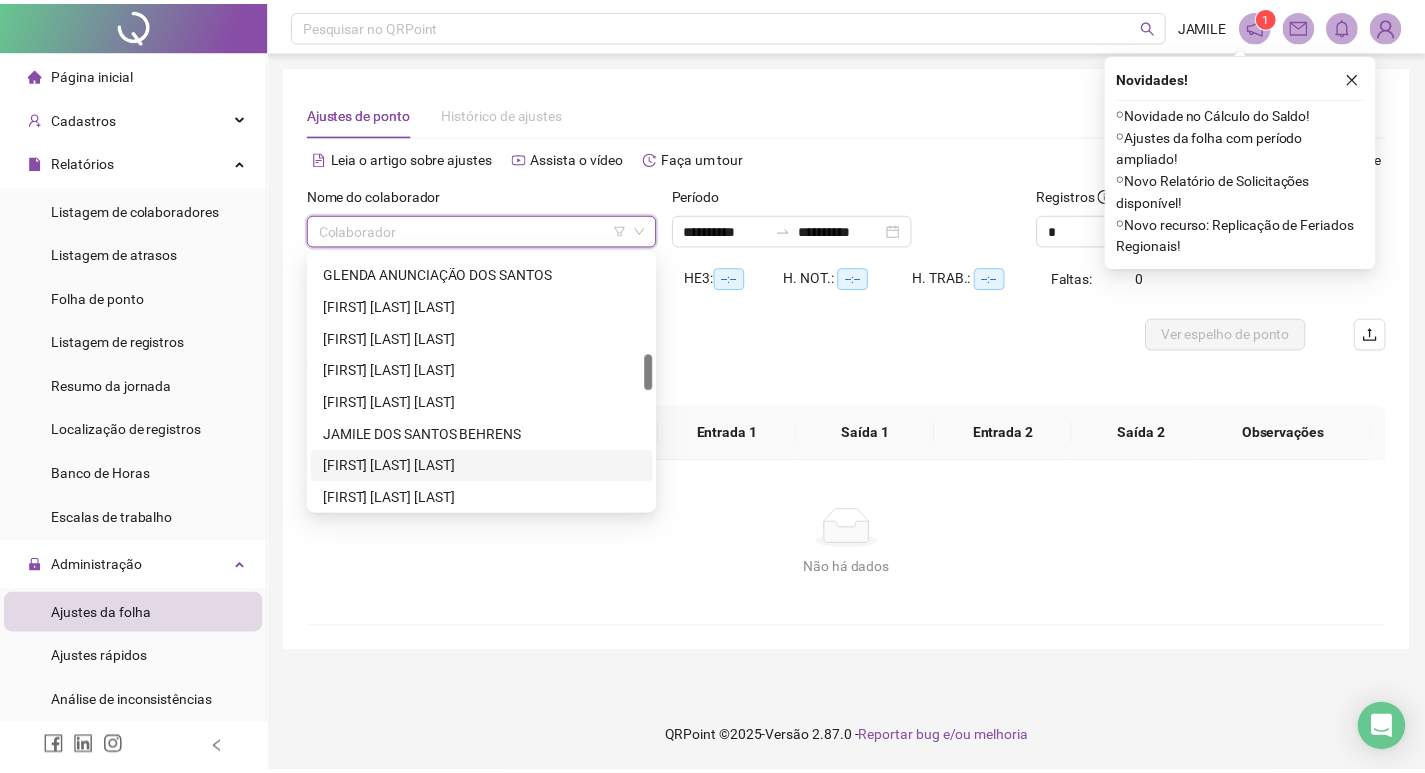scroll, scrollTop: 800, scrollLeft: 0, axis: vertical 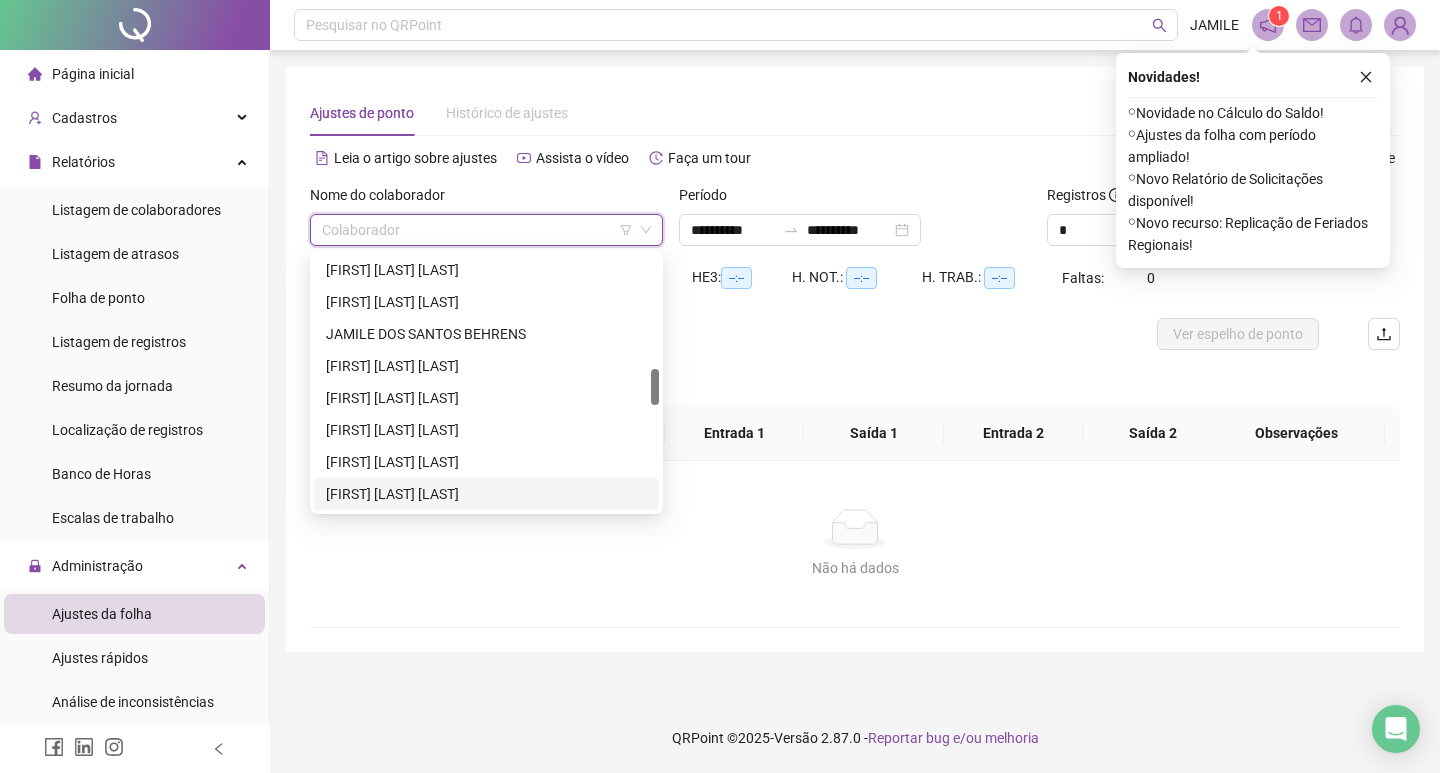 click on "[FIRST] [LAST]" at bounding box center (486, 494) 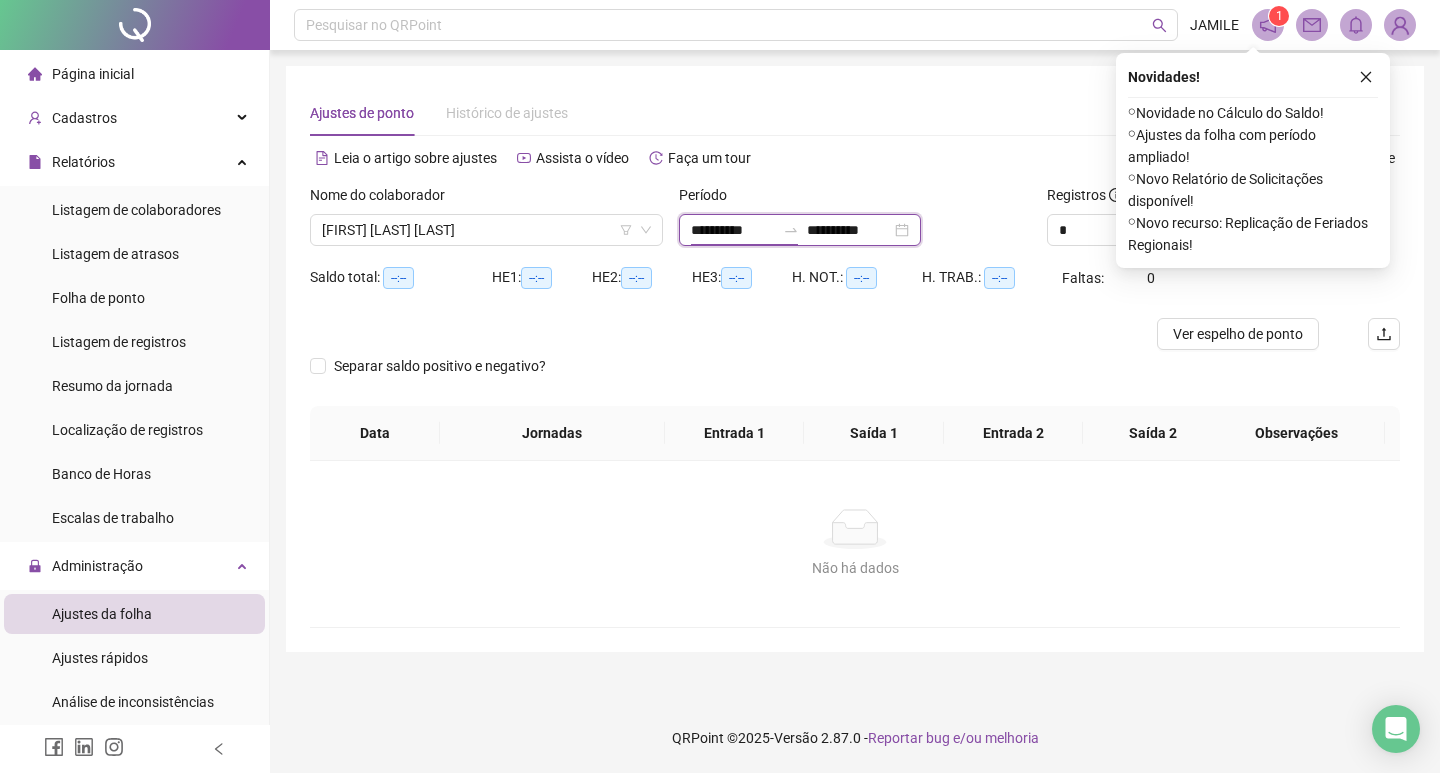 click on "**********" at bounding box center [733, 230] 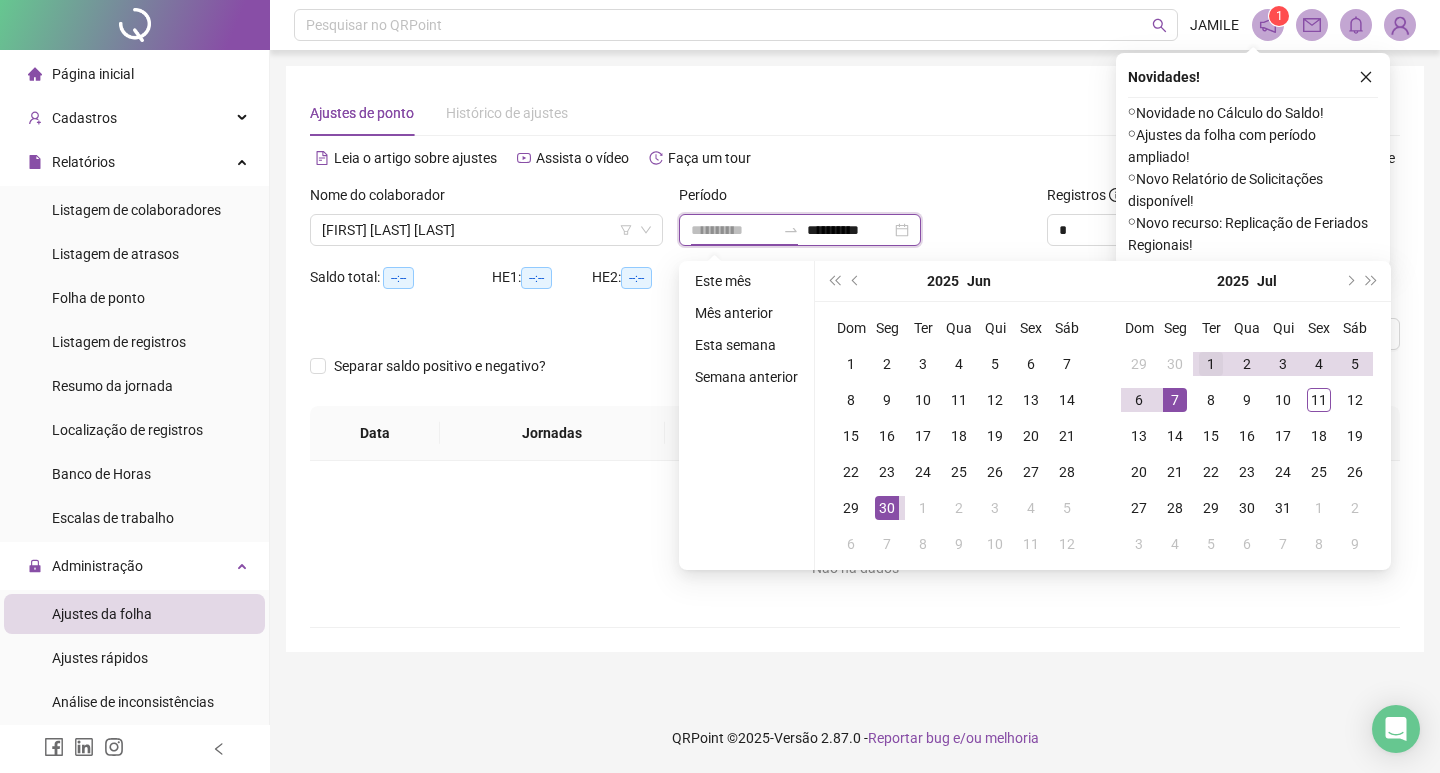 type on "**********" 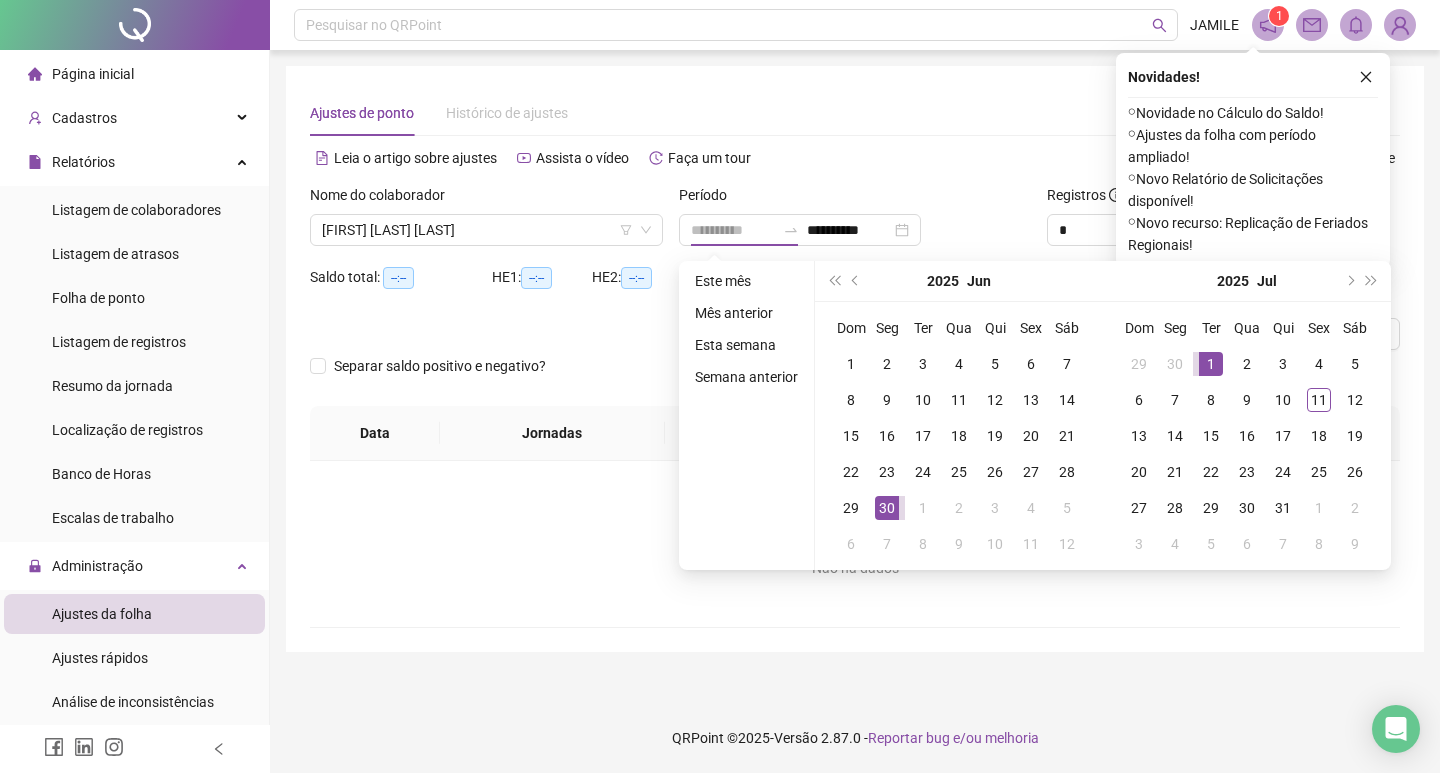 click on "1" at bounding box center [1211, 364] 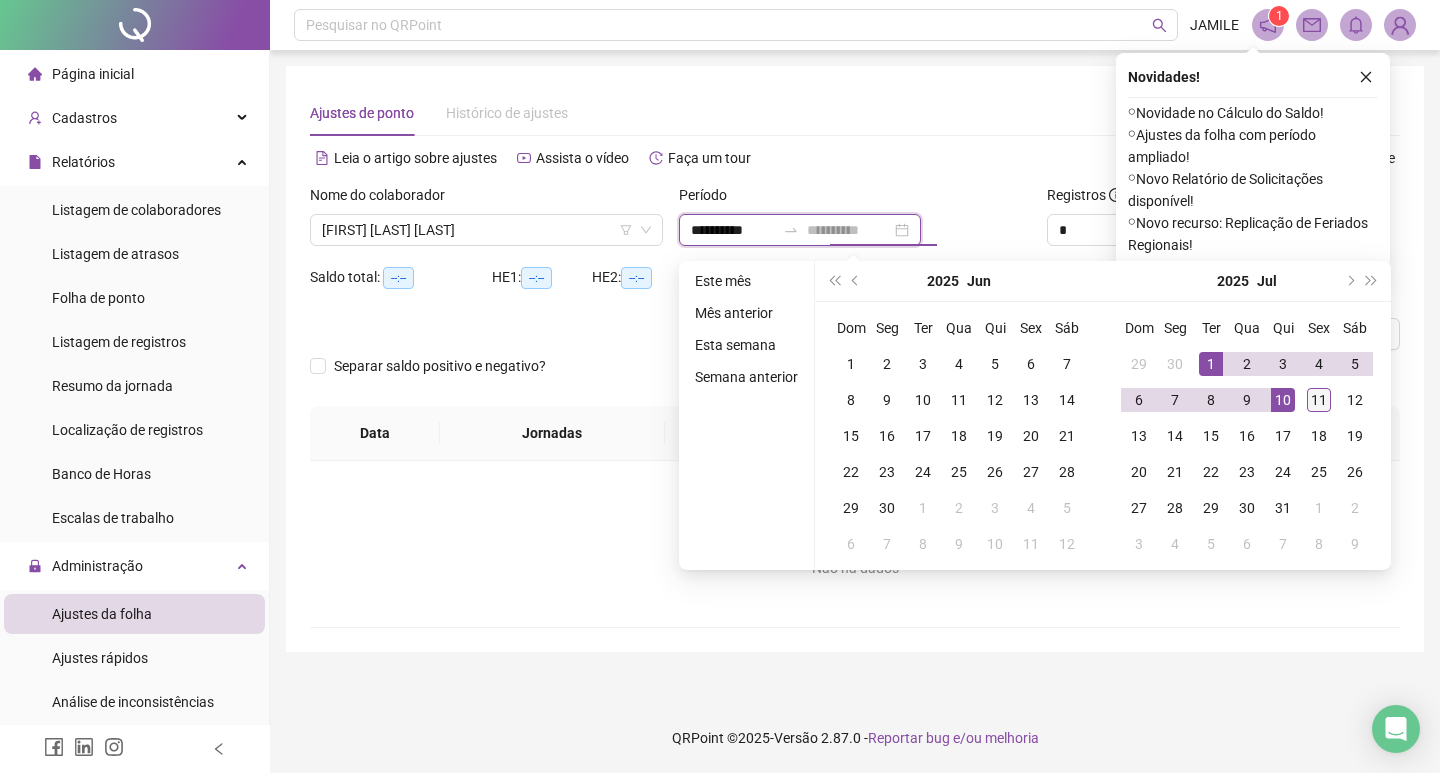 type on "**********" 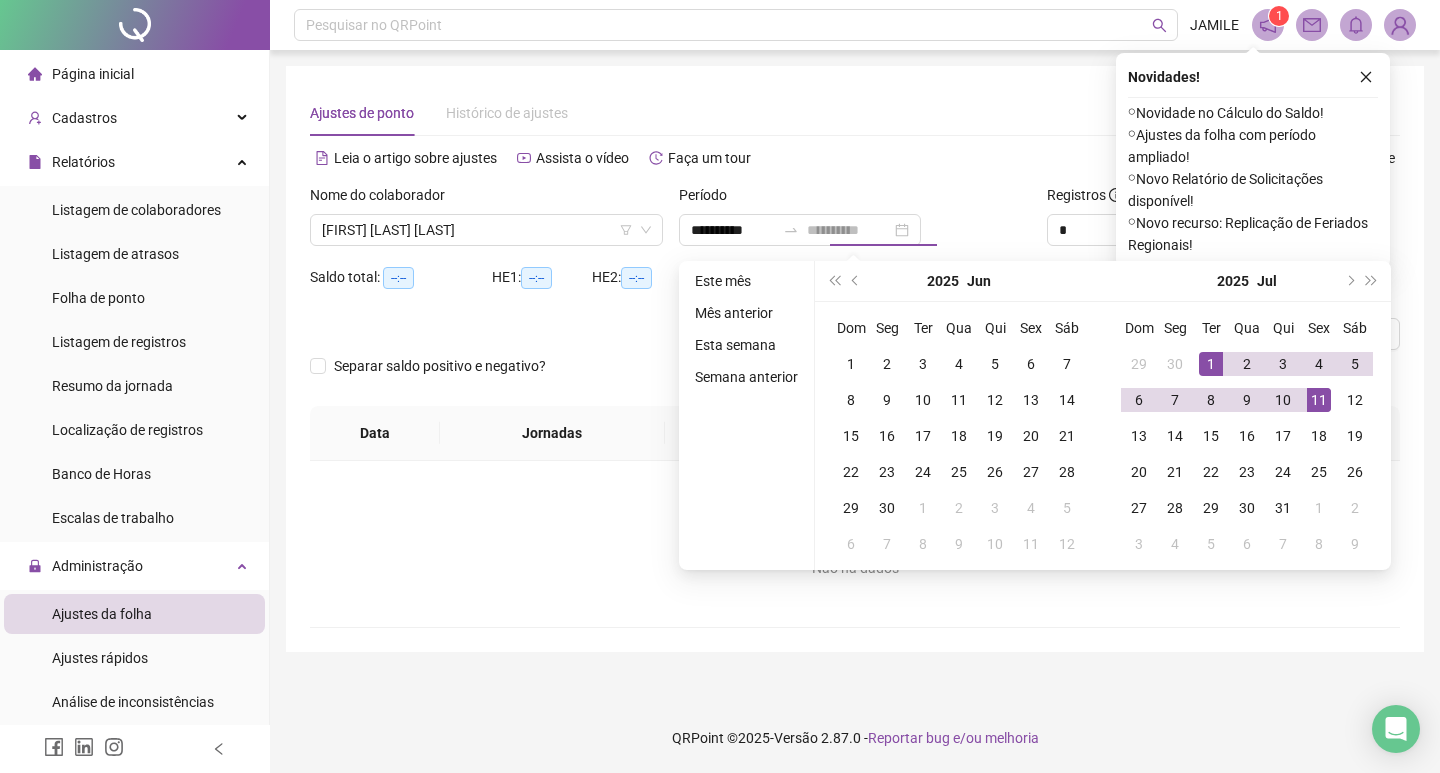 click on "11" at bounding box center [1319, 400] 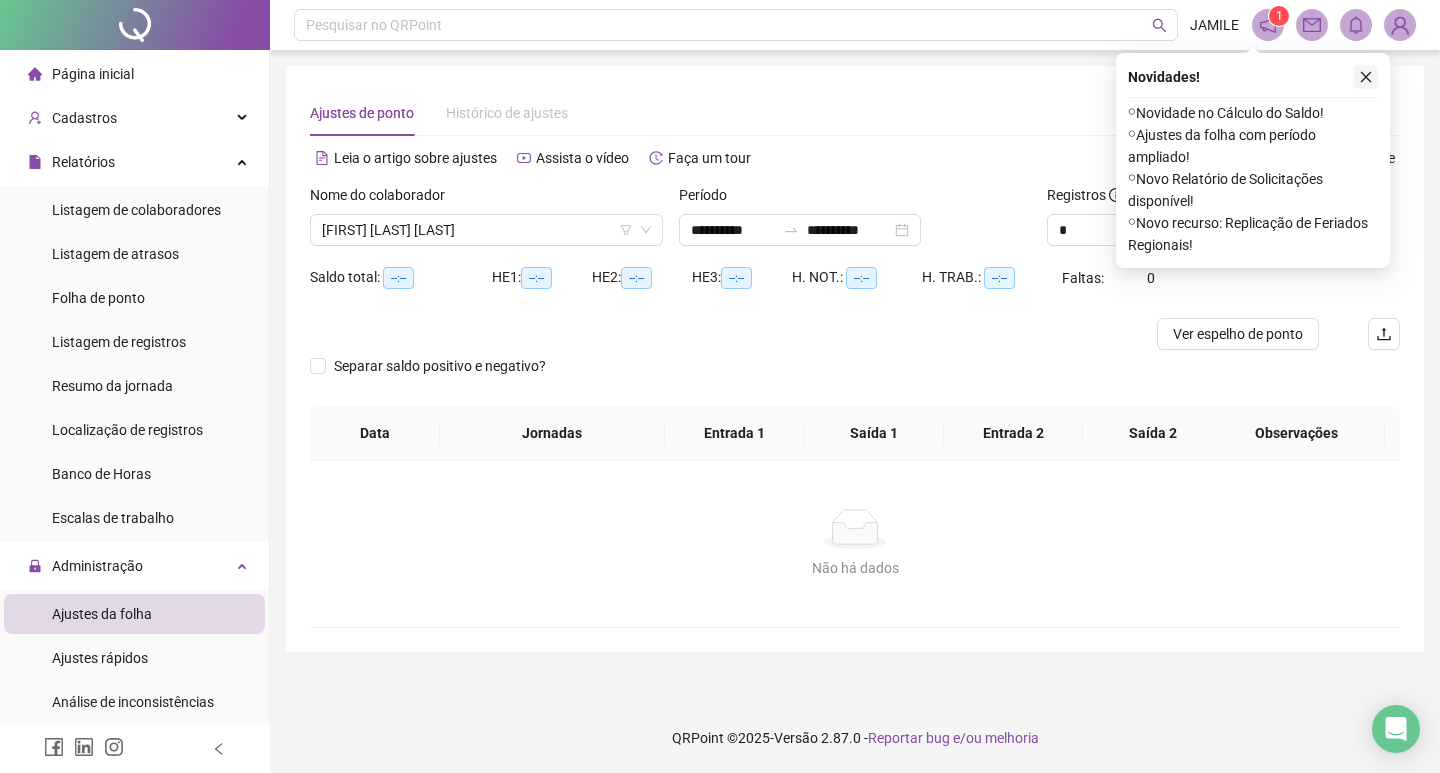 click 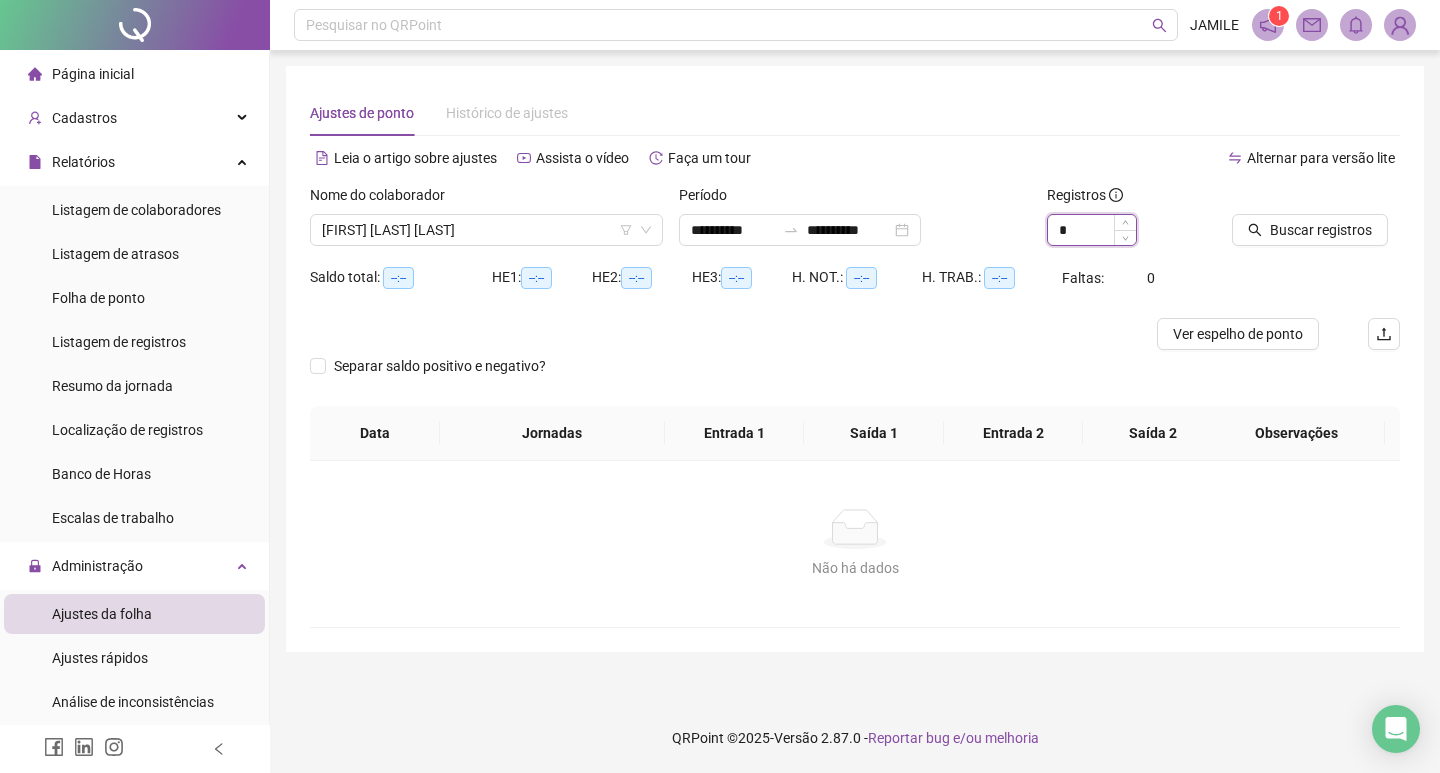 click on "*" at bounding box center [1092, 230] 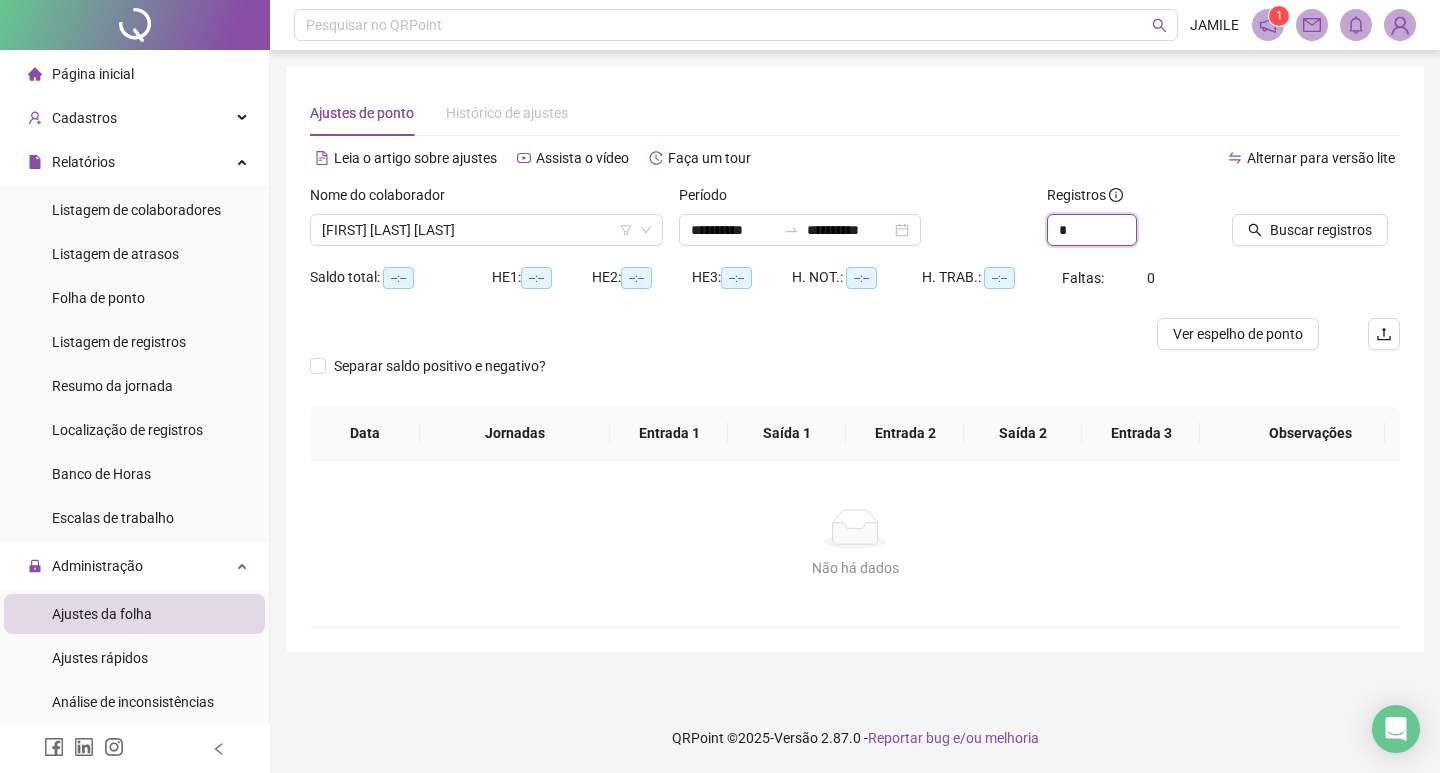 type on "*" 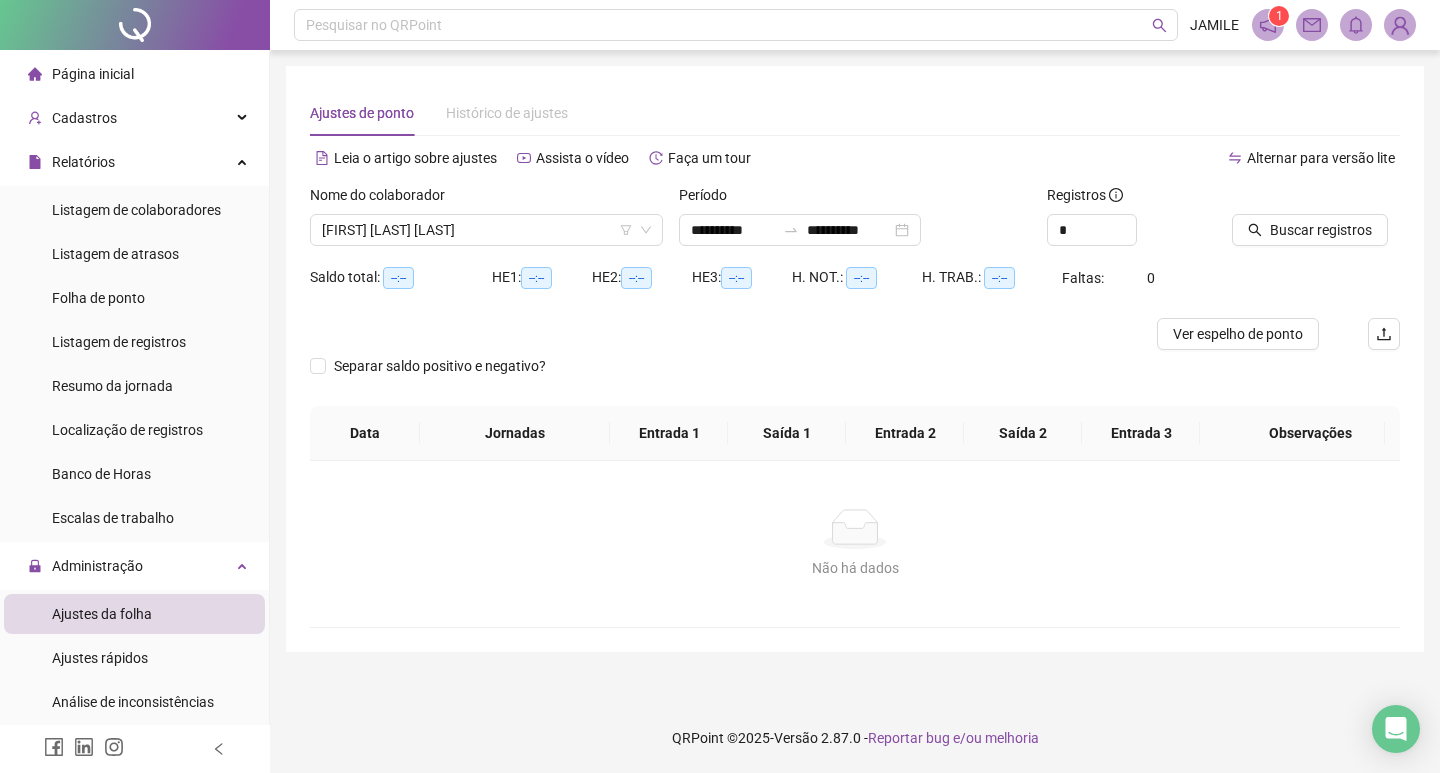 click on "Buscar registros" at bounding box center (1316, 223) 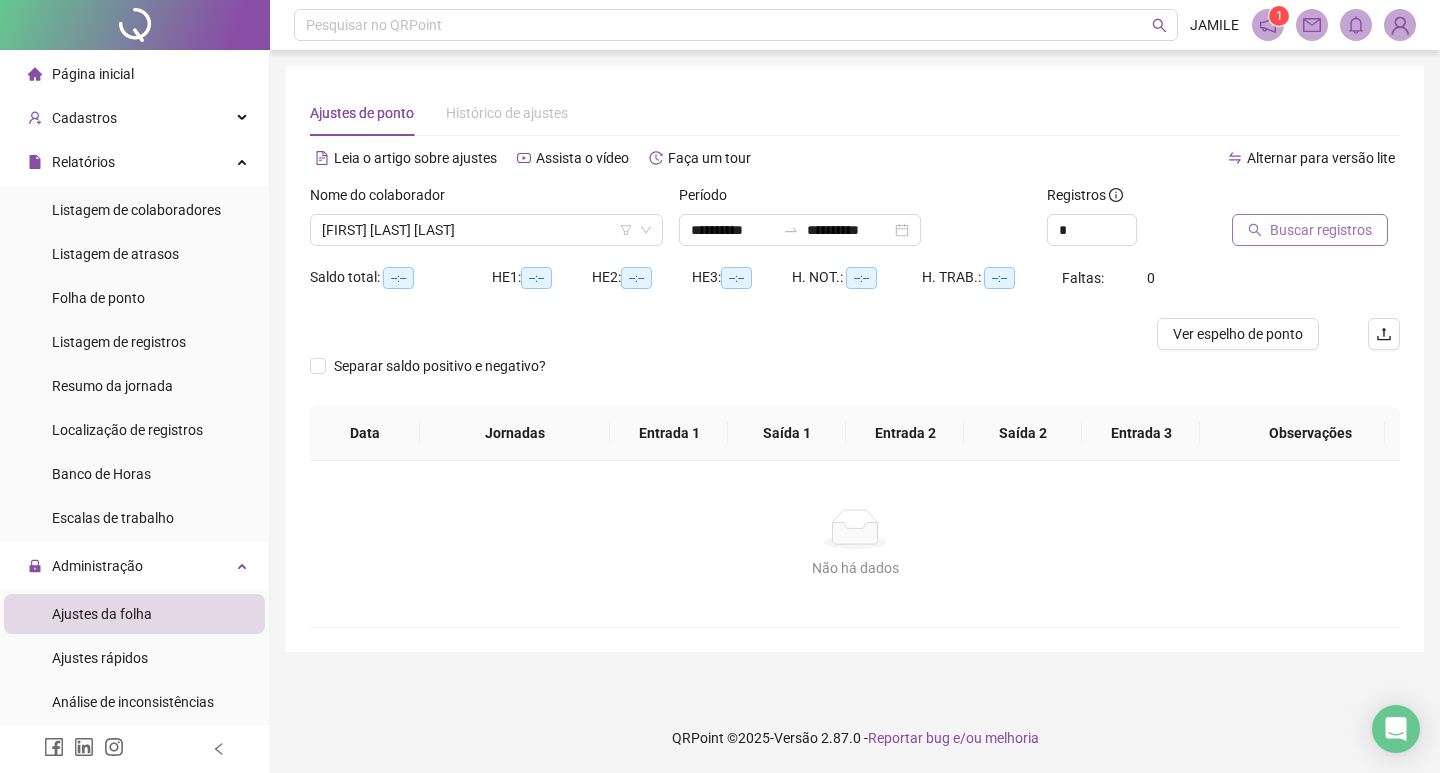 click on "Buscar registros" at bounding box center (1321, 230) 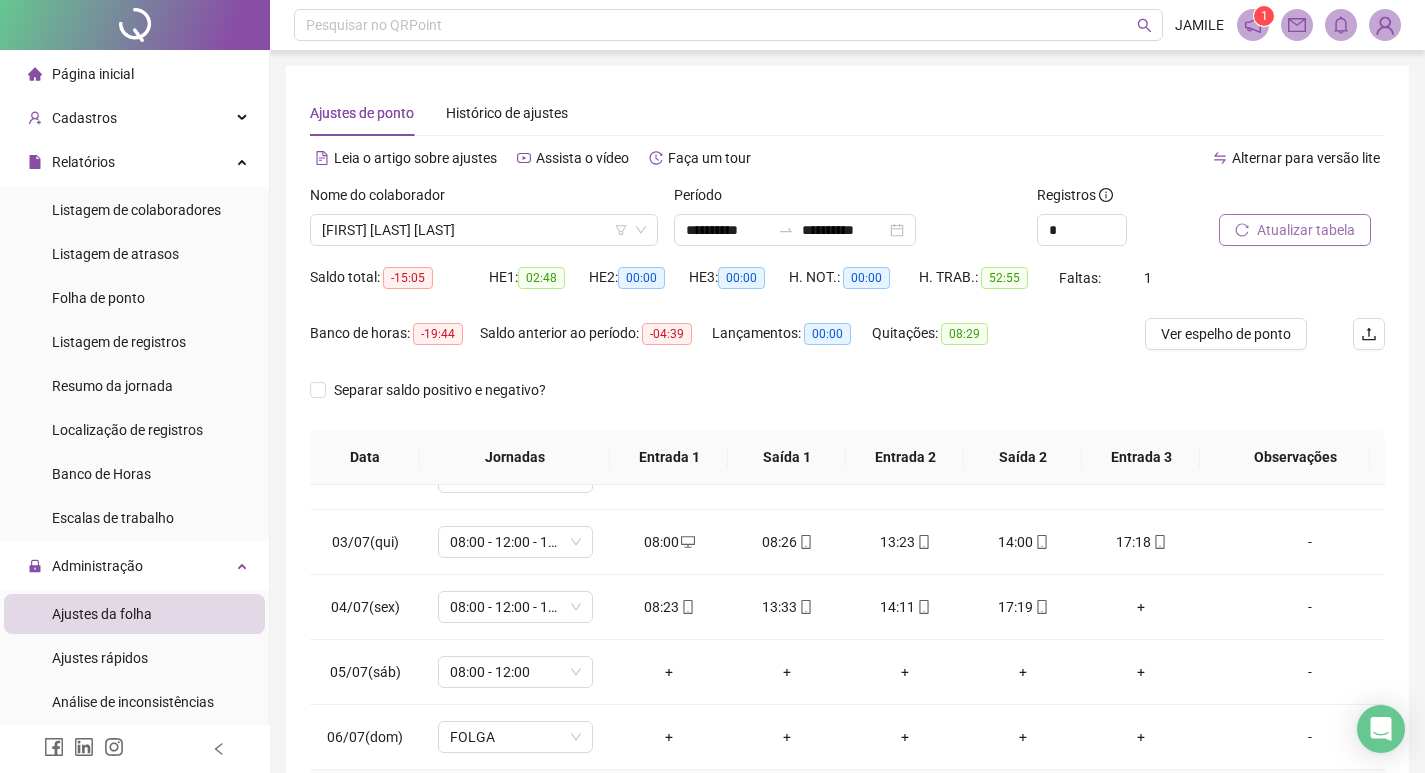 scroll, scrollTop: 103, scrollLeft: 0, axis: vertical 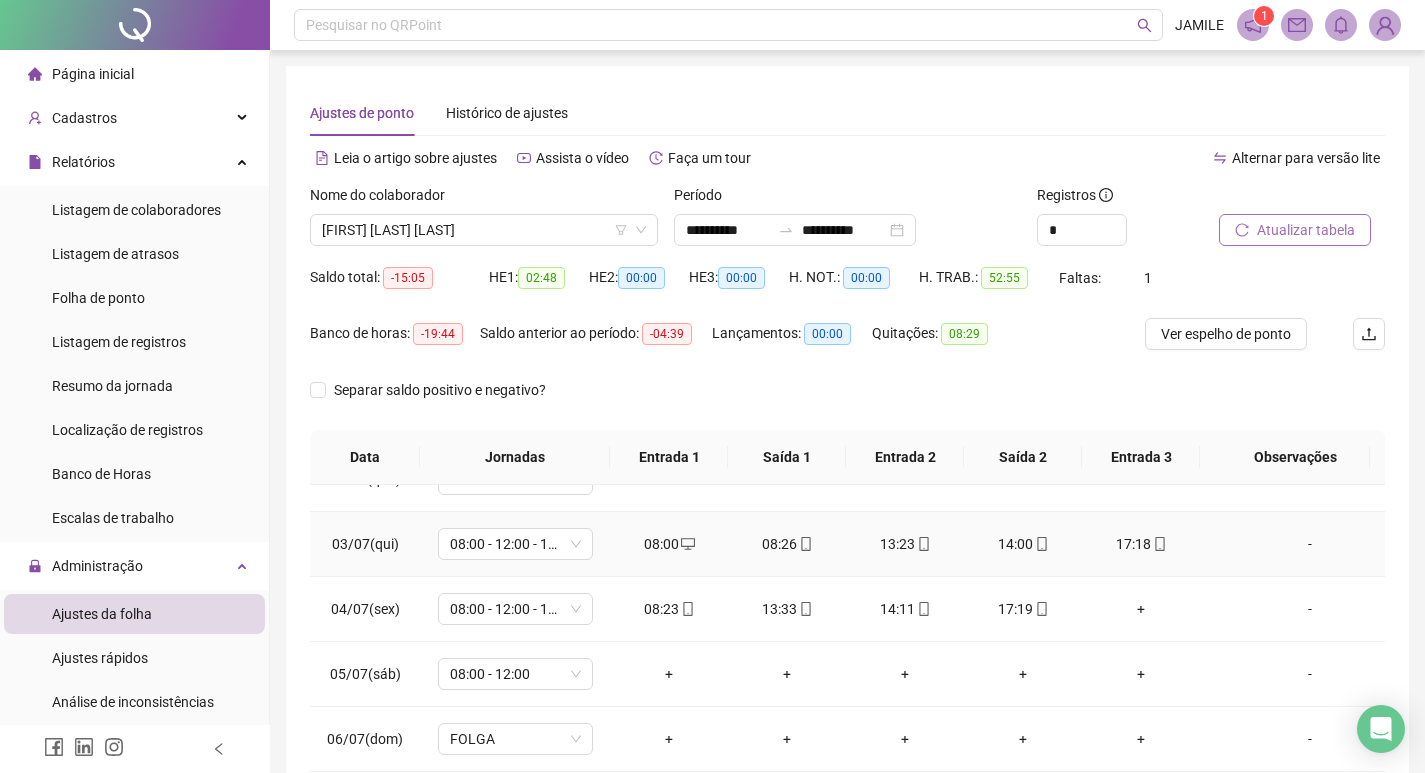 click on "08:26" at bounding box center (787, 544) 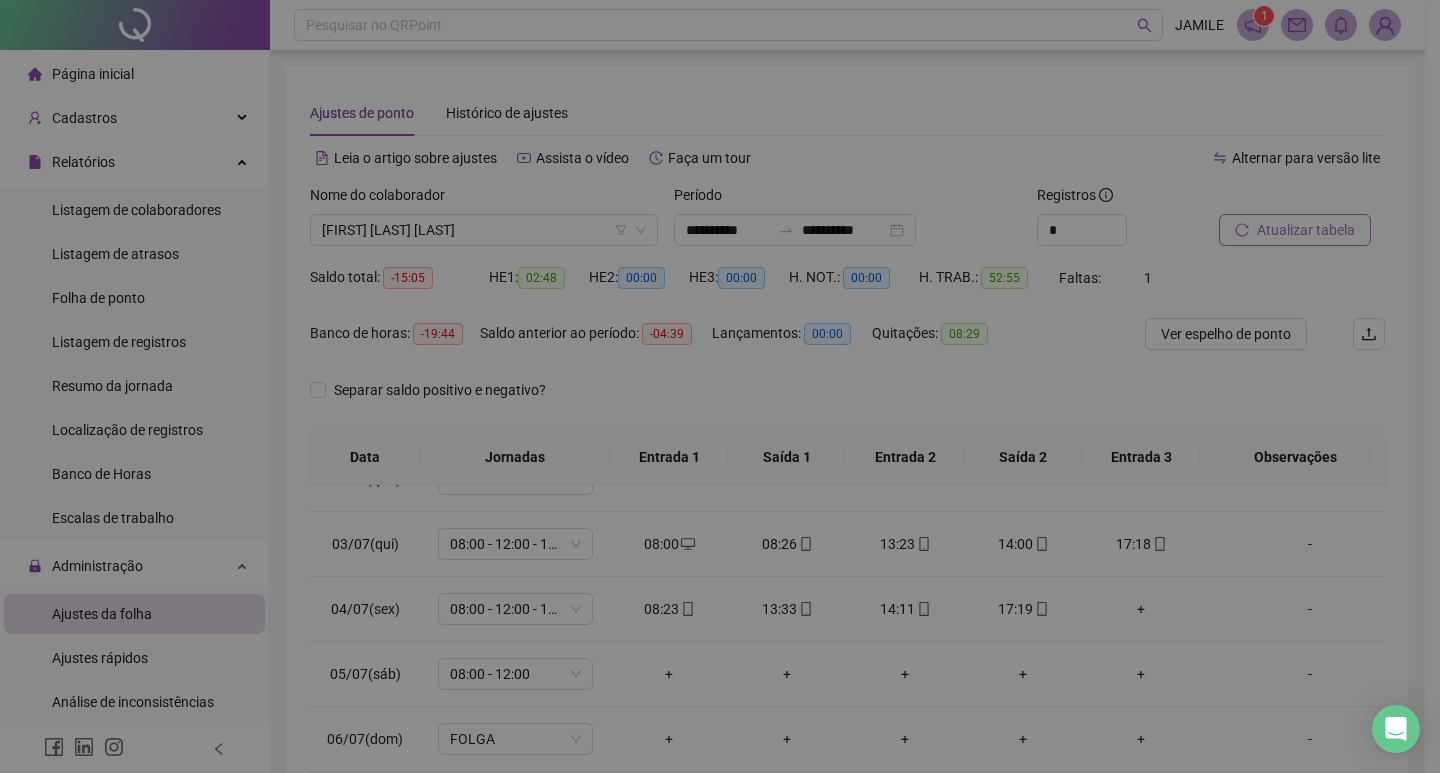 type on "**********" 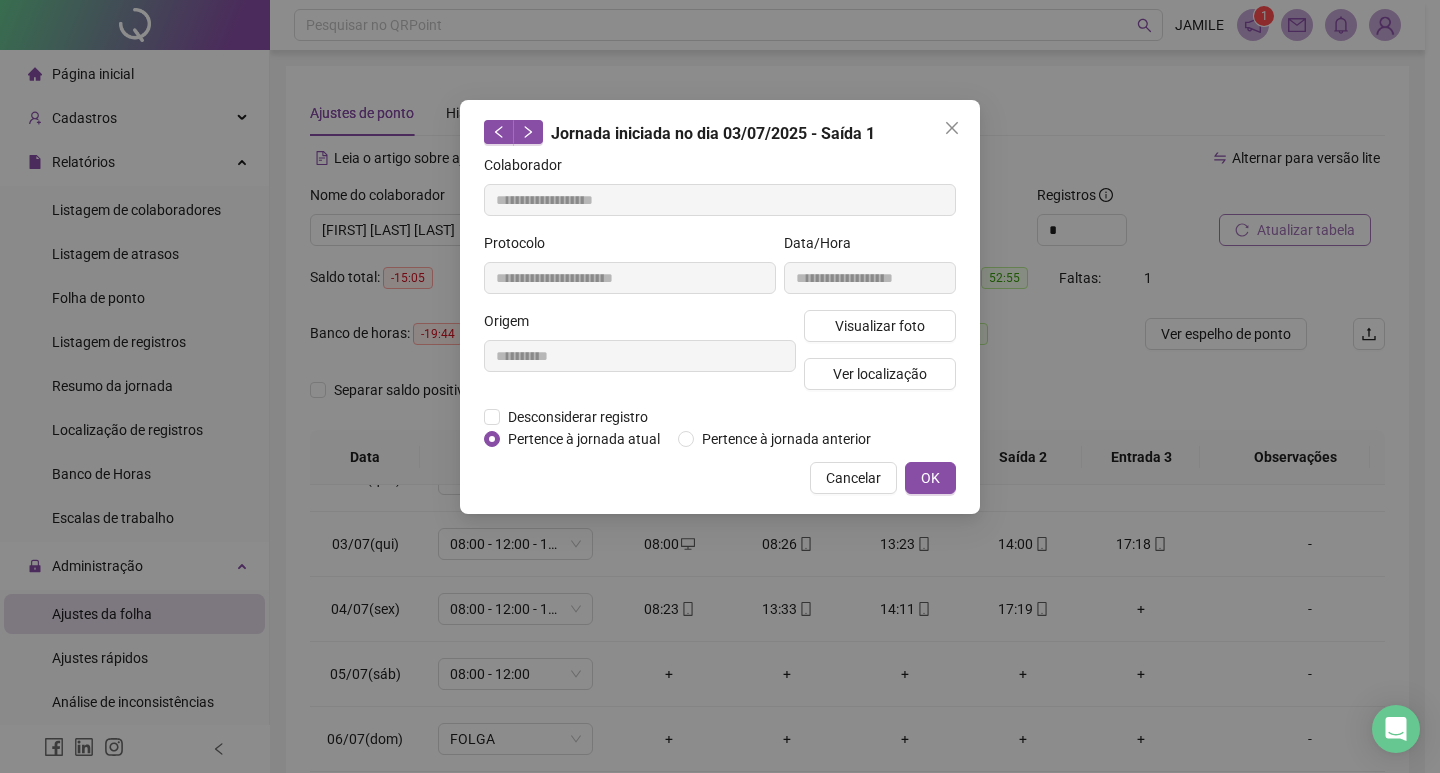 click on "**********" at bounding box center [720, 386] 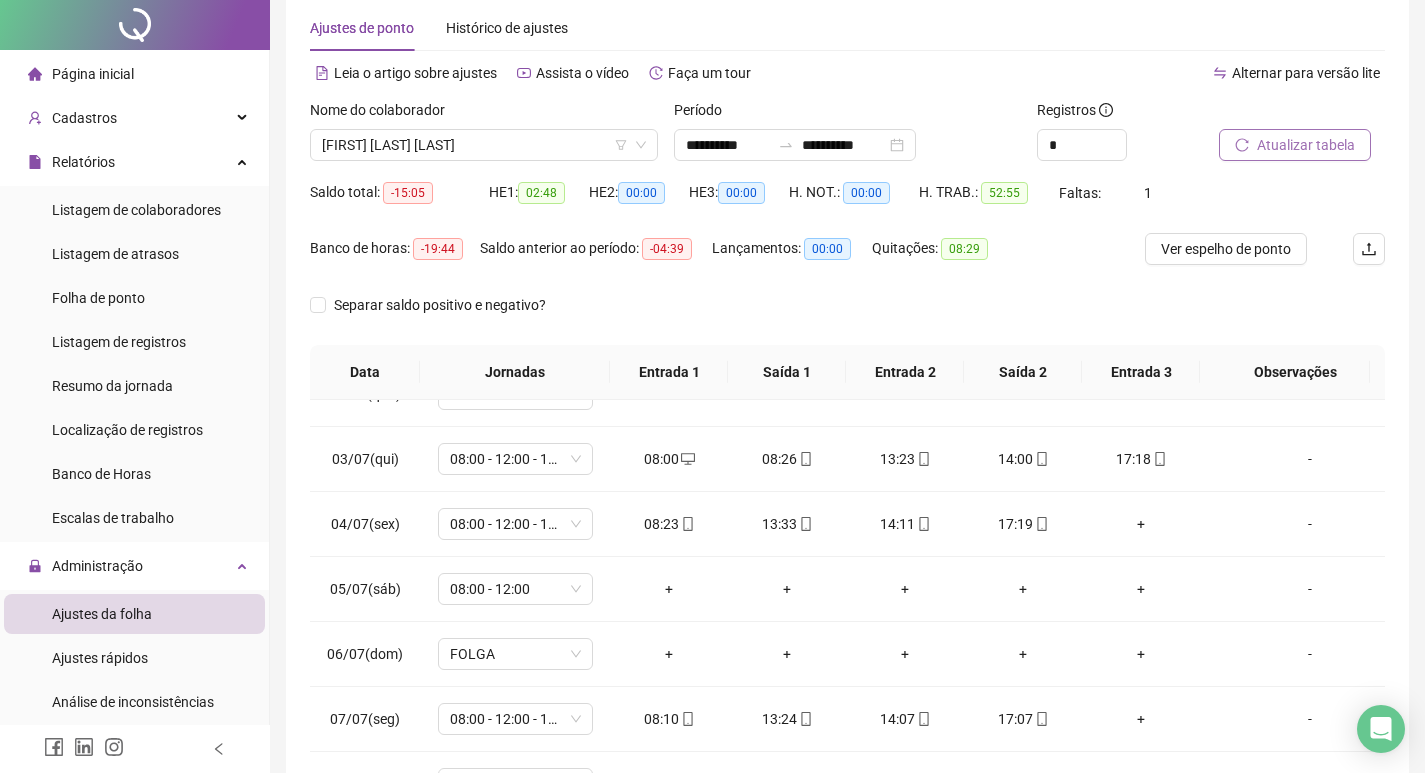 scroll, scrollTop: 200, scrollLeft: 0, axis: vertical 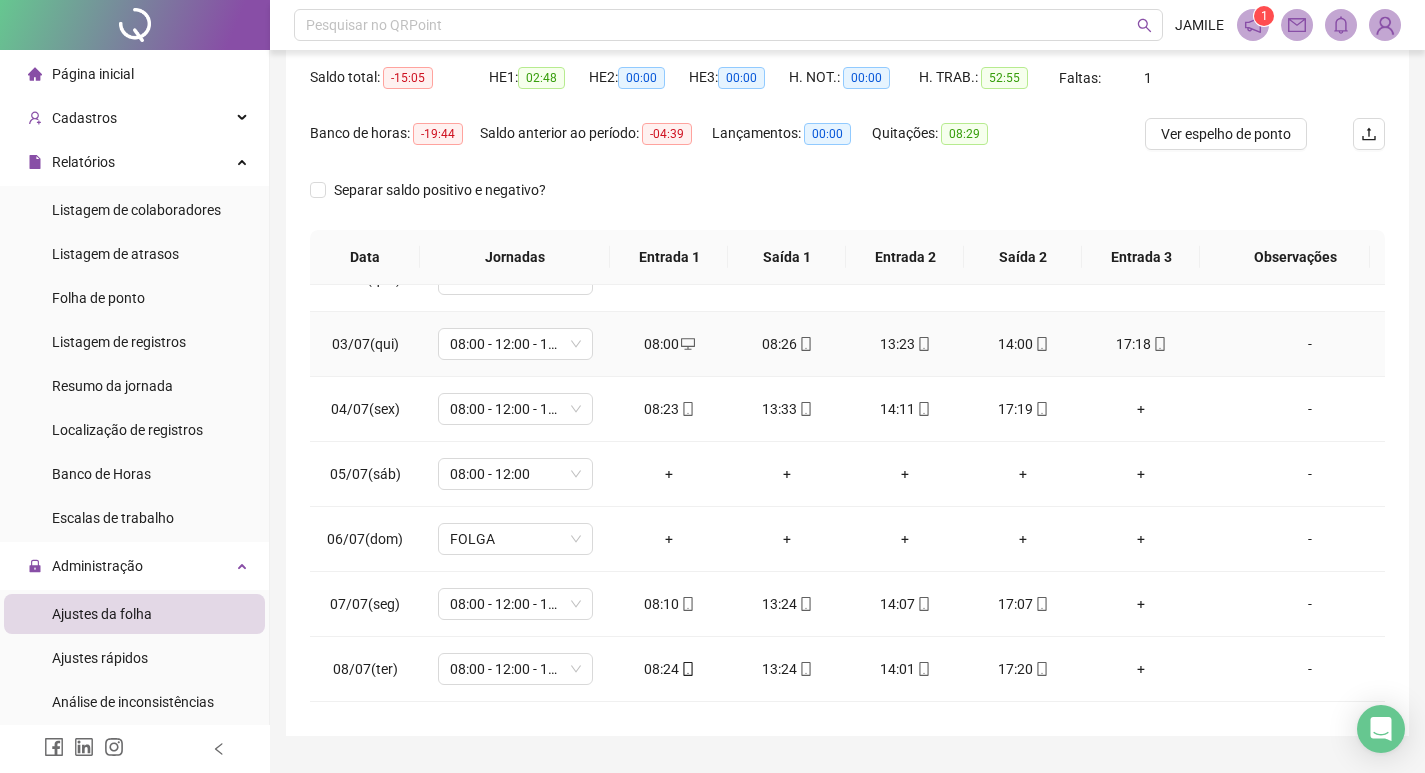 click on "08:26" at bounding box center (787, 344) 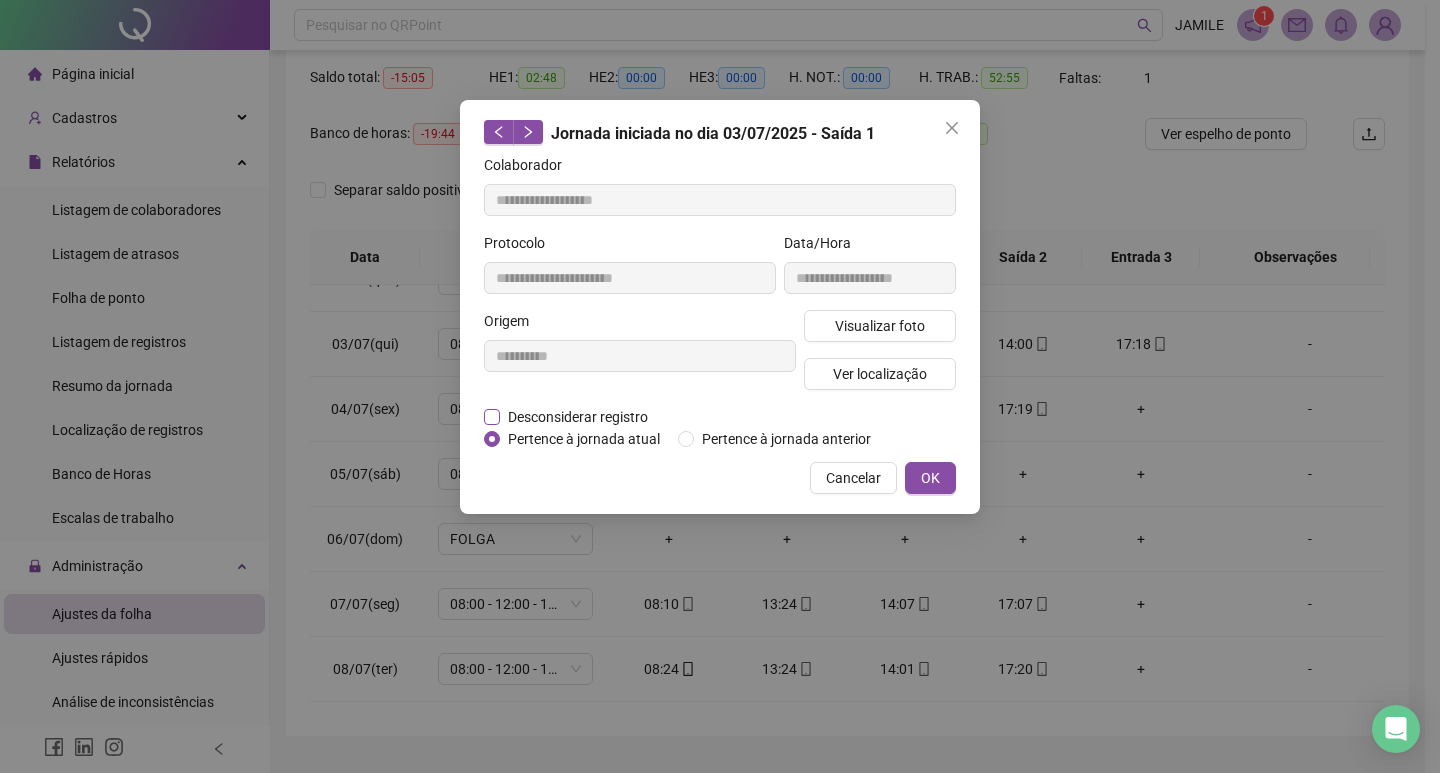 click on "Desconsiderar registro" at bounding box center (578, 417) 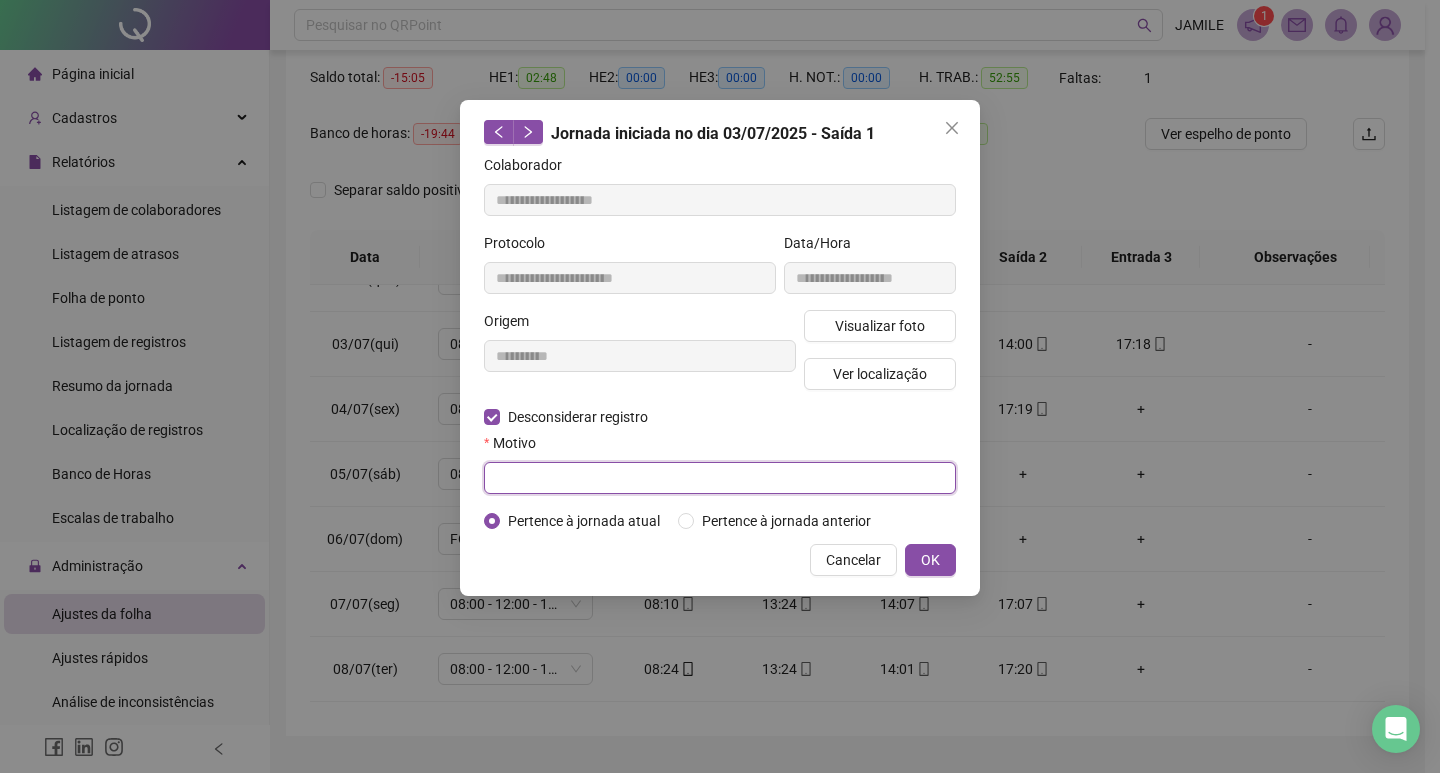 click at bounding box center (720, 478) 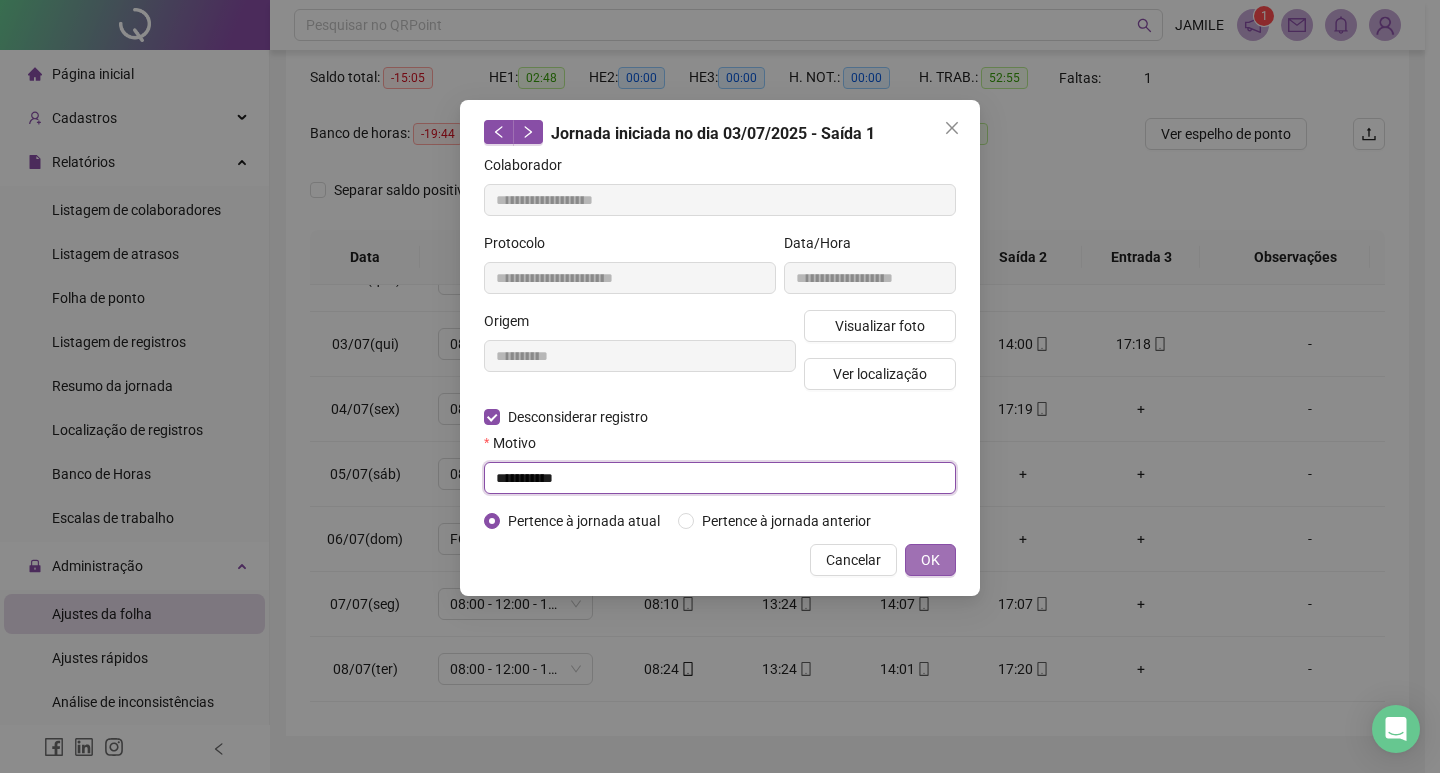 type on "**********" 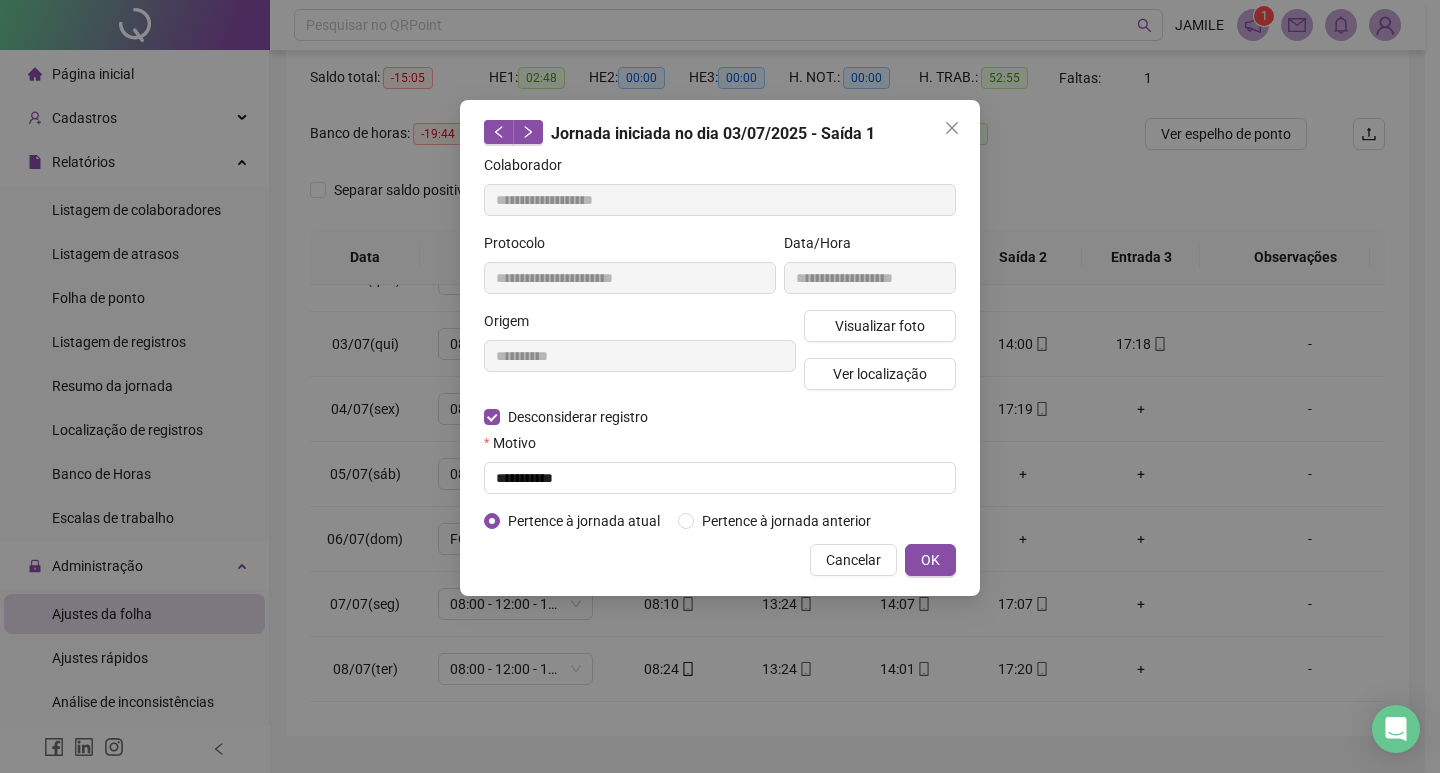 drag, startPoint x: 921, startPoint y: 562, endPoint x: 938, endPoint y: 515, distance: 49.979996 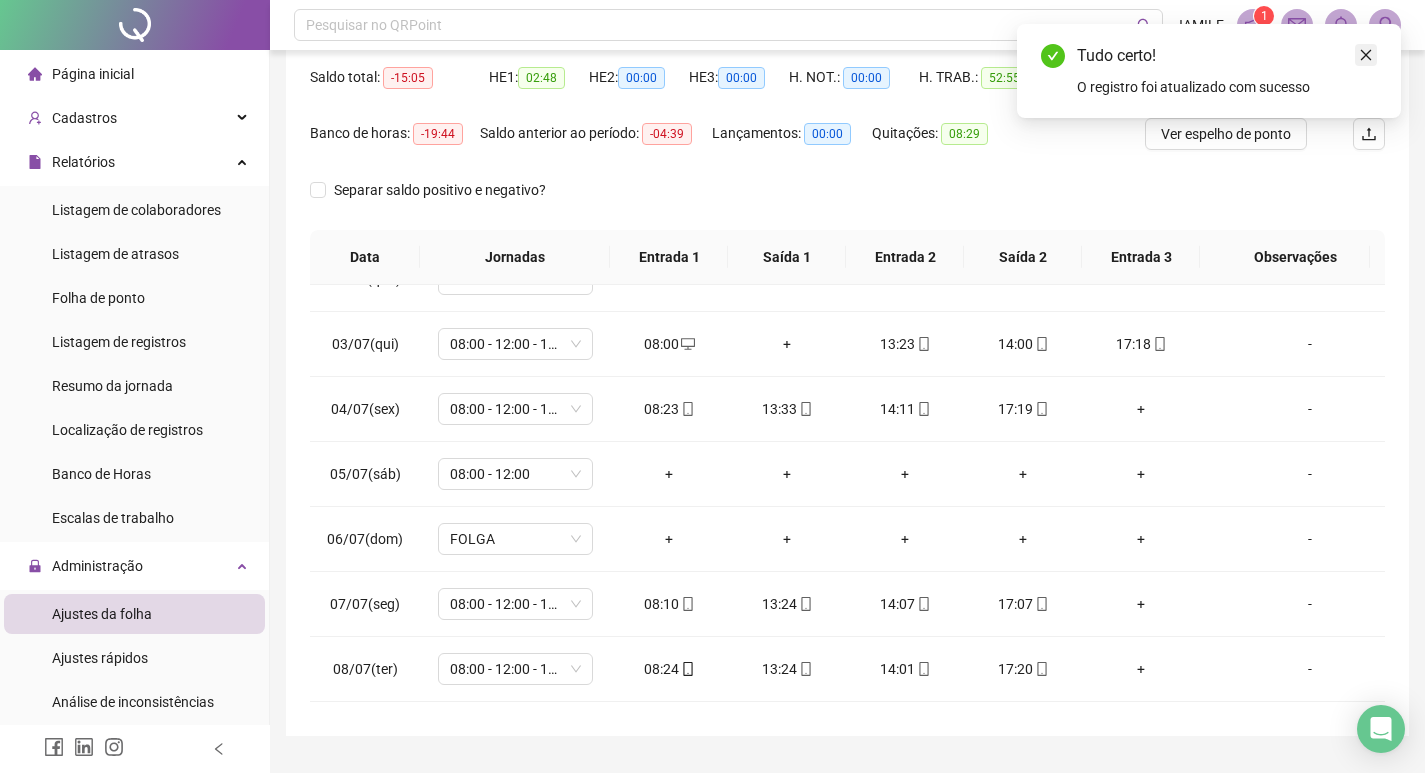 click 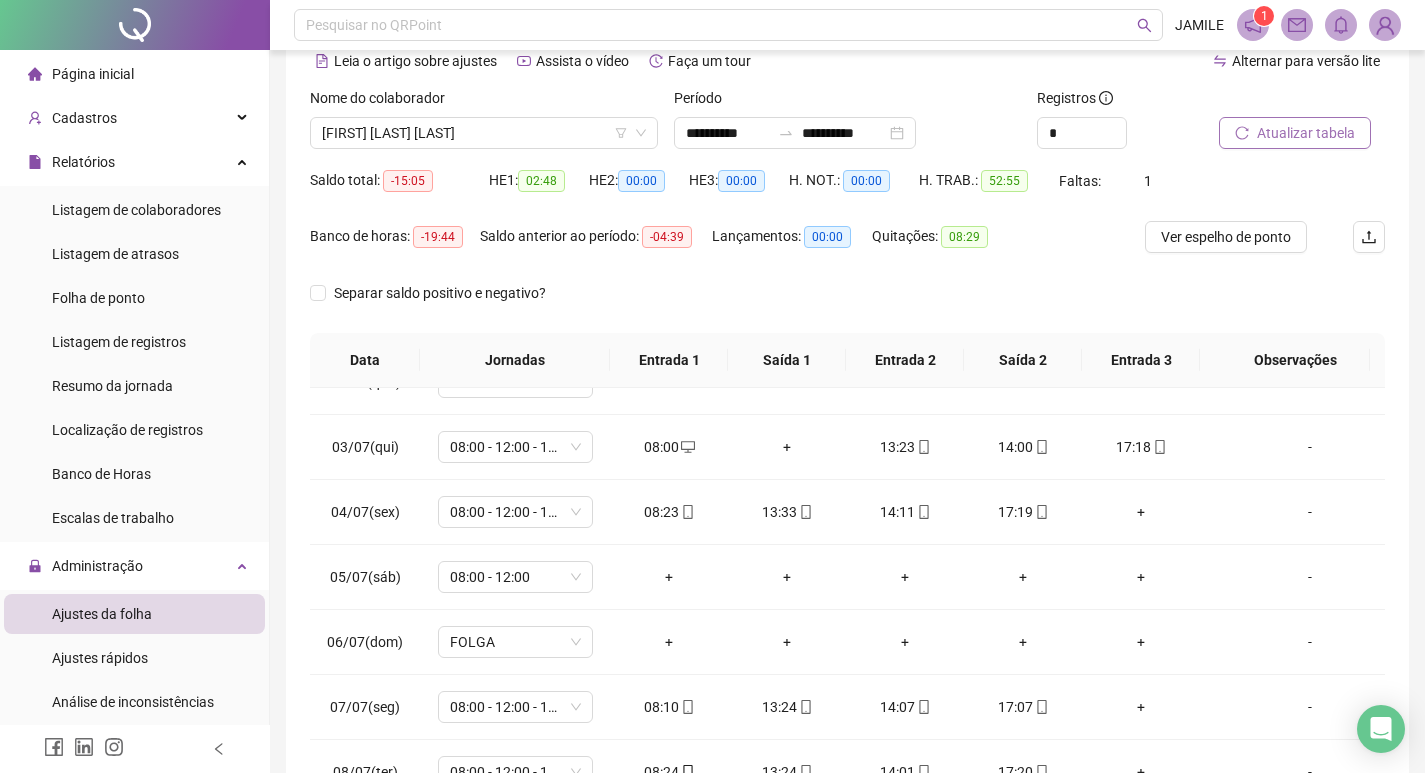 scroll, scrollTop: 0, scrollLeft: 0, axis: both 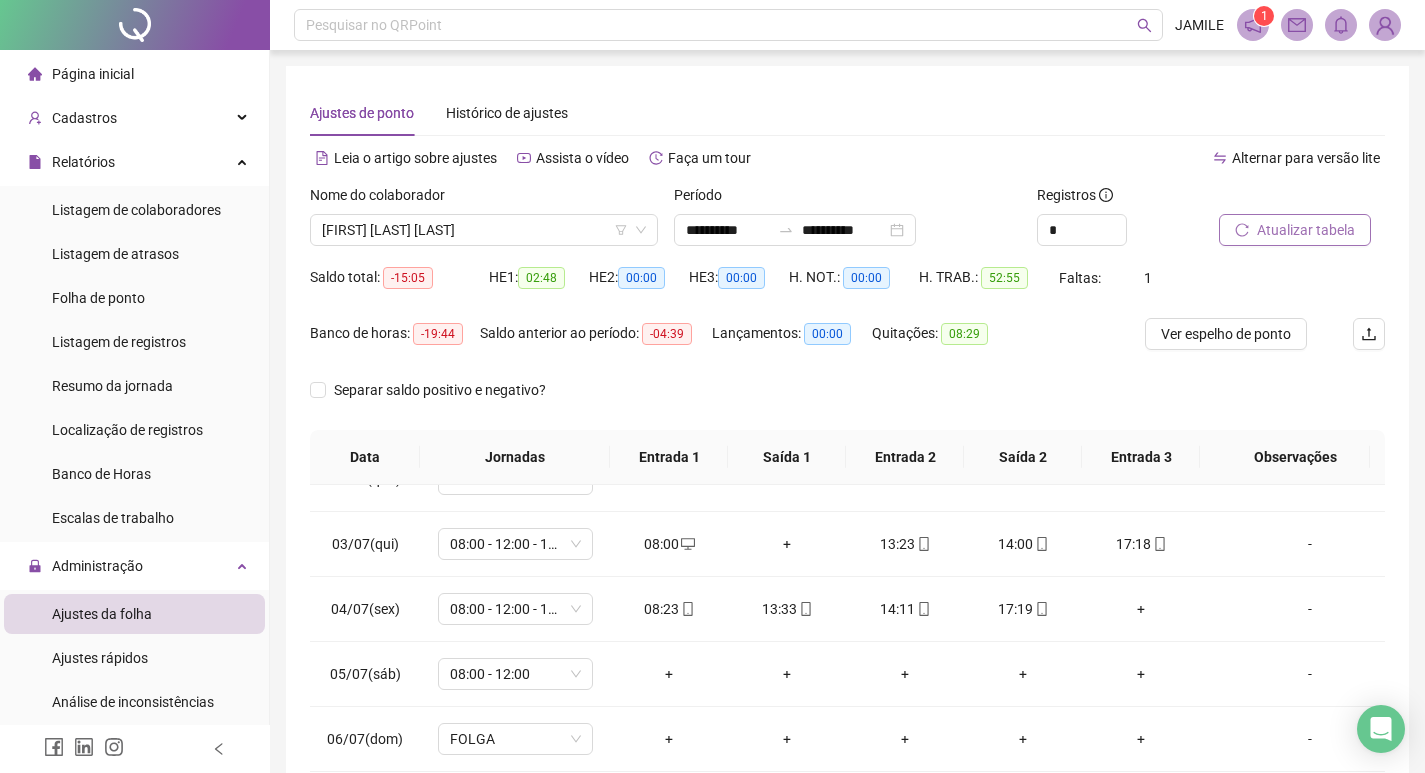 click on "Atualizar tabela" at bounding box center [1306, 230] 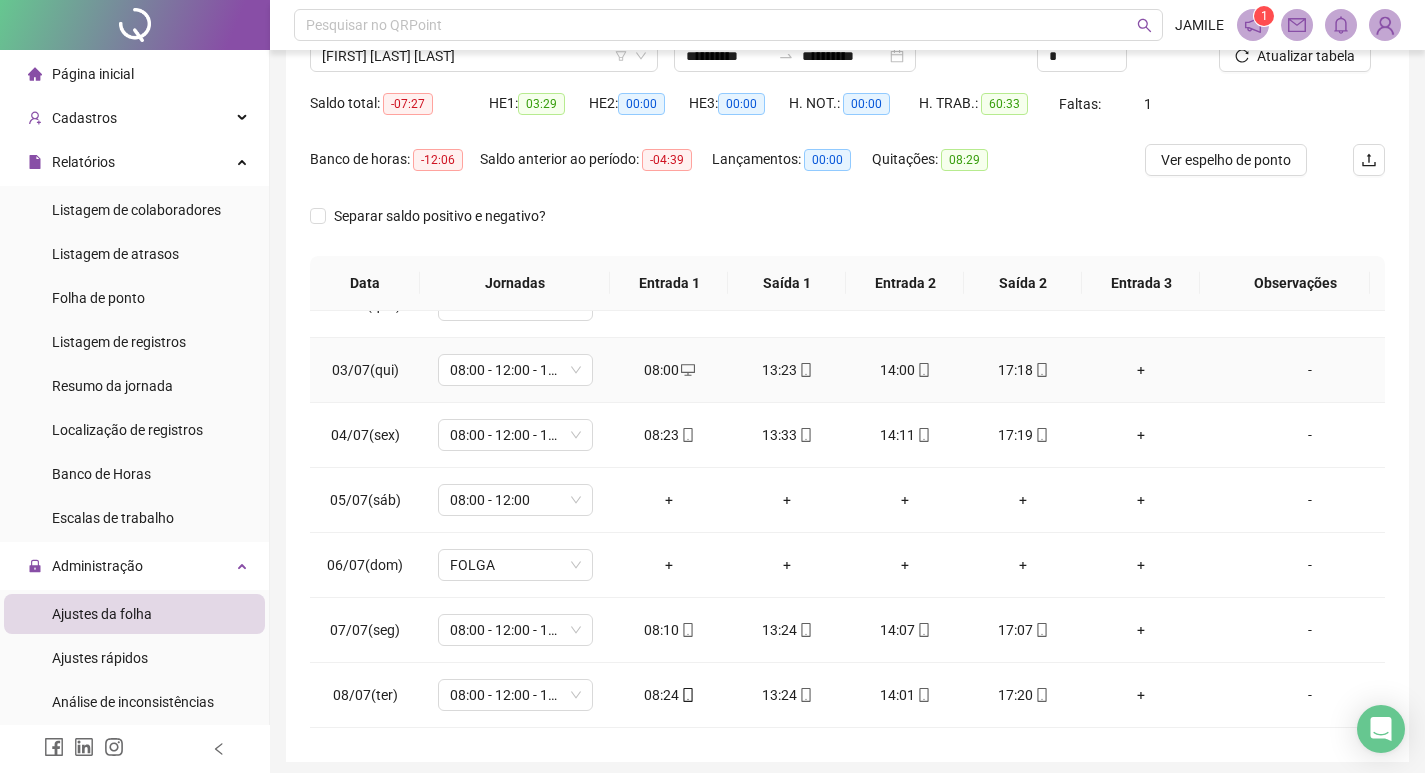 scroll, scrollTop: 249, scrollLeft: 0, axis: vertical 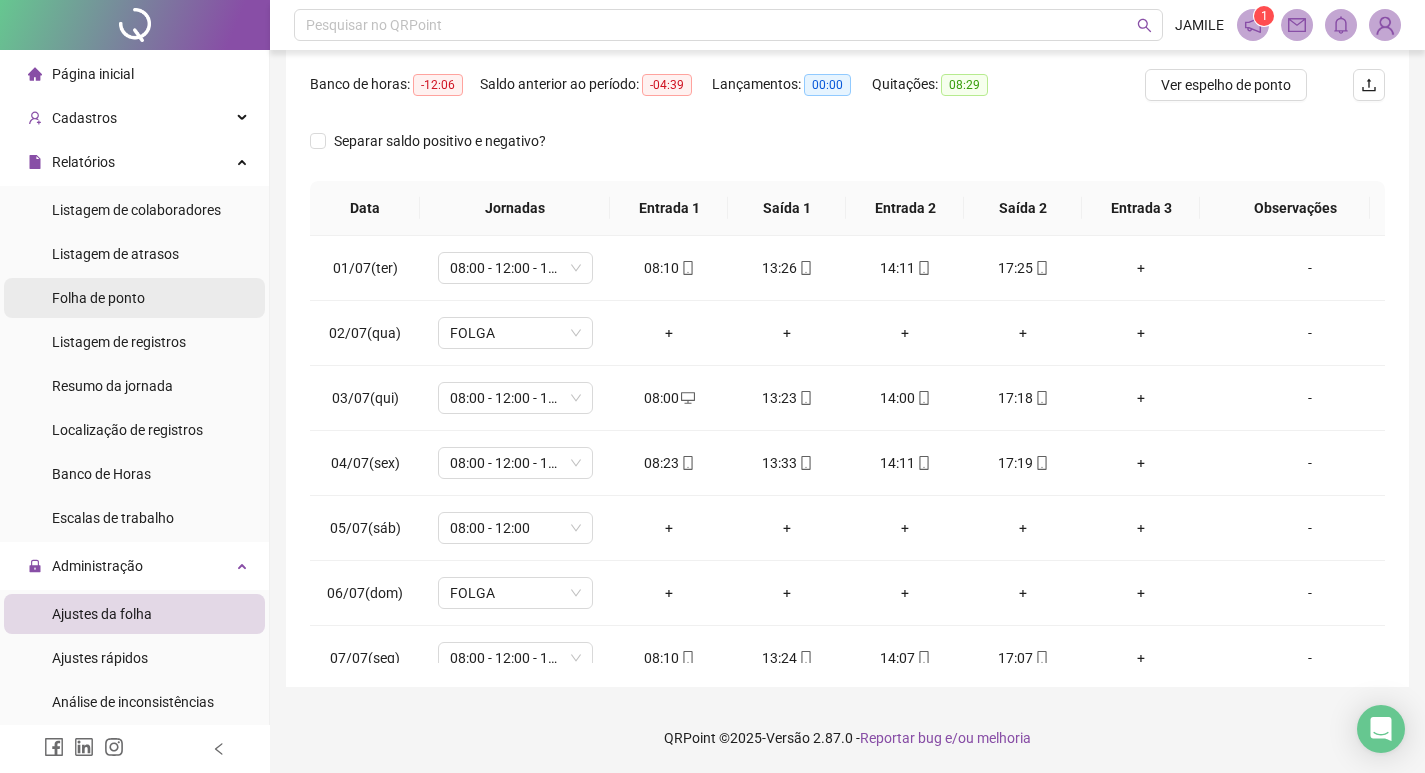 click on "Folha de ponto" at bounding box center [98, 298] 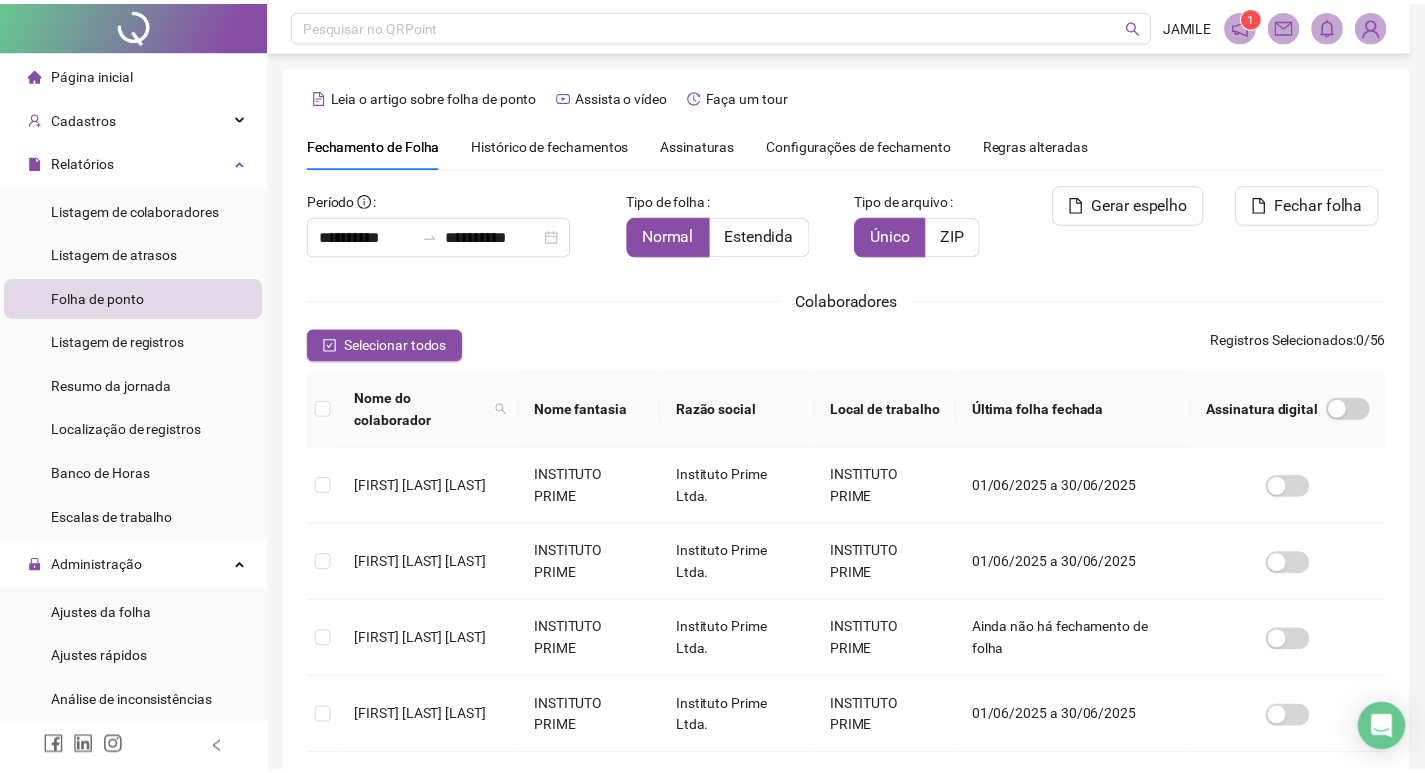 scroll, scrollTop: 23, scrollLeft: 0, axis: vertical 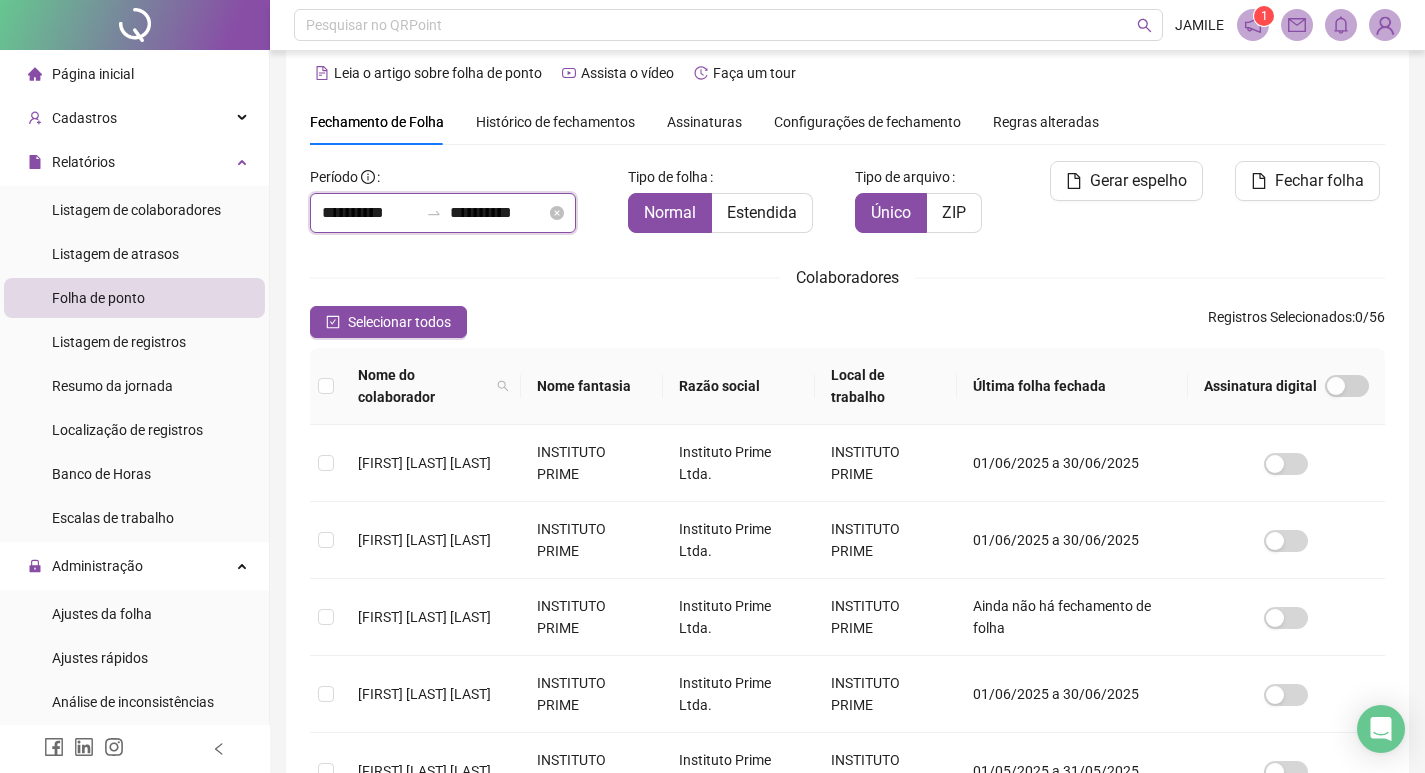 click on "**********" at bounding box center (370, 213) 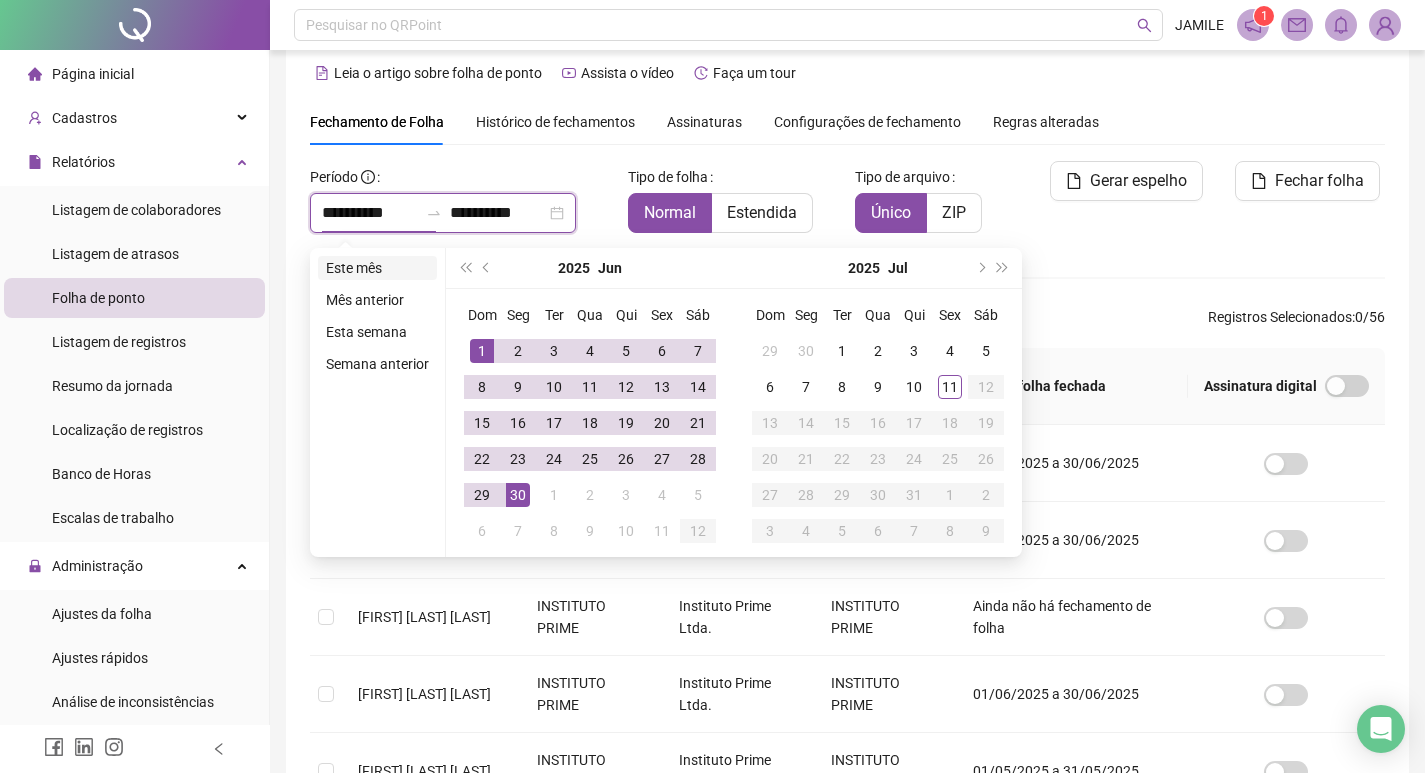 type on "**********" 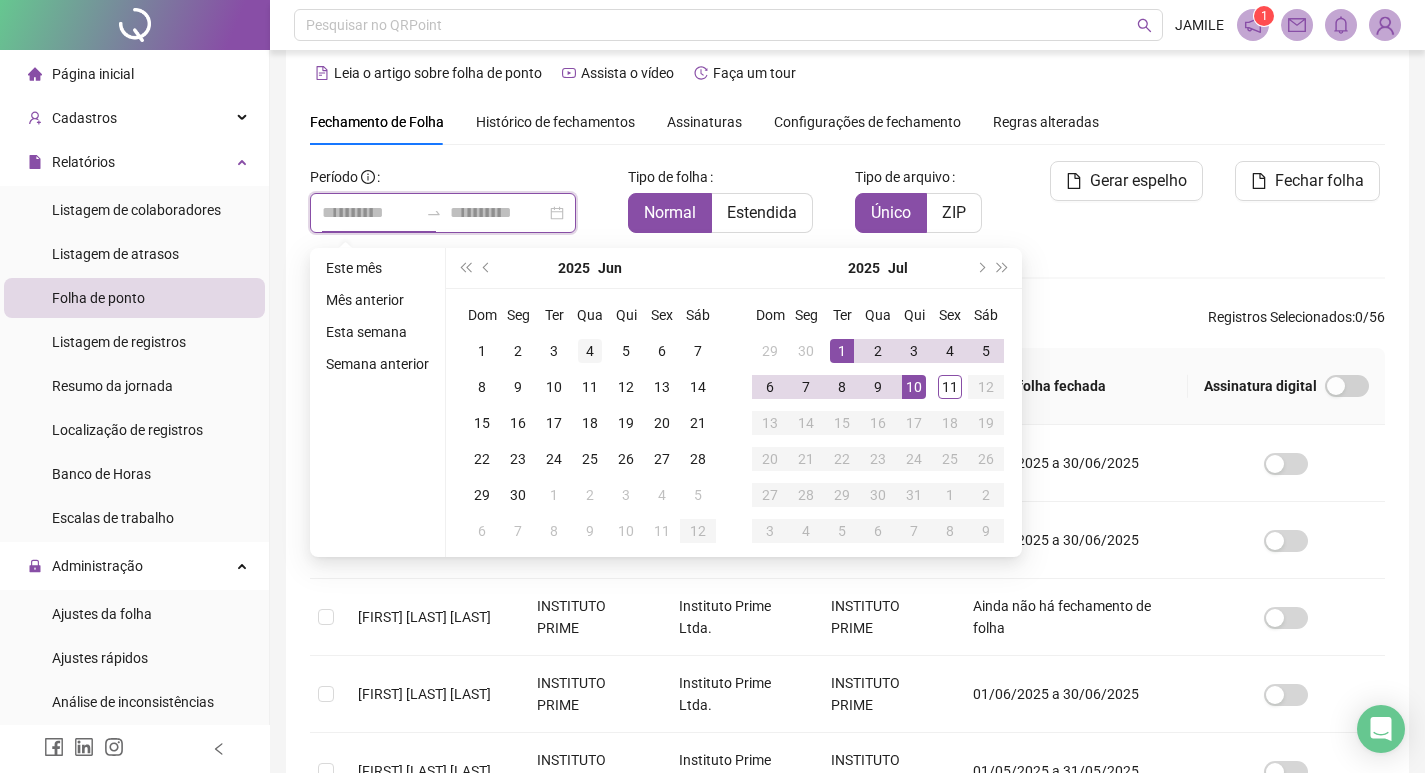 type on "**********" 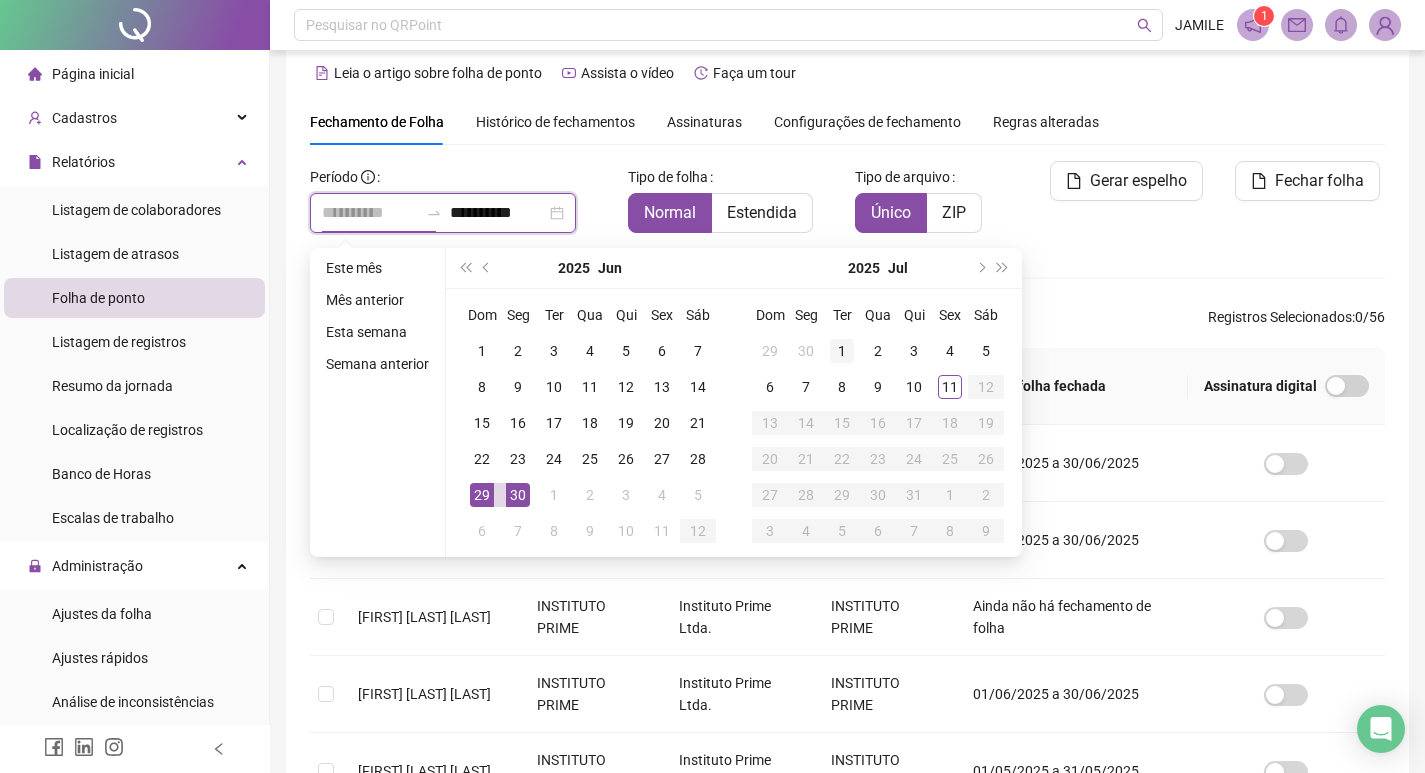 type on "**********" 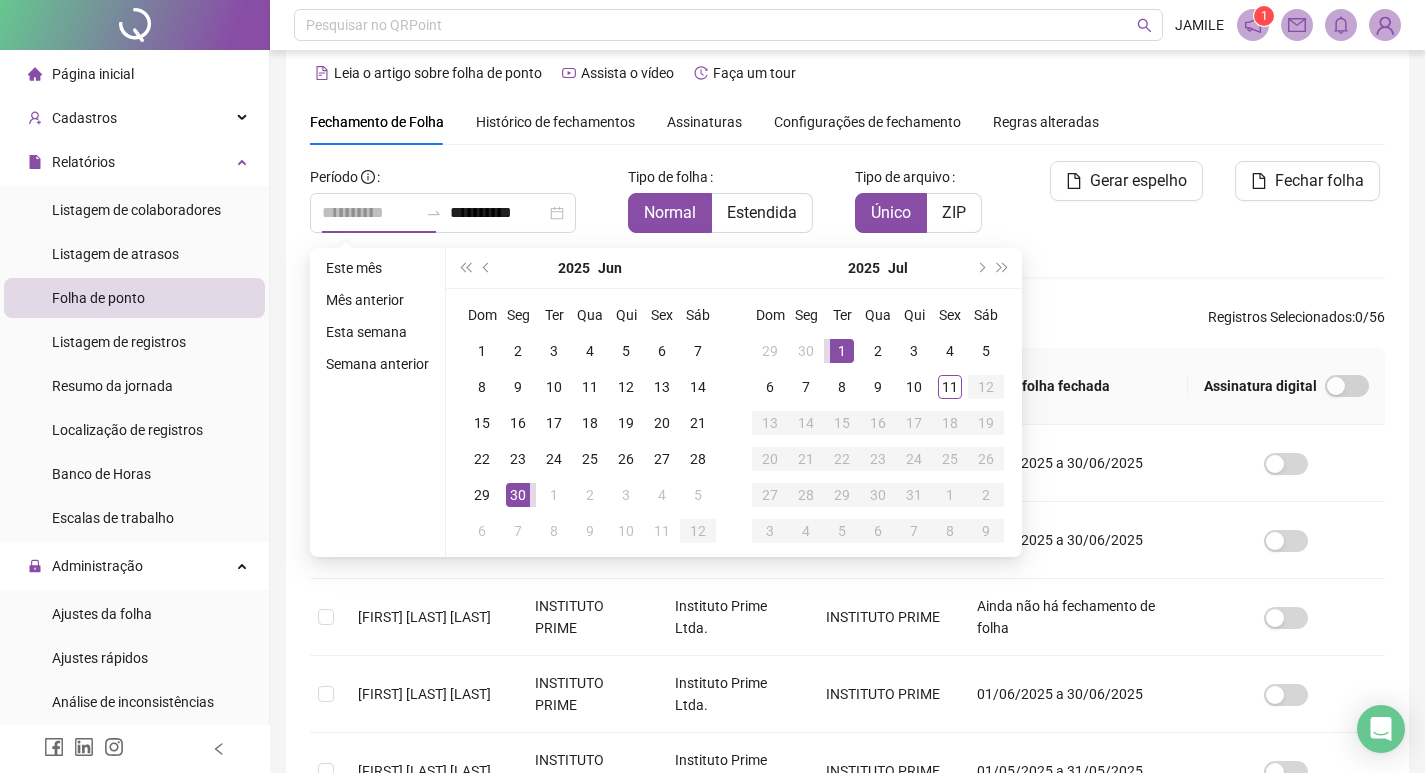 click on "1" at bounding box center (842, 351) 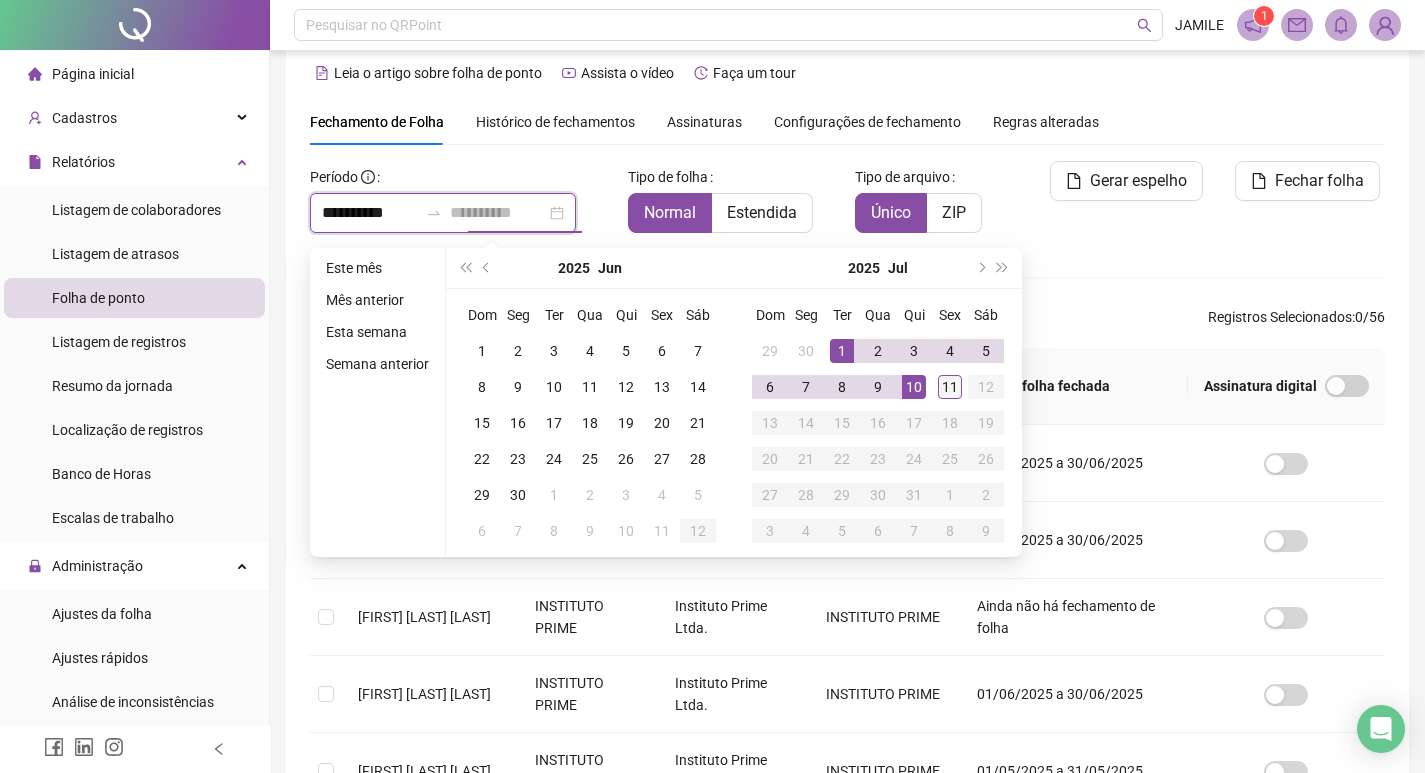type on "**********" 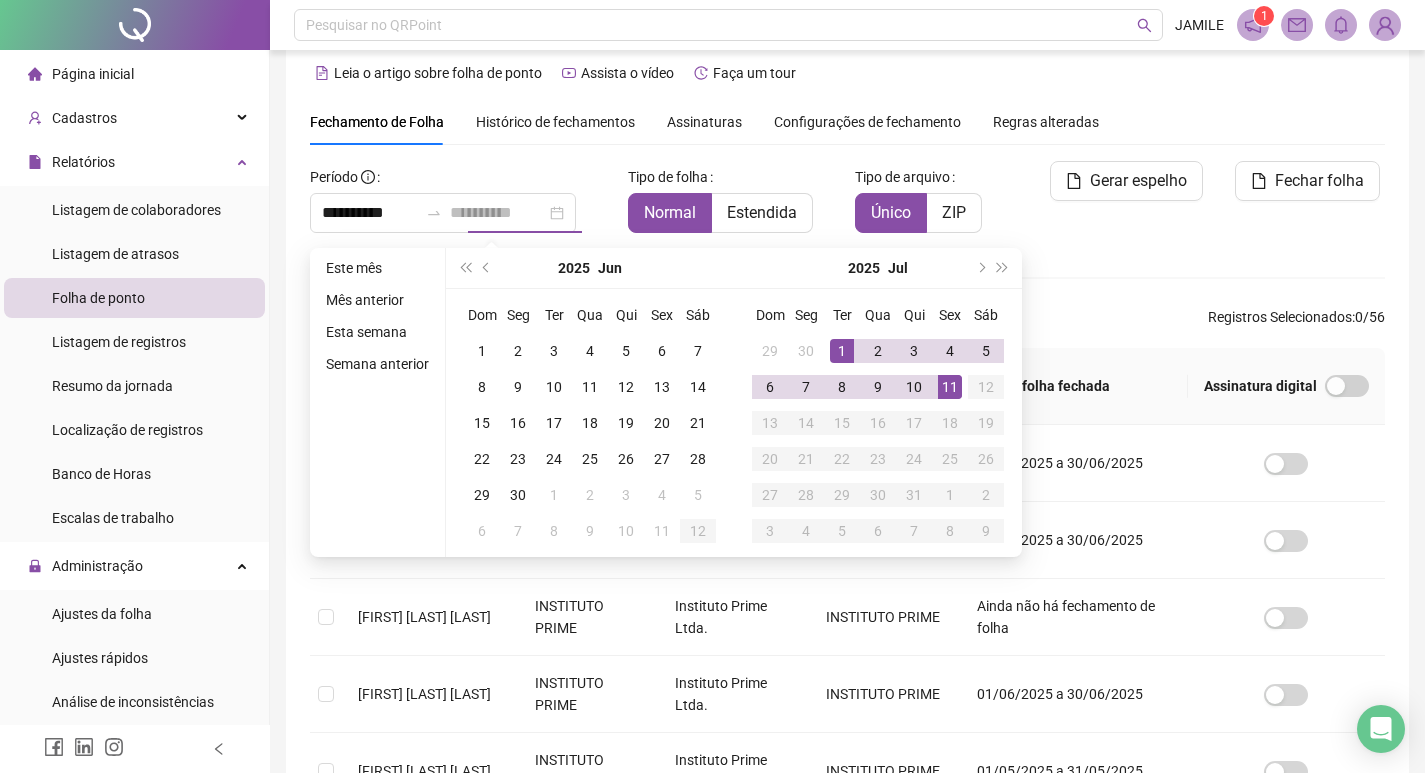 click on "11" at bounding box center [950, 387] 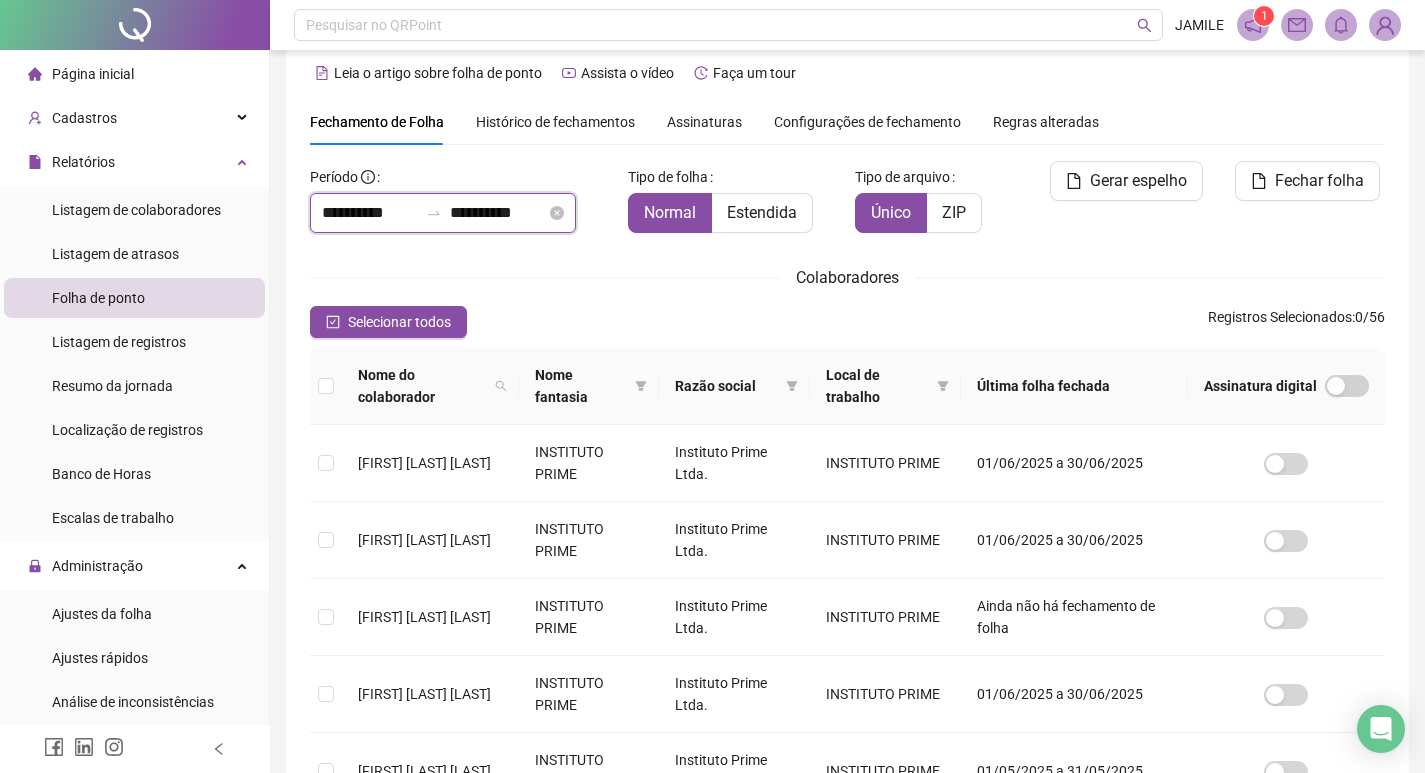 click on "**********" at bounding box center (370, 213) 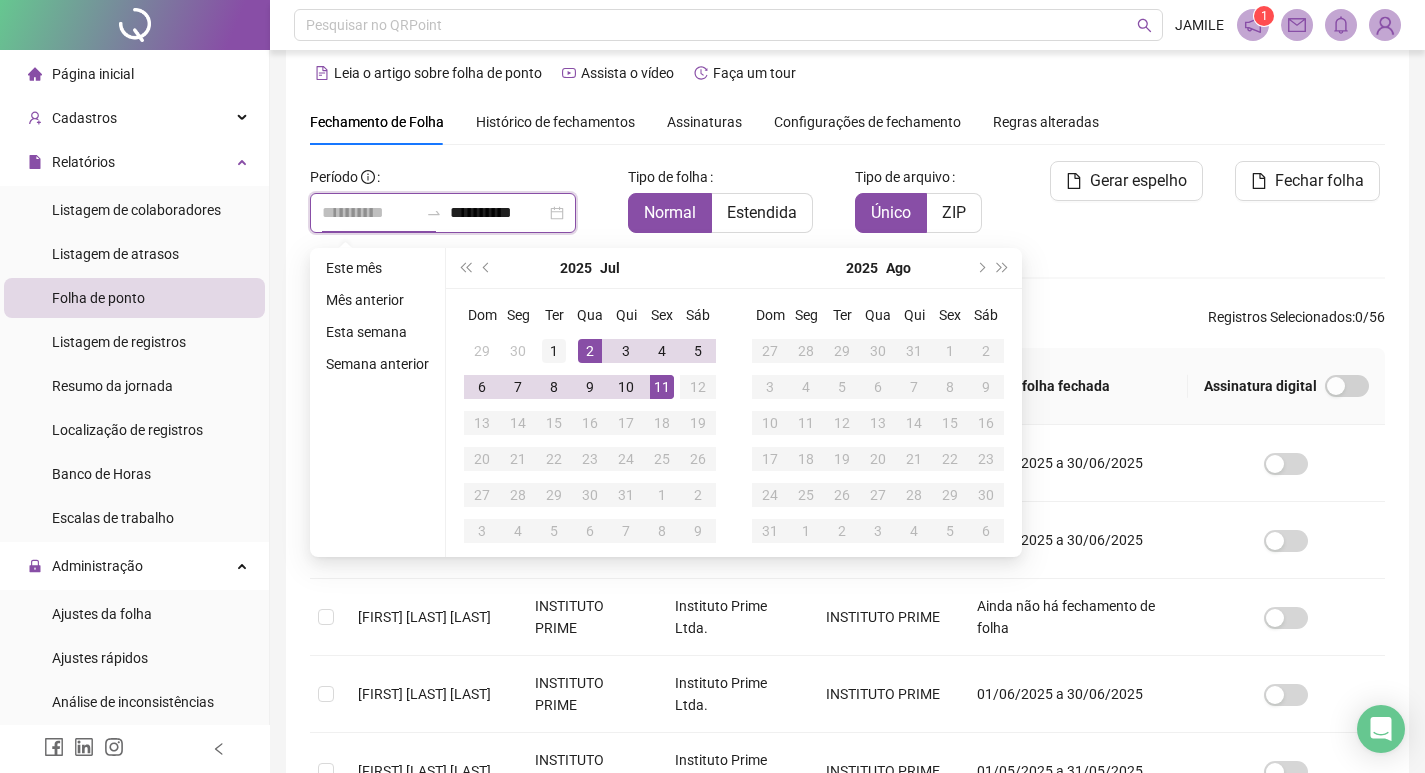 type on "**********" 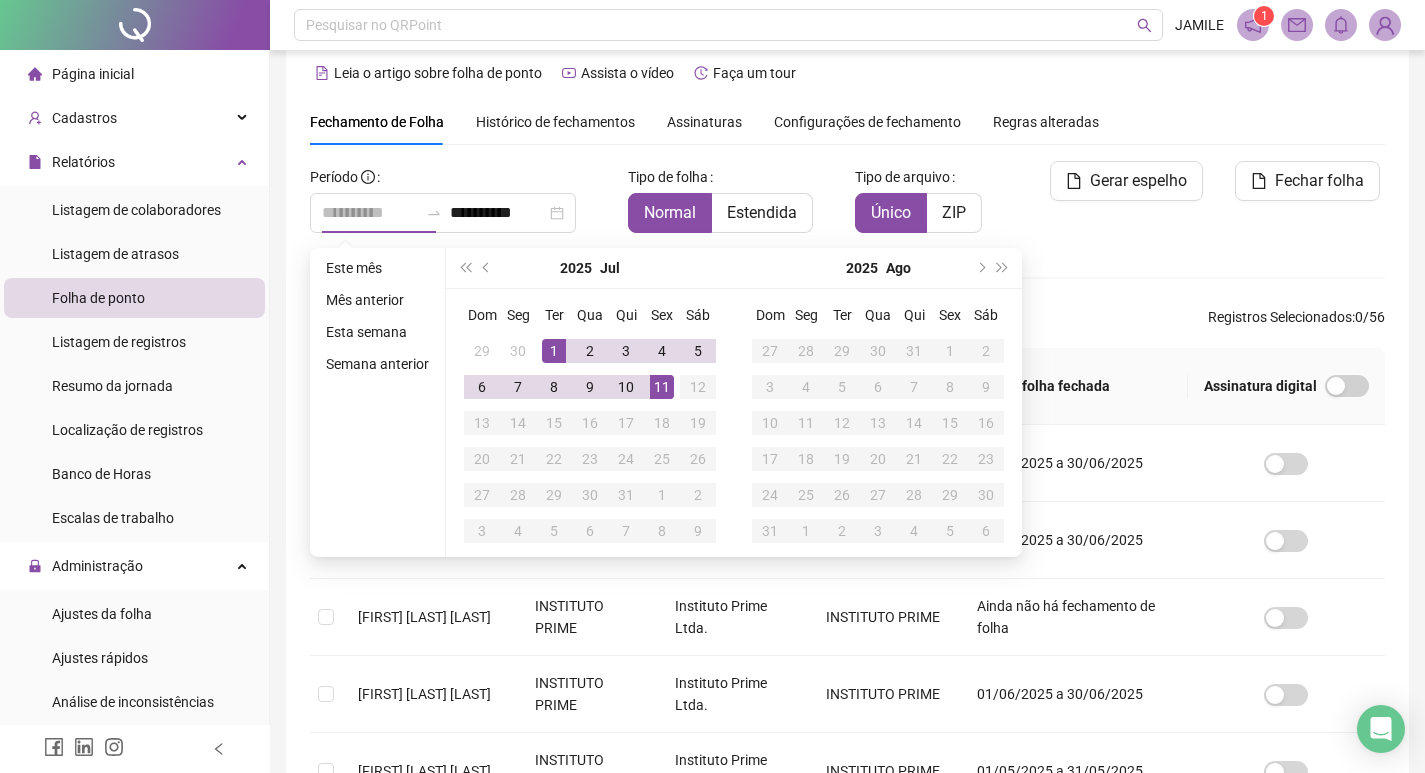click on "1" at bounding box center (554, 351) 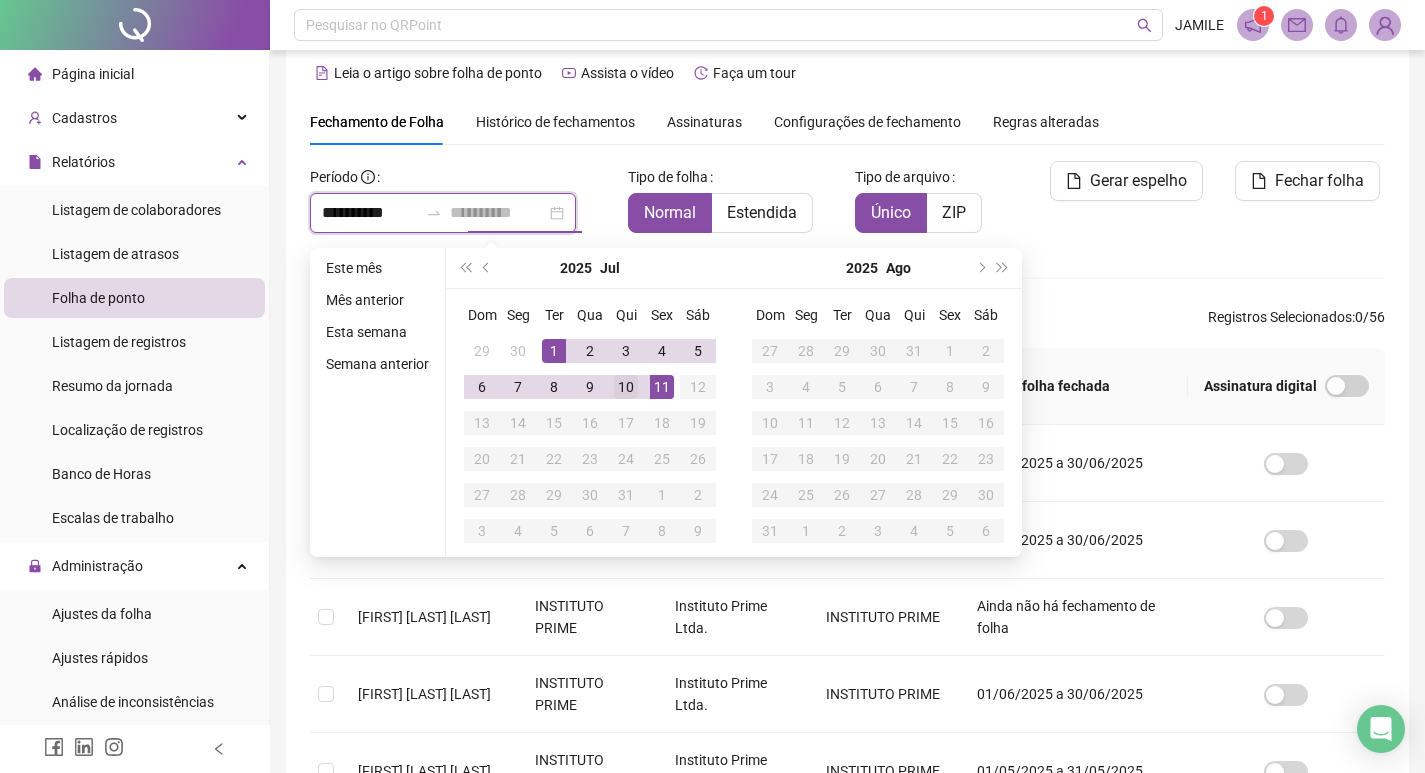 type on "**********" 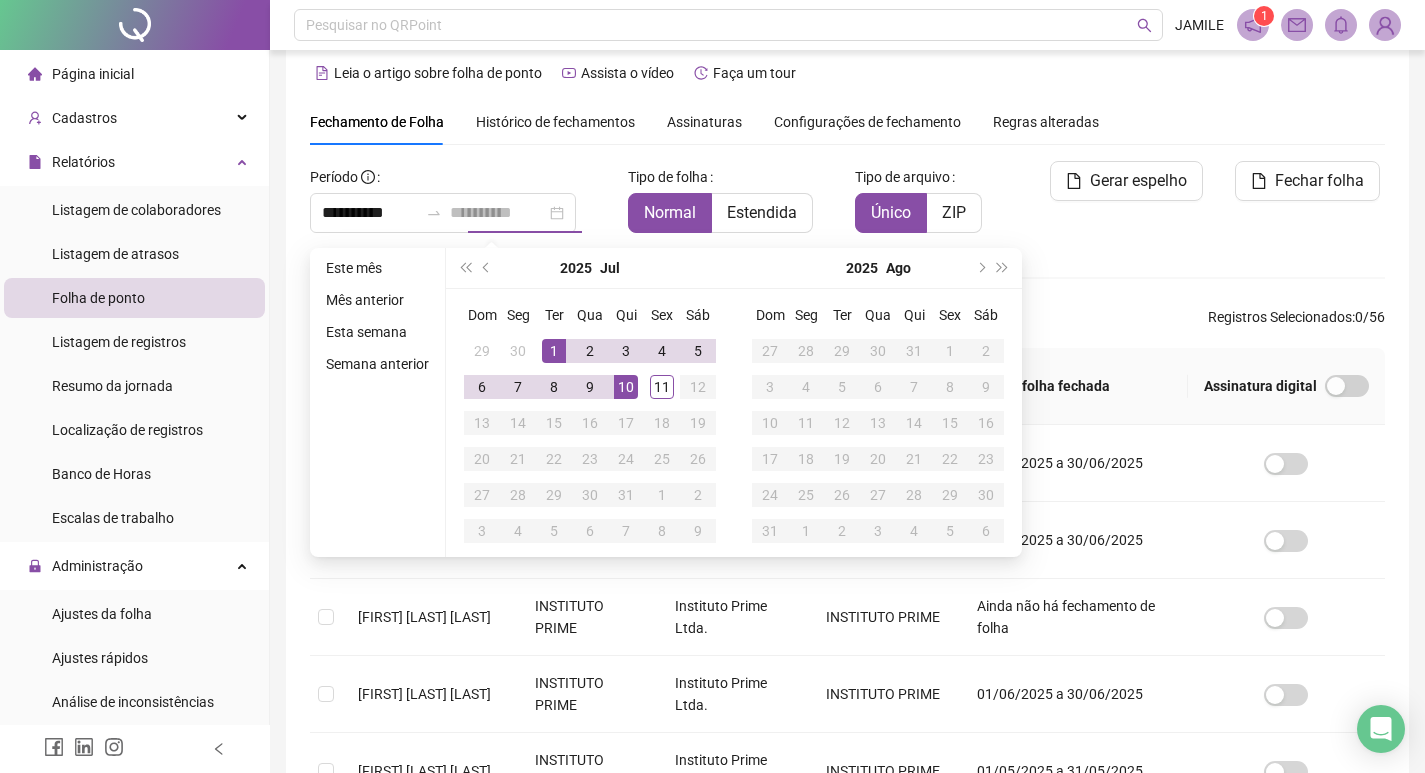 click on "10" at bounding box center (626, 387) 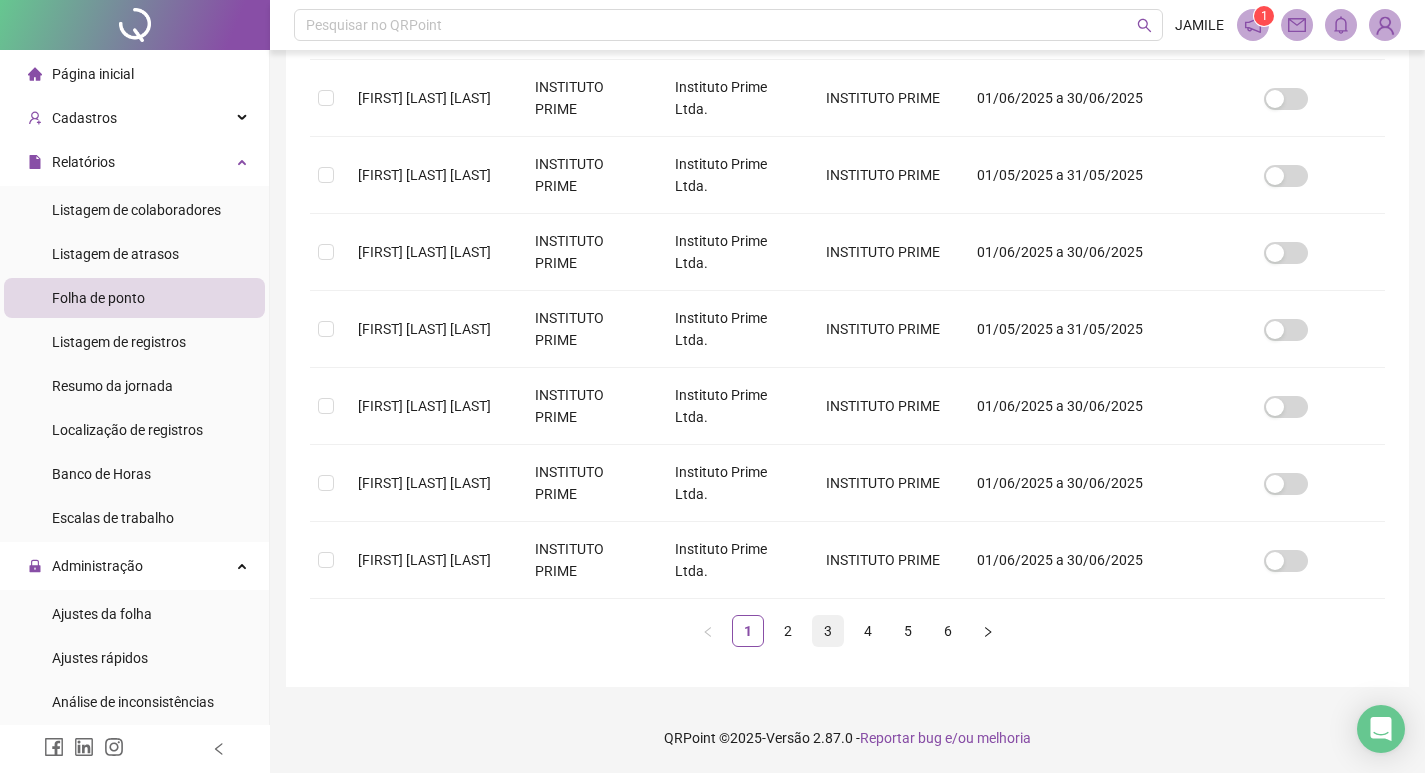 click on "3" at bounding box center [828, 631] 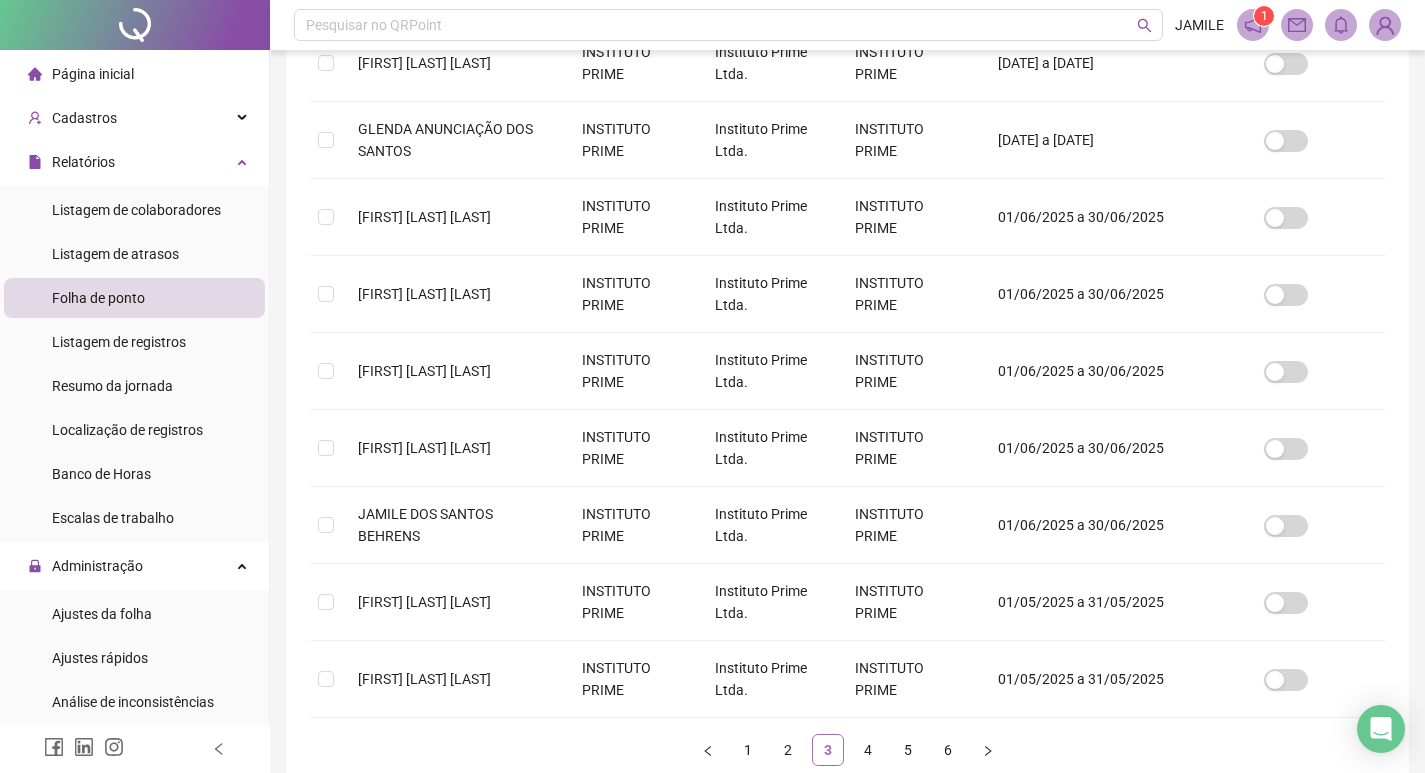 scroll, scrollTop: 619, scrollLeft: 0, axis: vertical 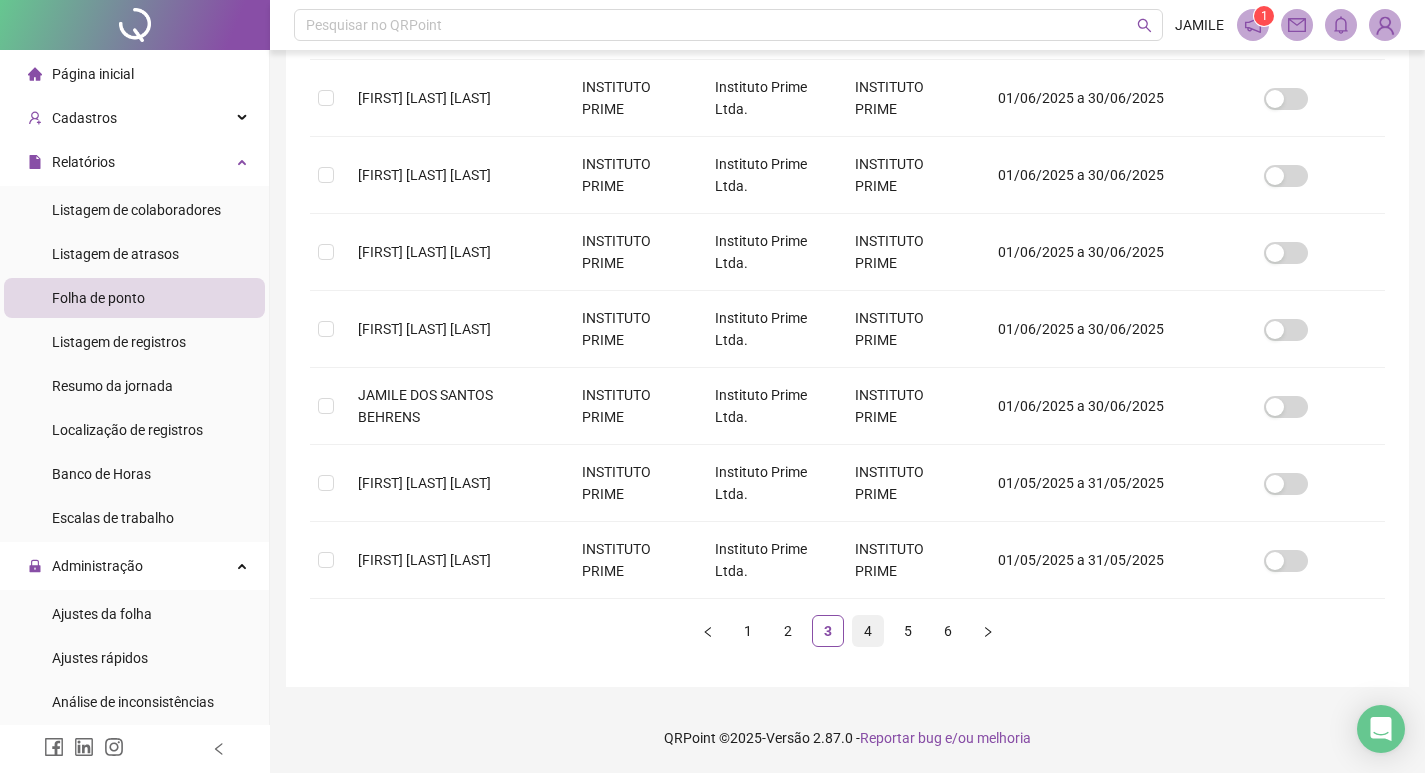 click on "4" at bounding box center [868, 631] 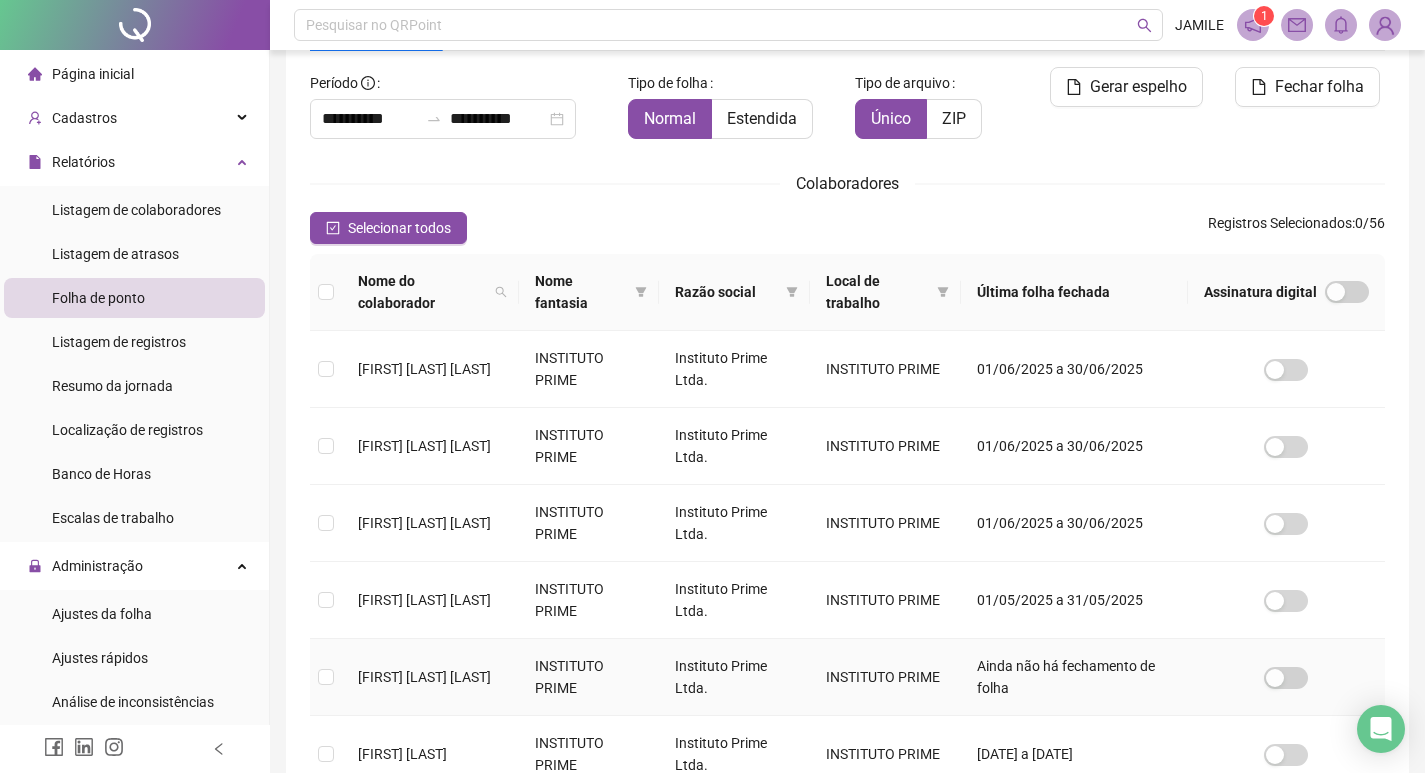 scroll, scrollTop: 223, scrollLeft: 0, axis: vertical 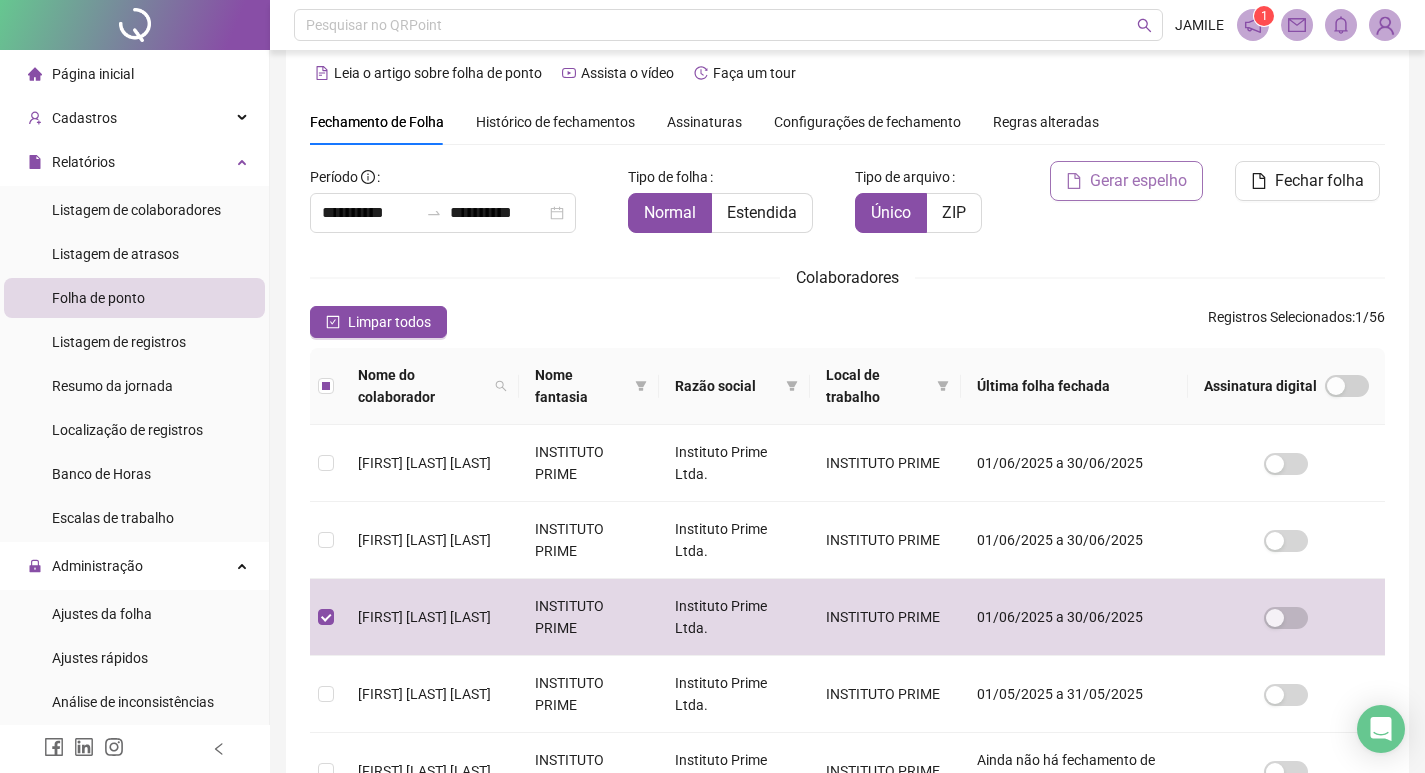 click on "Gerar espelho" at bounding box center (1138, 181) 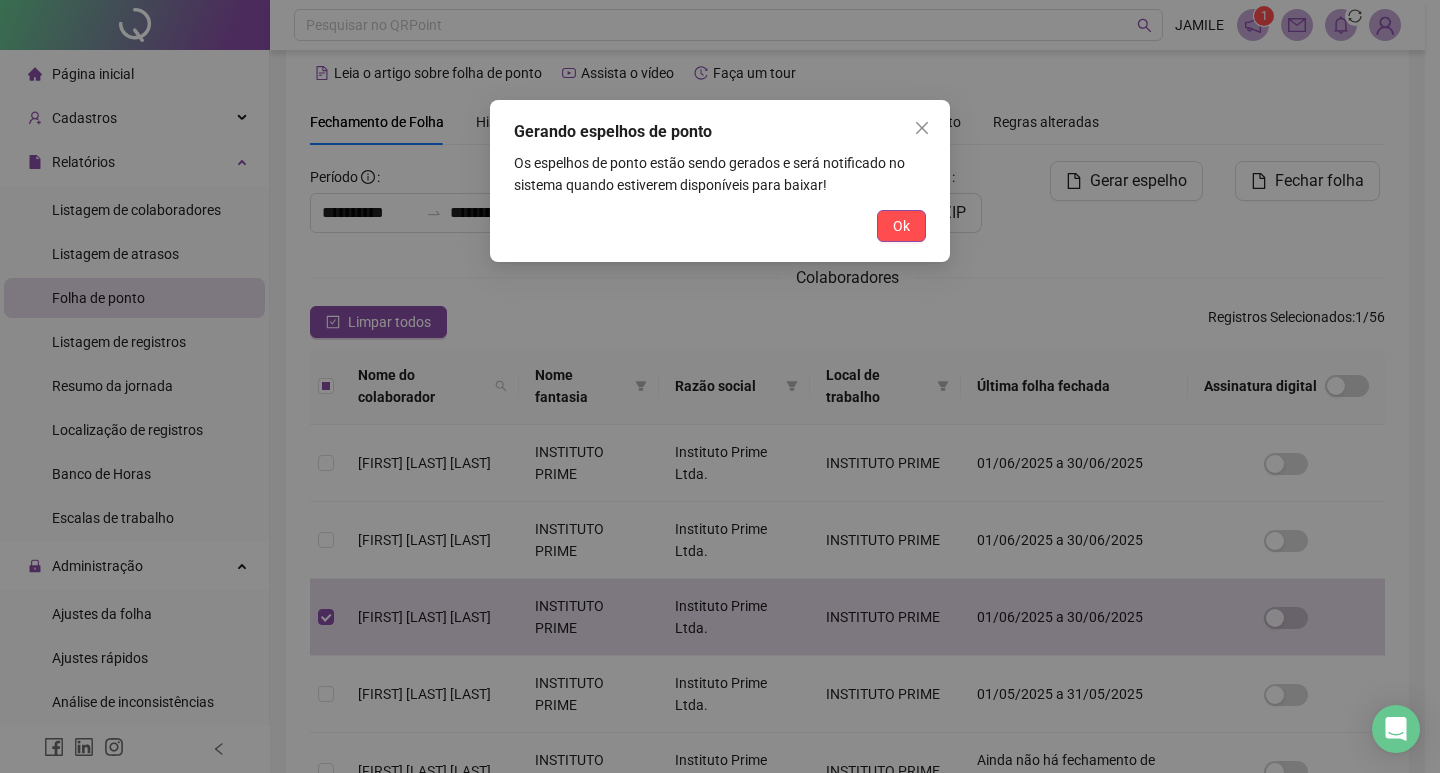 click on "Gerando espelhos de ponto Os espelhos de ponto estão sendo gerados e será notificado no
sistema quando estiverem disponíveis para baixar! Ok" at bounding box center (720, 181) 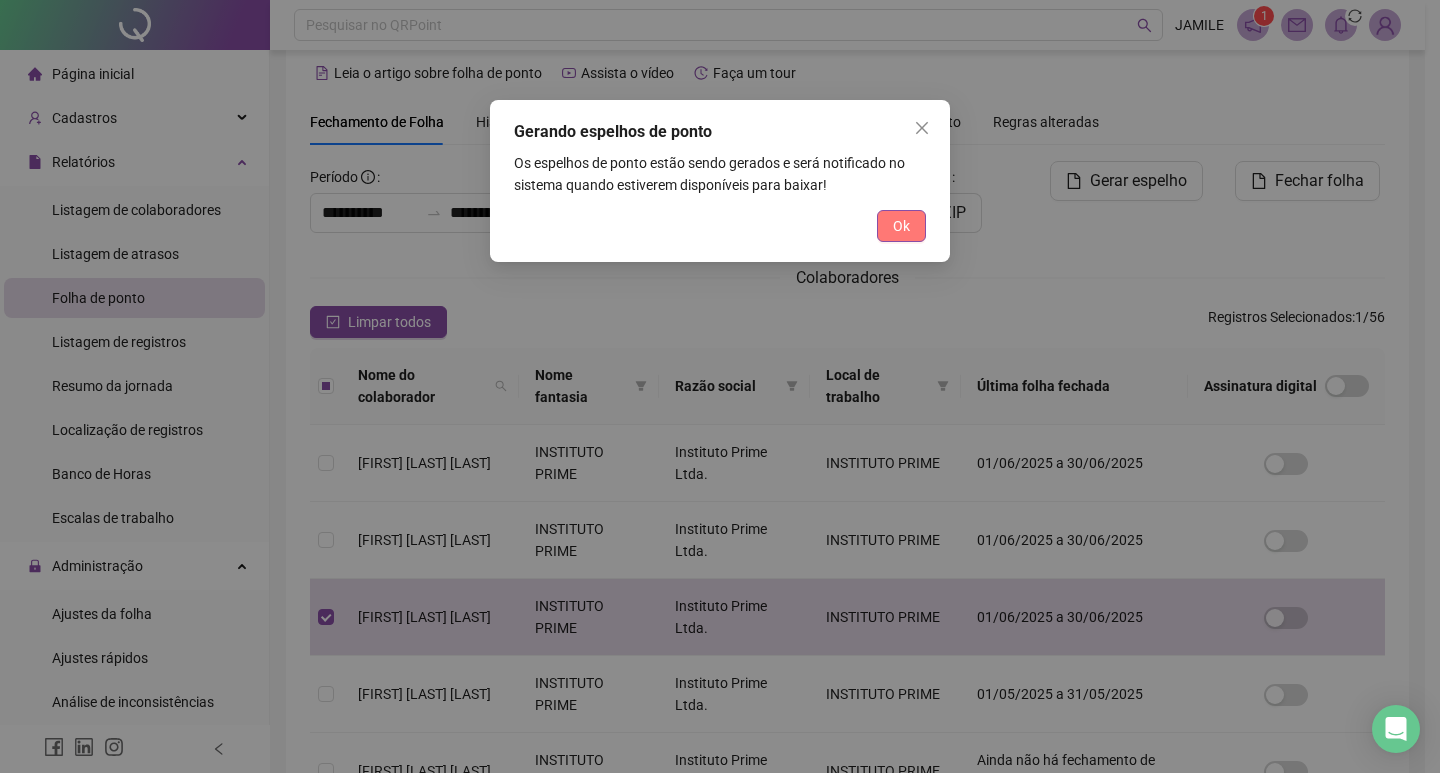 click on "Ok" at bounding box center [901, 226] 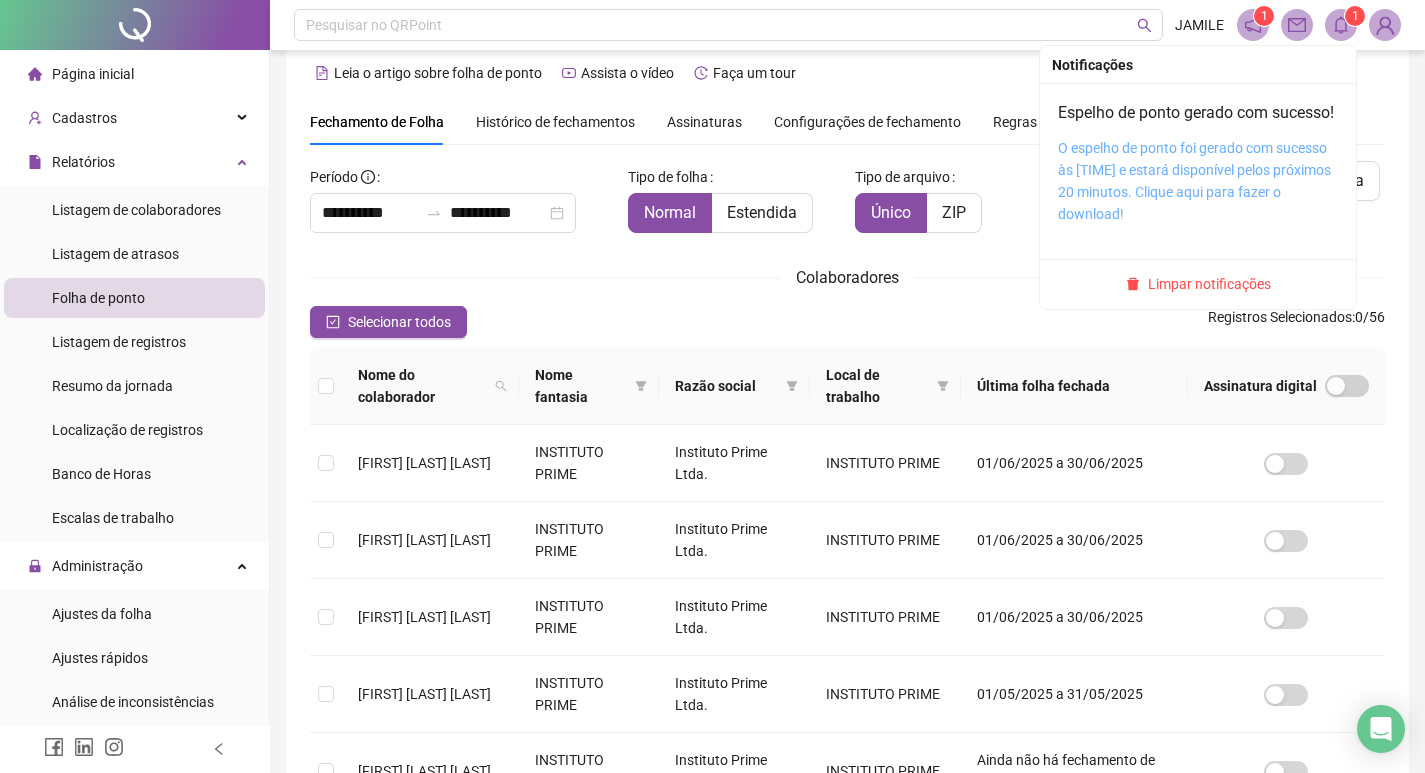 click on "O espelho de ponto foi gerado com sucesso às 15:58:42 e estará disponível pelos próximos 20 minutos.
Clique aqui para fazer o download!" at bounding box center (1194, 181) 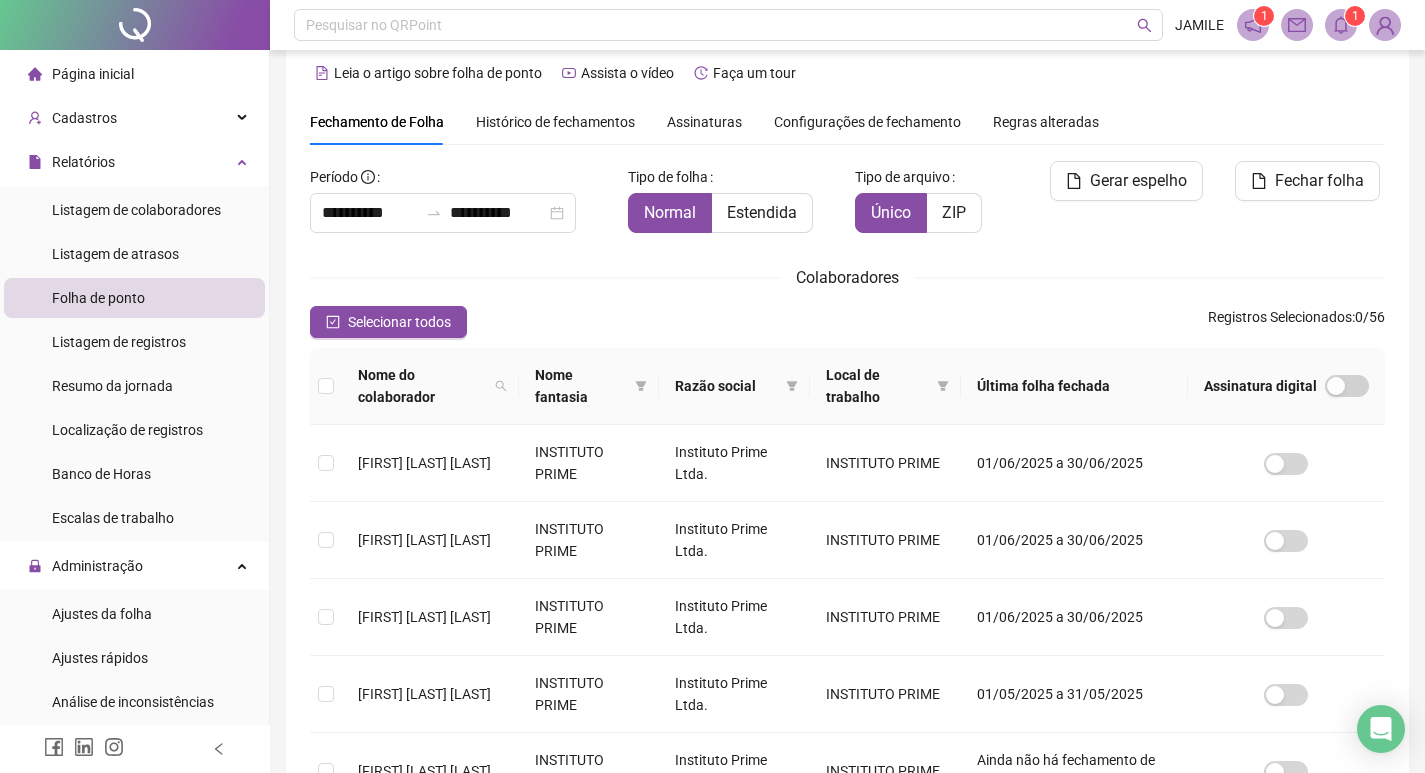 click on "**********" at bounding box center (847, 663) 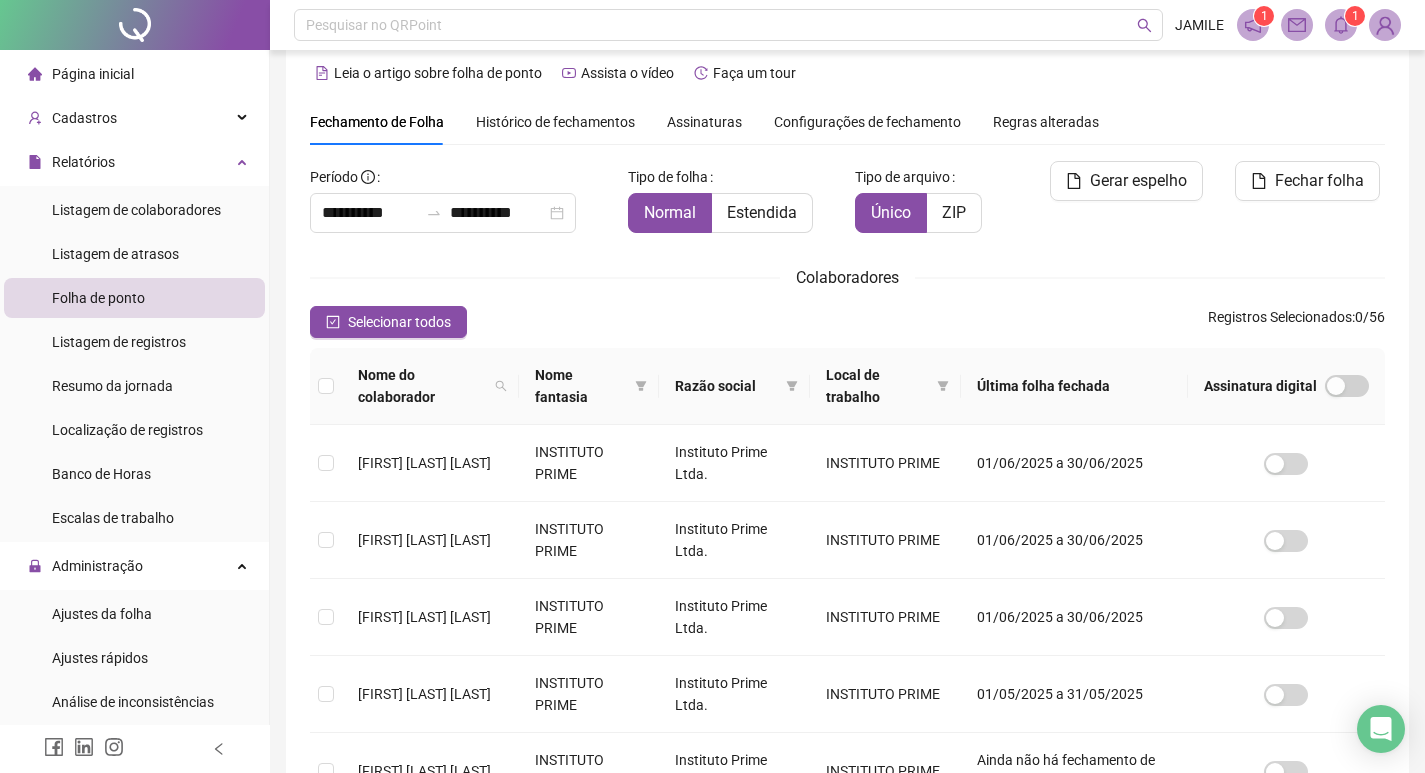 click 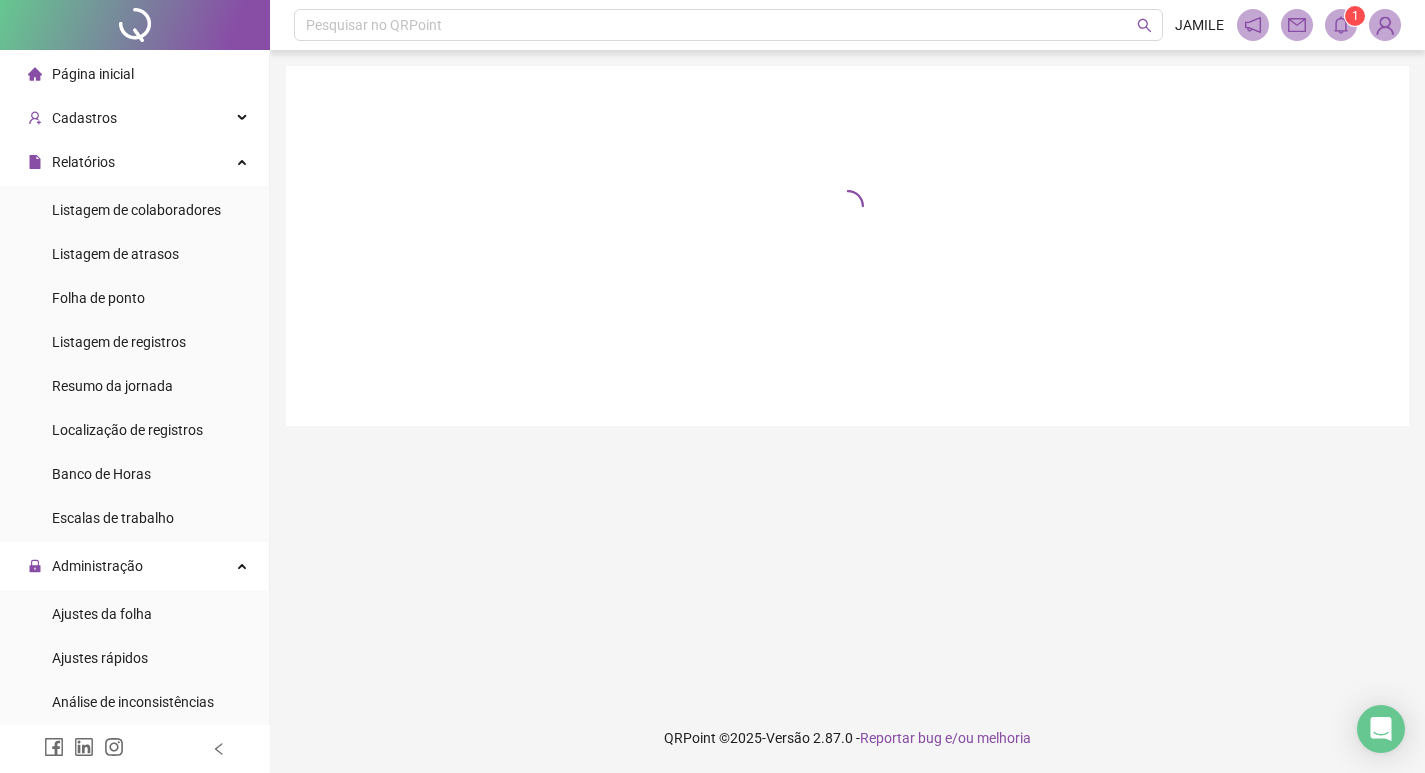 scroll, scrollTop: 0, scrollLeft: 0, axis: both 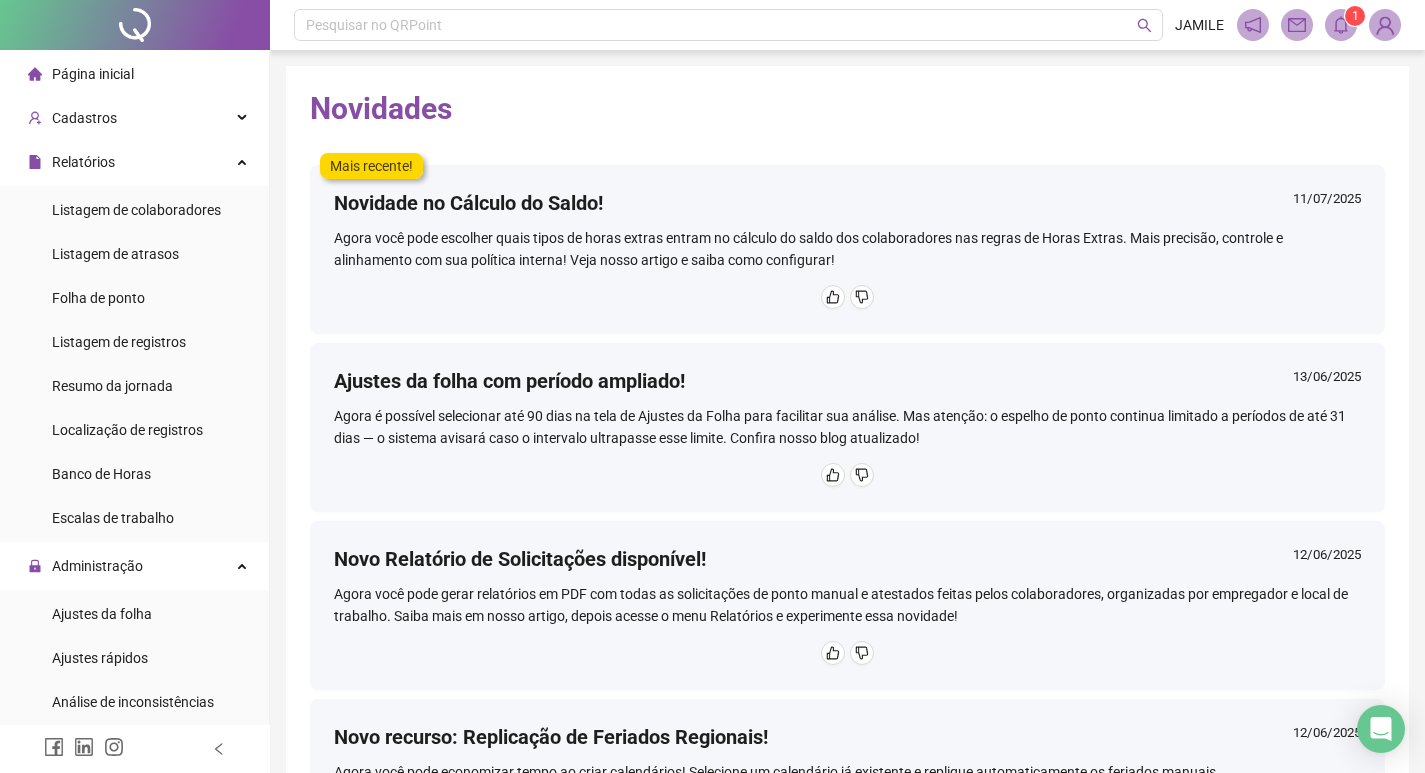 click on "Novidades" at bounding box center [847, 109] 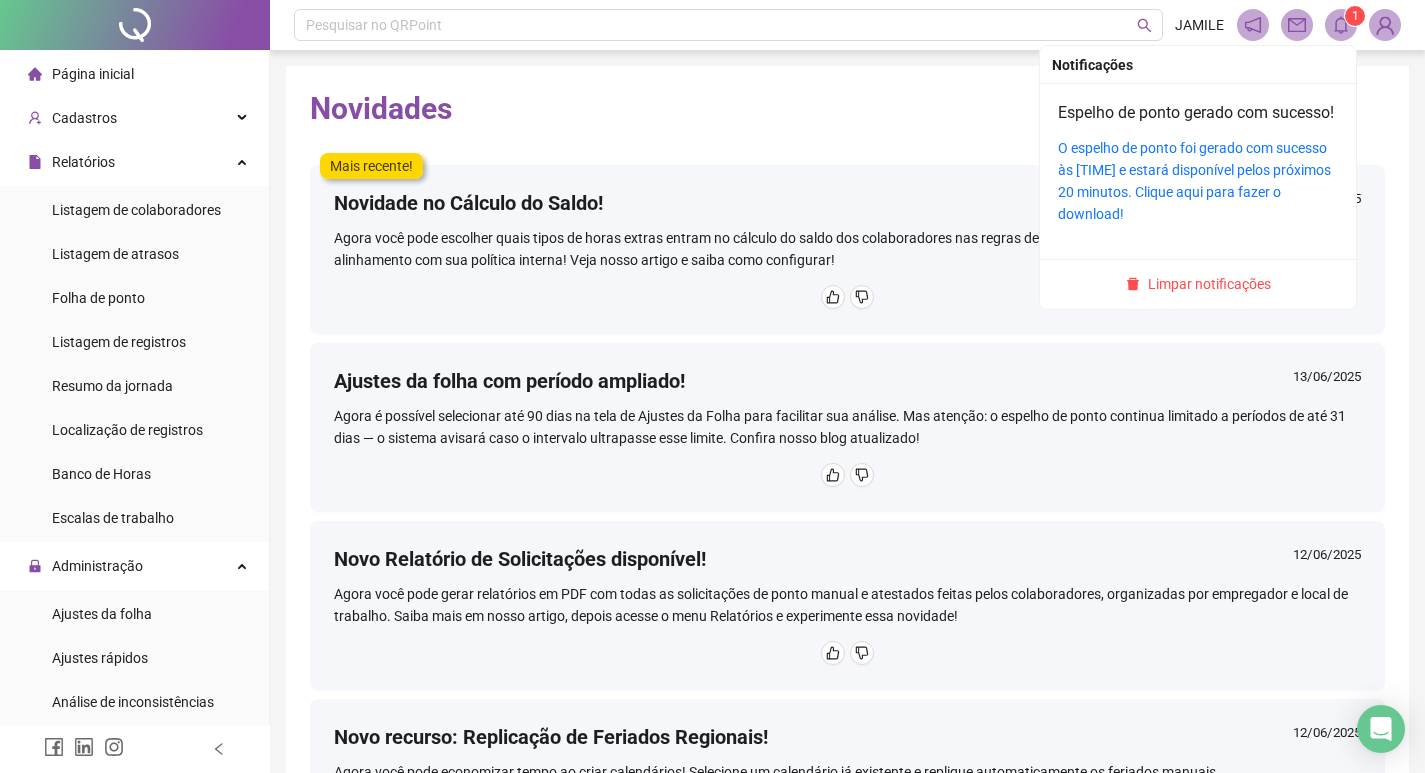 click 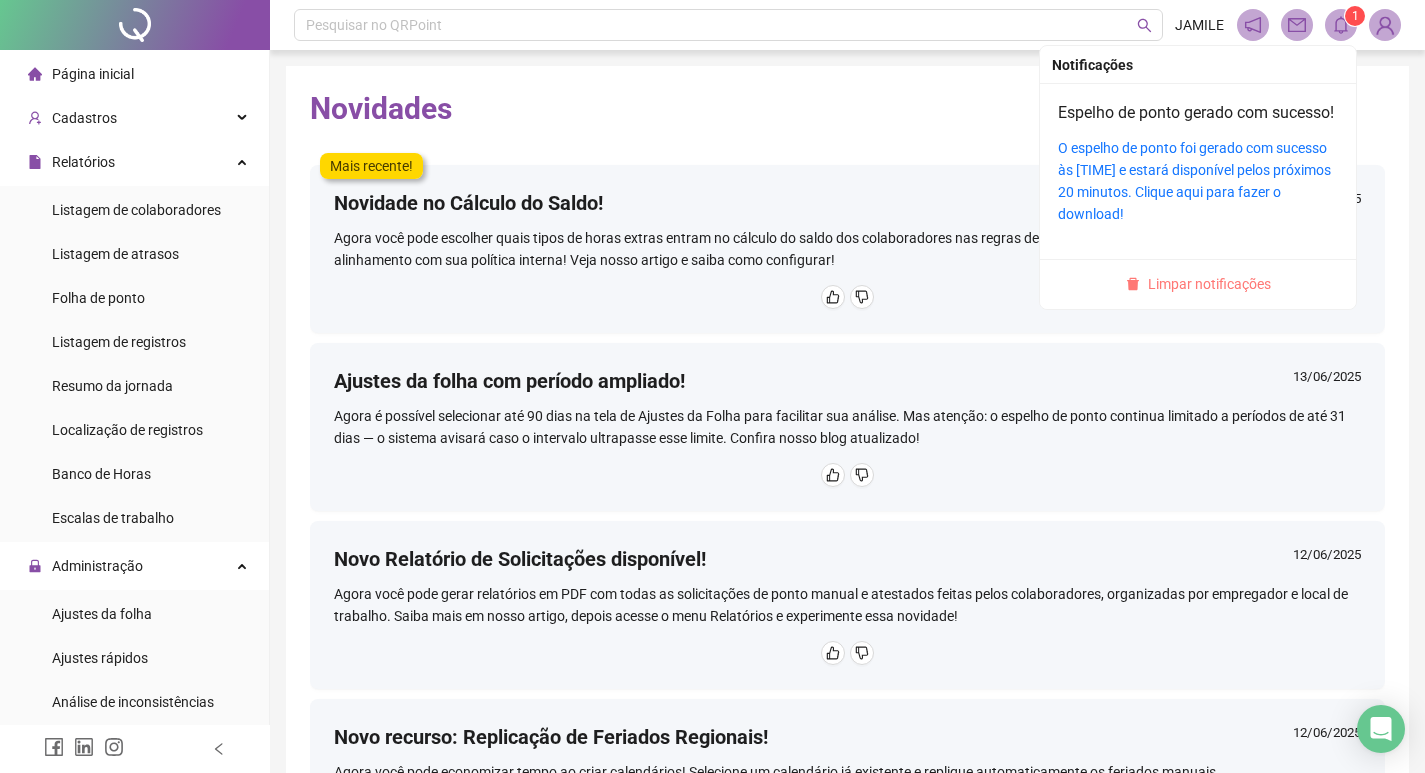 click on "Limpar notificações" at bounding box center [1209, 284] 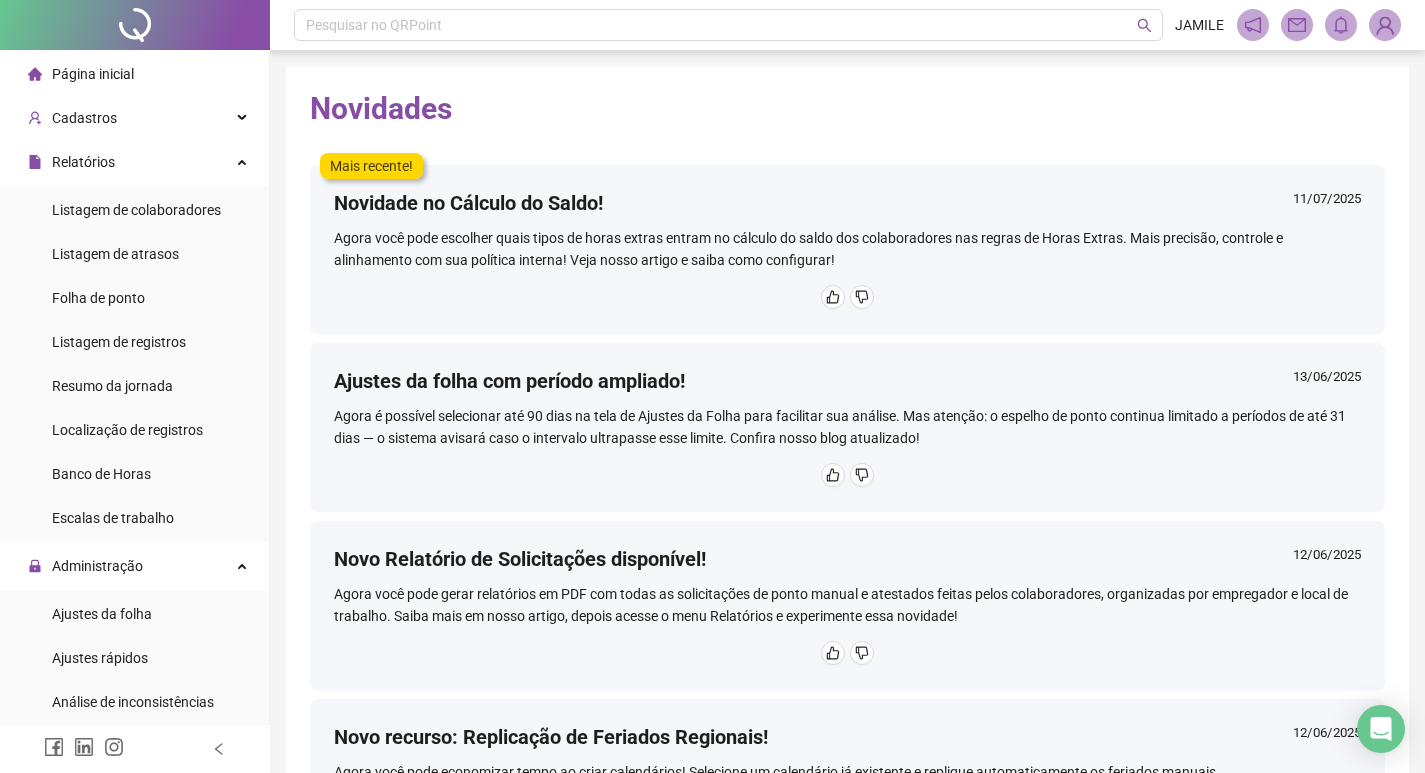 click on "Novidades" at bounding box center (847, 109) 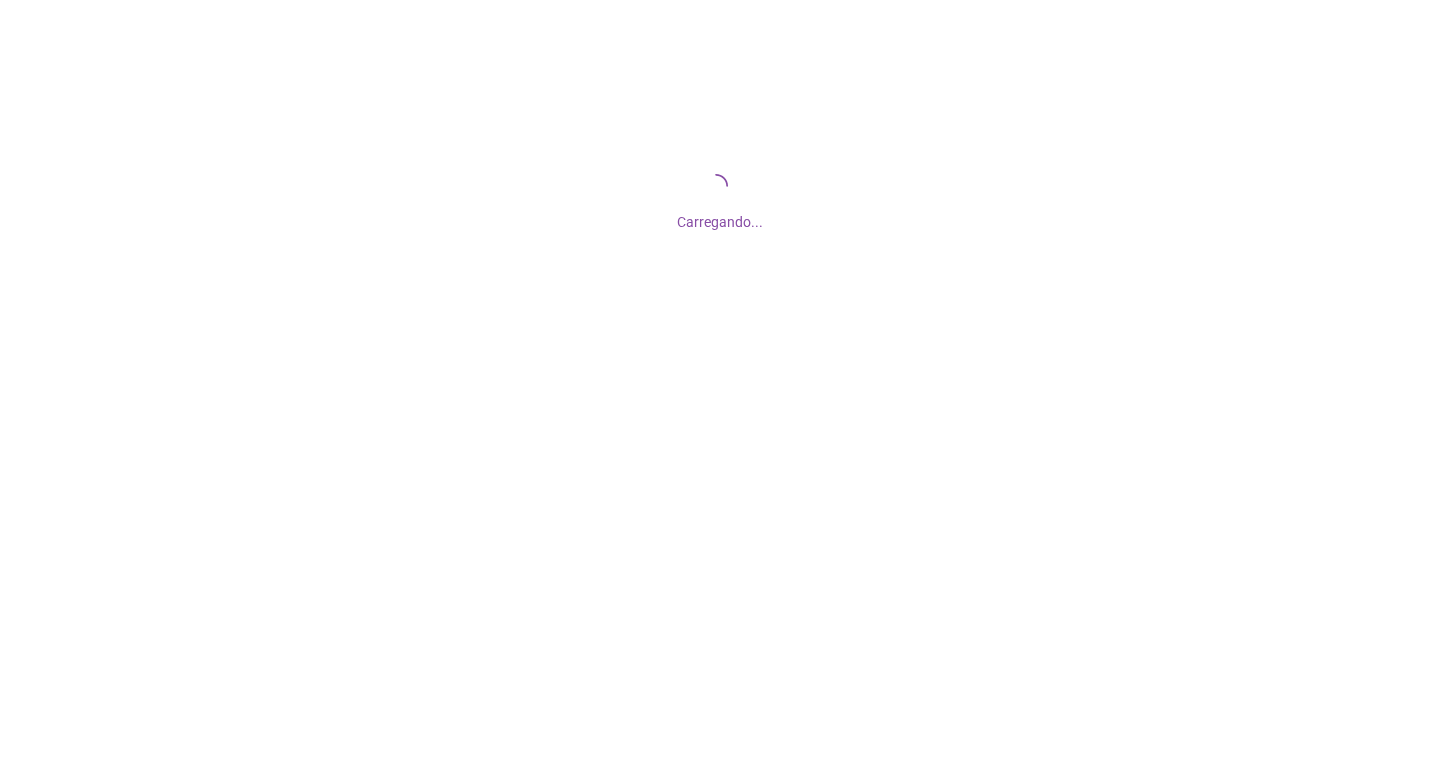 scroll, scrollTop: 0, scrollLeft: 0, axis: both 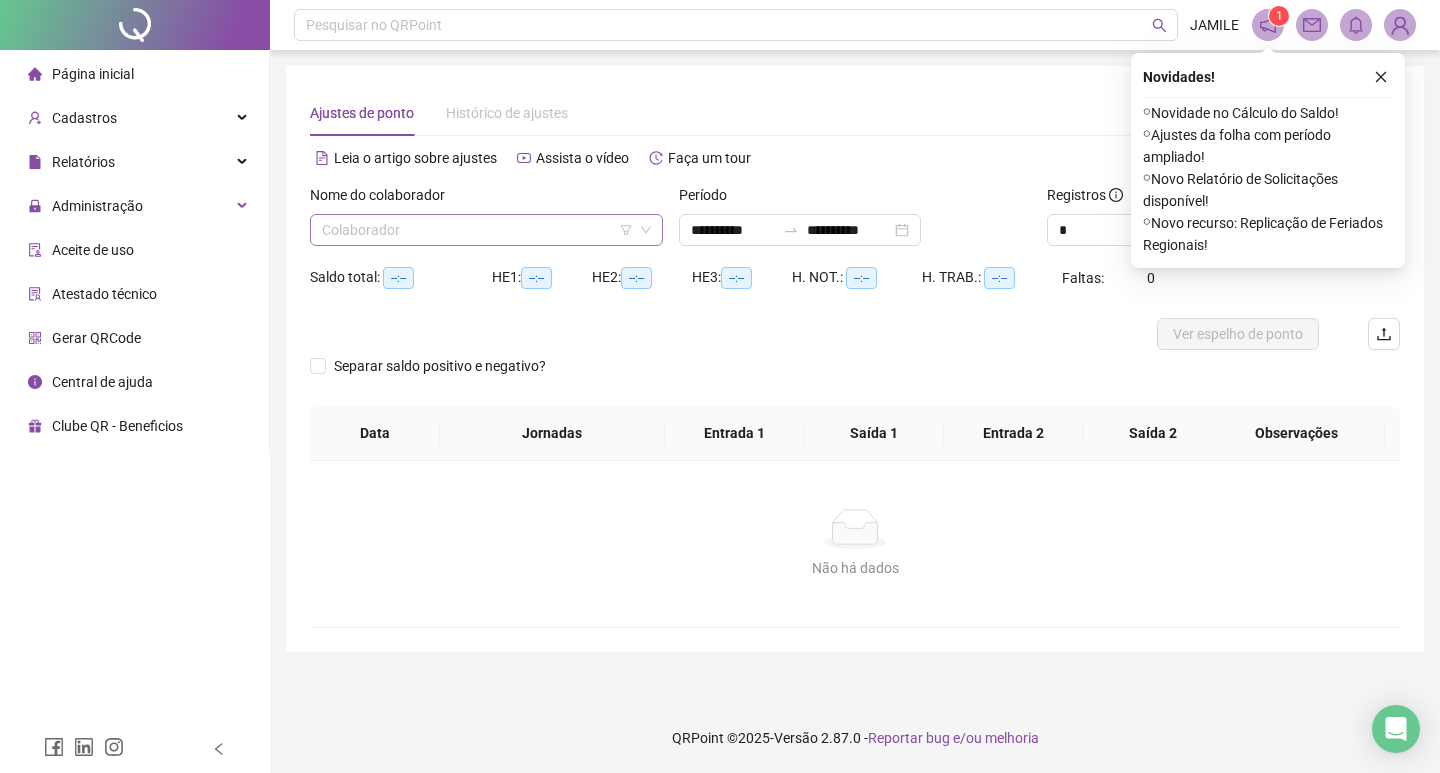click at bounding box center (480, 230) 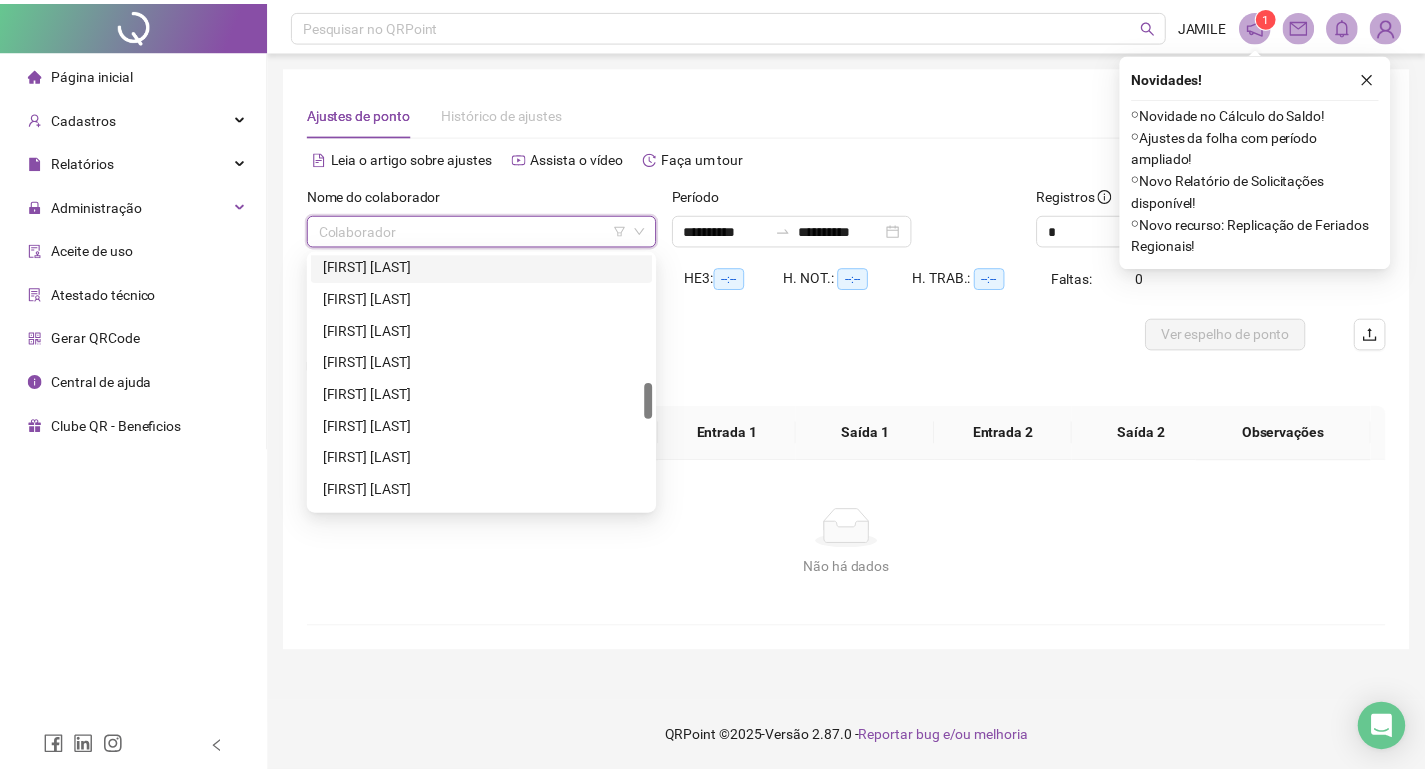 scroll, scrollTop: 1000, scrollLeft: 0, axis: vertical 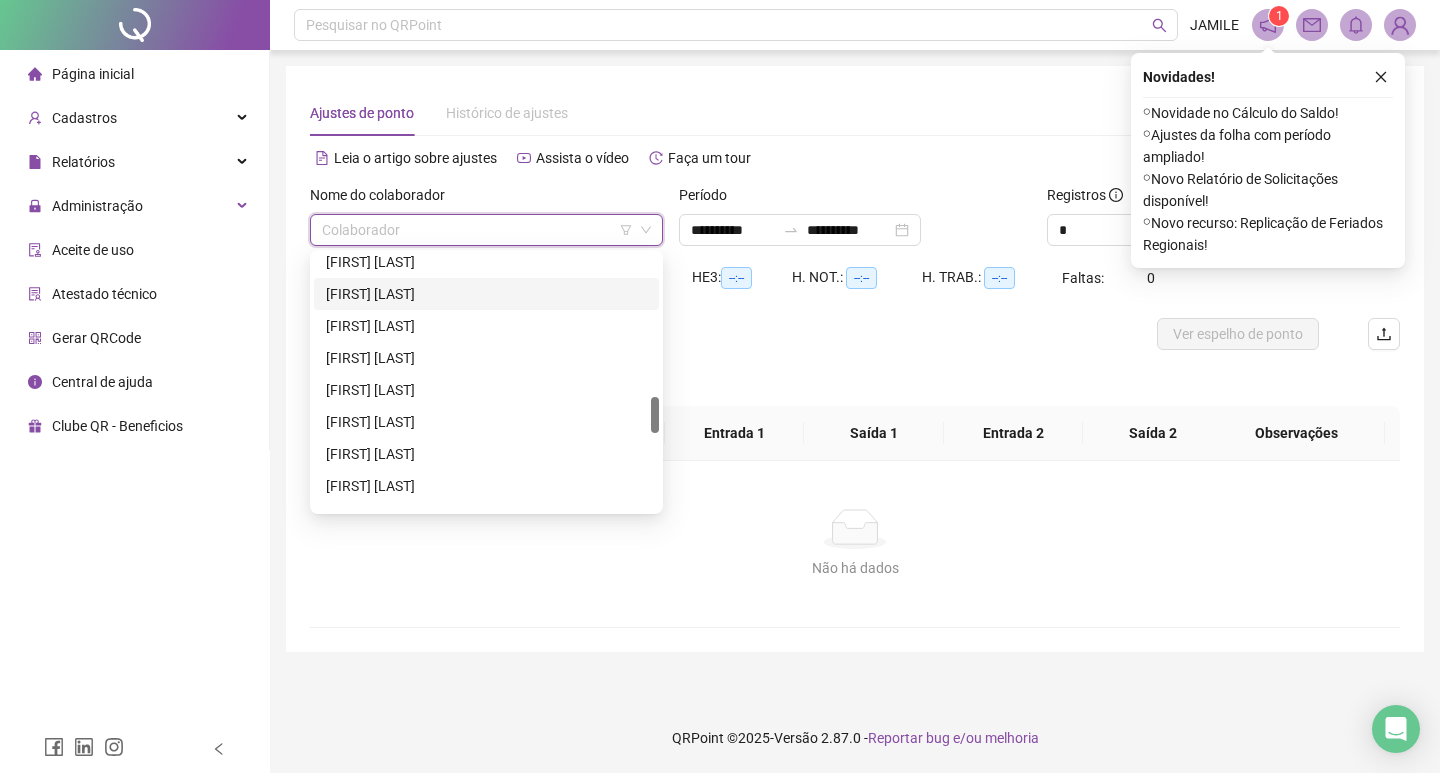 click on "[FIRST] [LAST]" at bounding box center (486, 294) 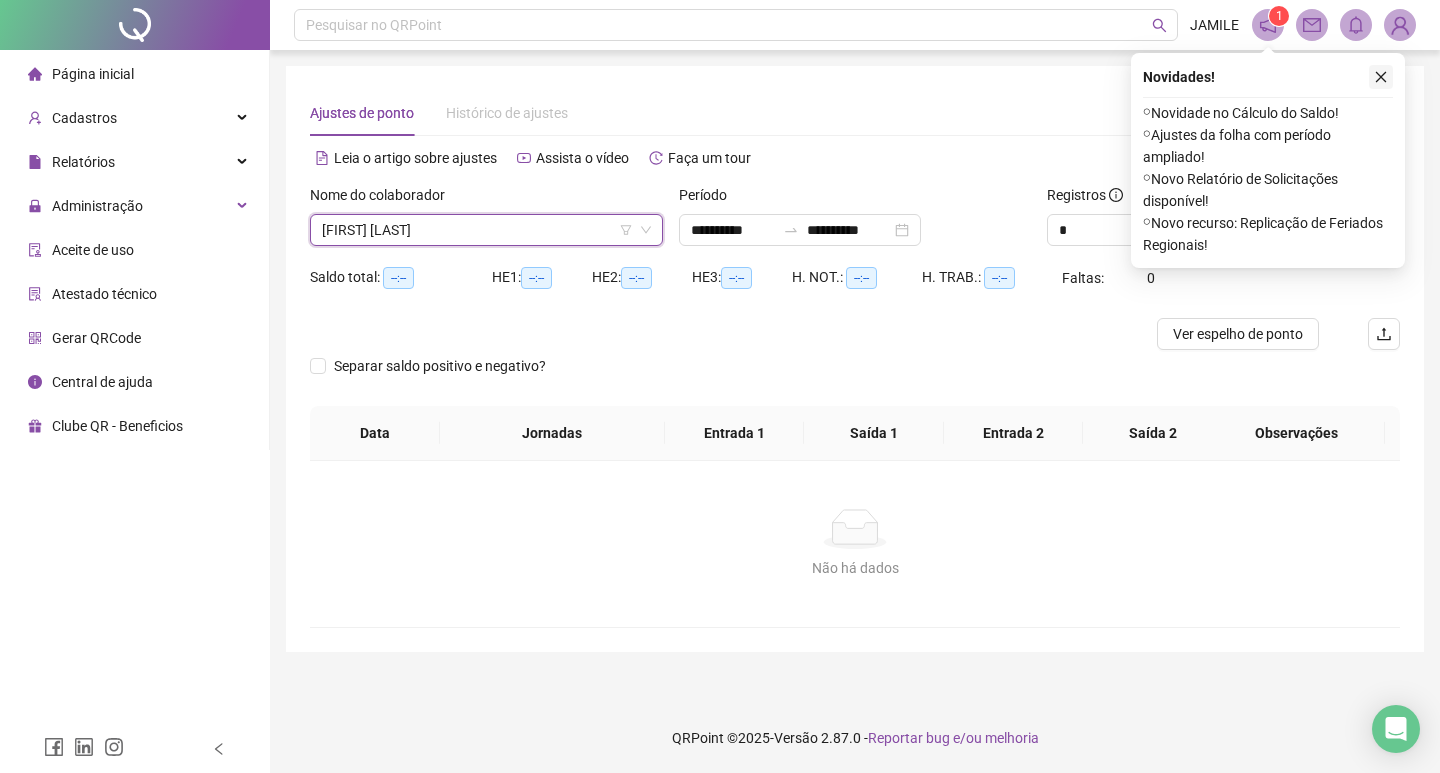 click 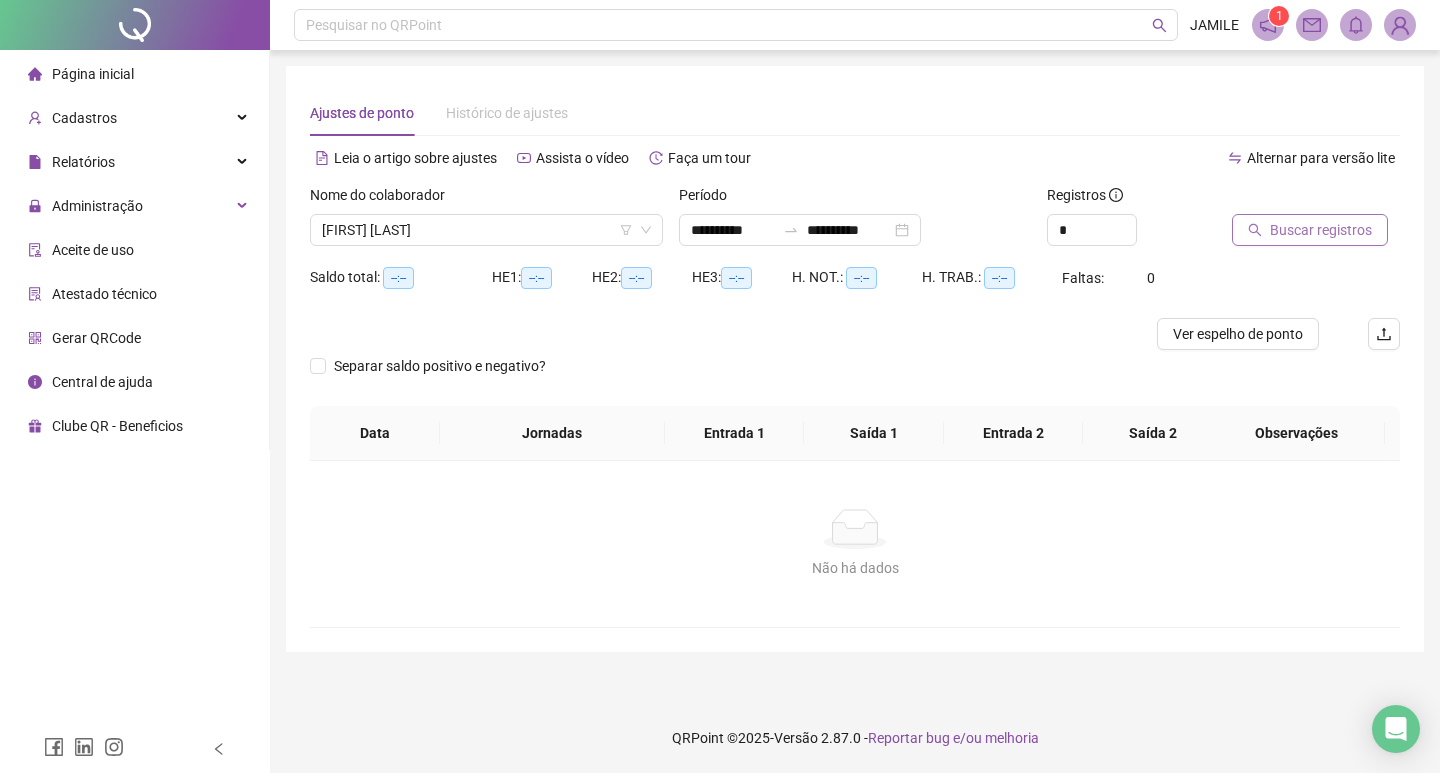 click on "Buscar registros" at bounding box center (1321, 230) 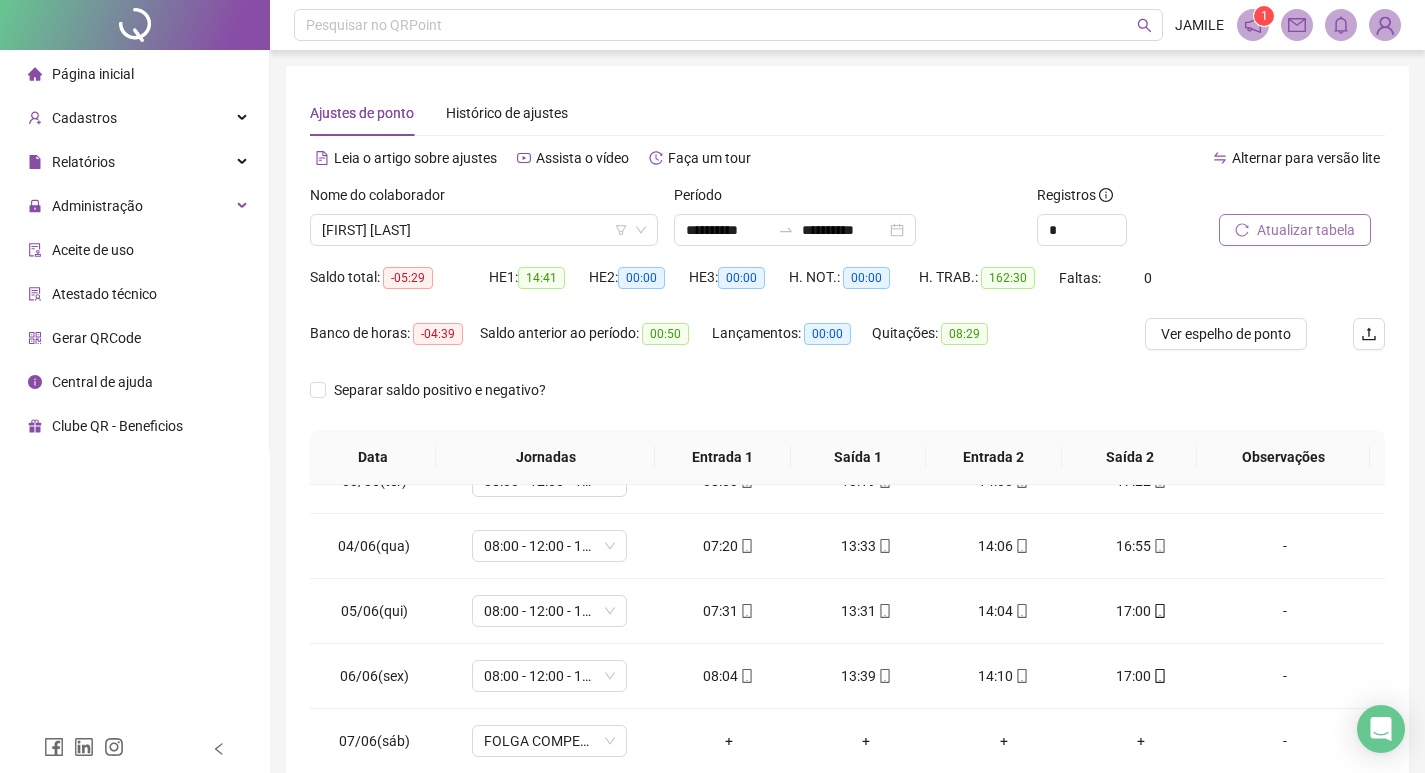 scroll, scrollTop: 200, scrollLeft: 0, axis: vertical 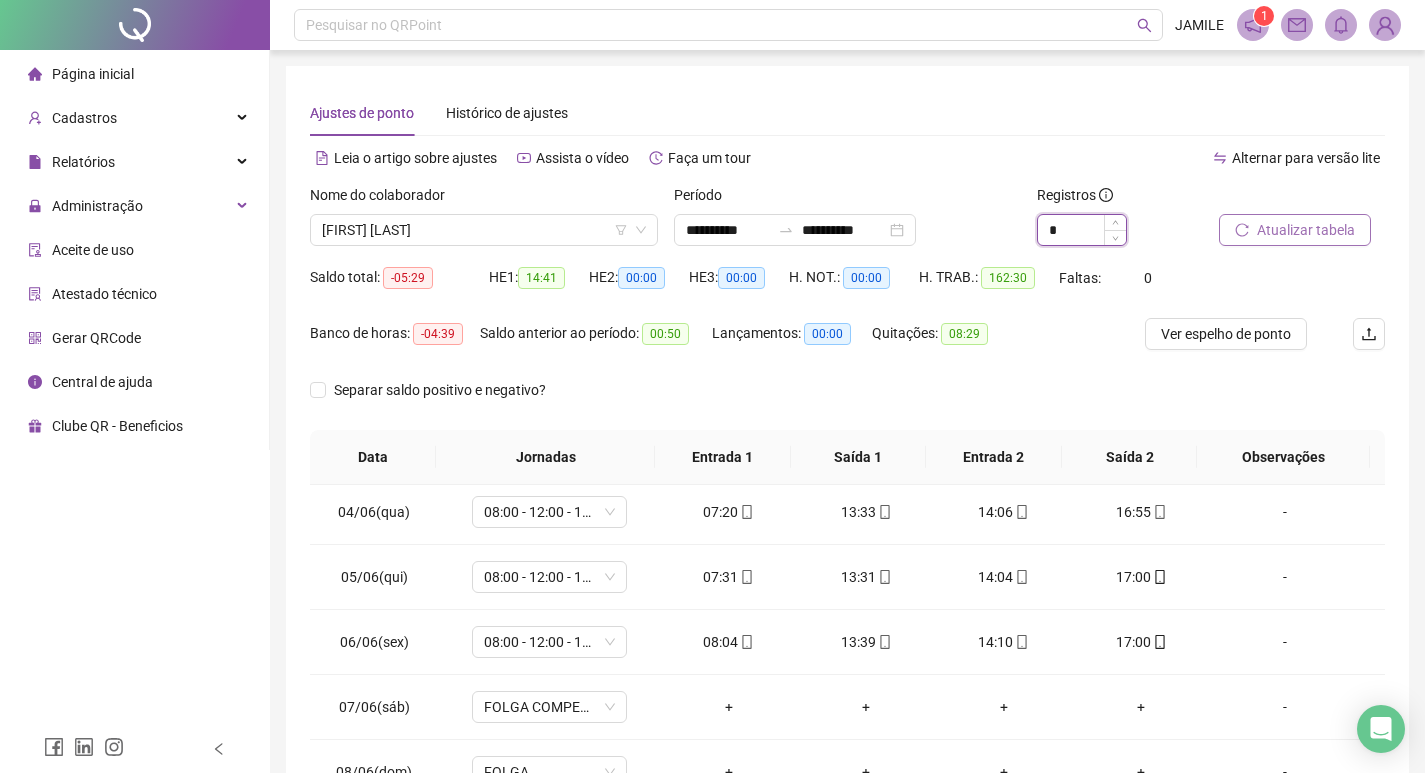 click on "*" at bounding box center [1082, 230] 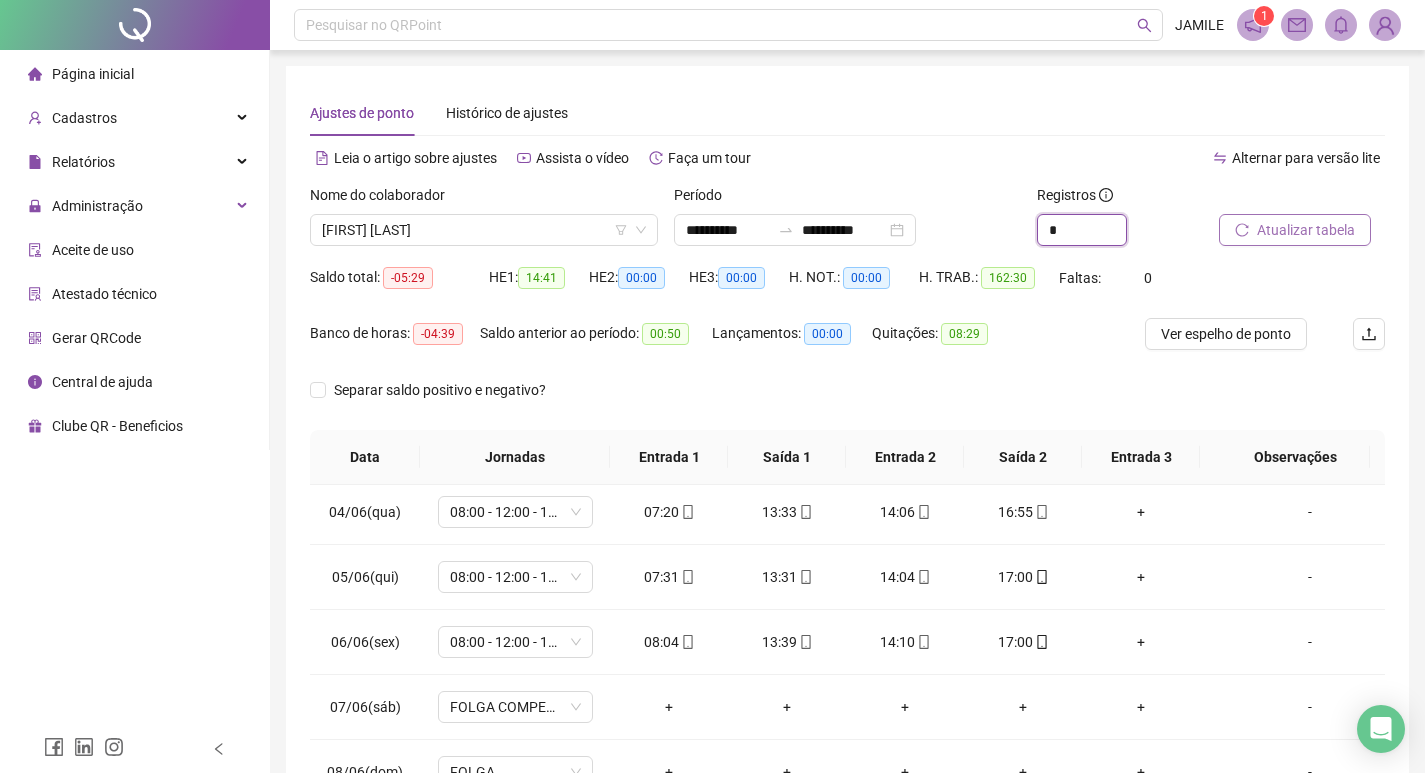 type on "*" 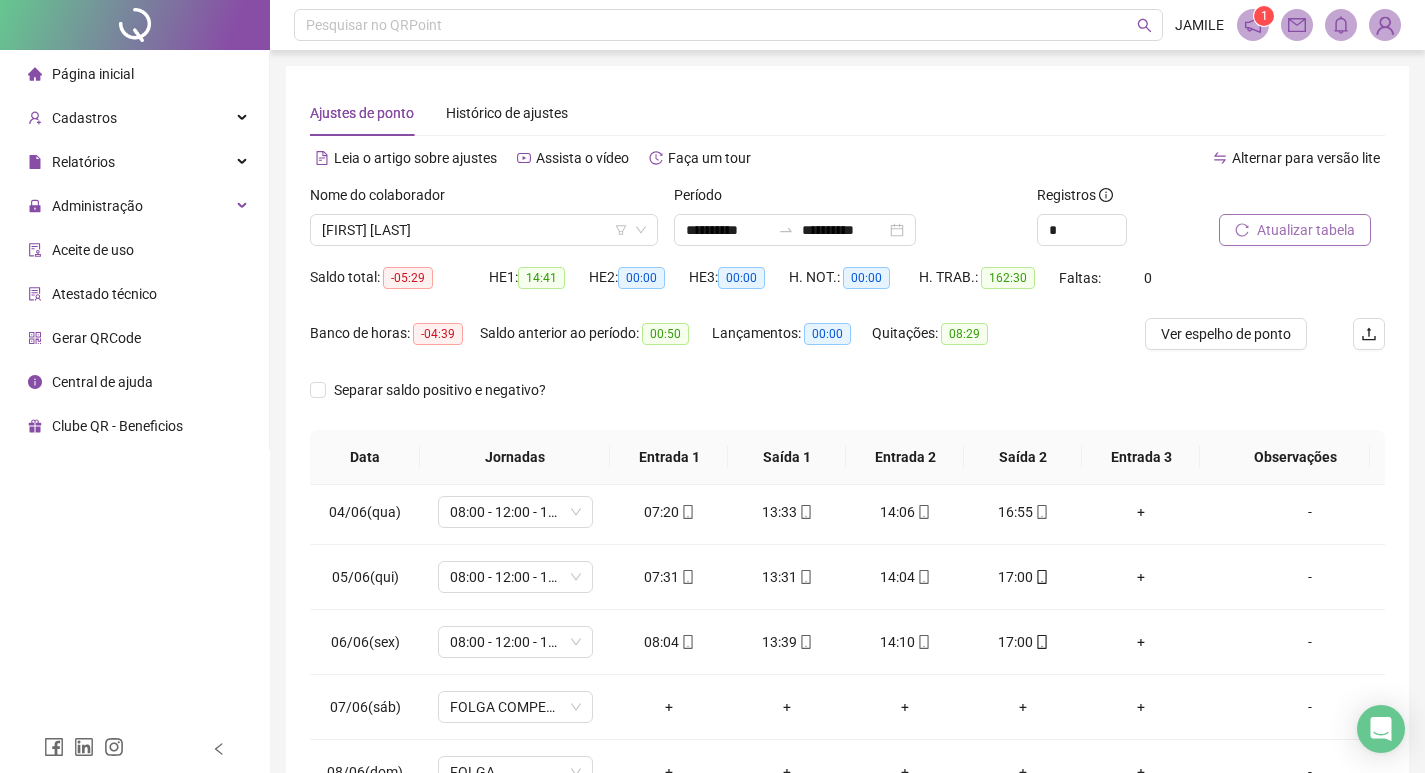 click on "Separar saldo positivo e negativo?" at bounding box center (847, 402) 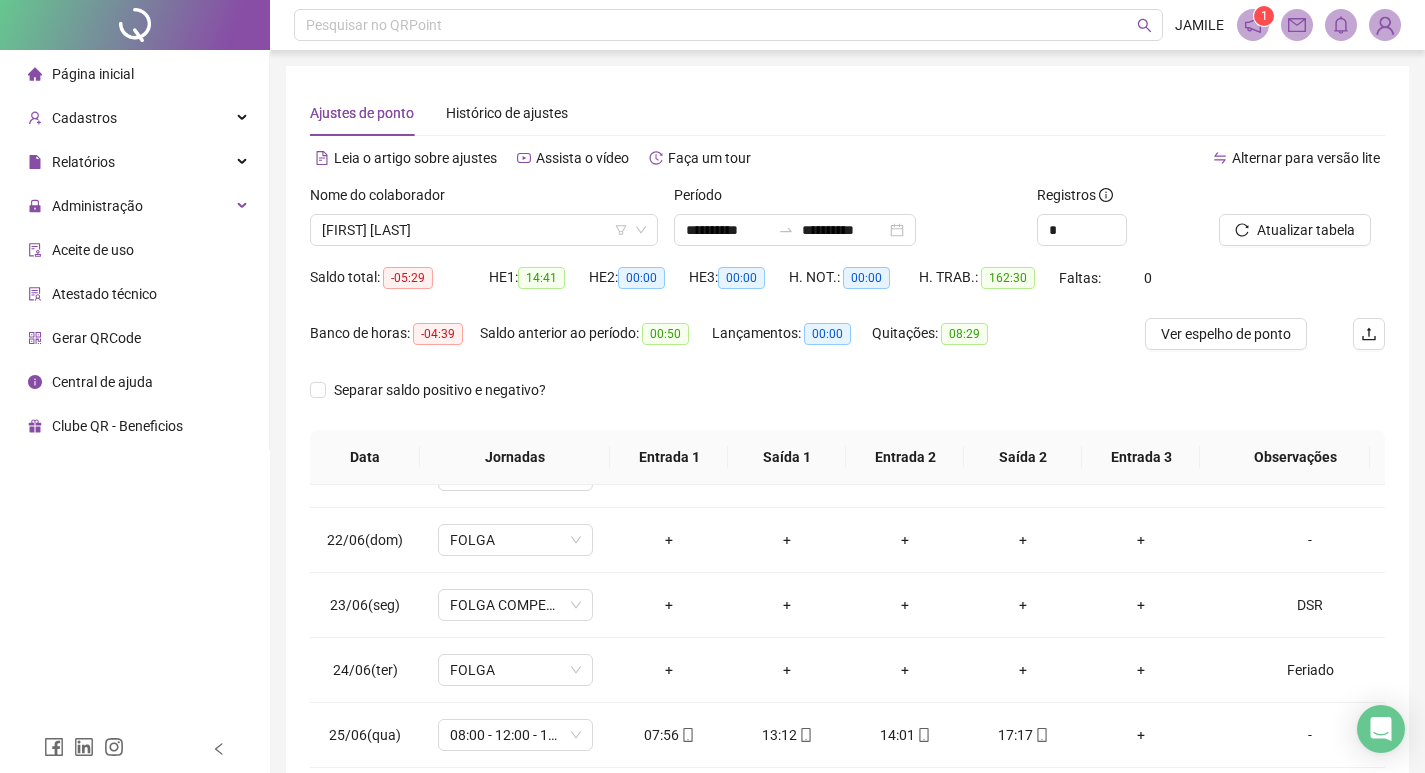 scroll, scrollTop: 1538, scrollLeft: 0, axis: vertical 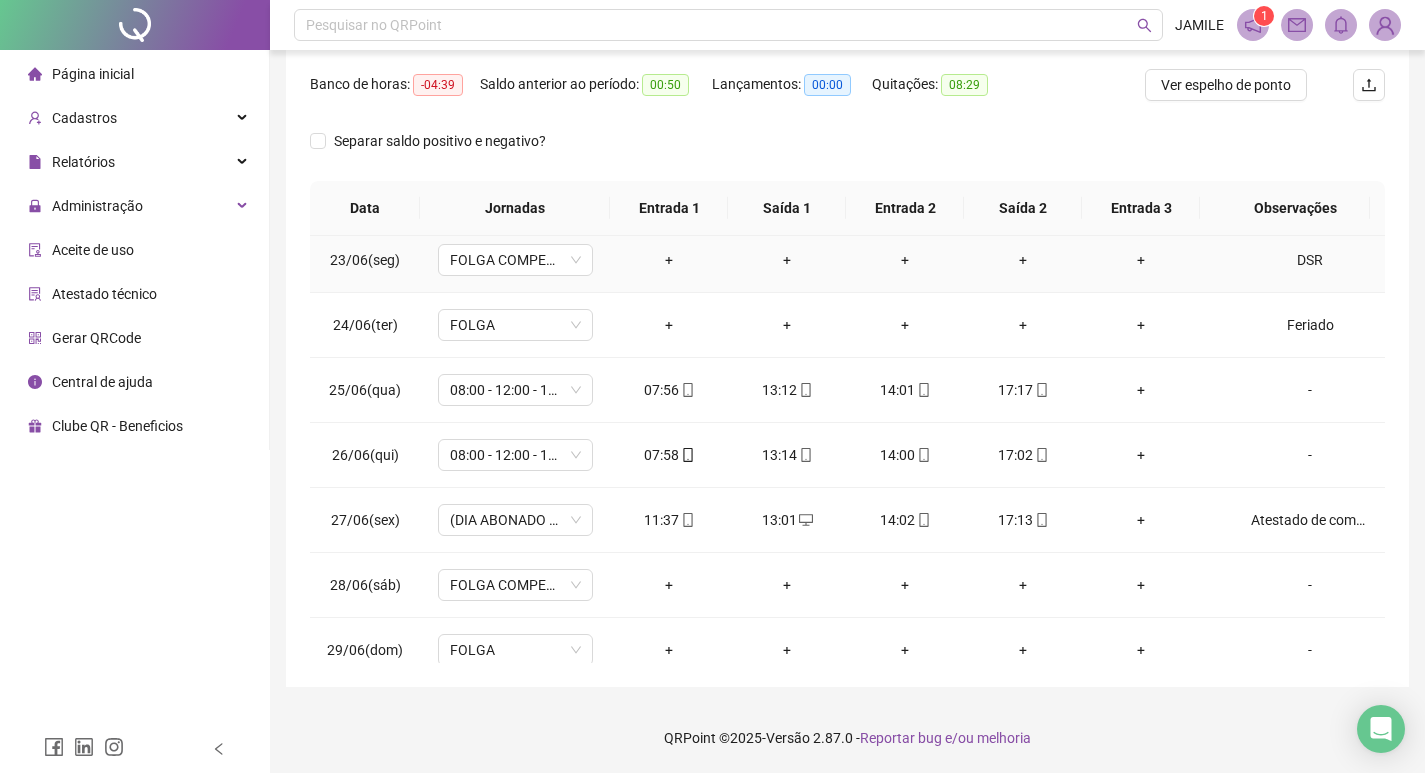 click on "DSR" at bounding box center [1310, 260] 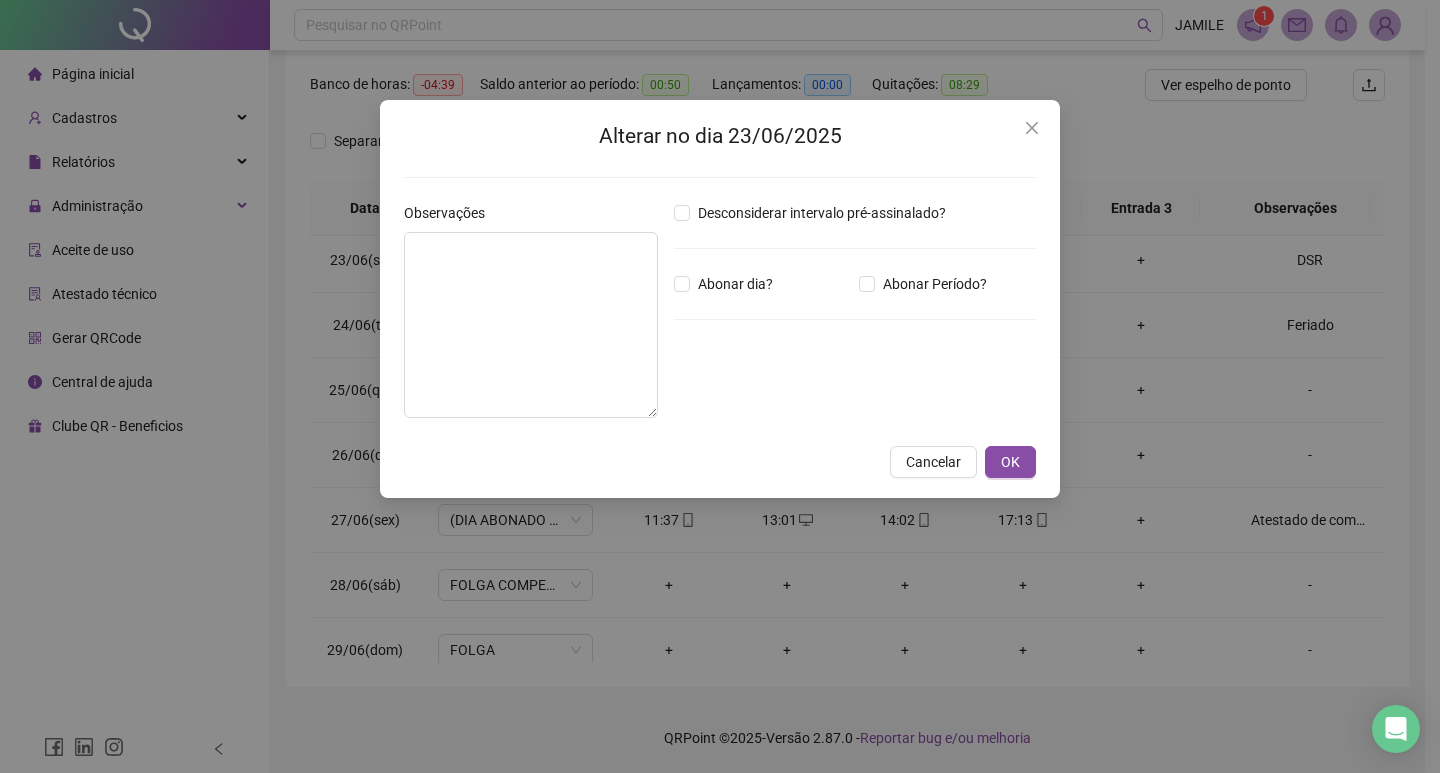 type on "***" 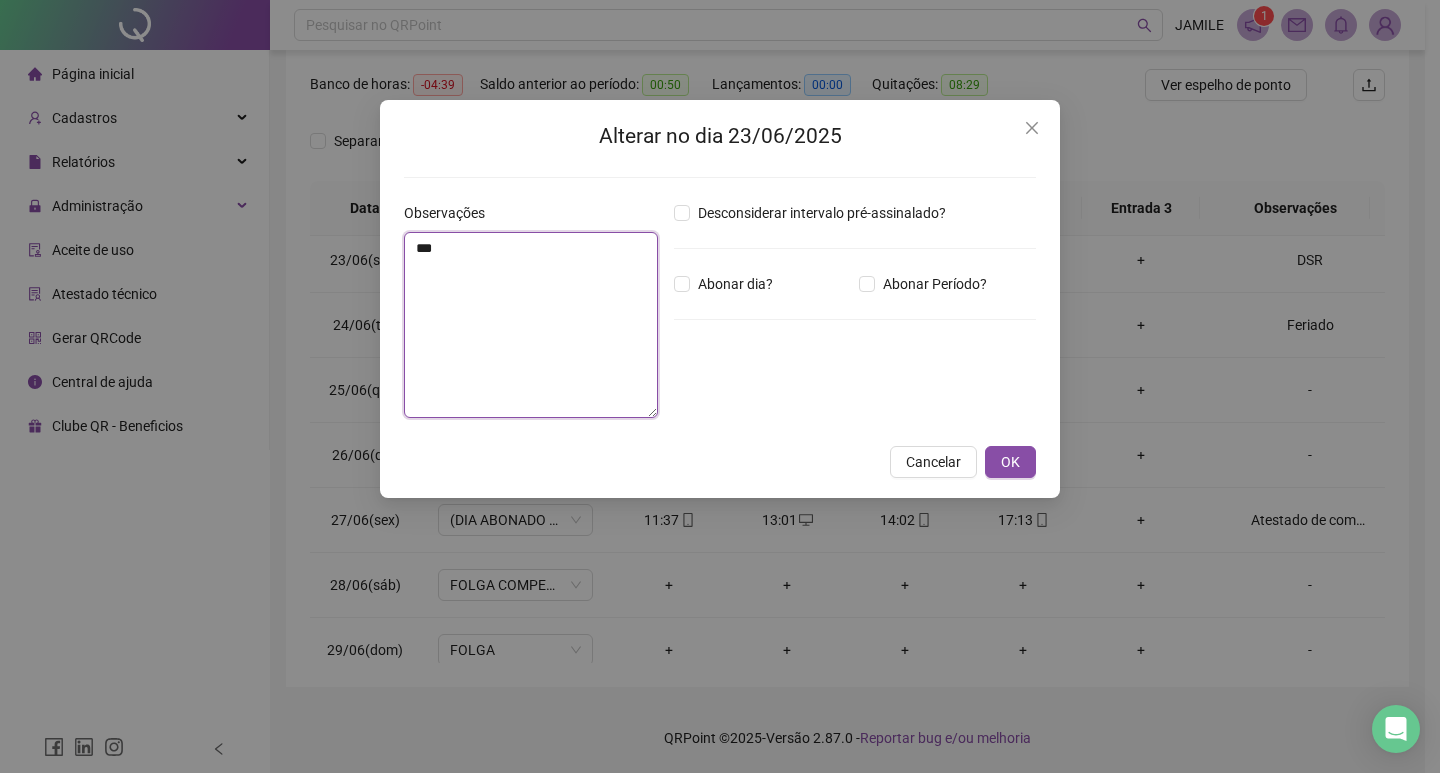 drag, startPoint x: 540, startPoint y: 265, endPoint x: 386, endPoint y: 251, distance: 154.63506 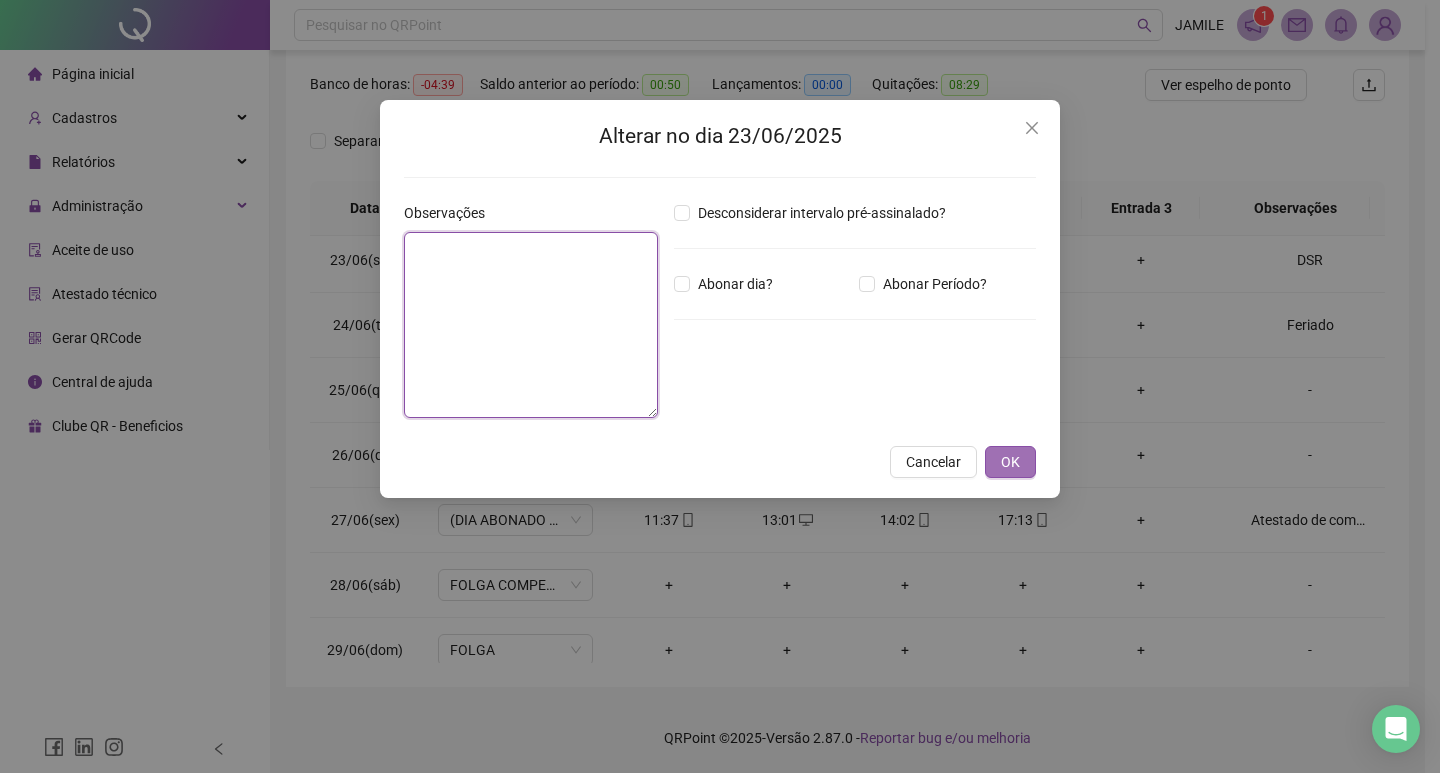 type 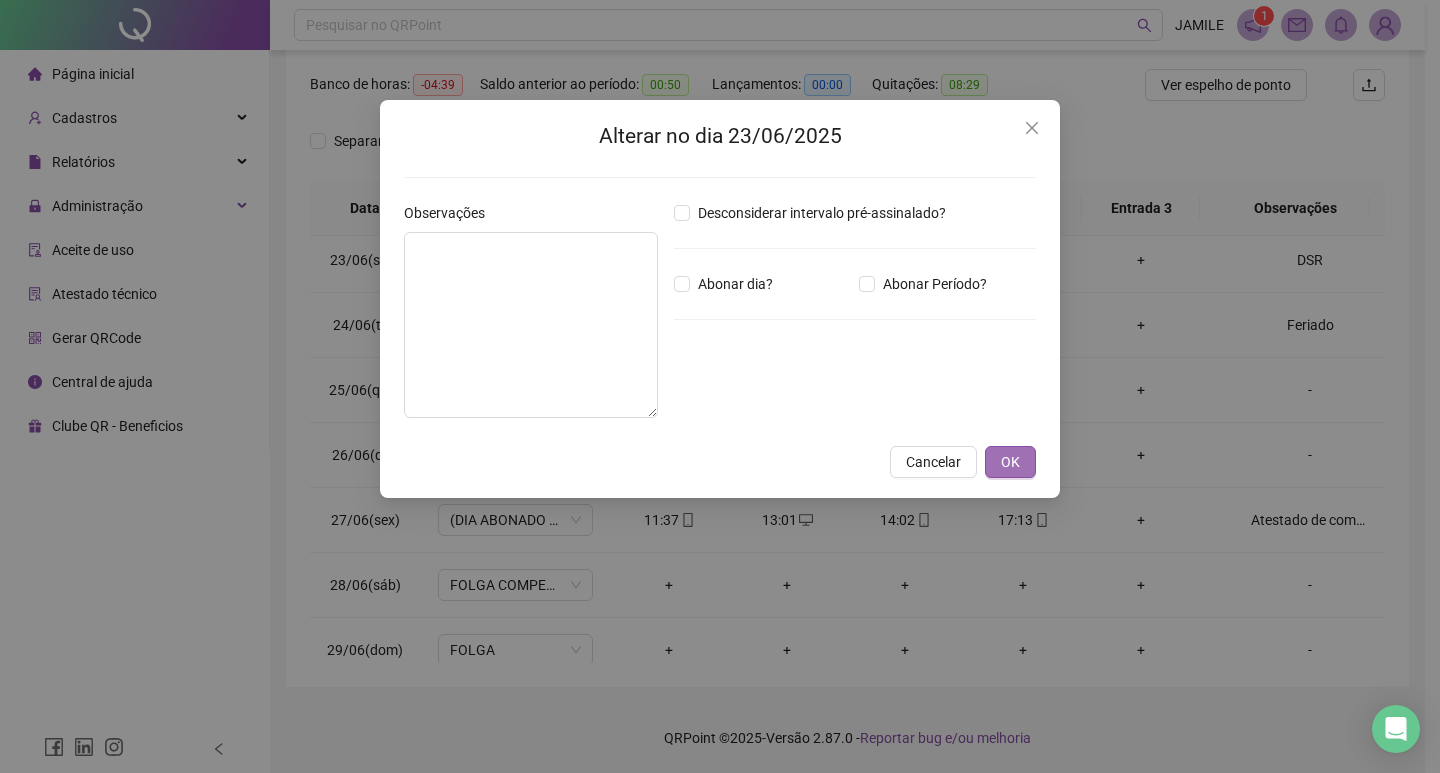 click on "OK" at bounding box center [1010, 462] 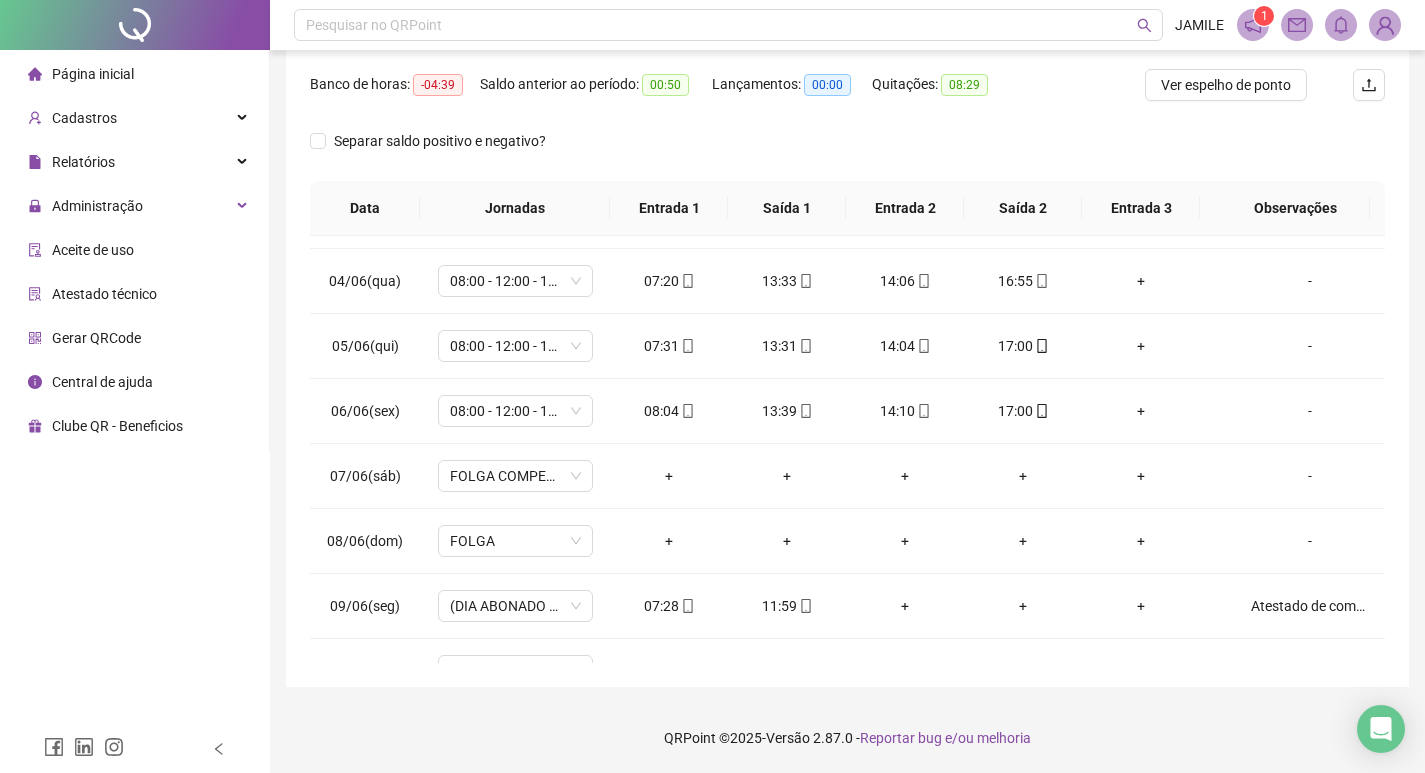 scroll, scrollTop: 0, scrollLeft: 0, axis: both 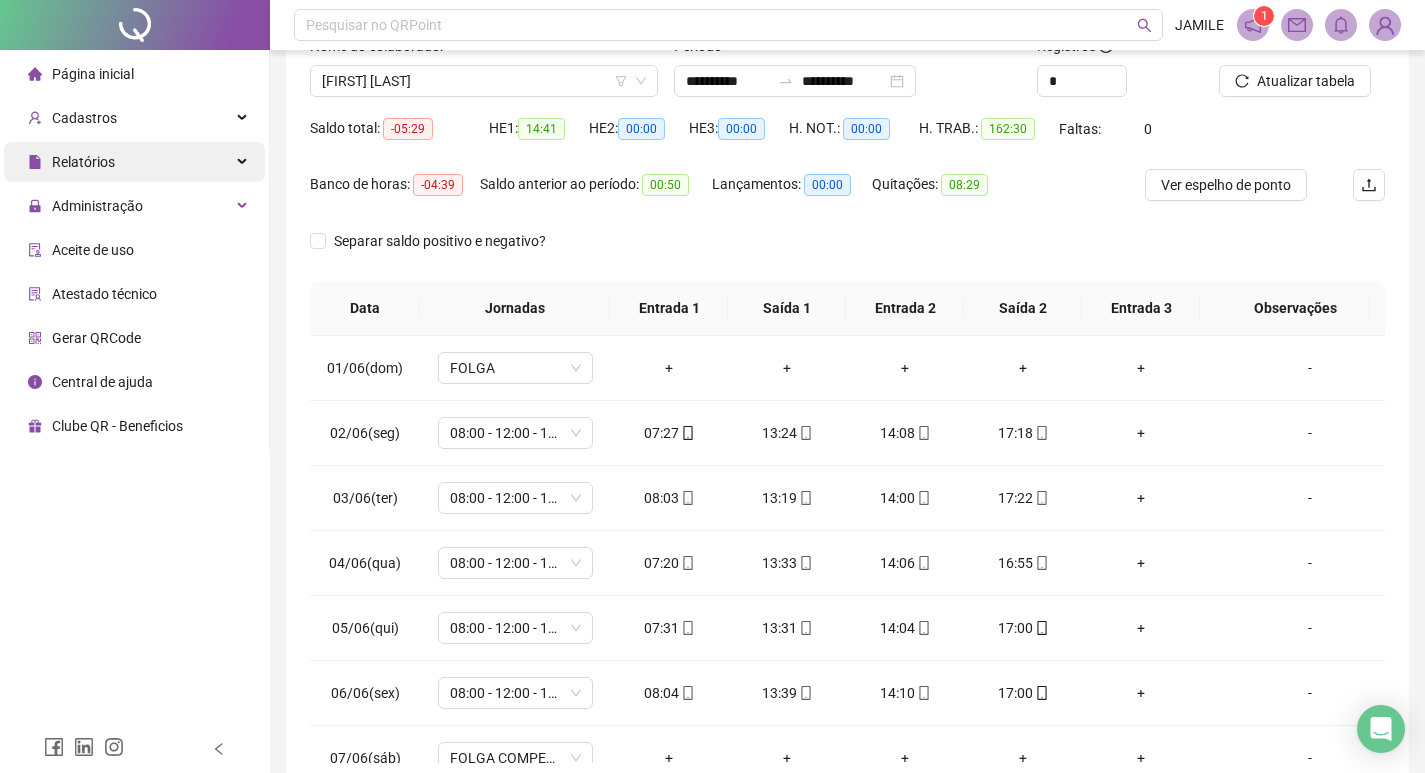 click on "Relatórios" at bounding box center (134, 162) 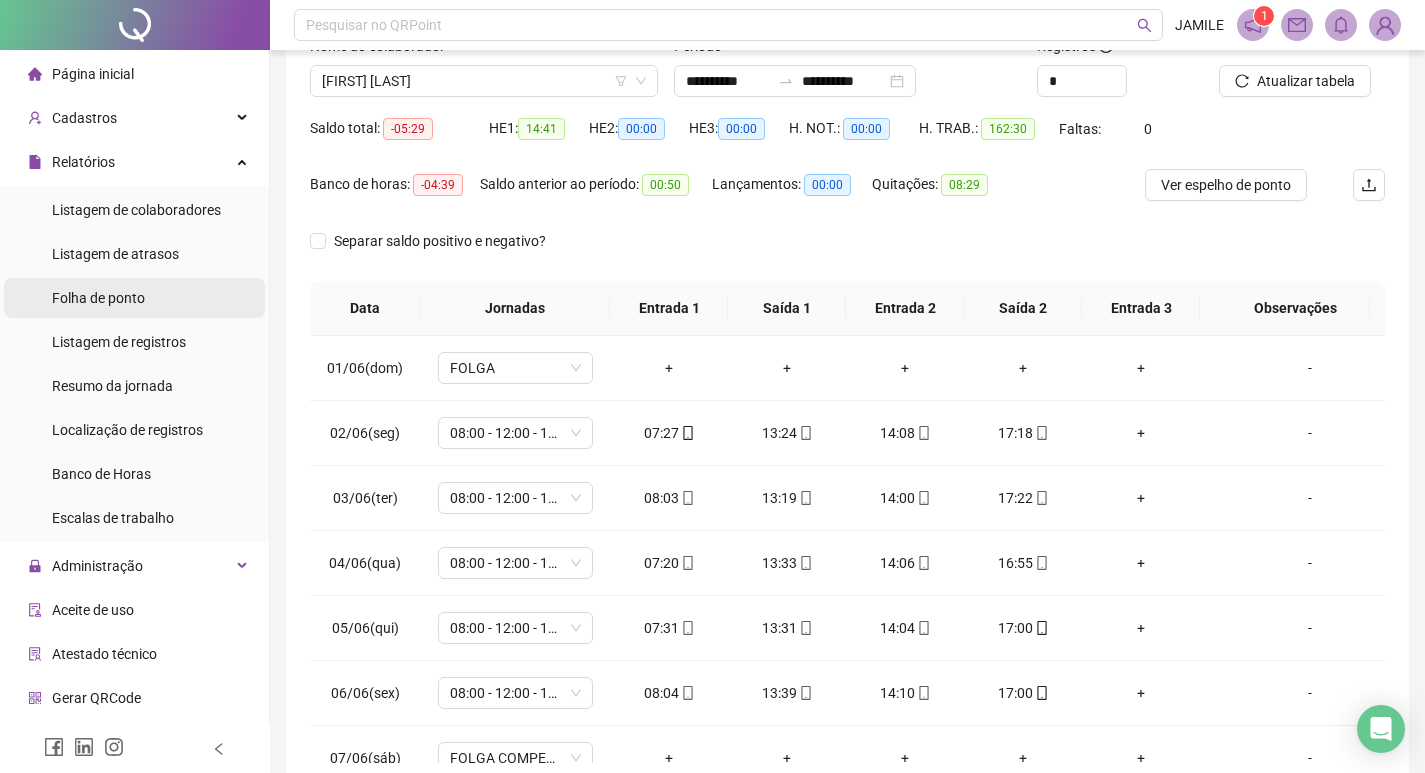 click on "Folha de ponto" at bounding box center (98, 298) 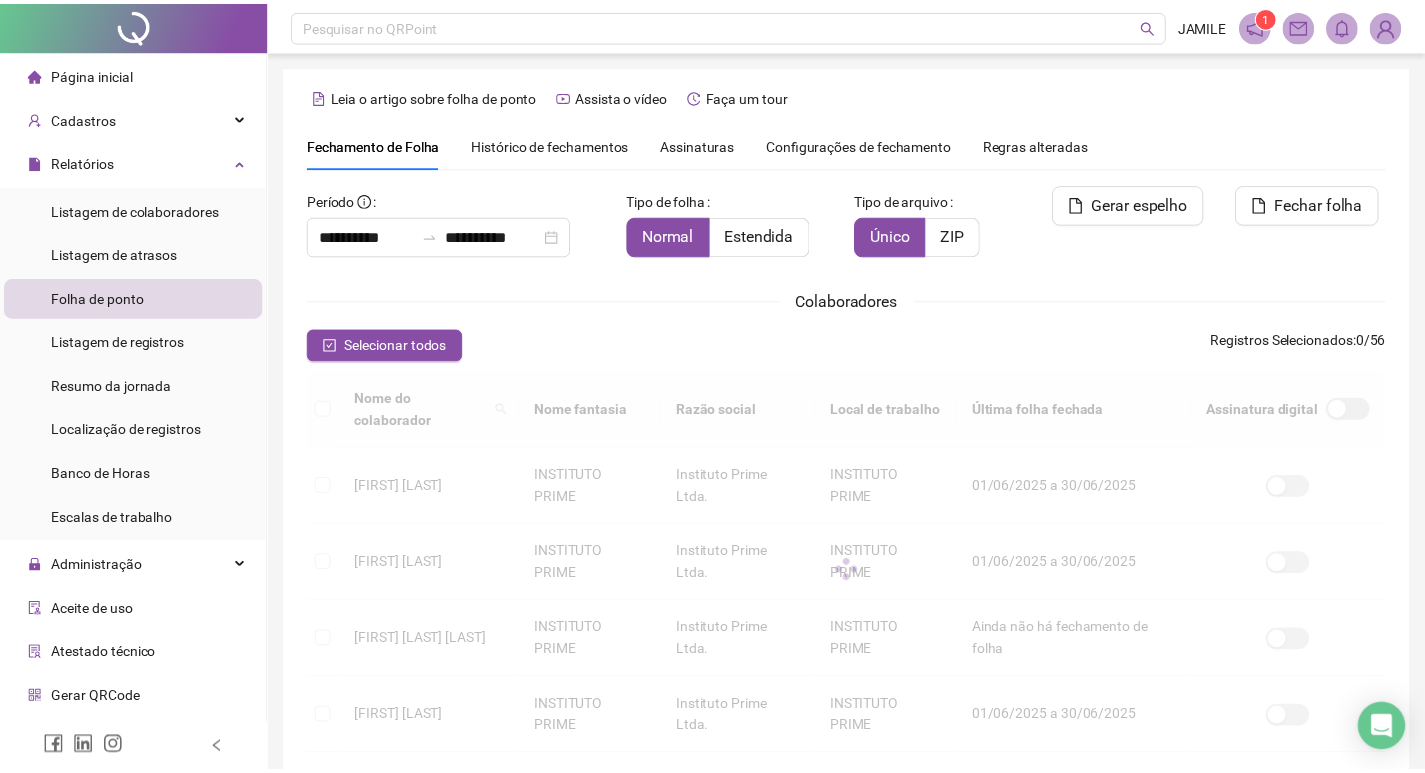 scroll, scrollTop: 23, scrollLeft: 0, axis: vertical 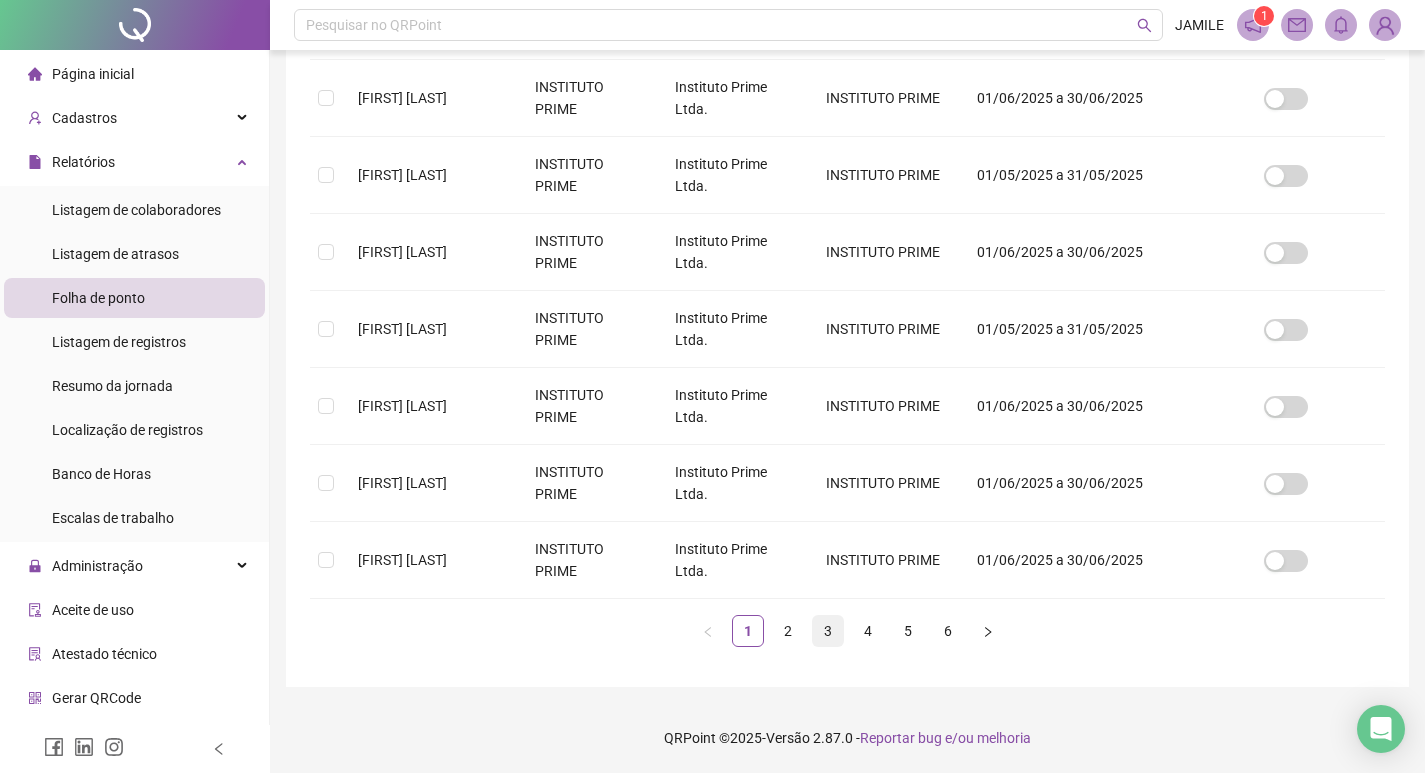 click on "3" at bounding box center (828, 631) 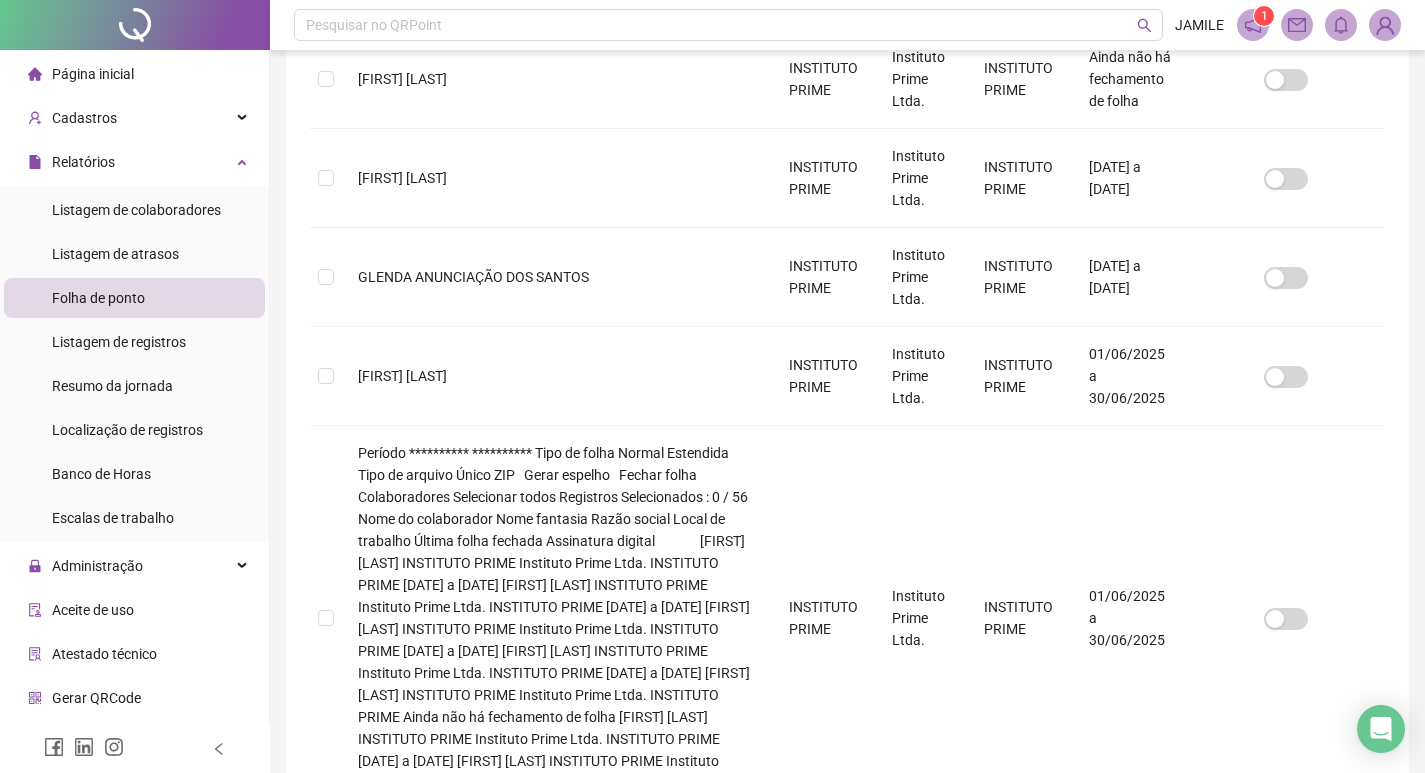 scroll, scrollTop: 619, scrollLeft: 0, axis: vertical 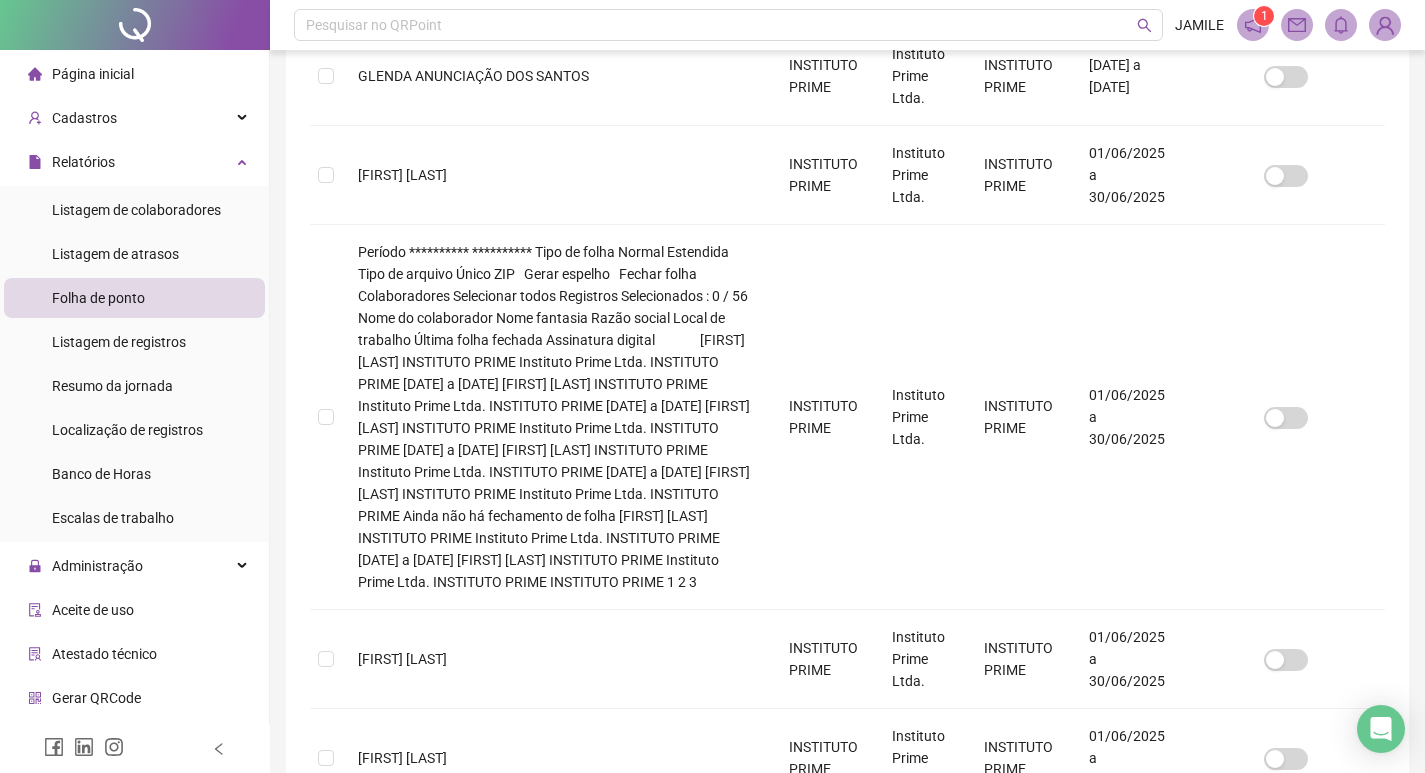 click on "4" at bounding box center [868, 1137] 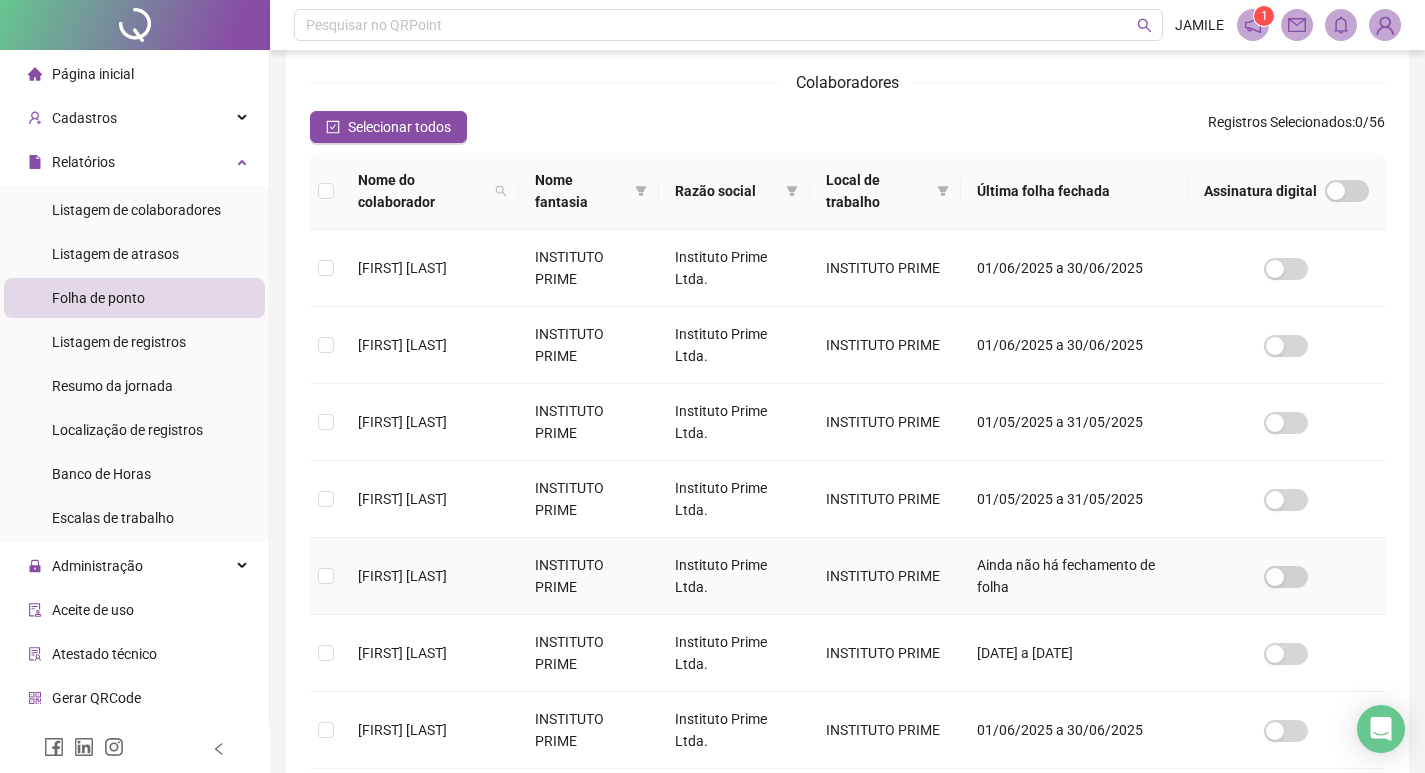 scroll, scrollTop: 223, scrollLeft: 0, axis: vertical 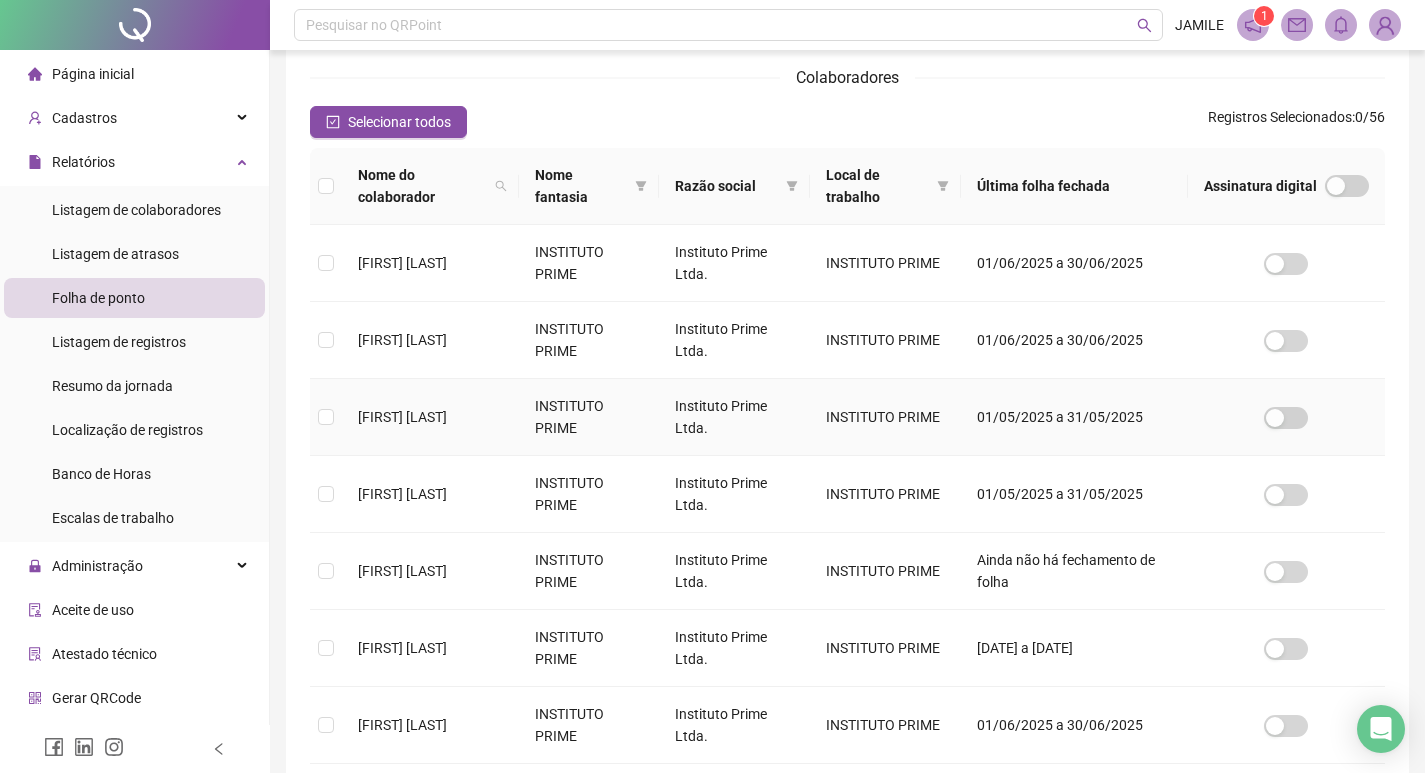click at bounding box center (326, 417) 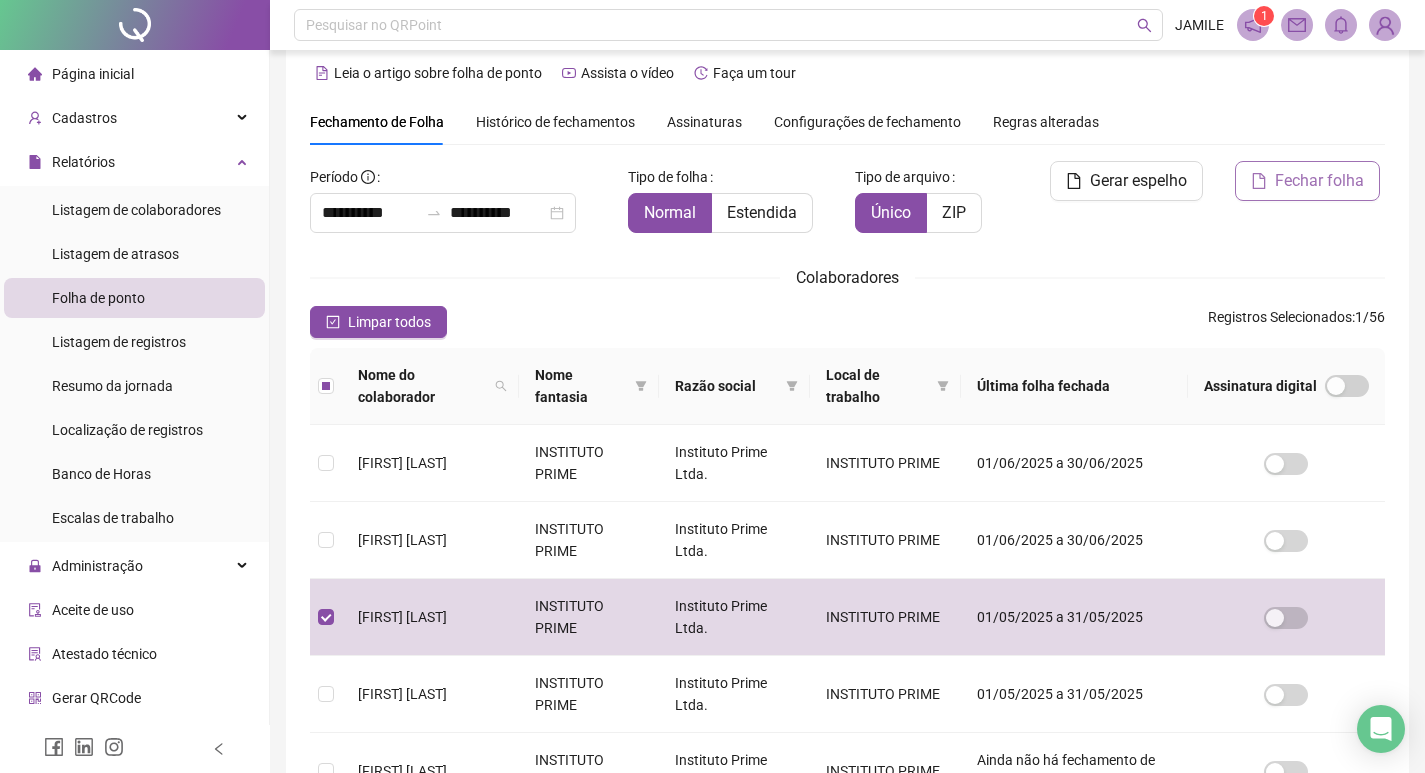 click on "Fechar folha" at bounding box center [1307, 181] 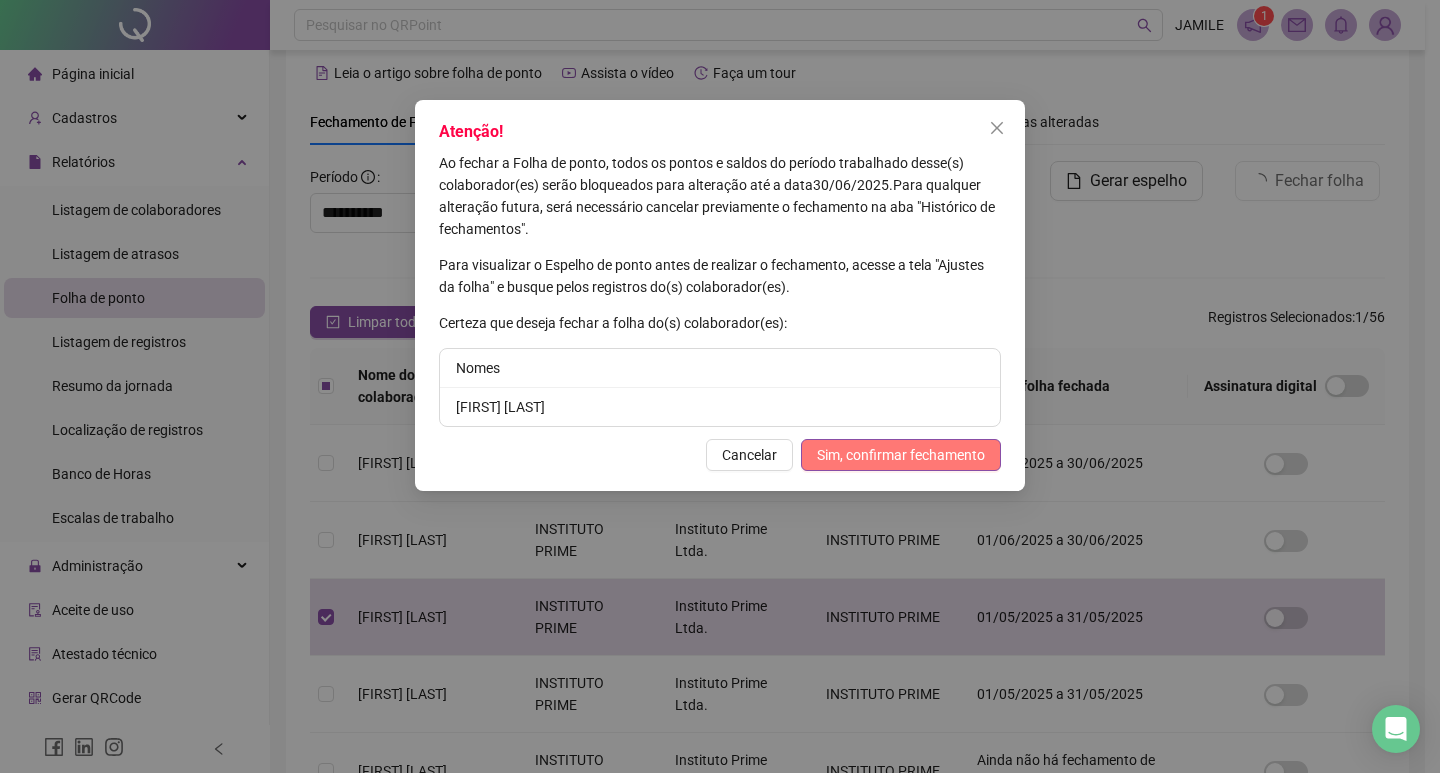 click on "Sim, confirmar fechamento" at bounding box center (901, 455) 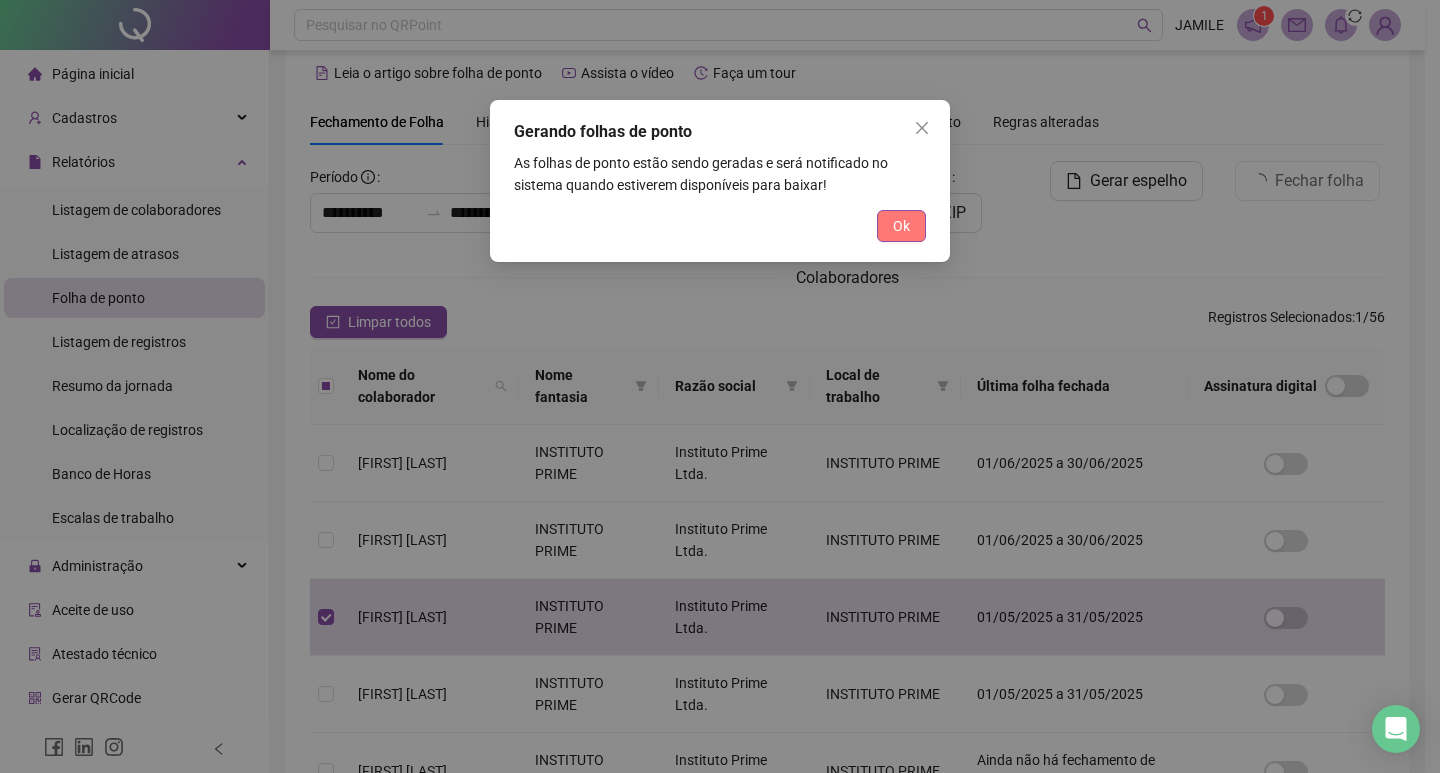 click on "Ok" at bounding box center [901, 226] 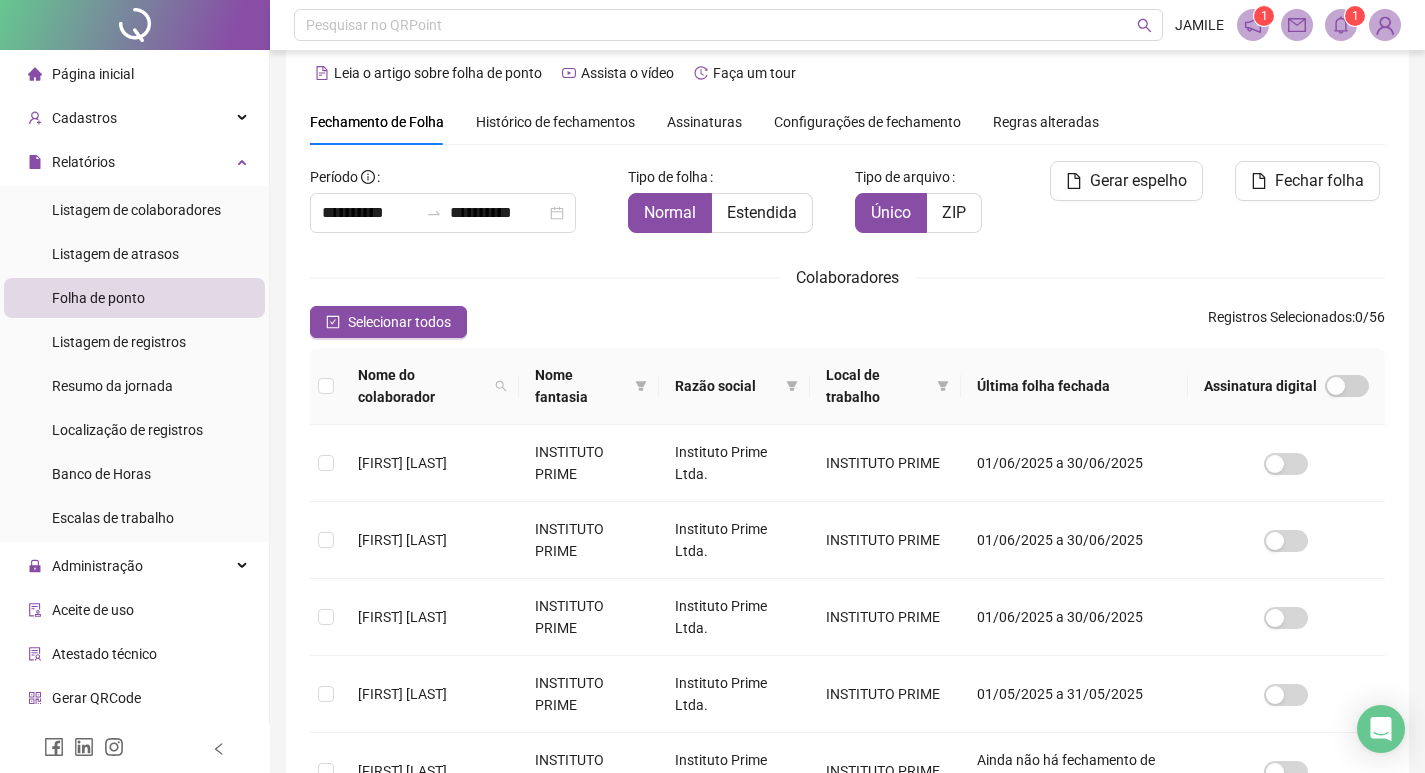 click at bounding box center (1341, 25) 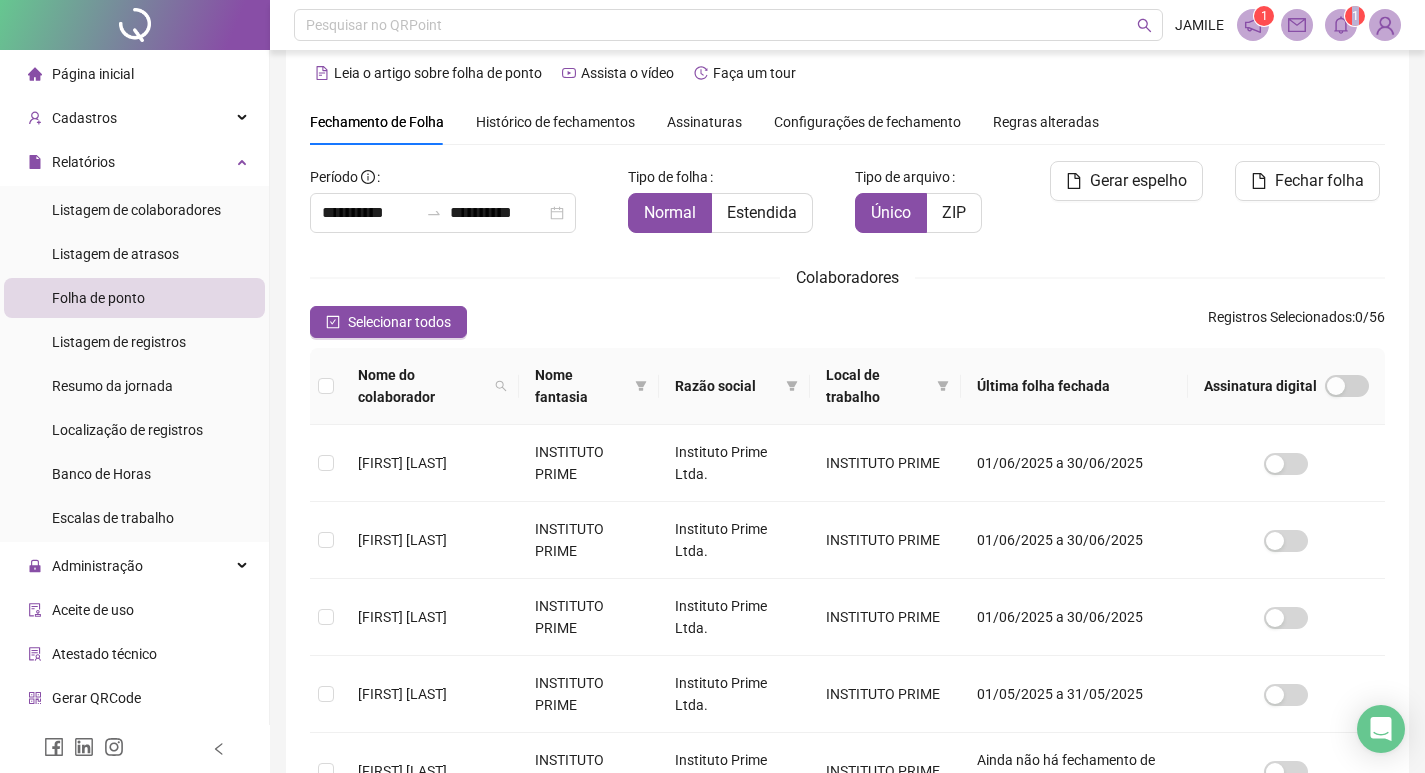 click at bounding box center (1341, 25) 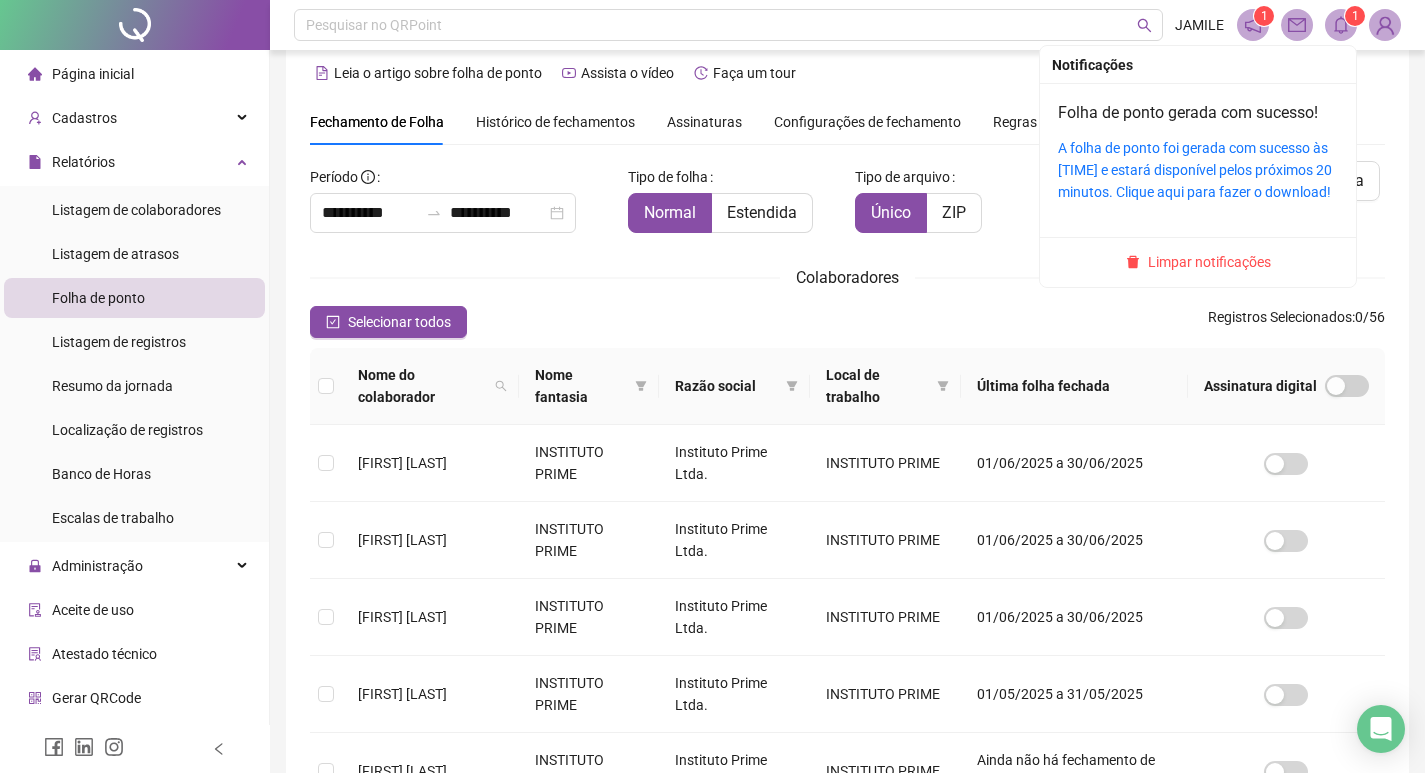 click on "A folha de ponto foi gerada com sucesso às [TIME] e estará disponível pelos próximos 20 minutos.
Clique aqui para fazer o download!" at bounding box center [1198, 170] 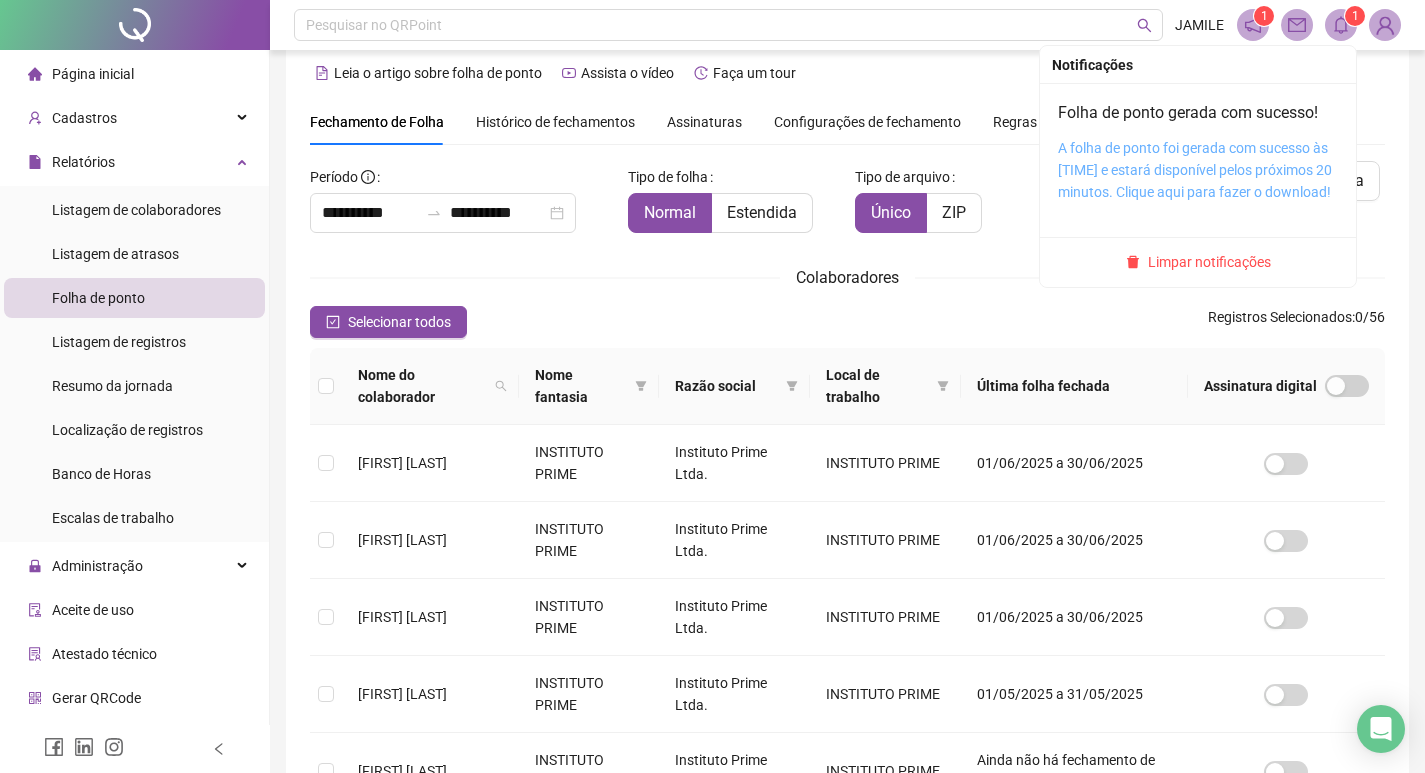 click on "A folha de ponto foi gerada com sucesso às [TIME] e estará disponível pelos próximos 20 minutos.
Clique aqui para fazer o download!" at bounding box center [1195, 170] 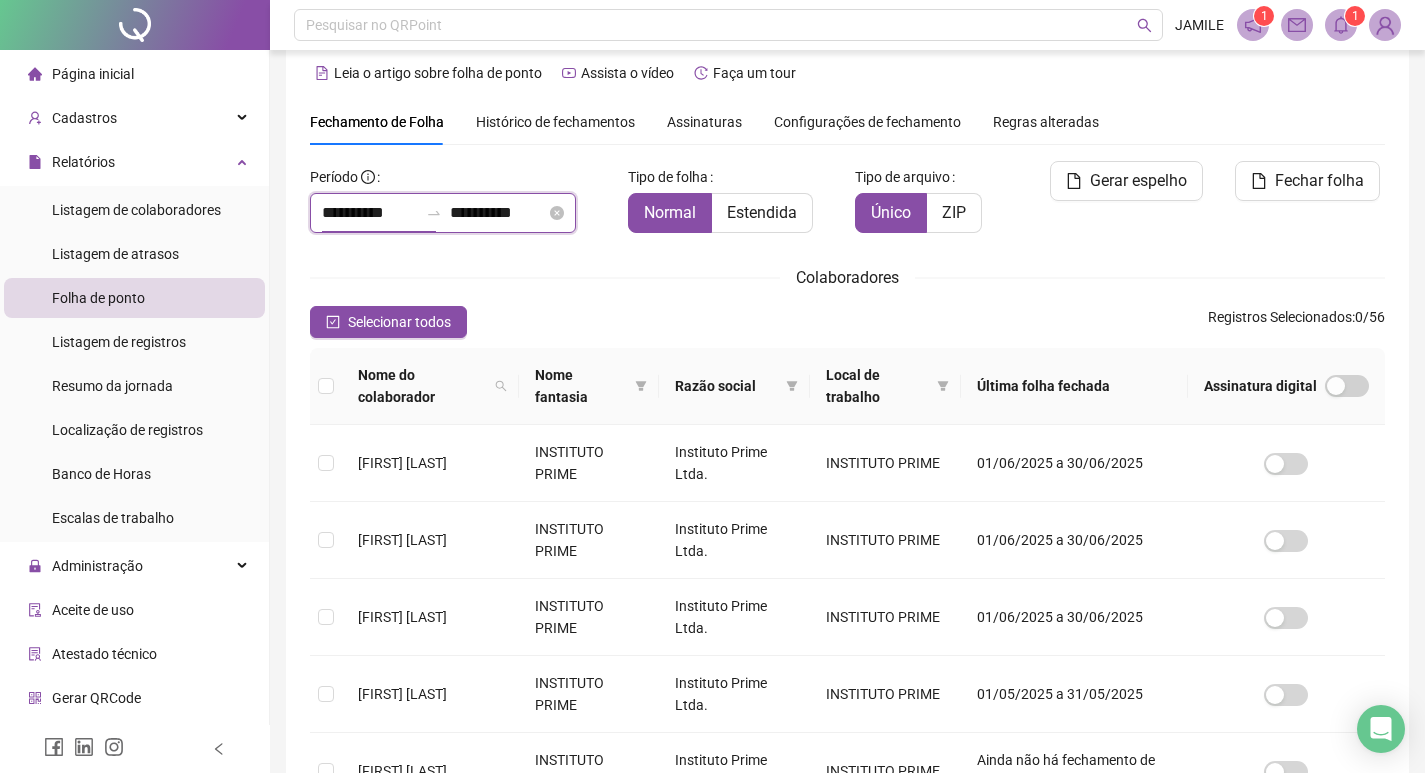 click on "**********" at bounding box center [370, 213] 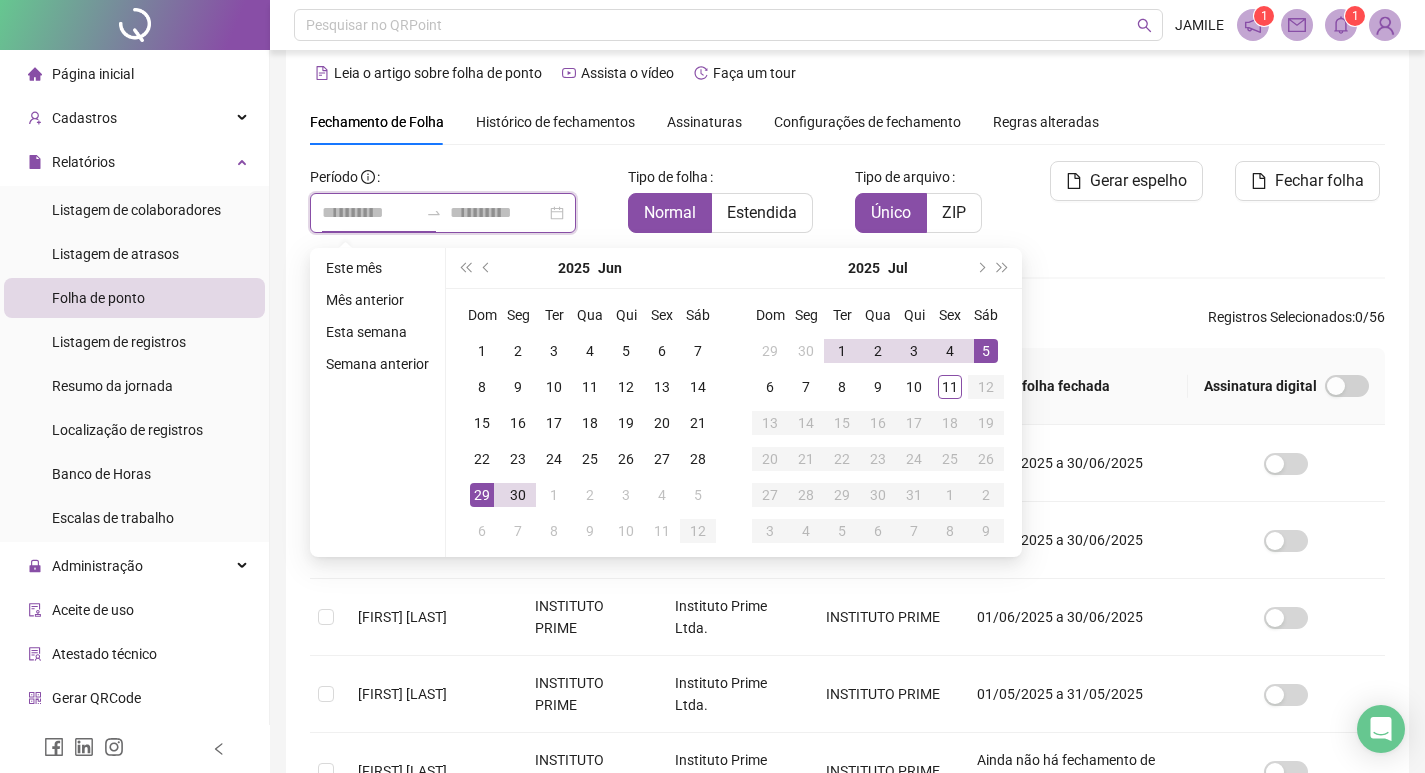 type on "**********" 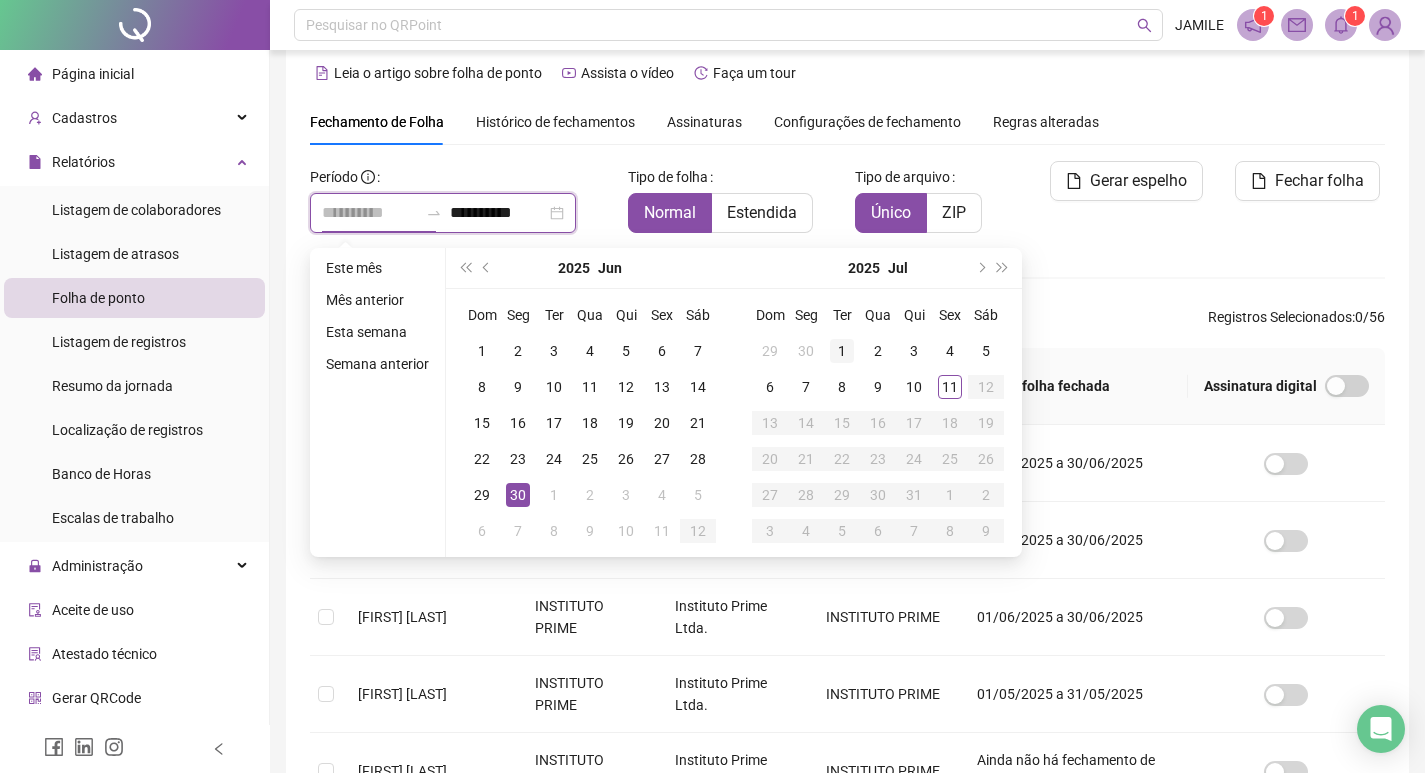 type on "**********" 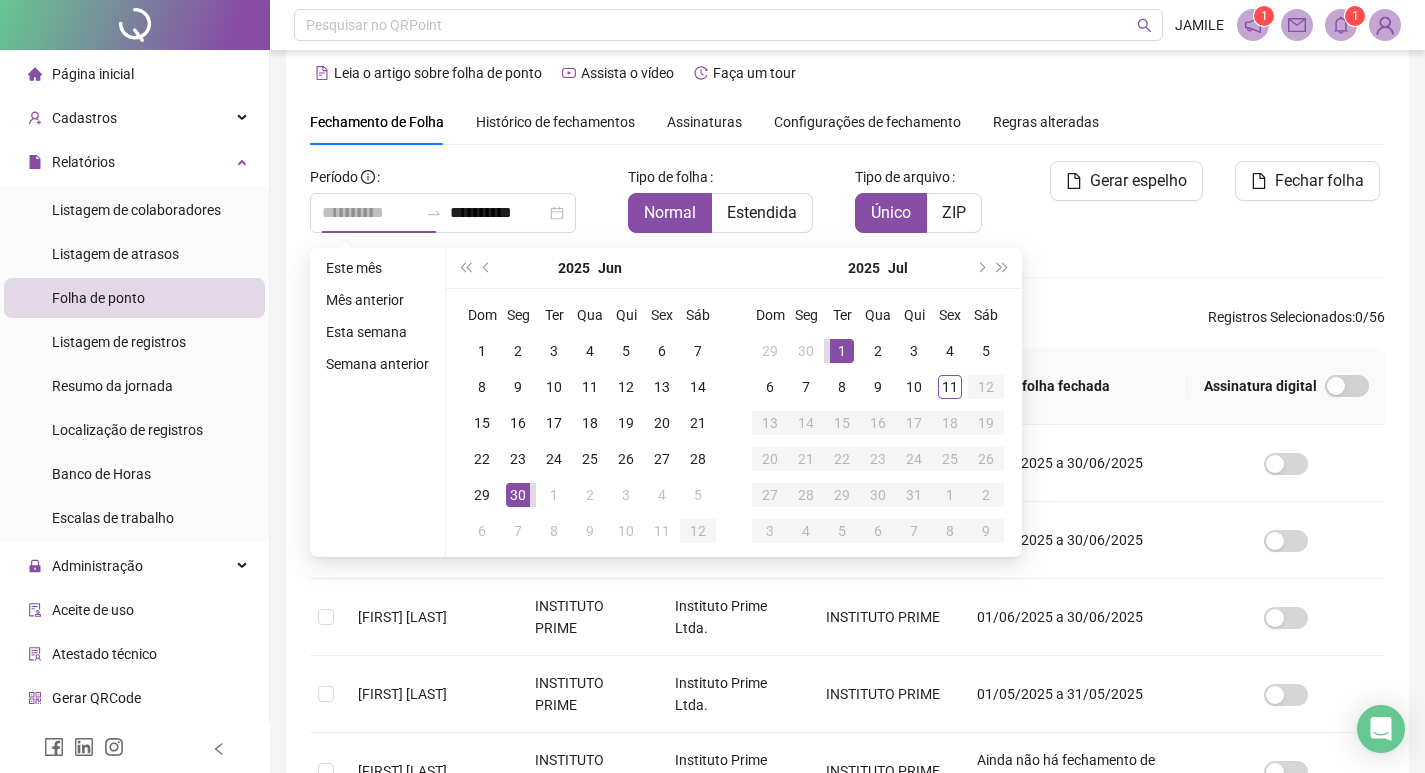 click on "1" at bounding box center (842, 351) 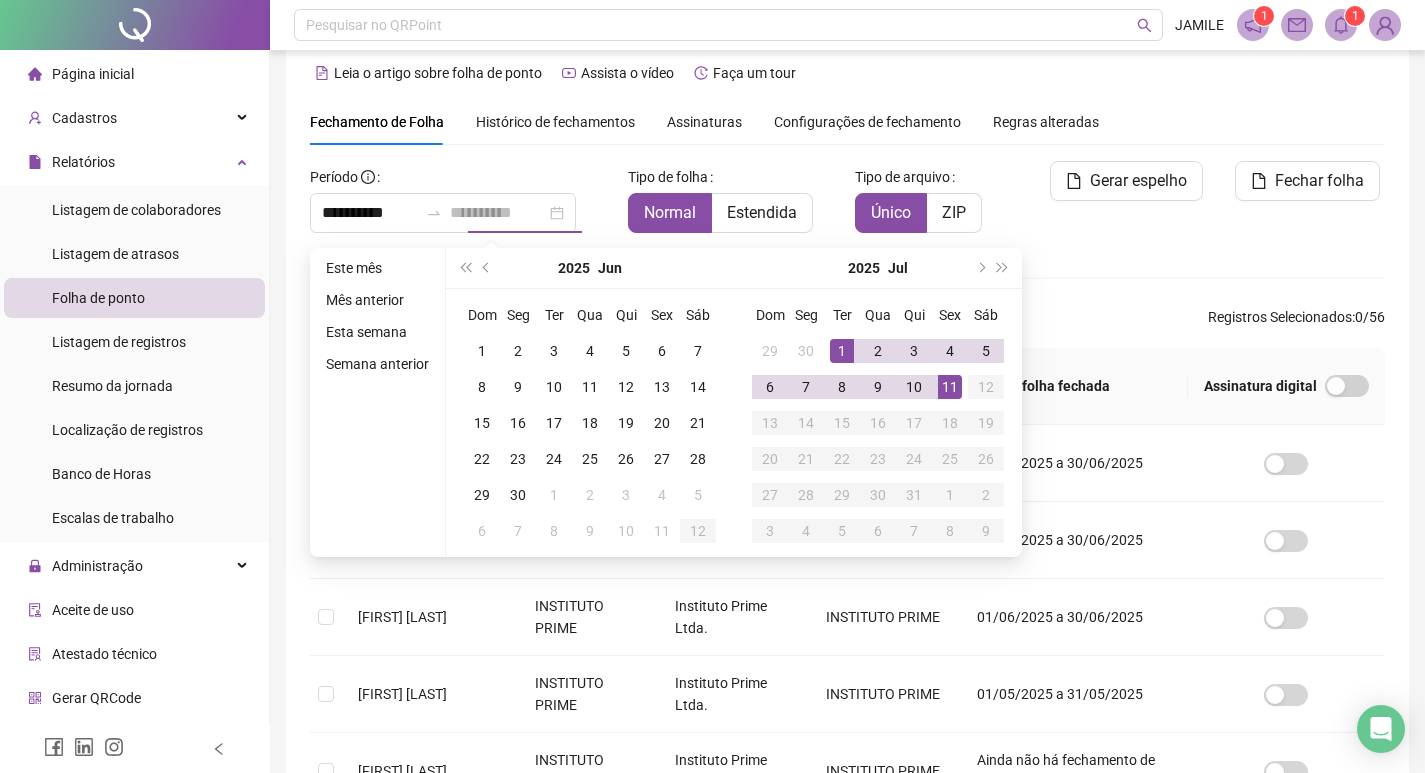 click on "11" at bounding box center [950, 387] 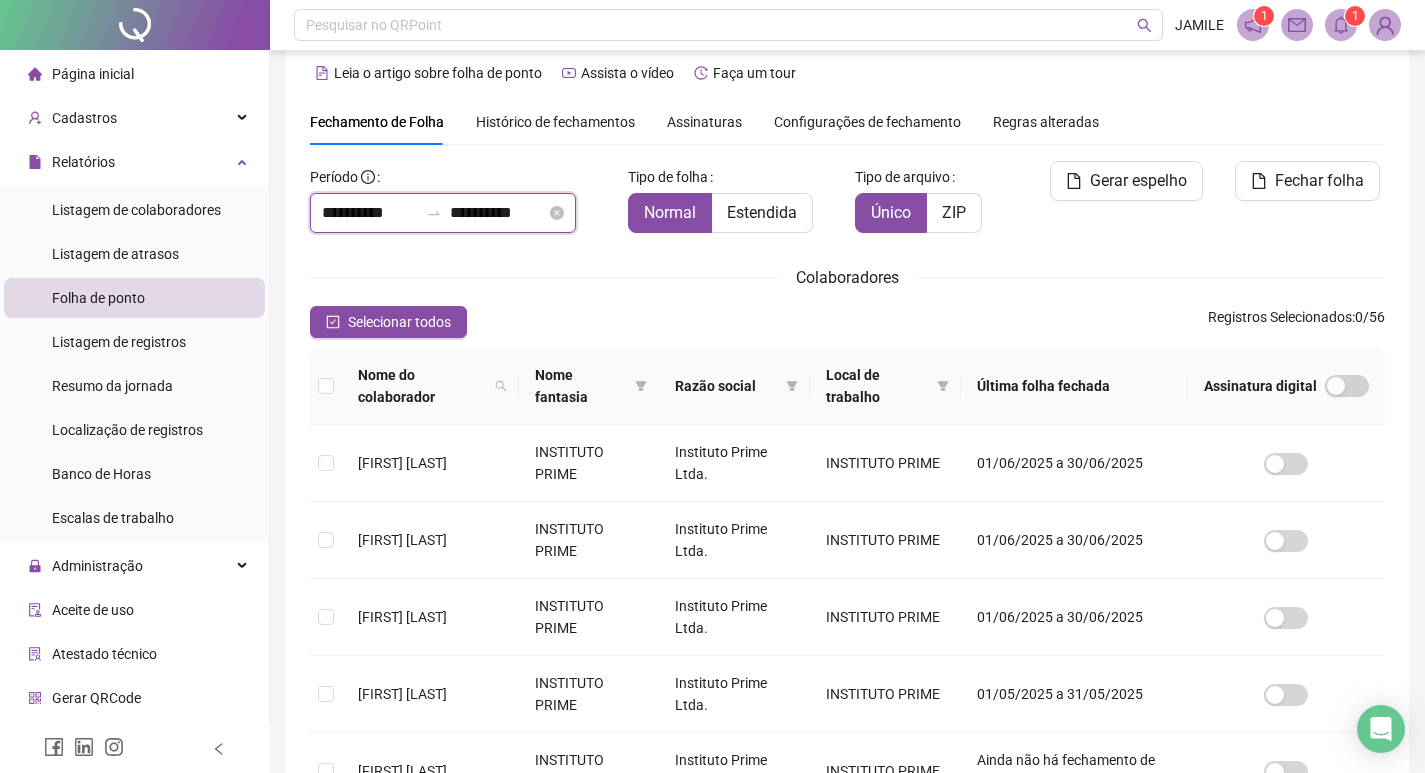 click on "**********" at bounding box center [370, 213] 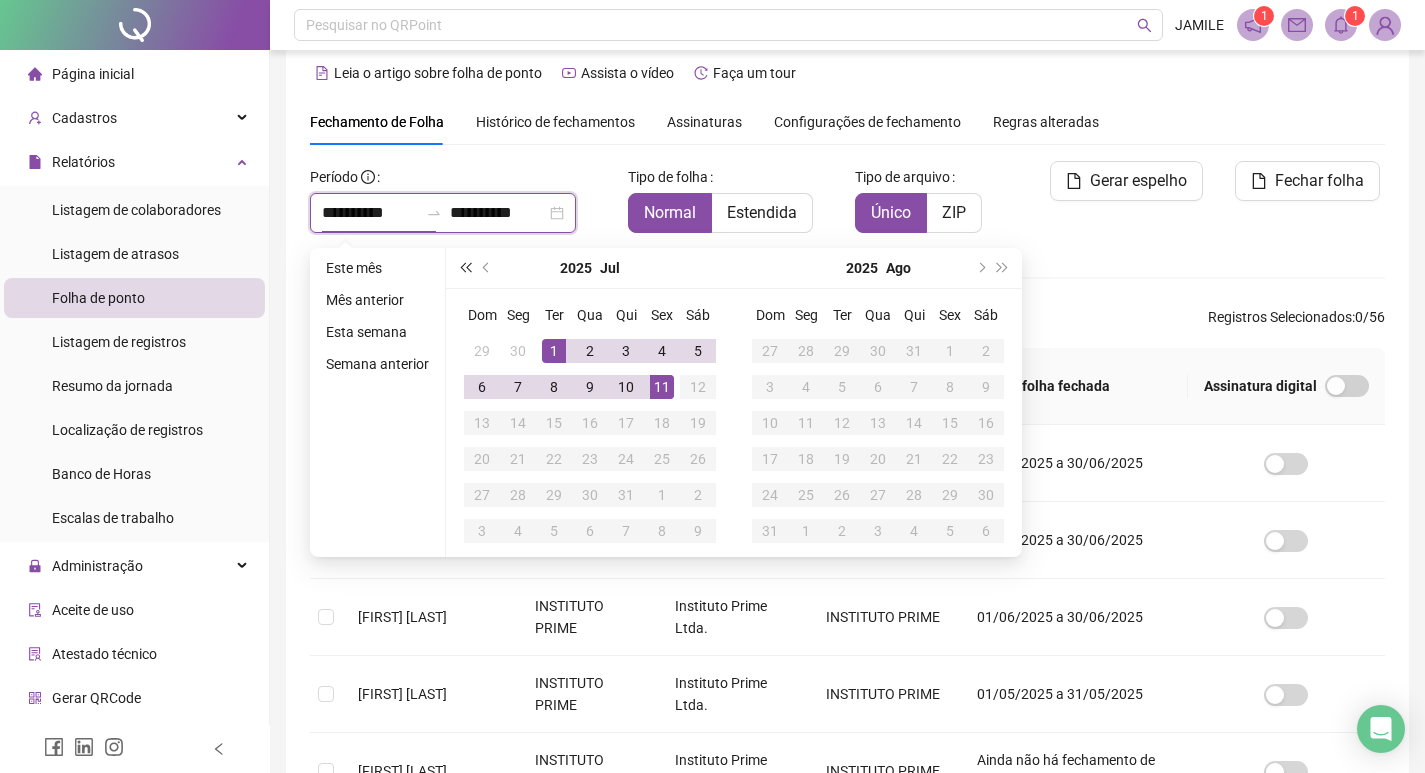type on "**********" 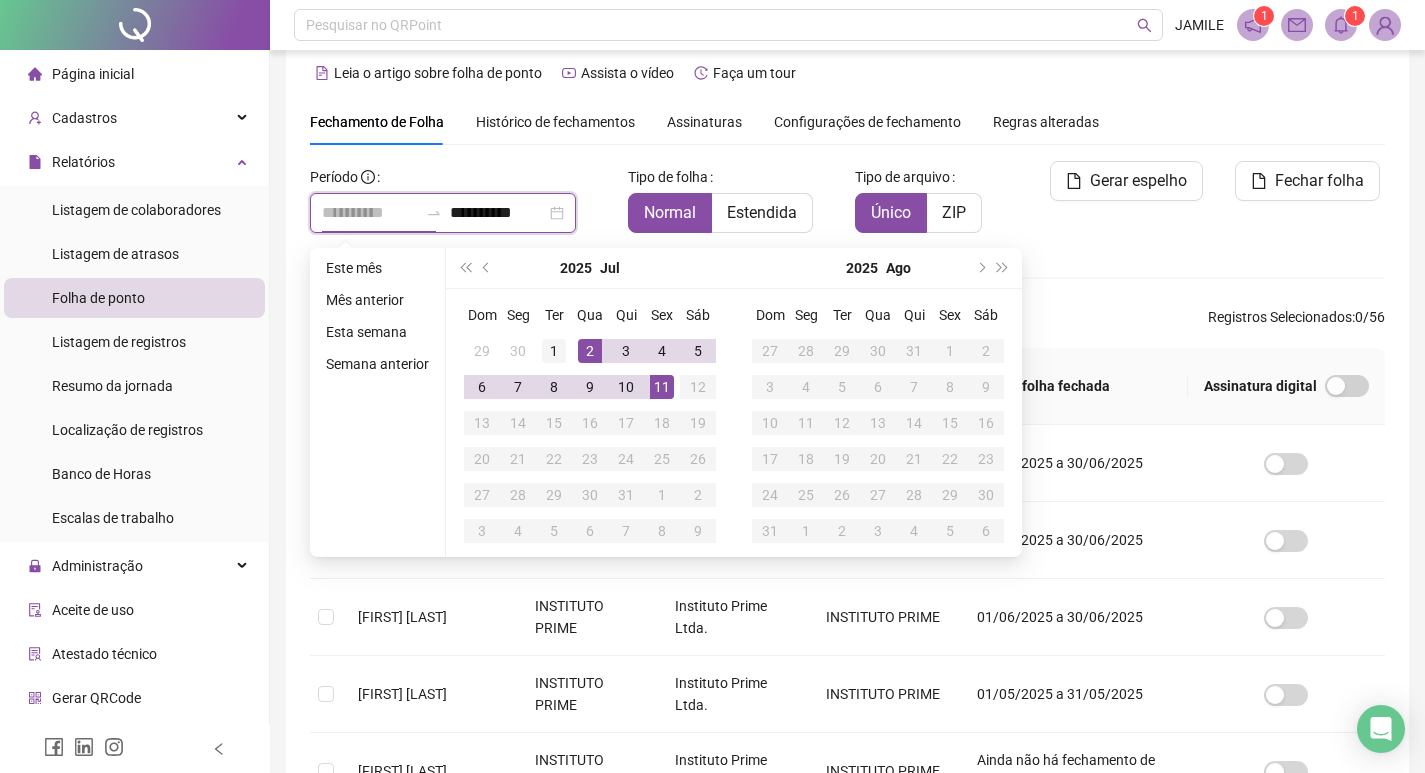 type on "**********" 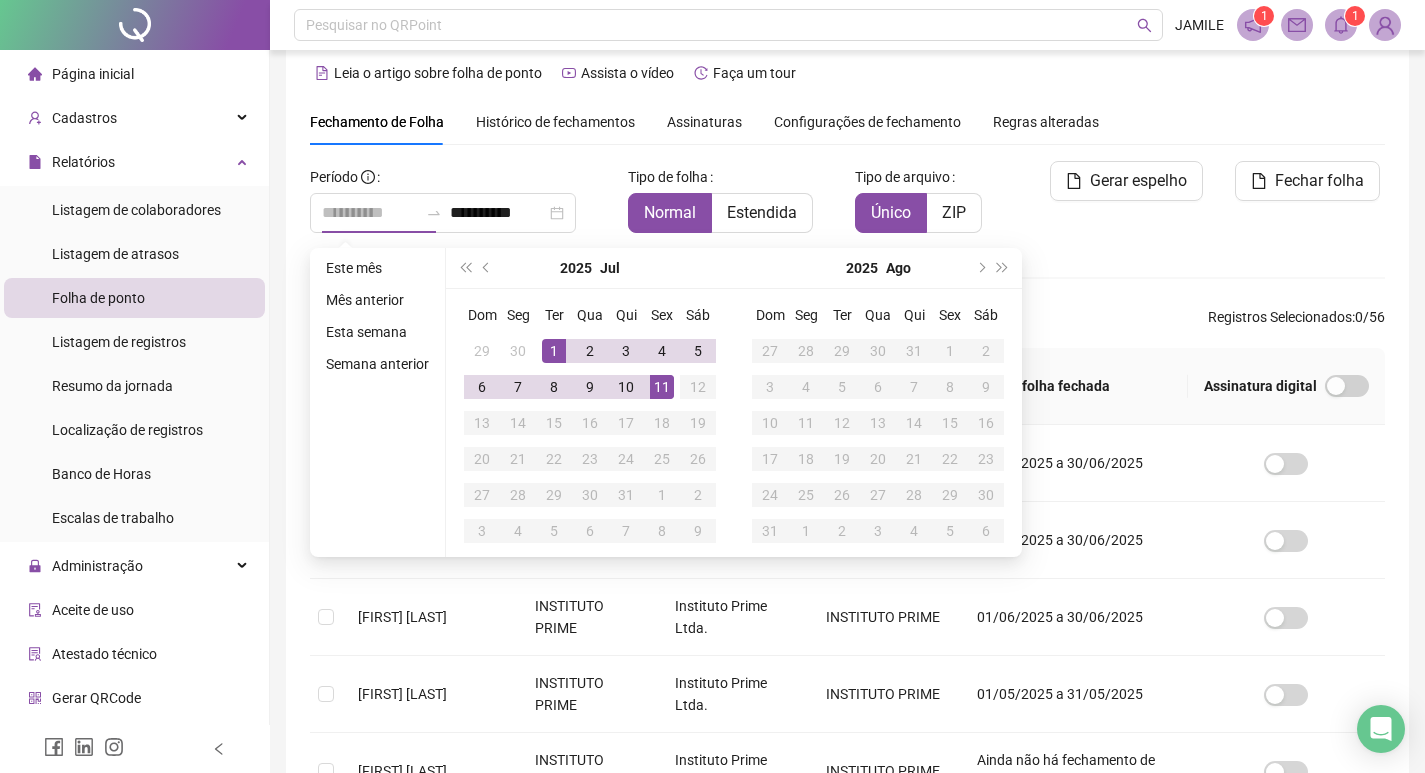 click on "1" at bounding box center (554, 351) 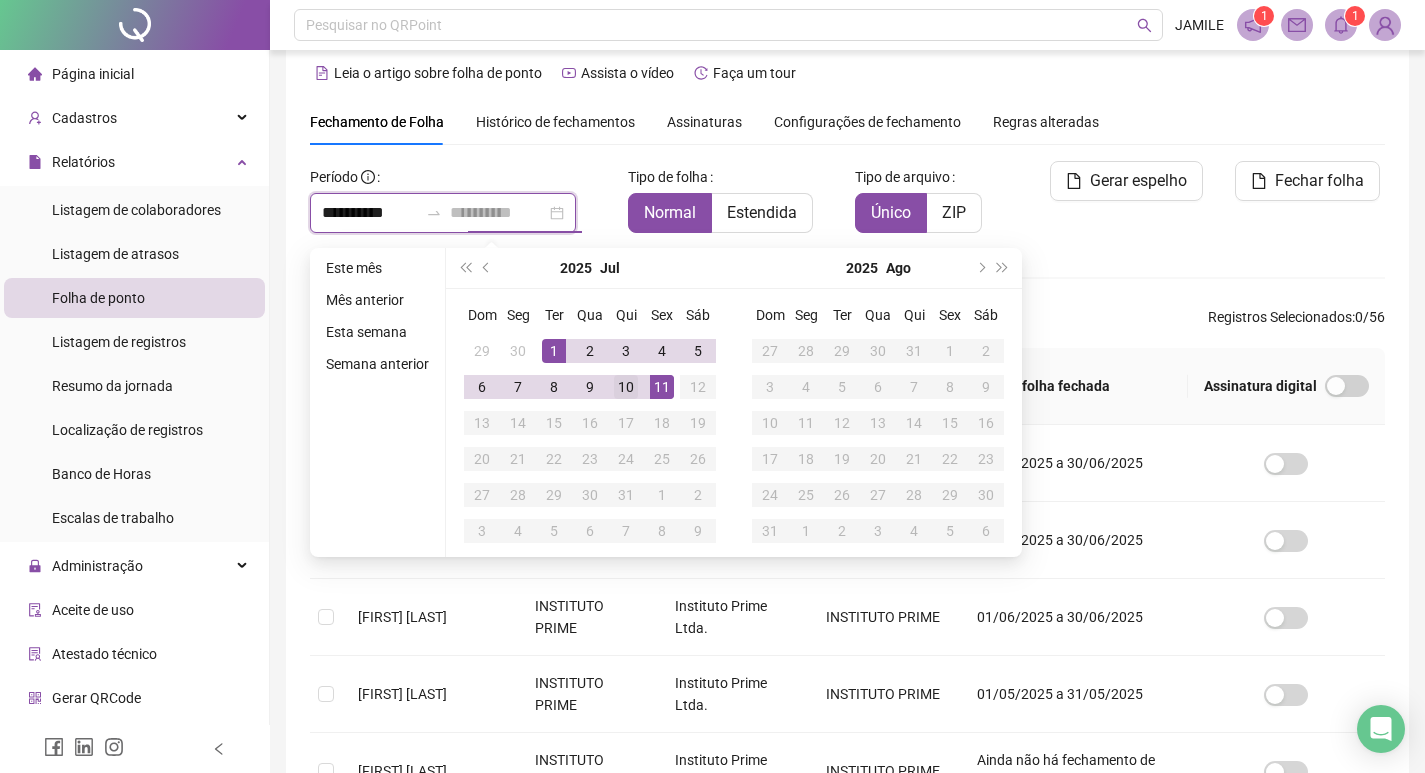 type on "**********" 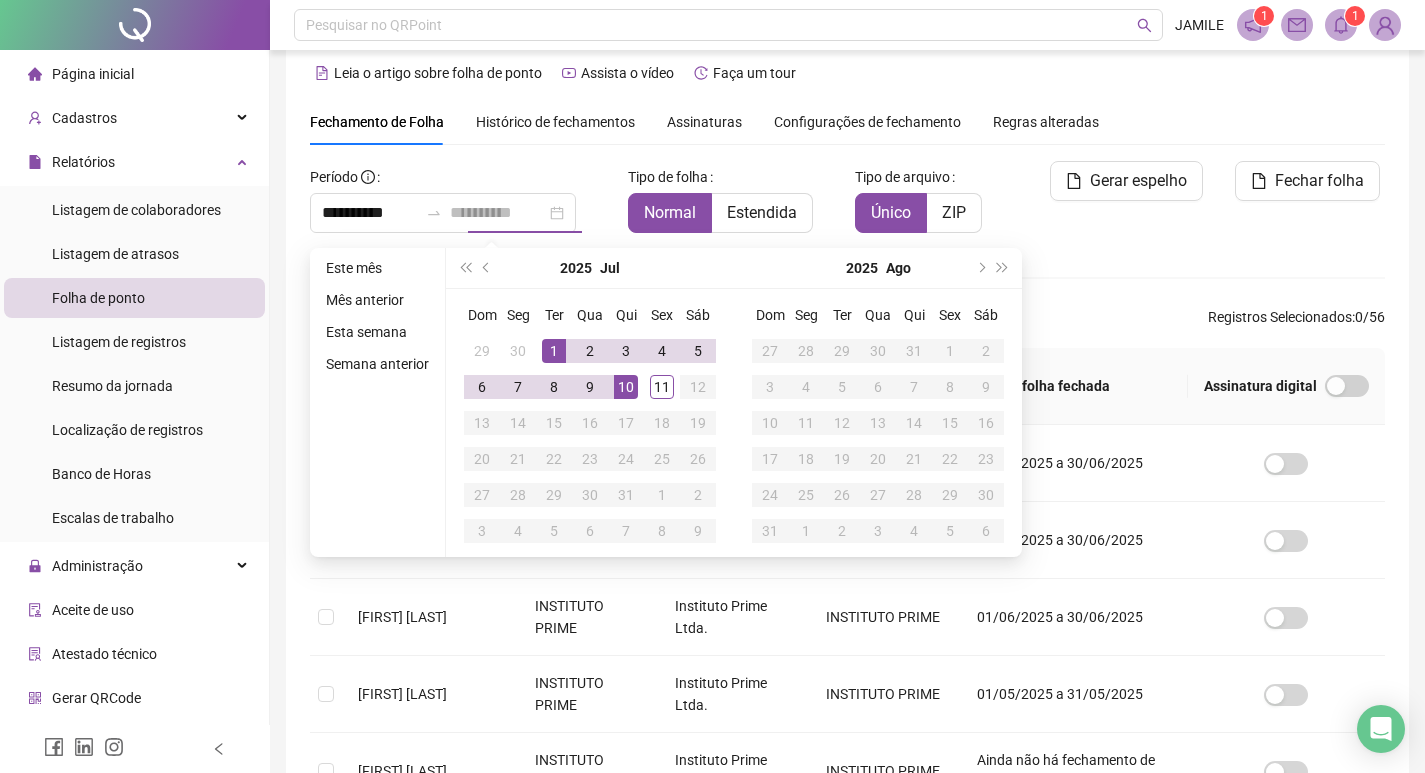 click on "10" at bounding box center [626, 387] 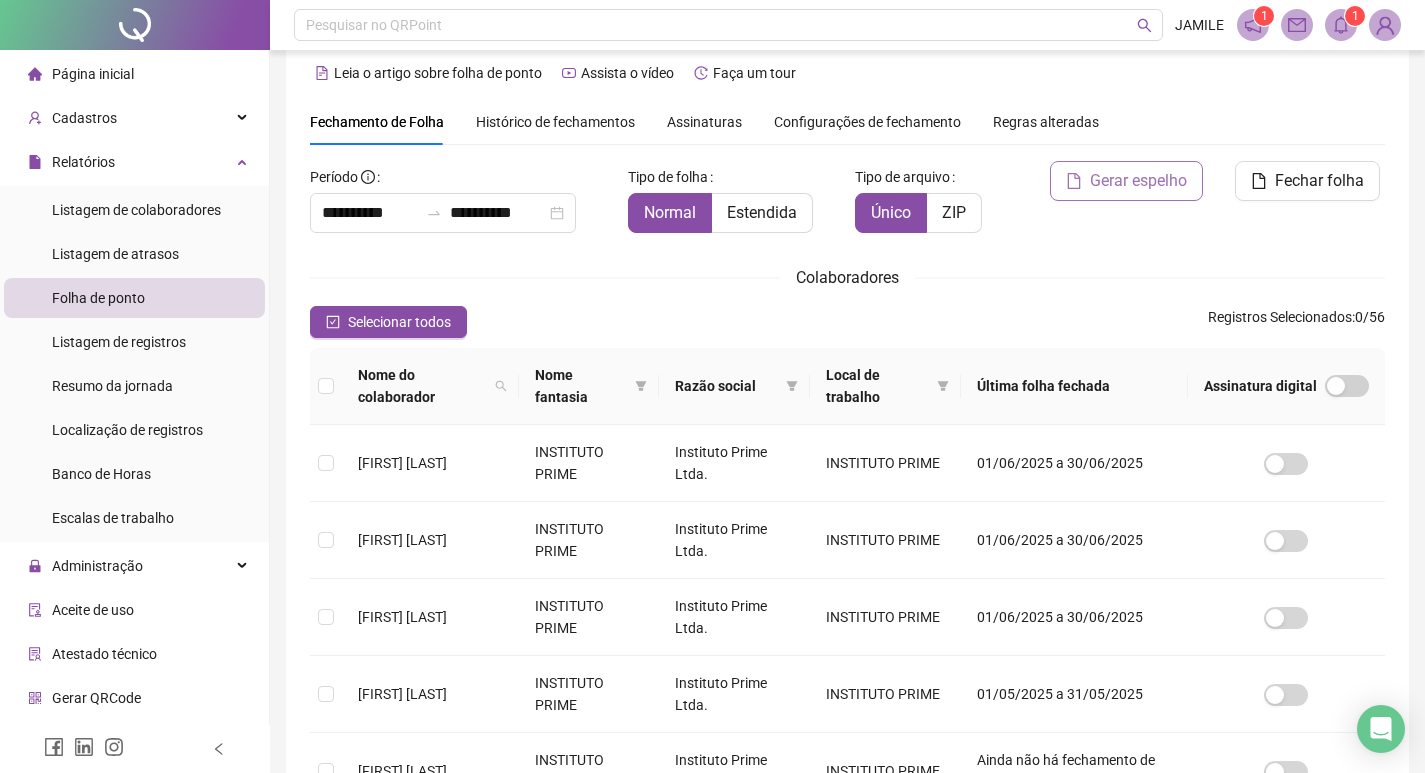 click on "Gerar espelho" at bounding box center [1138, 181] 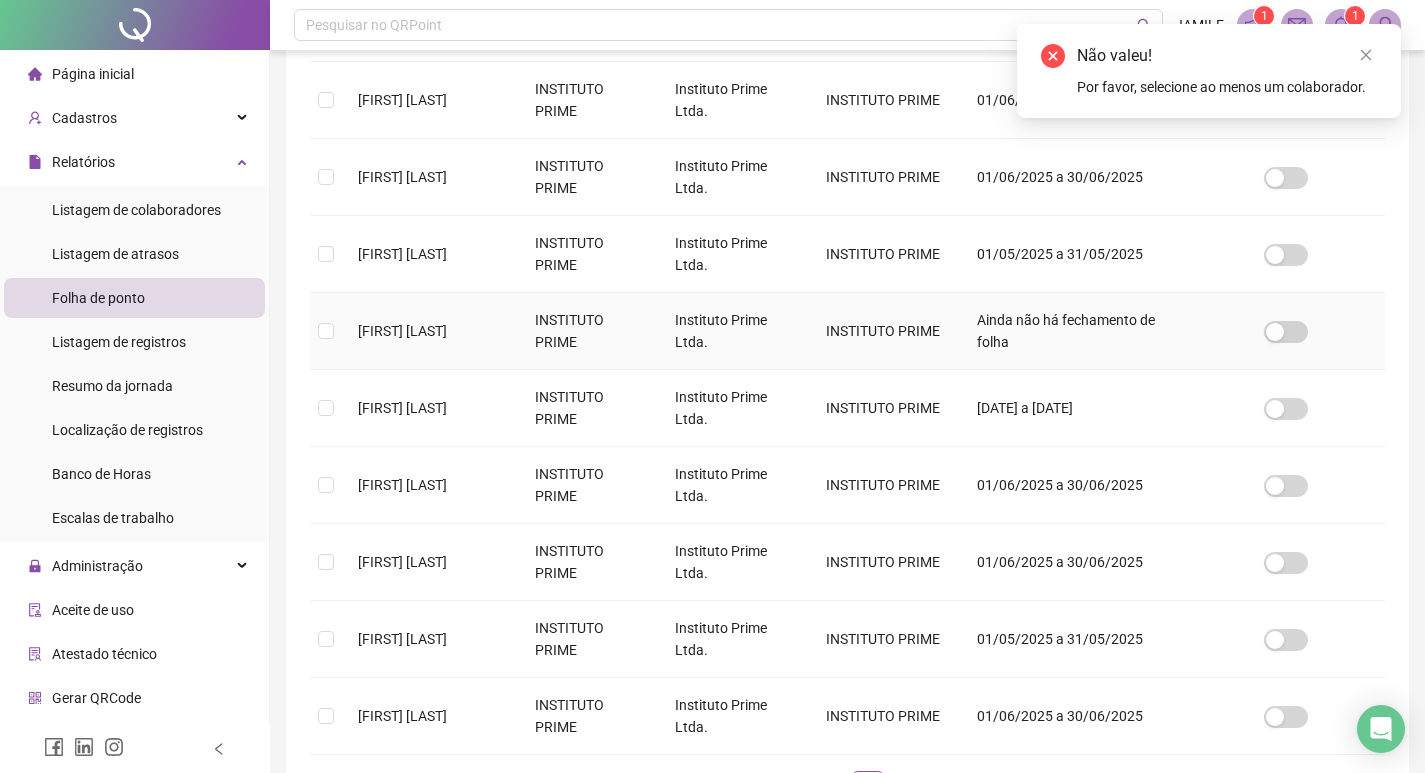 scroll, scrollTop: 419, scrollLeft: 0, axis: vertical 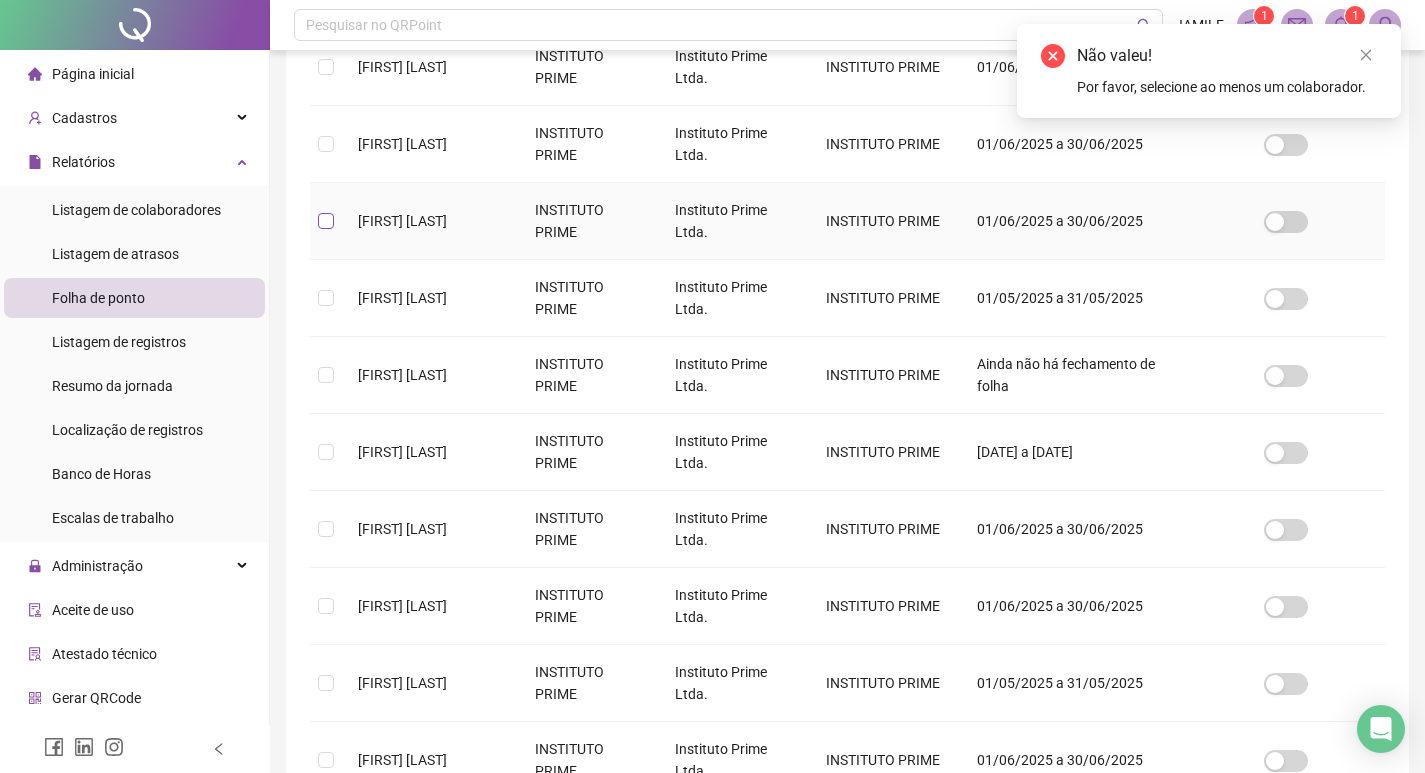 click at bounding box center (326, 221) 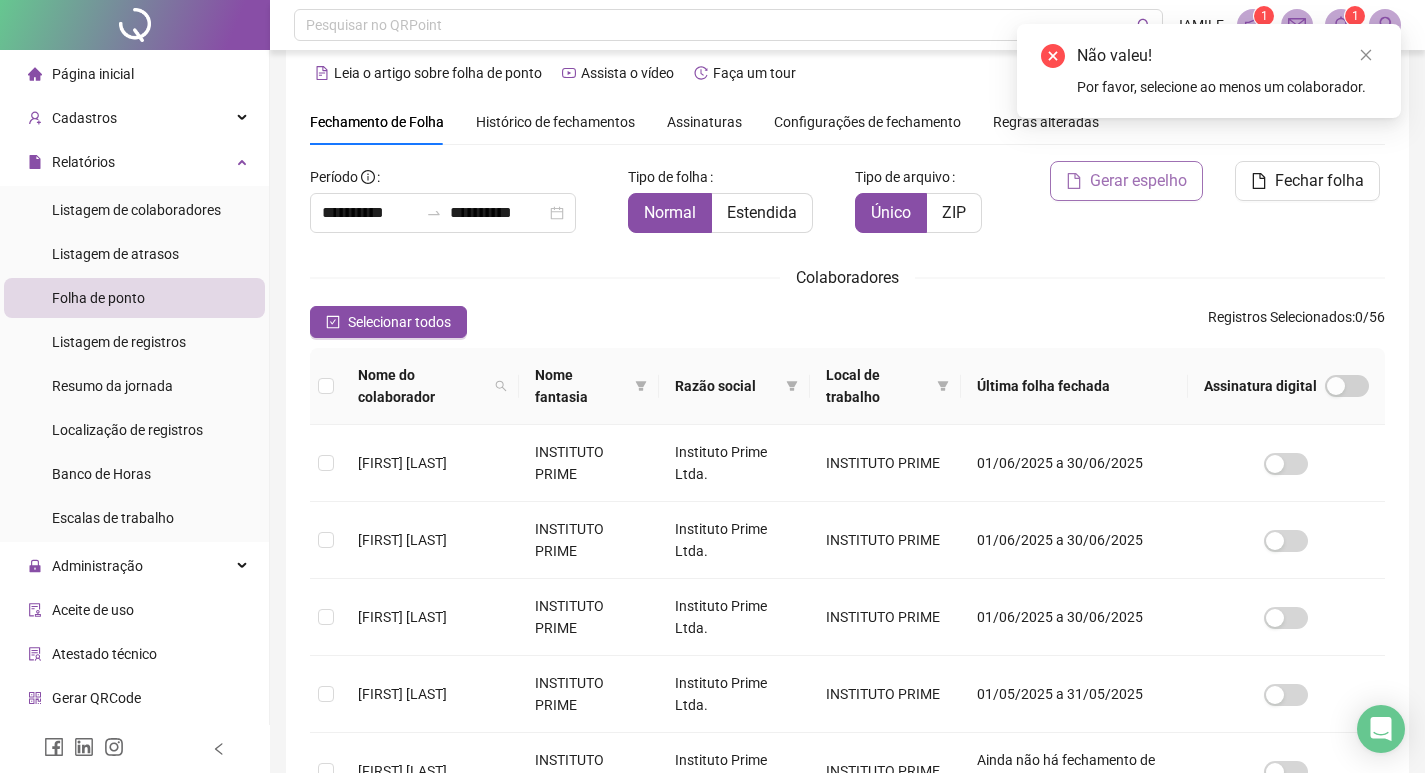 click on "Gerar espelho" at bounding box center [1138, 181] 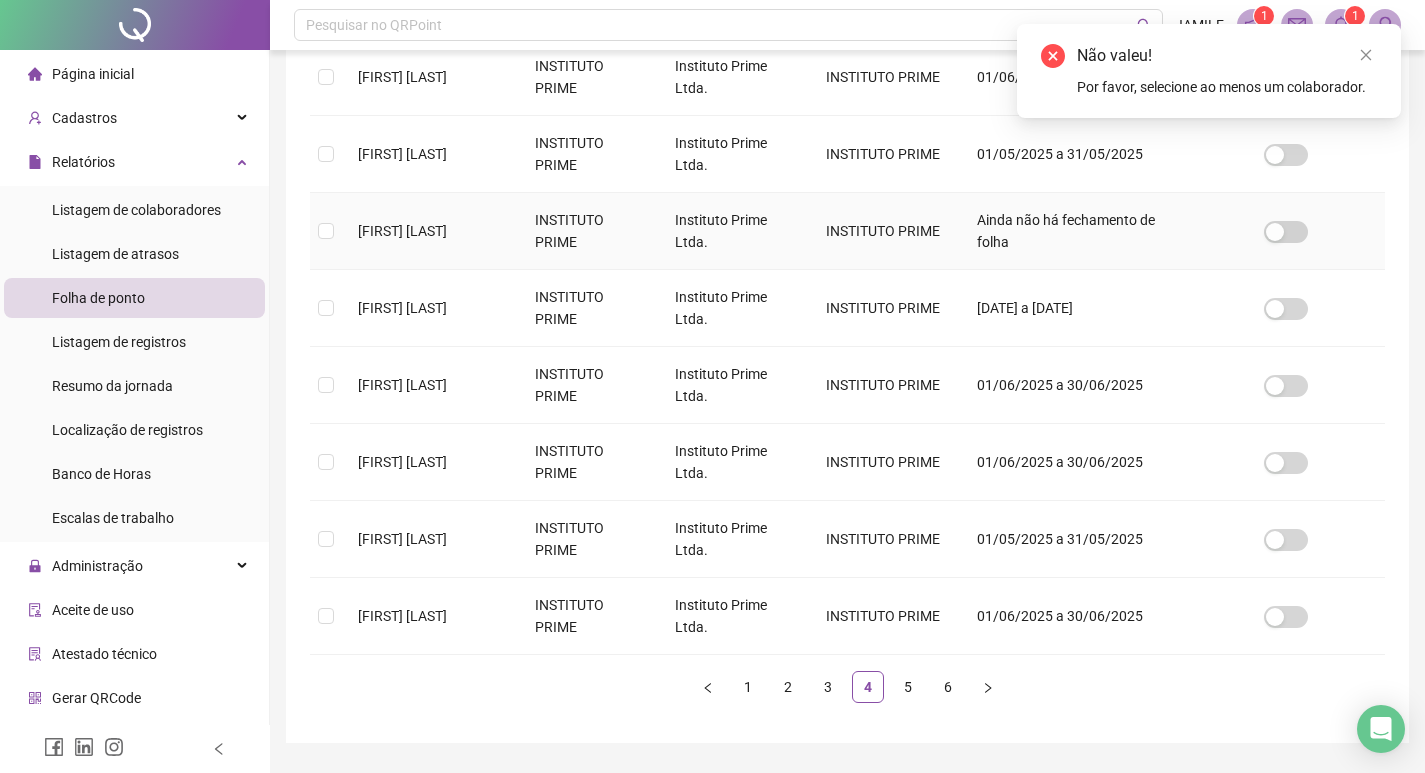scroll, scrollTop: 519, scrollLeft: 0, axis: vertical 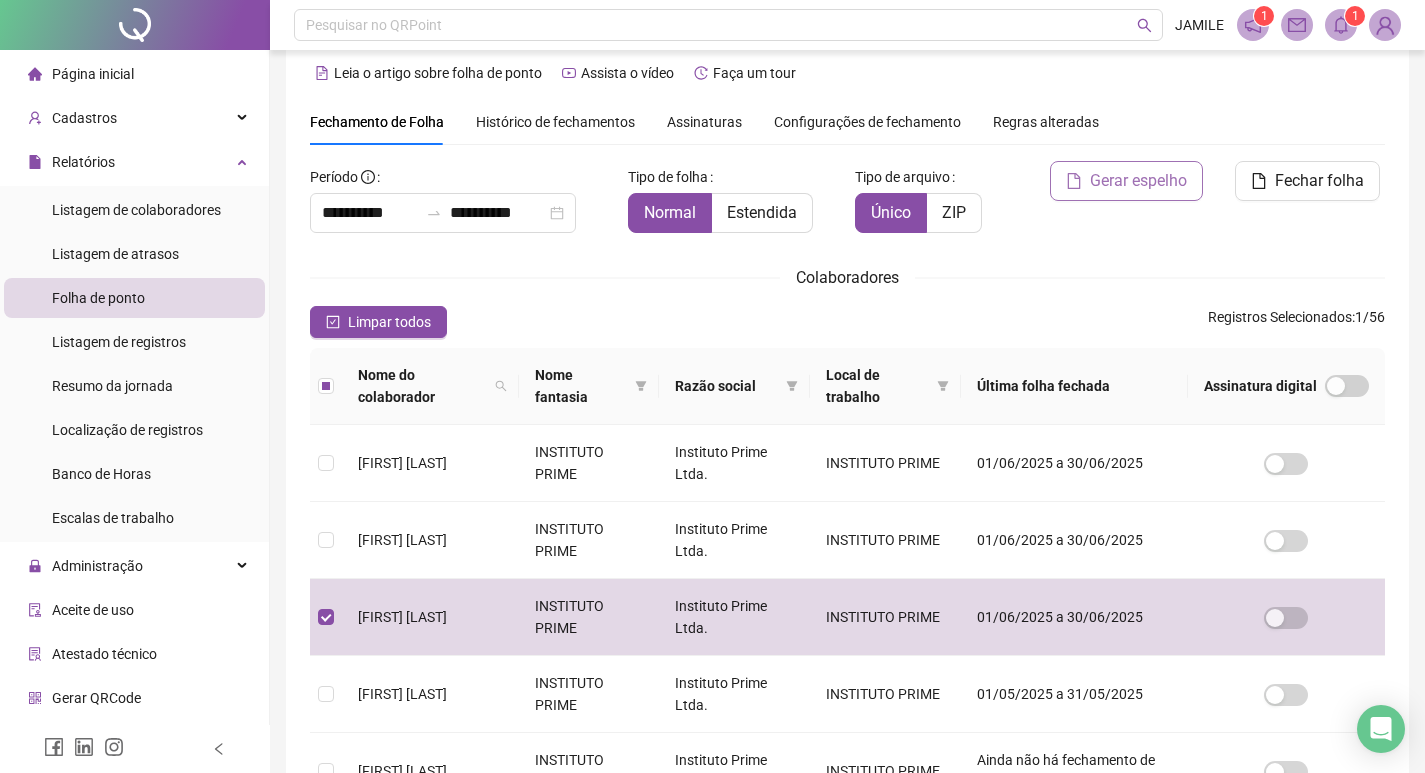 click on "Gerar espelho" at bounding box center (1138, 181) 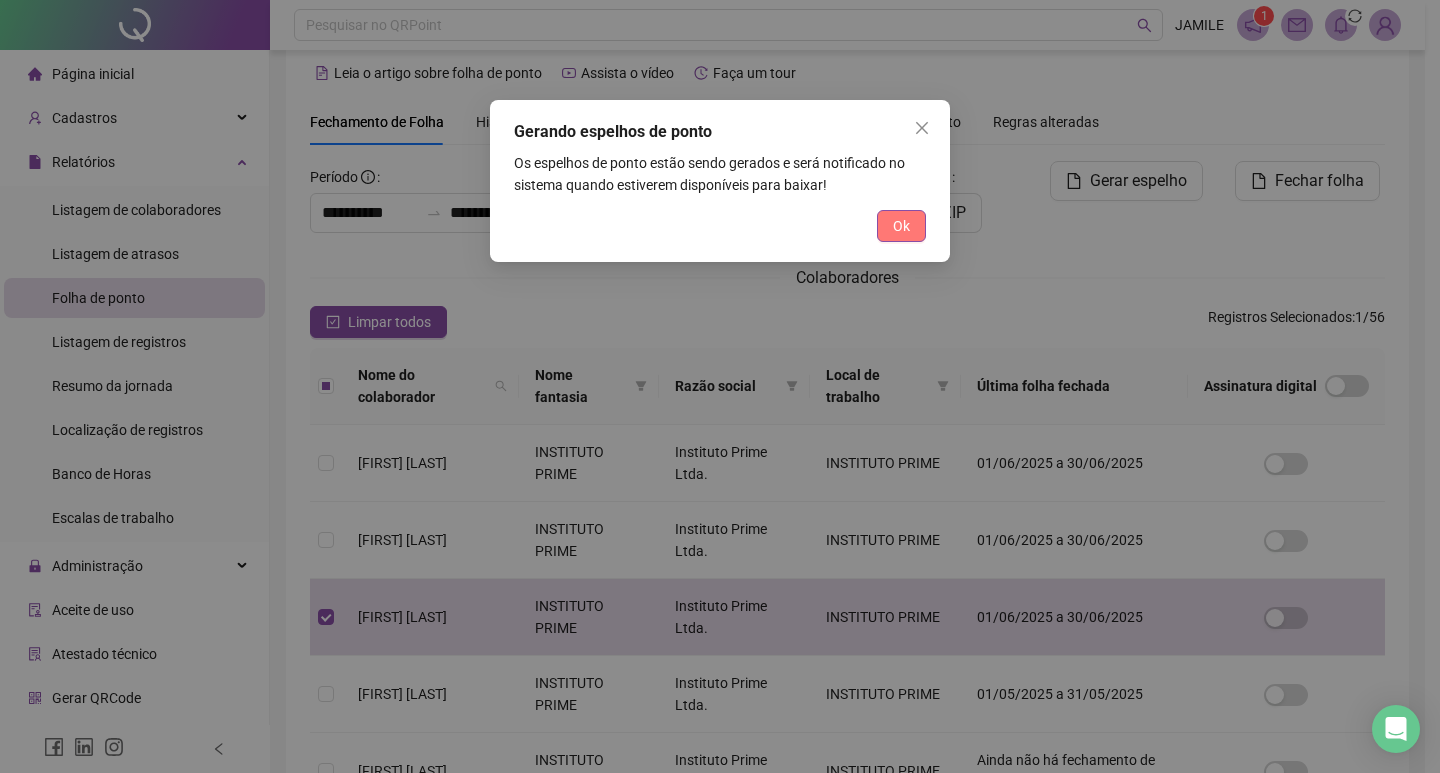 click on "Ok" at bounding box center [901, 226] 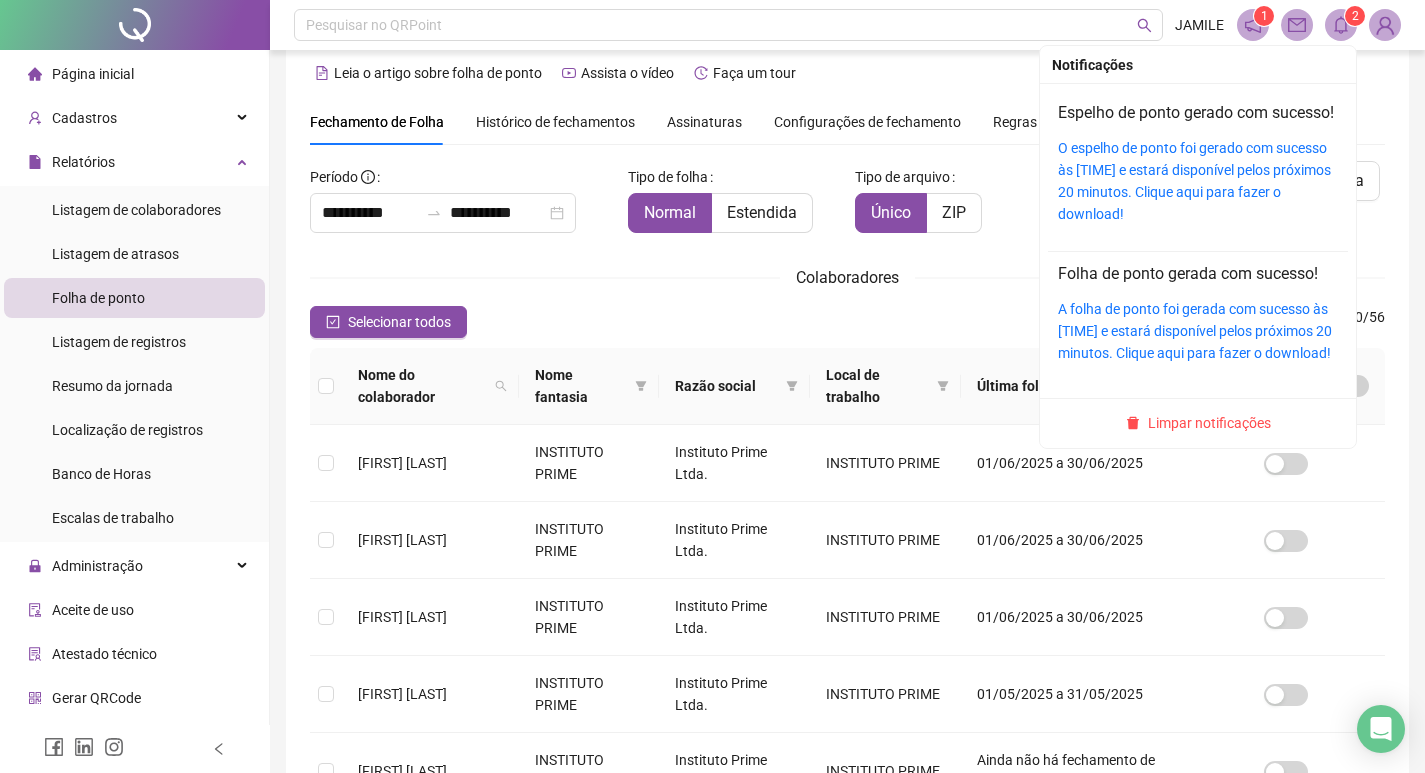 click on "O espelho de ponto foi gerado com sucesso às [TIME] e estará disponível pelos próximos 20 minutos.
Clique aqui para fazer o download!" at bounding box center [1198, 181] 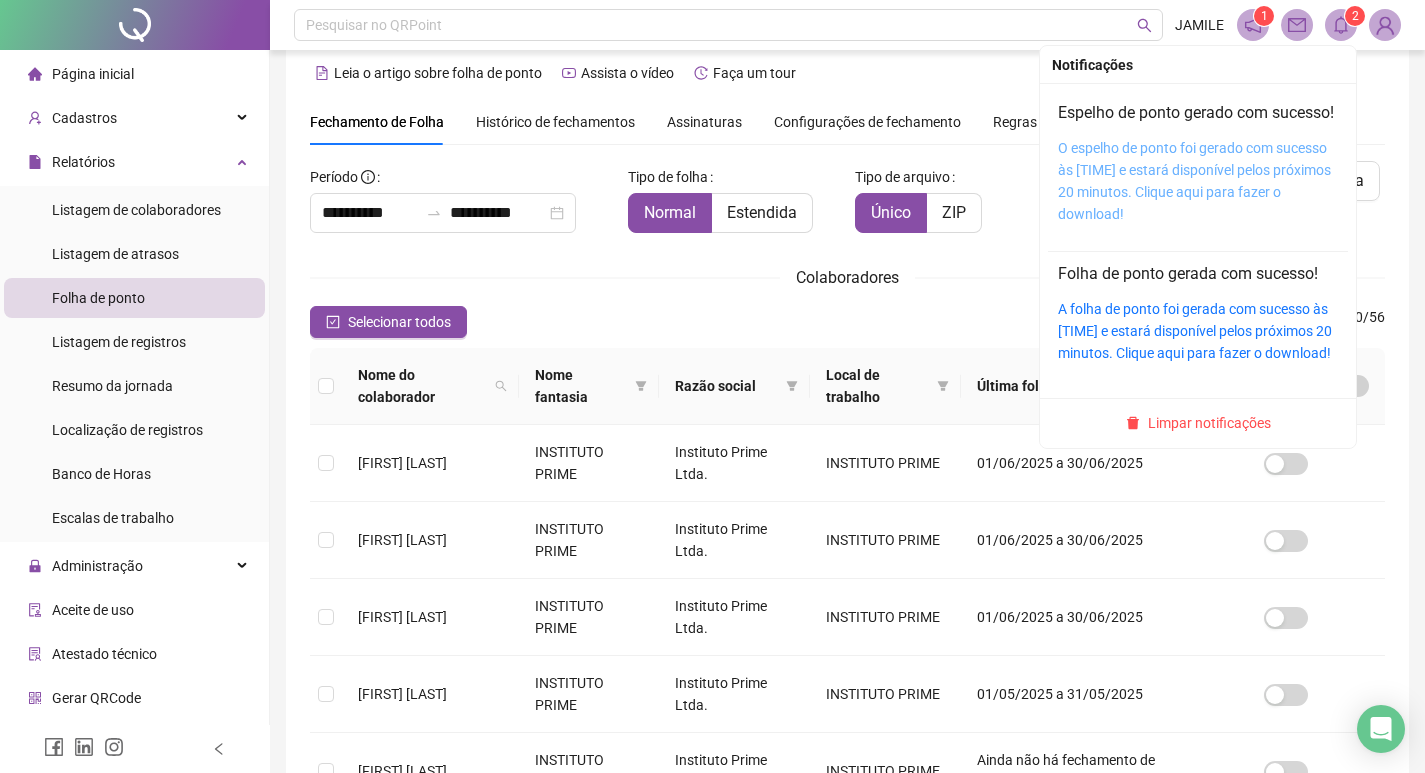 click on "O espelho de ponto foi gerado com sucesso às [TIME] e estará disponível pelos próximos 20 minutos.
Clique aqui para fazer o download!" at bounding box center (1194, 181) 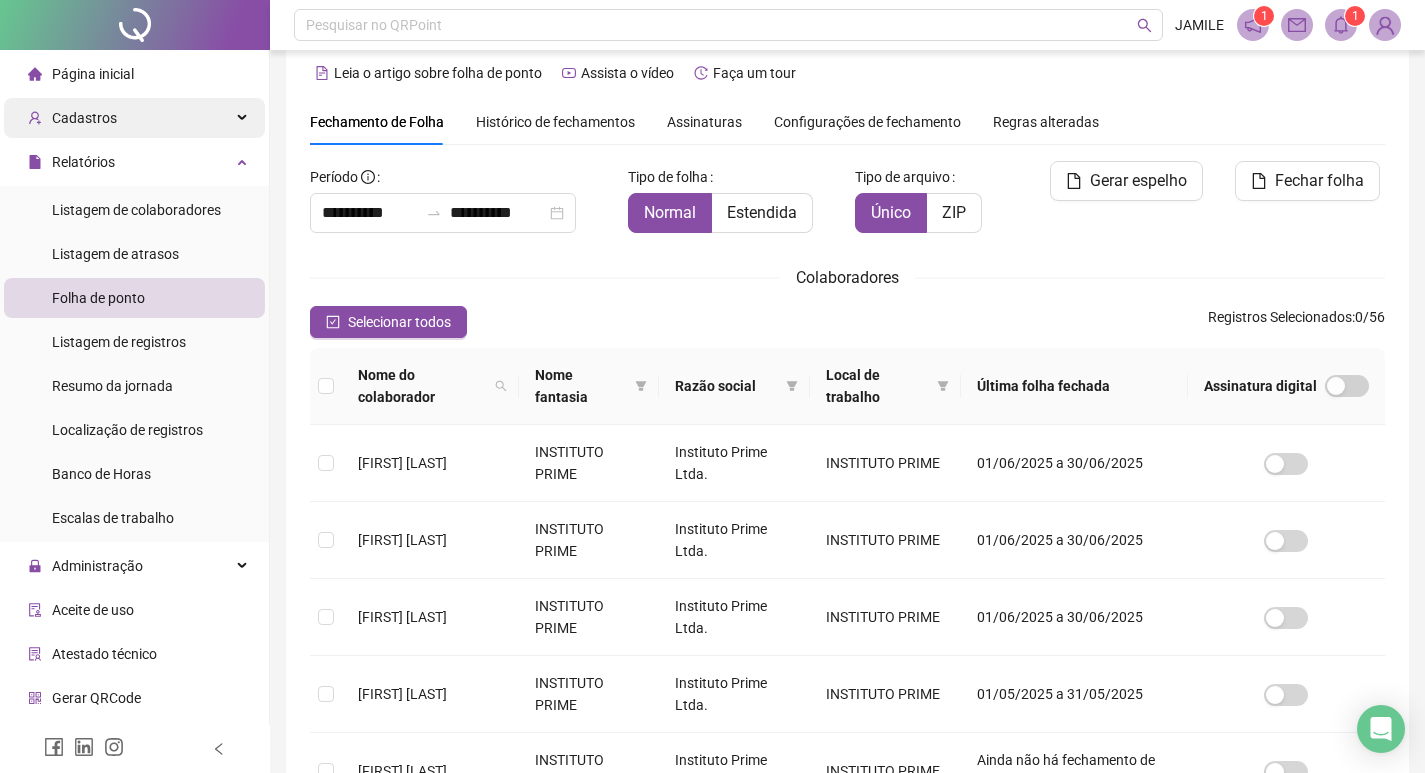 click on "Cadastros" at bounding box center [134, 118] 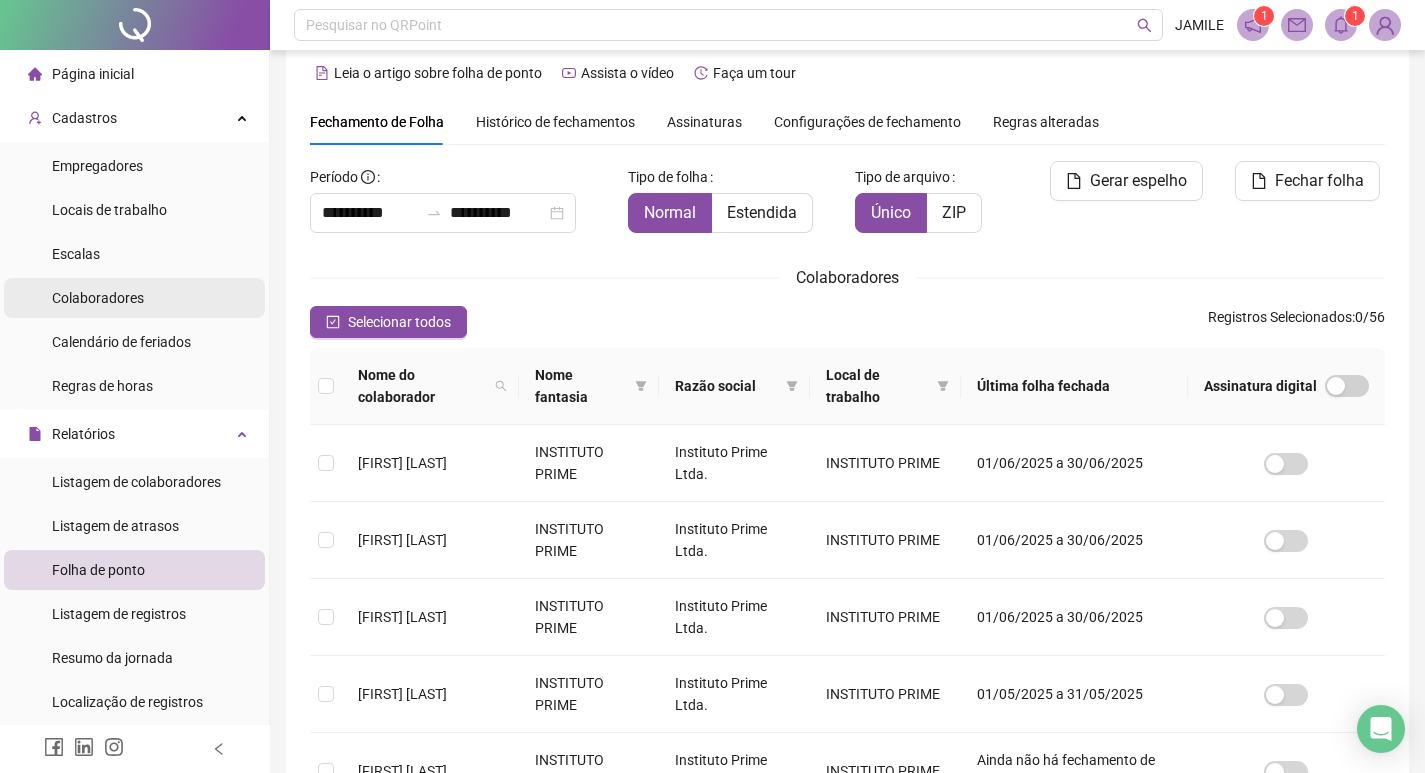 click on "Colaboradores" at bounding box center [98, 298] 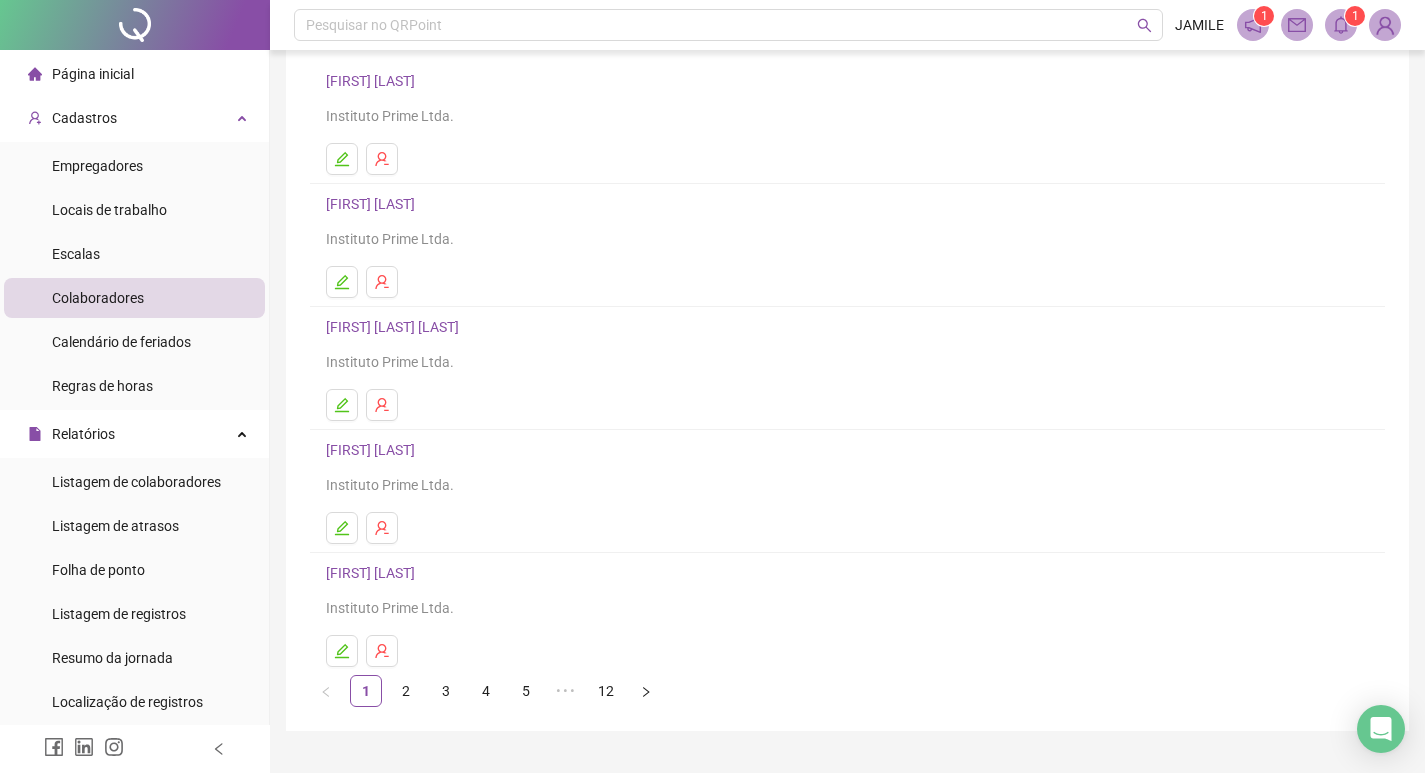 scroll, scrollTop: 194, scrollLeft: 0, axis: vertical 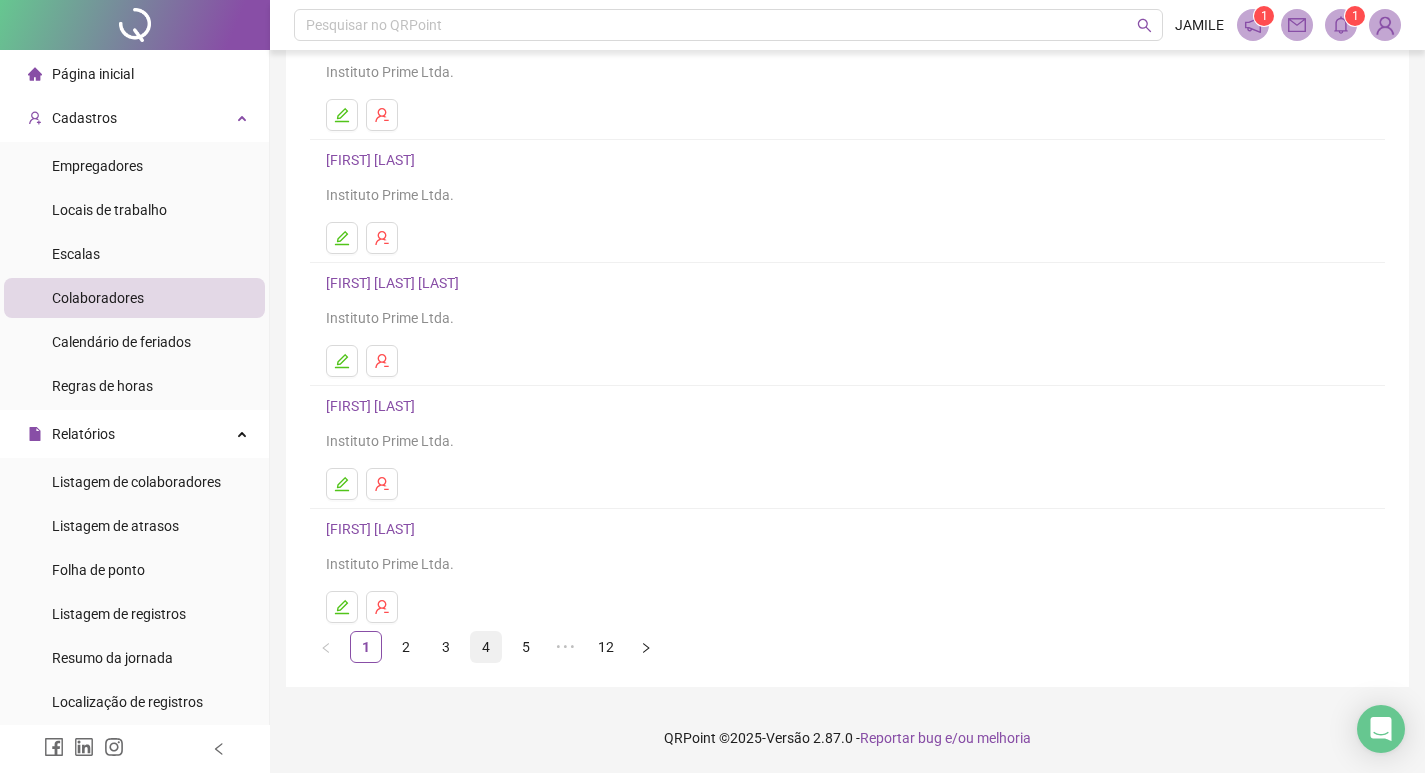 click on "4" at bounding box center (486, 647) 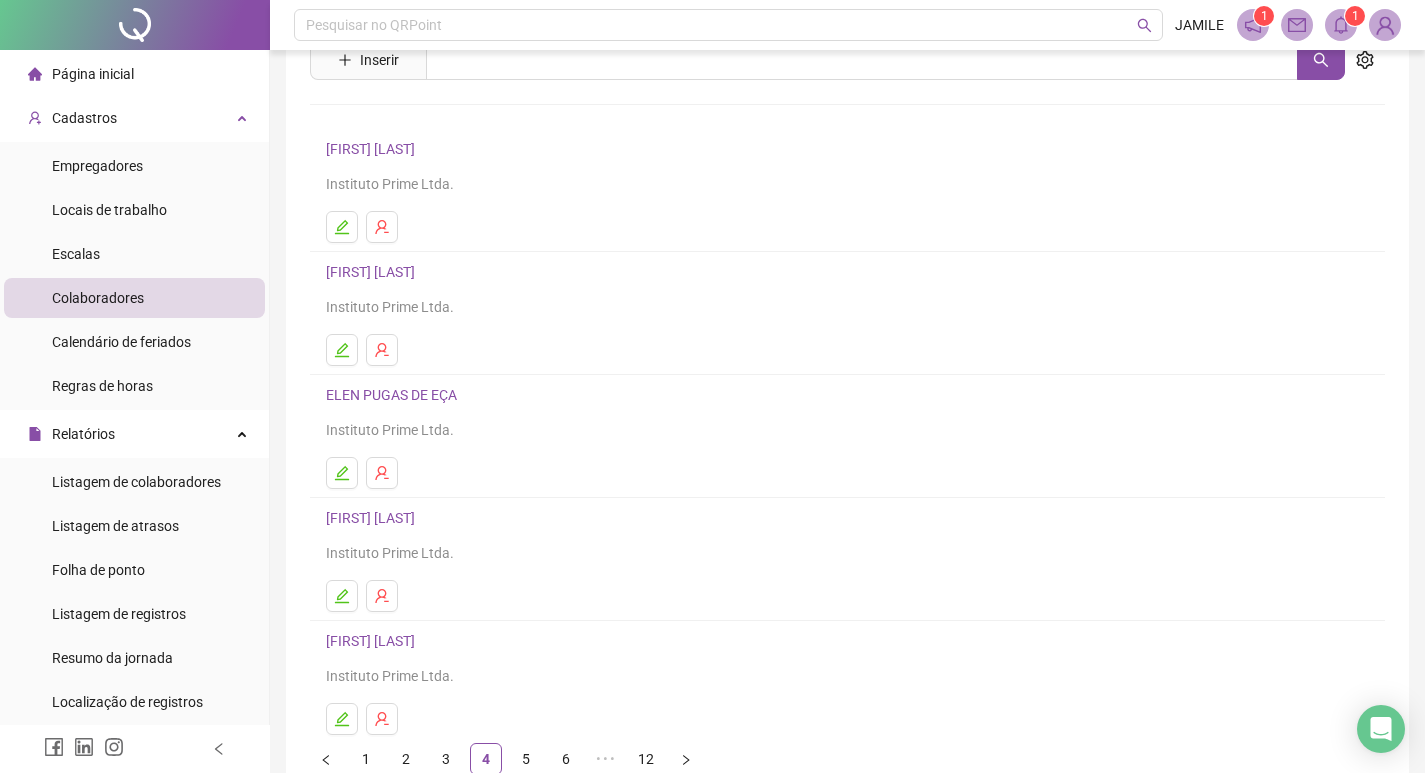 scroll, scrollTop: 194, scrollLeft: 0, axis: vertical 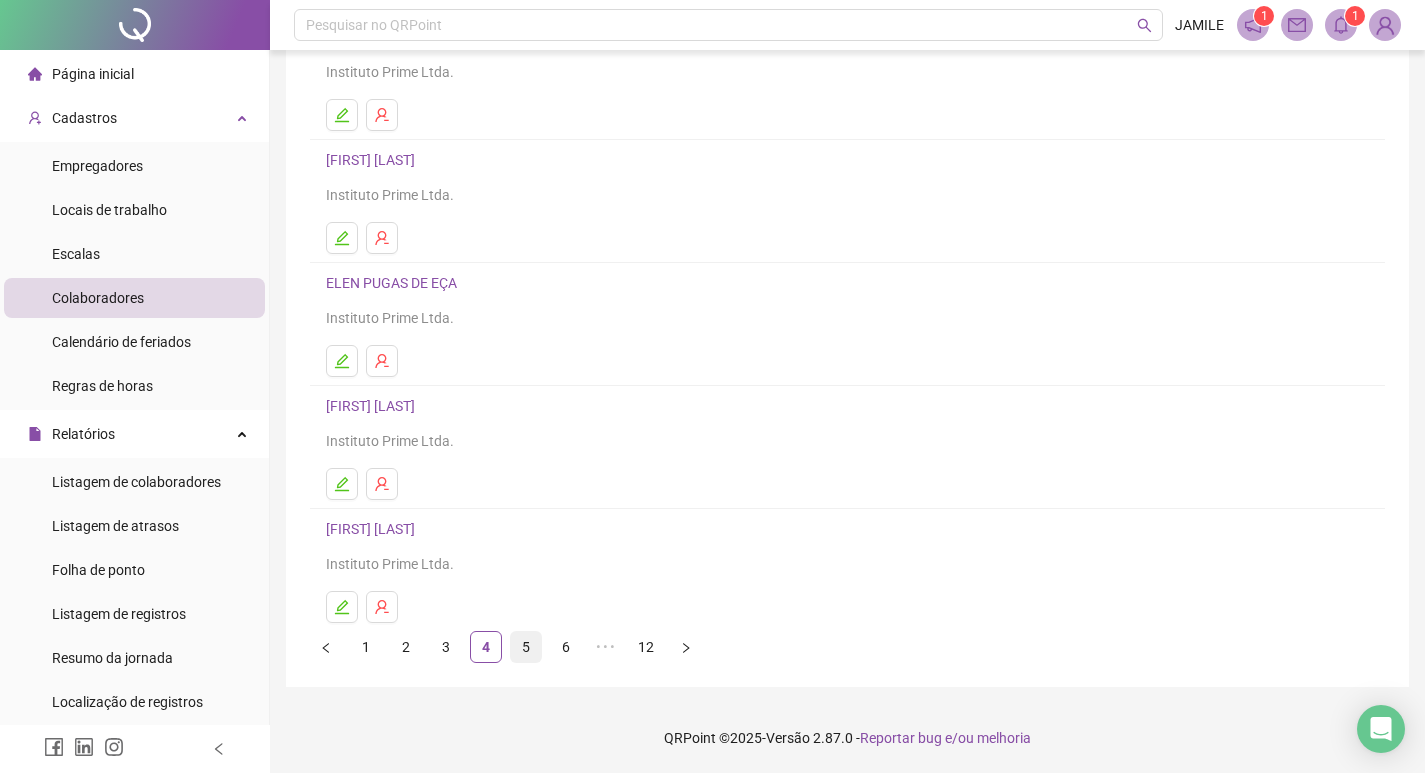 click on "5" at bounding box center (526, 647) 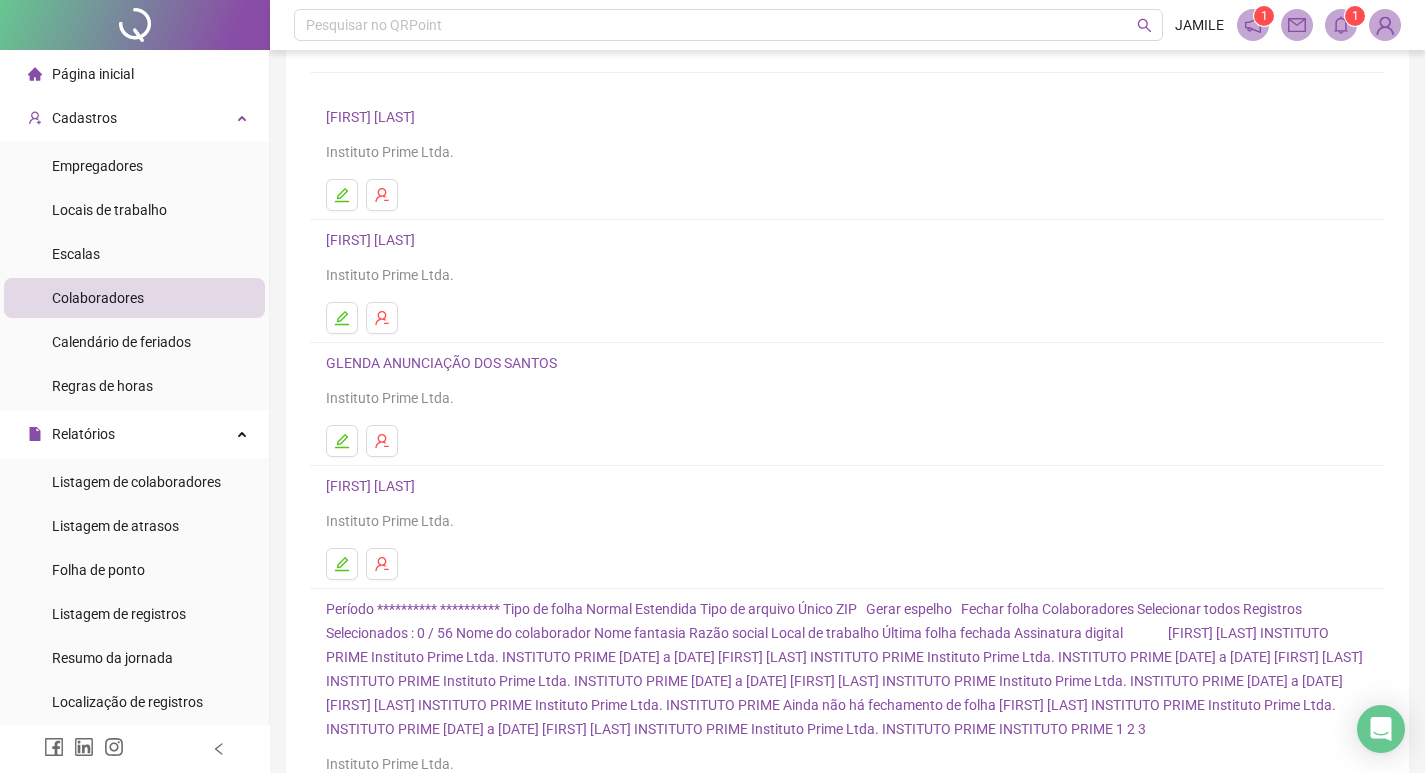 scroll, scrollTop: 194, scrollLeft: 0, axis: vertical 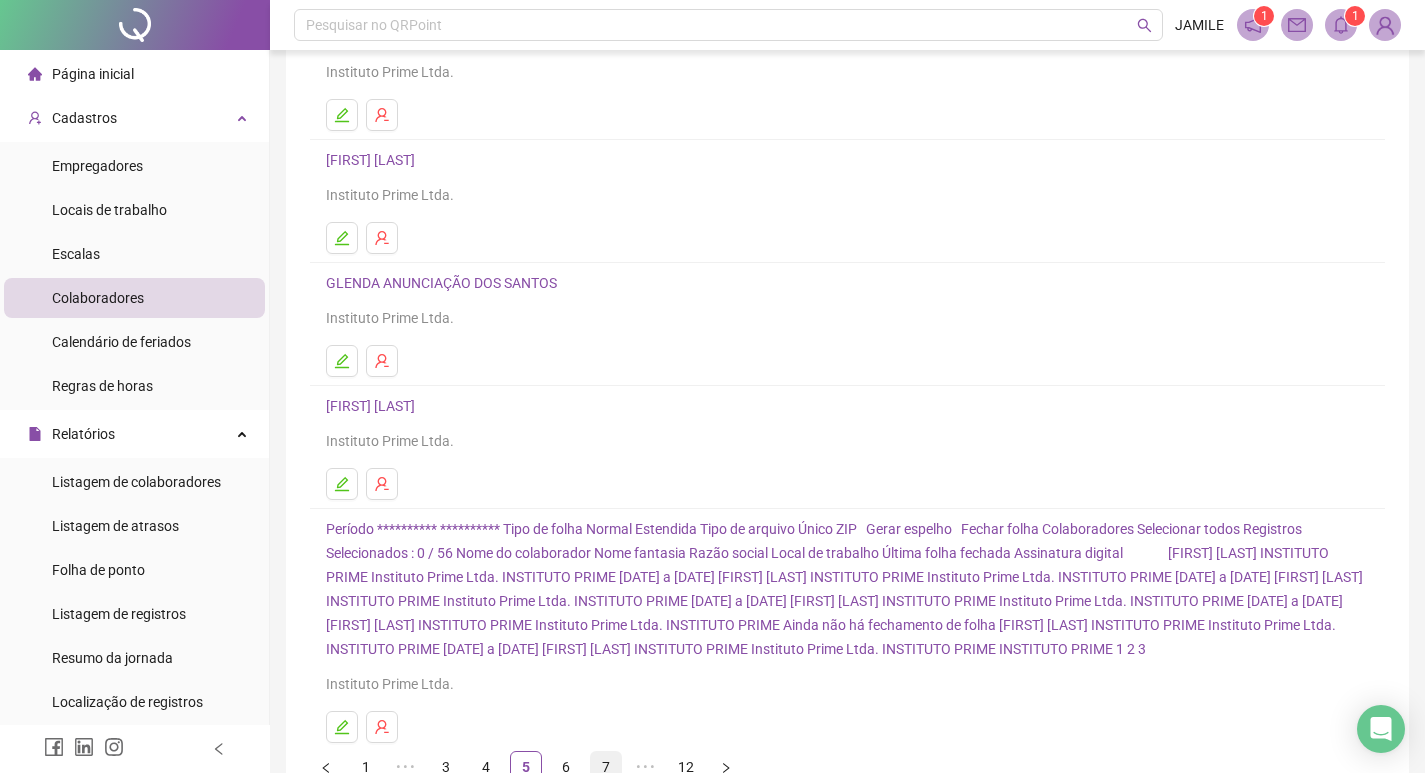 click on "7" at bounding box center (606, 767) 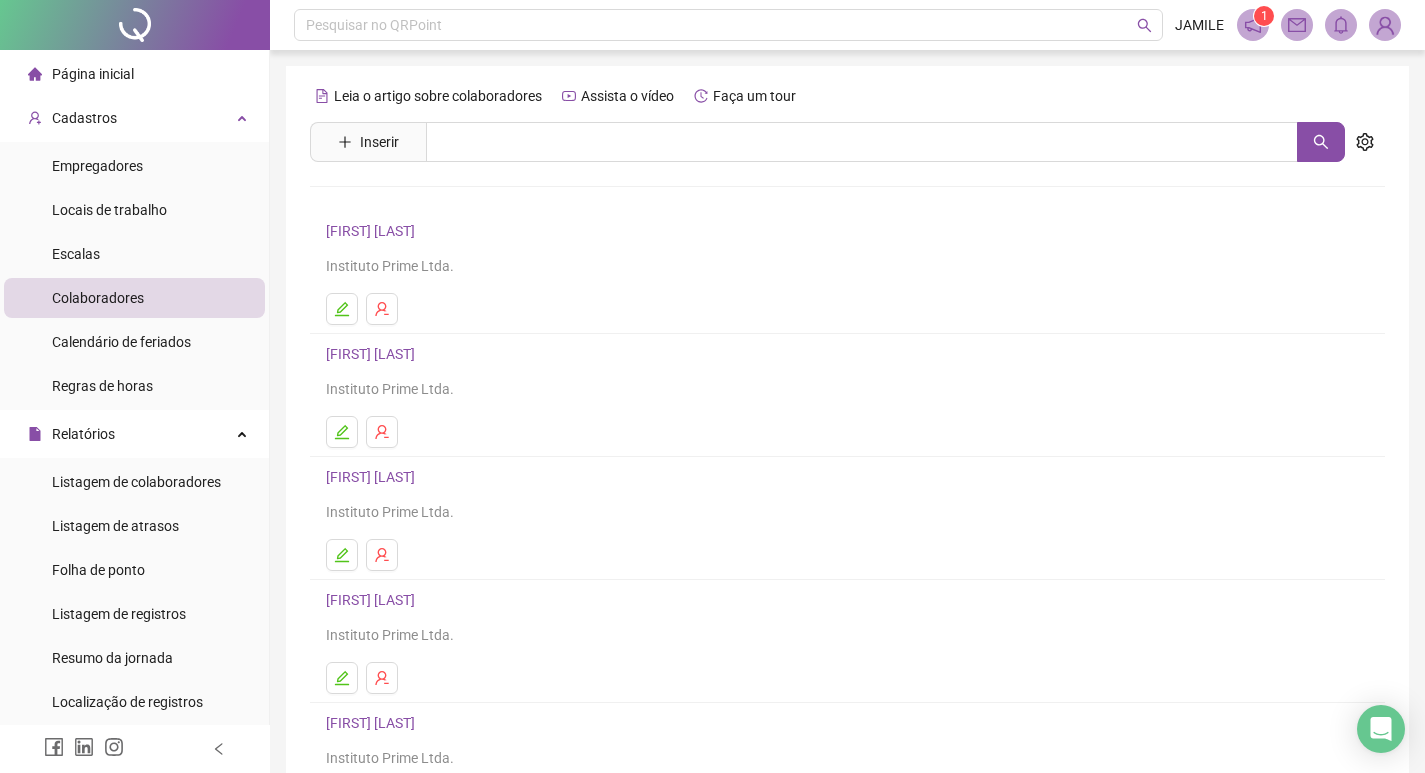 click on "[FIRST] [LAST]" at bounding box center (373, 477) 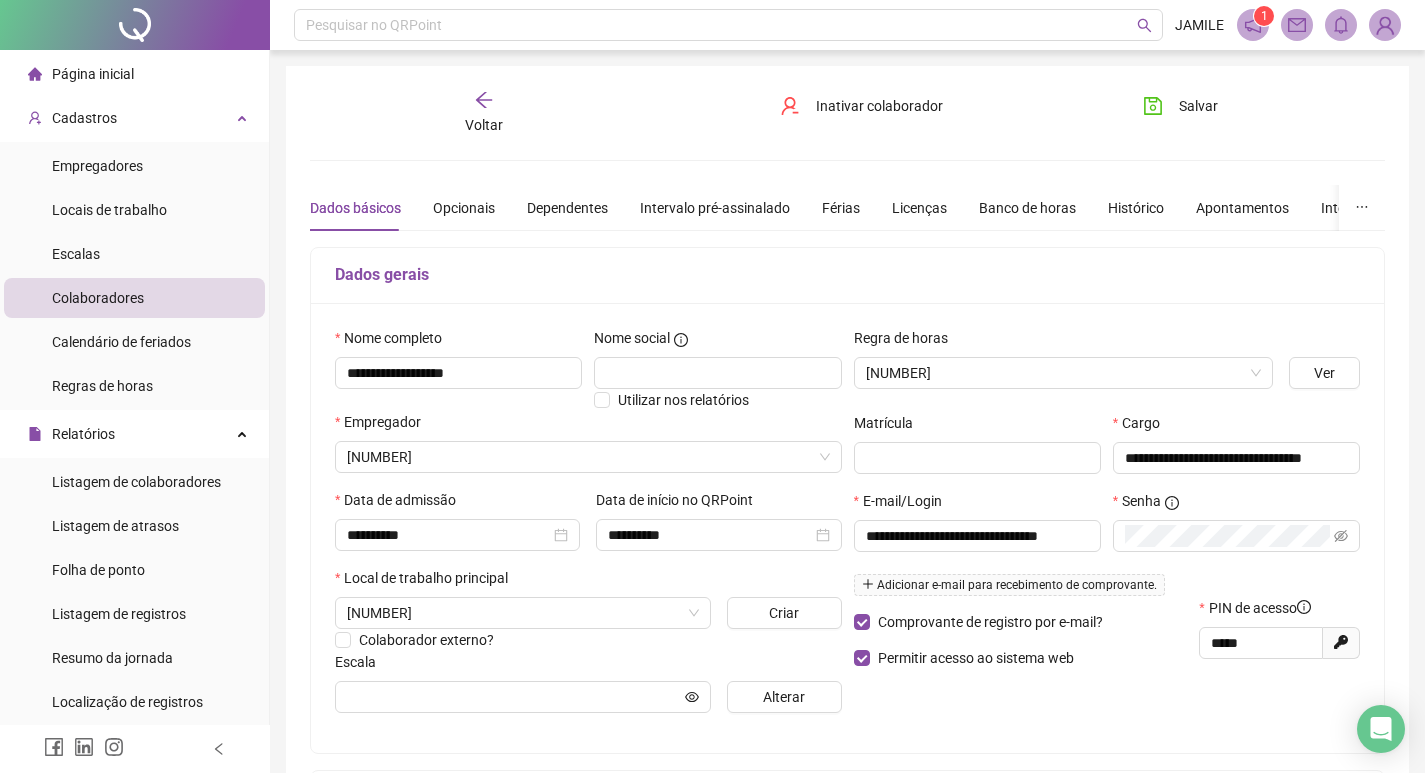 type on "**********" 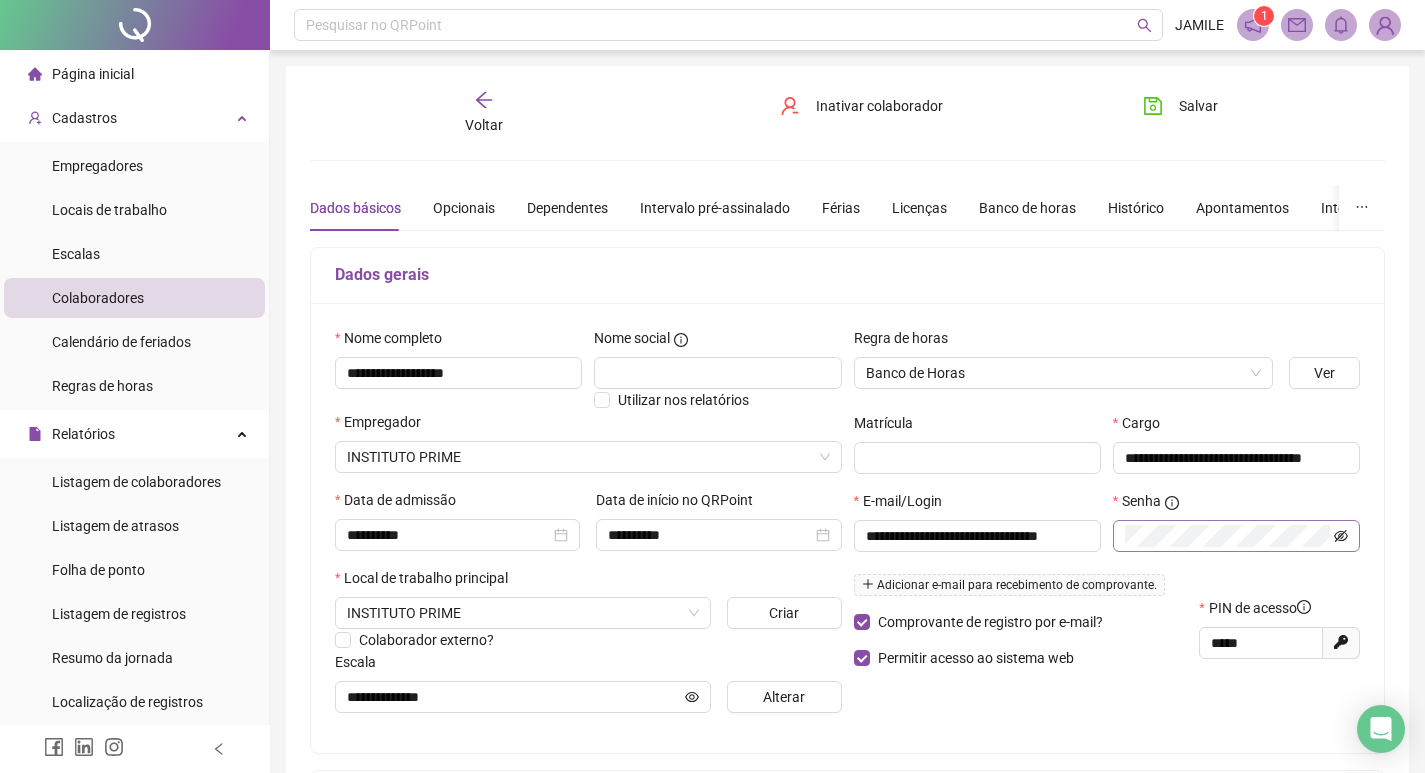click 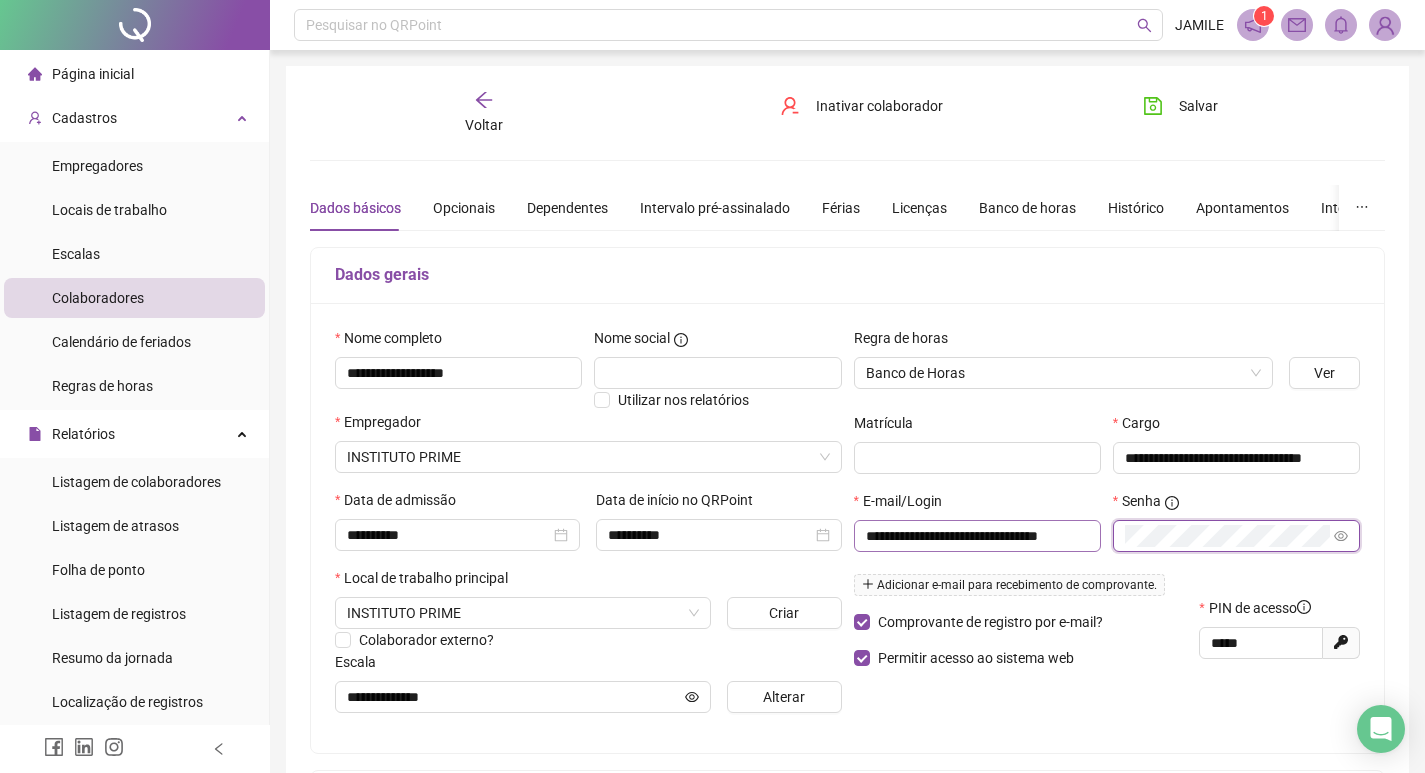 click on "**********" at bounding box center [1107, 543] 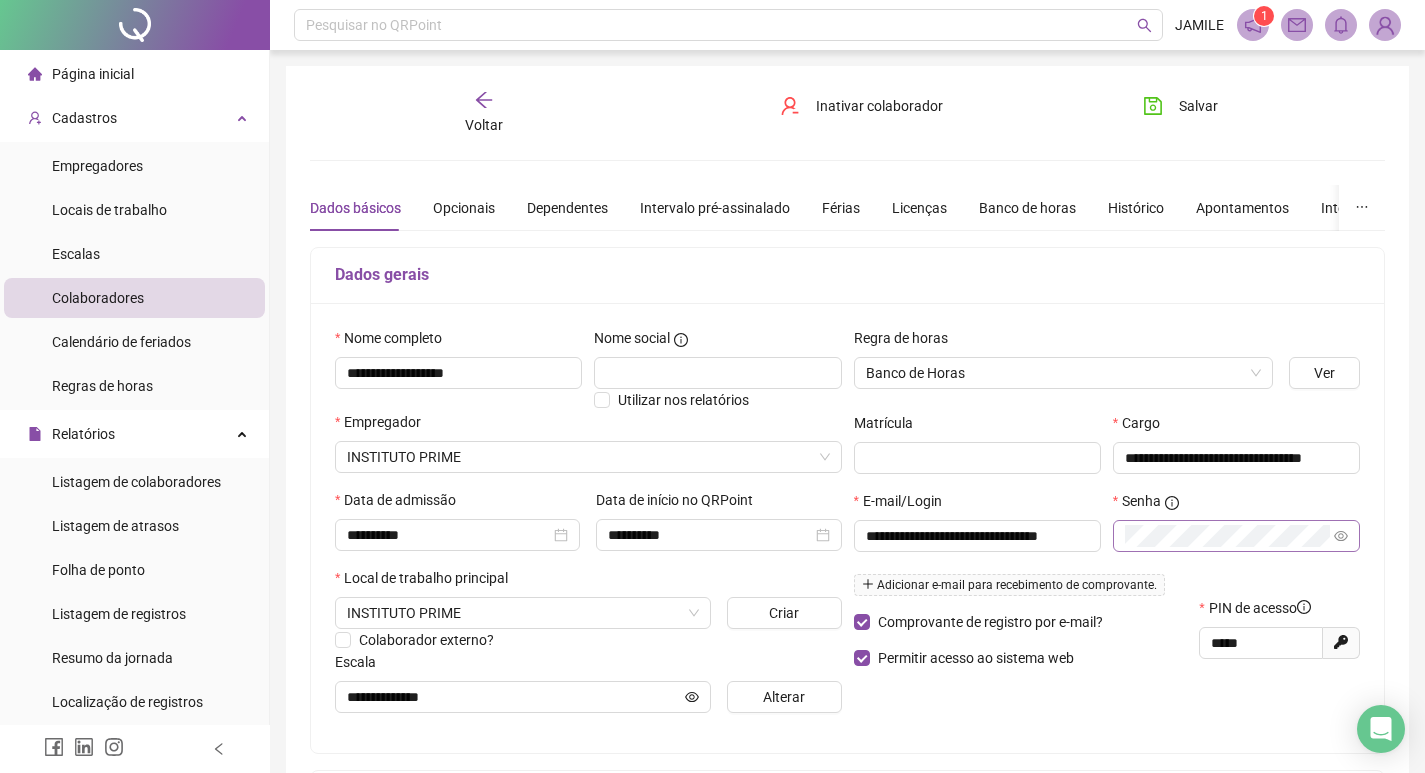 click on "Senha" at bounding box center (1236, 543) 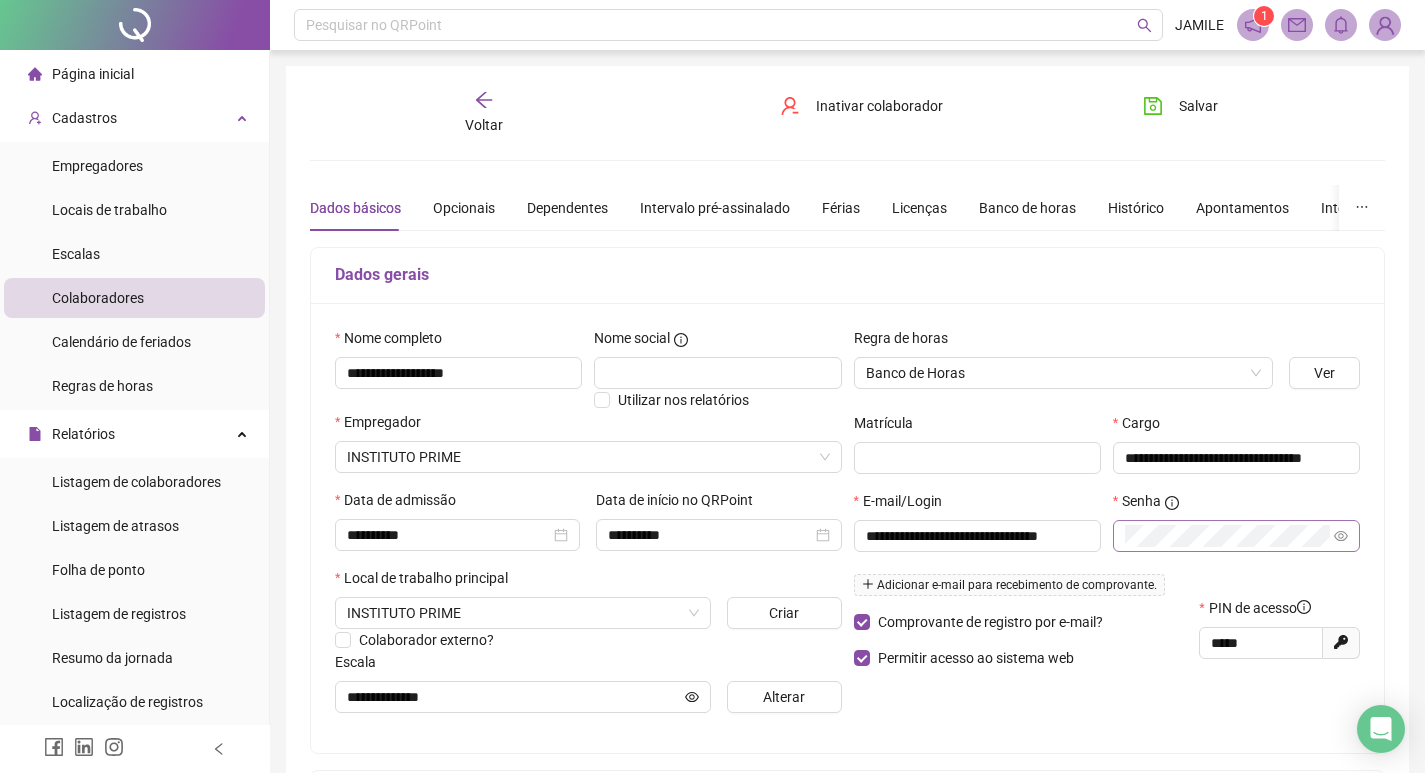 click on "Senha" at bounding box center (1236, 543) 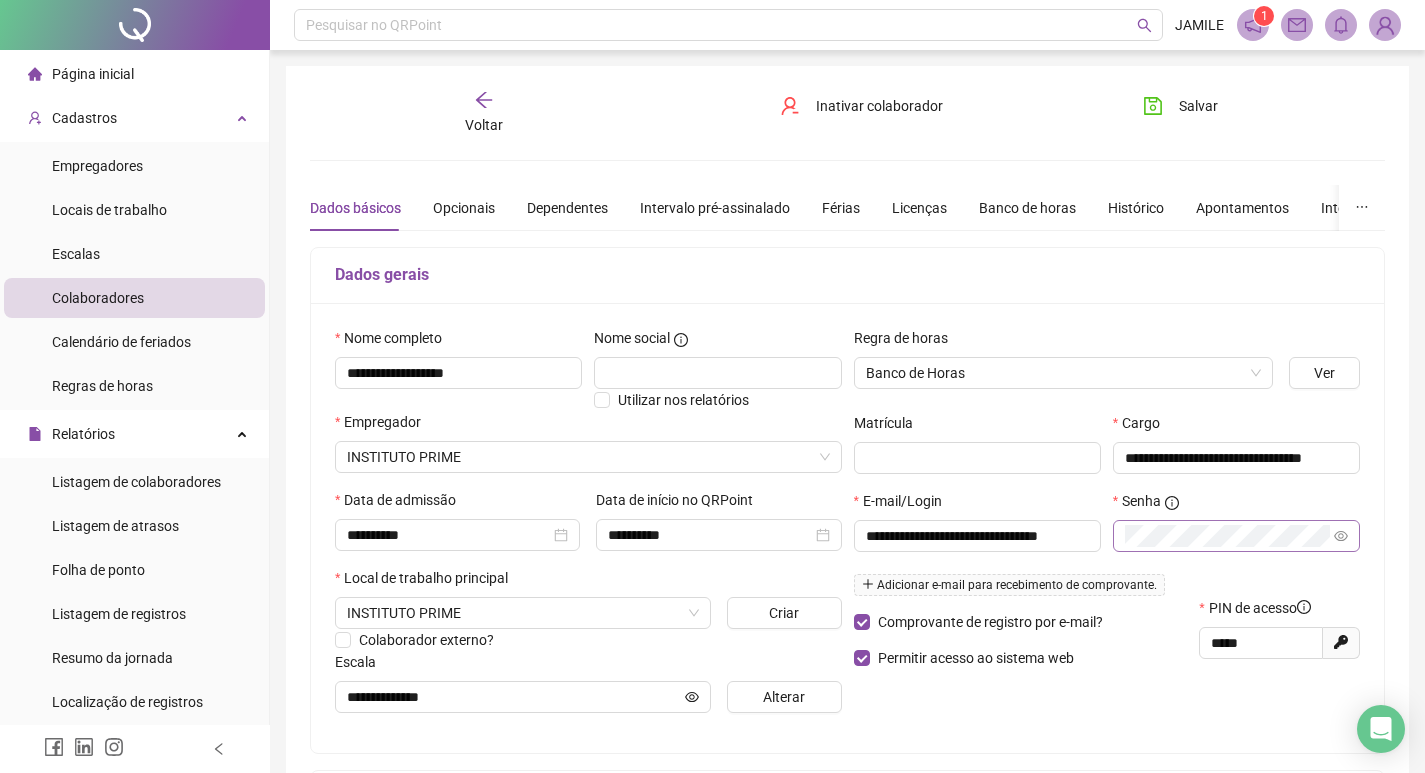 click on "Comprovante de registro por e-mail? Permitir acesso ao sistema web" at bounding box center [1021, 640] 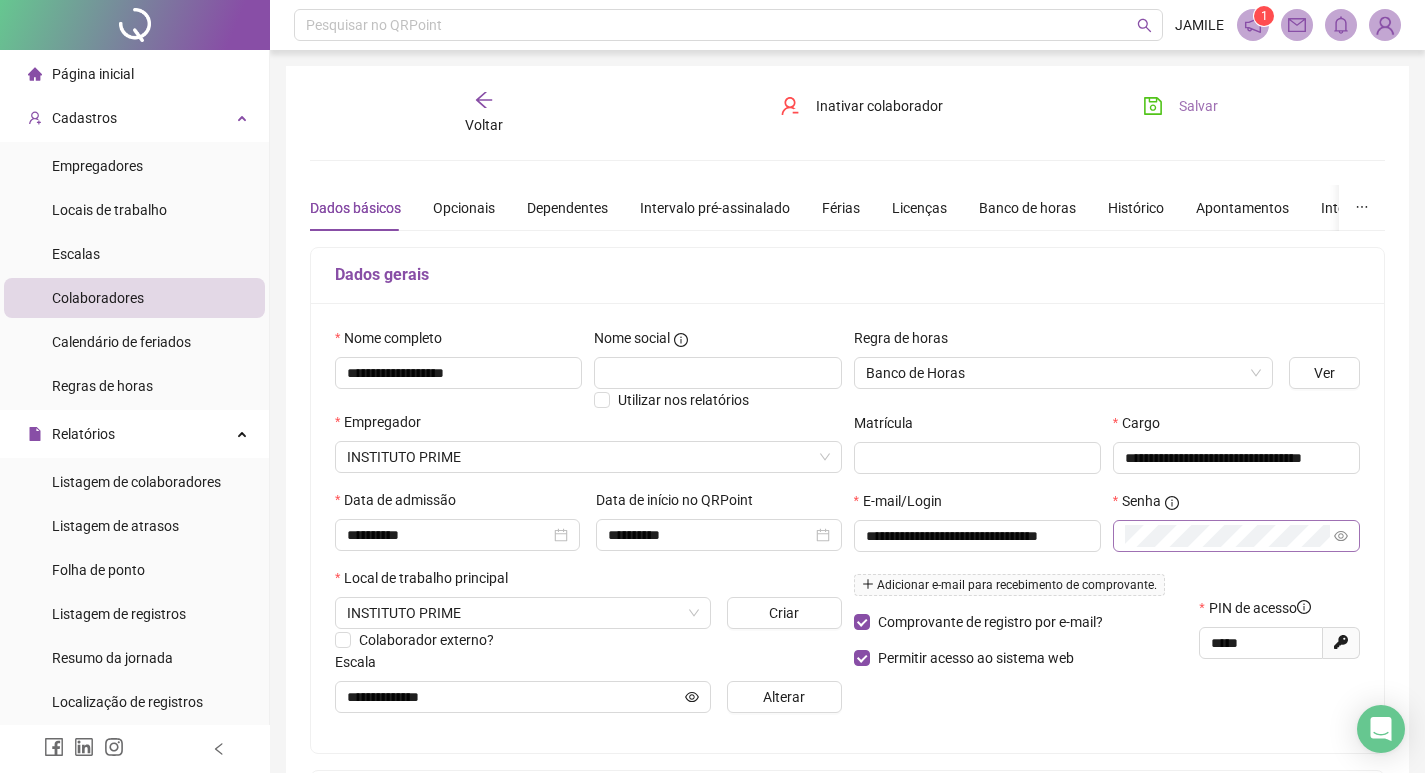 click on "Salvar" at bounding box center (1198, 106) 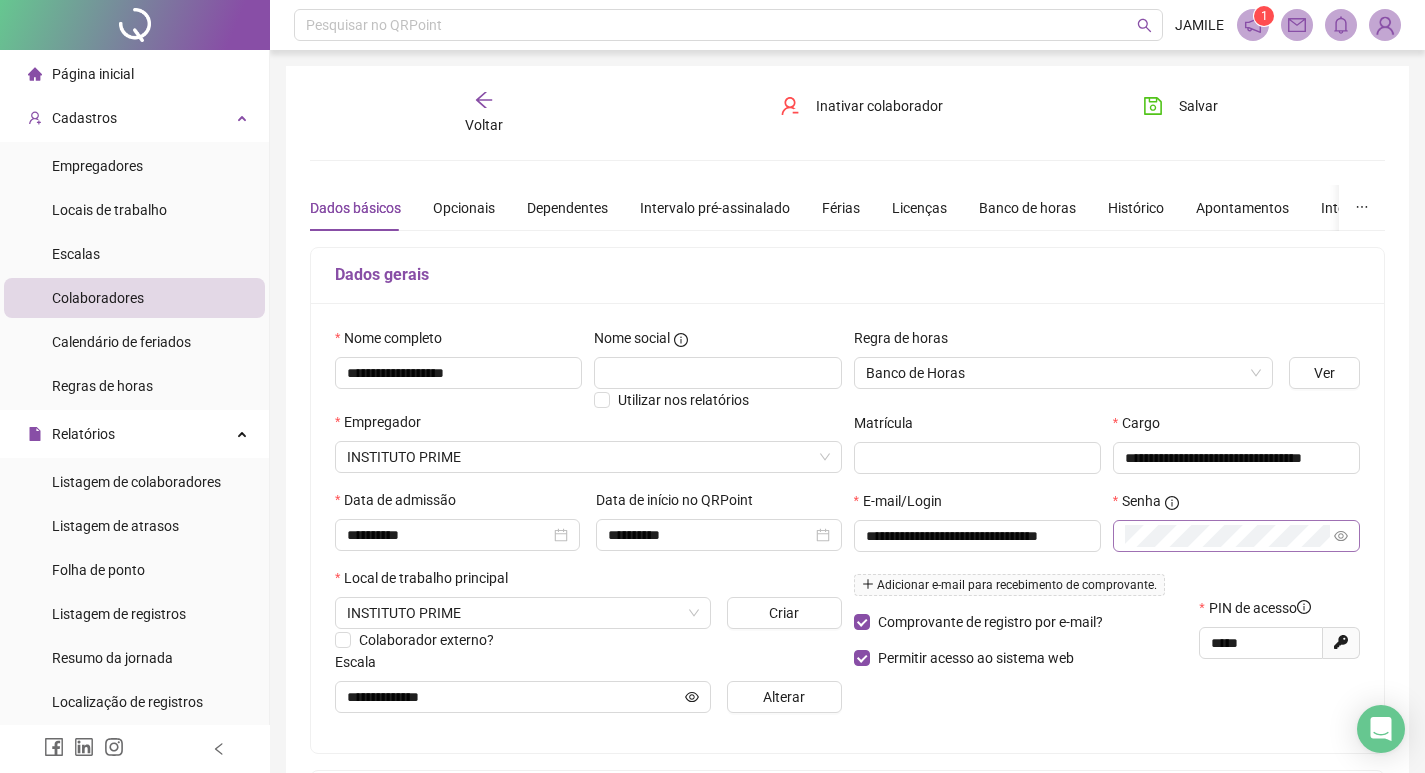 click on "**********" at bounding box center [847, 639] 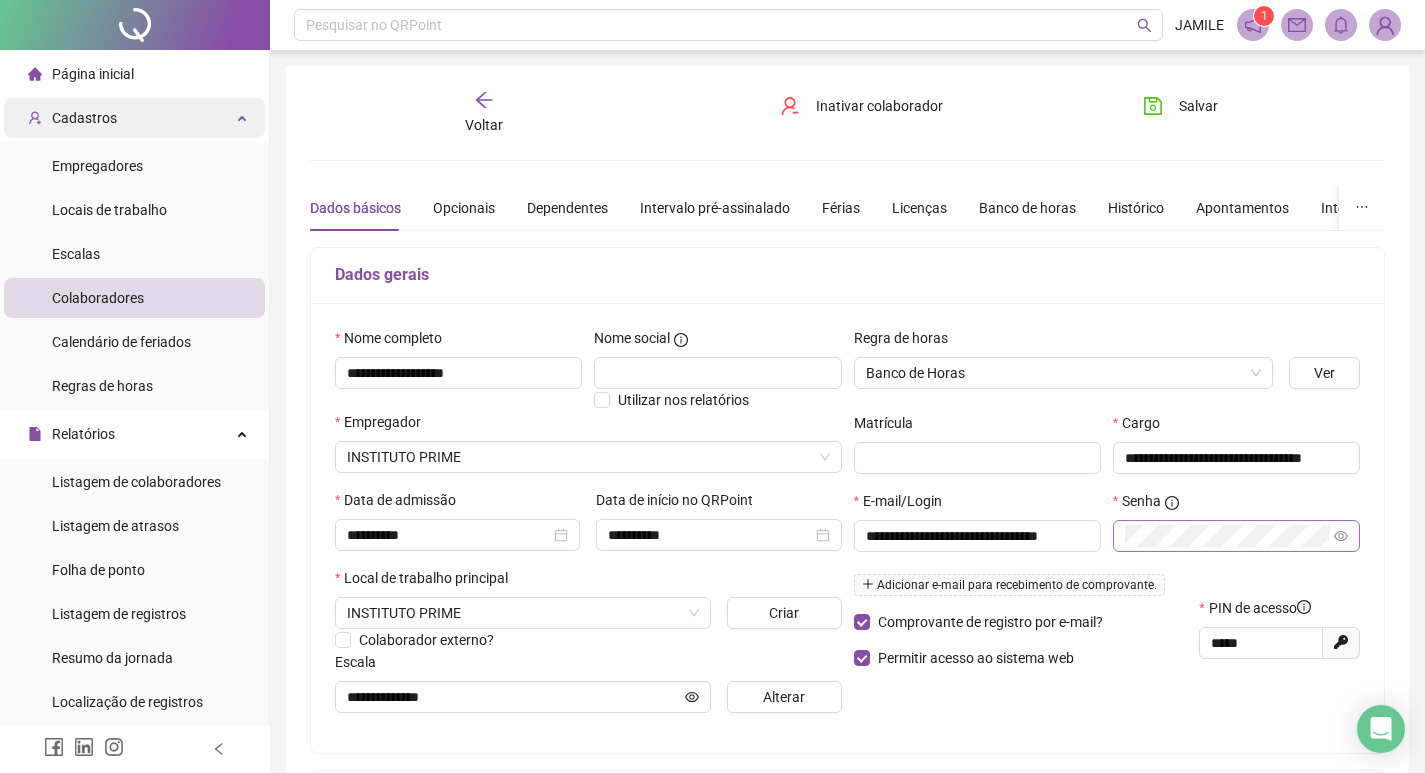 click on "Cadastros" at bounding box center [134, 118] 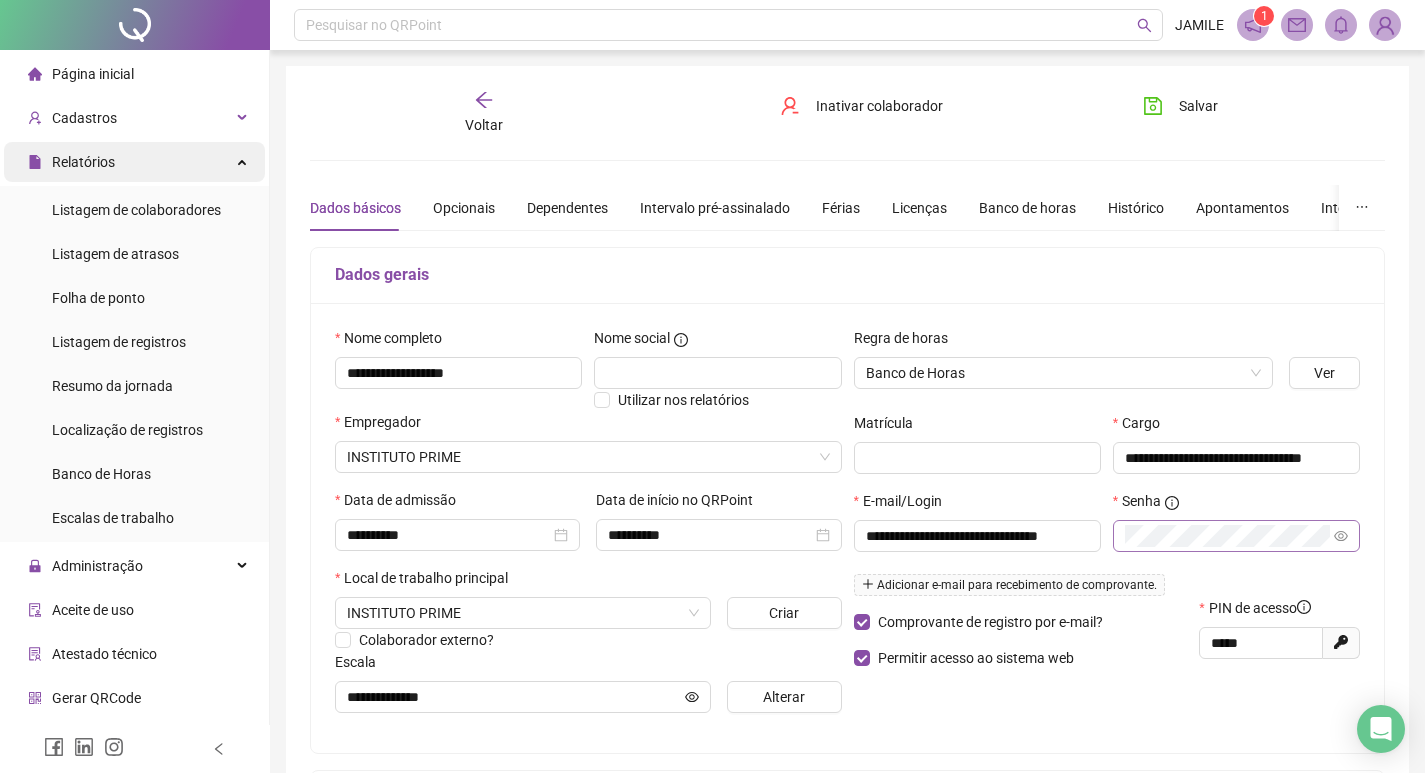 click on "Relatórios" at bounding box center [134, 162] 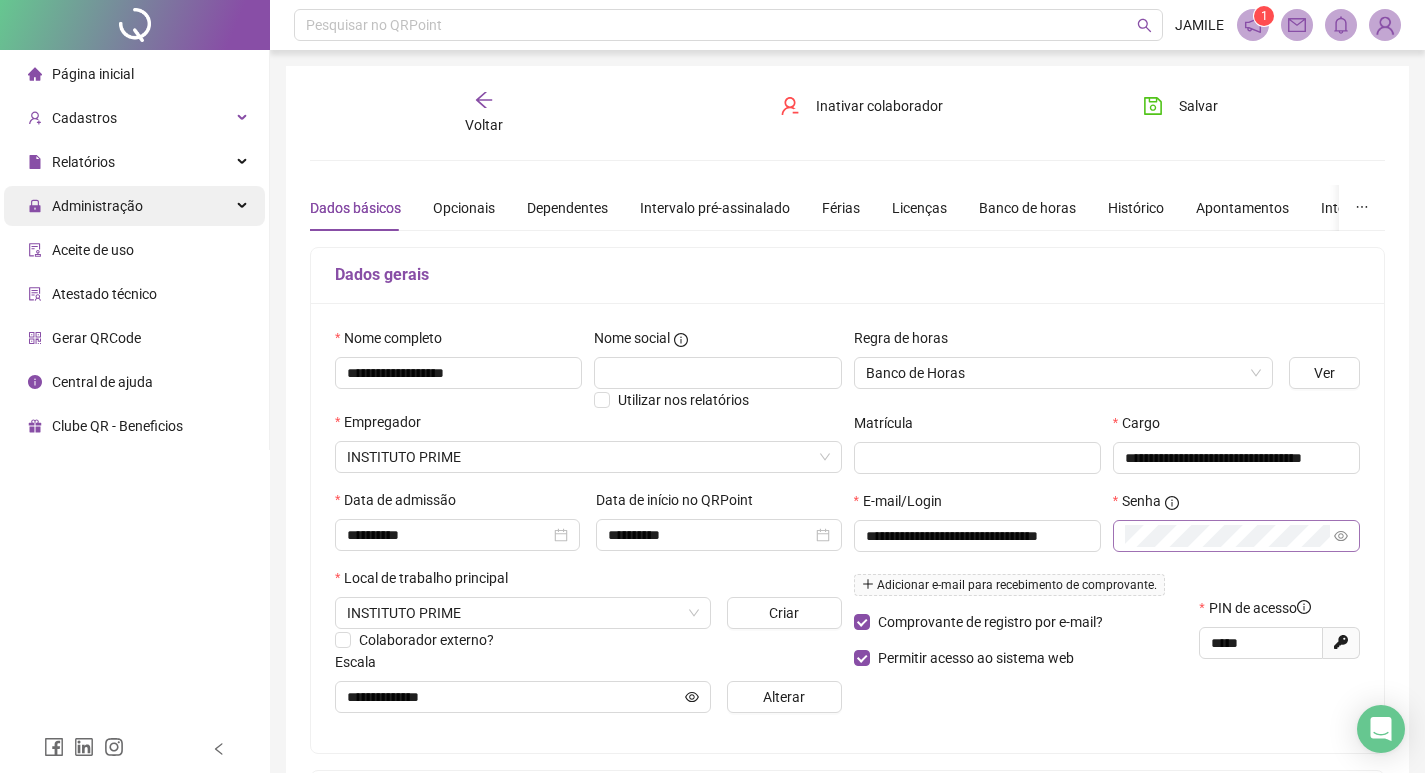 click on "Administração" at bounding box center (134, 206) 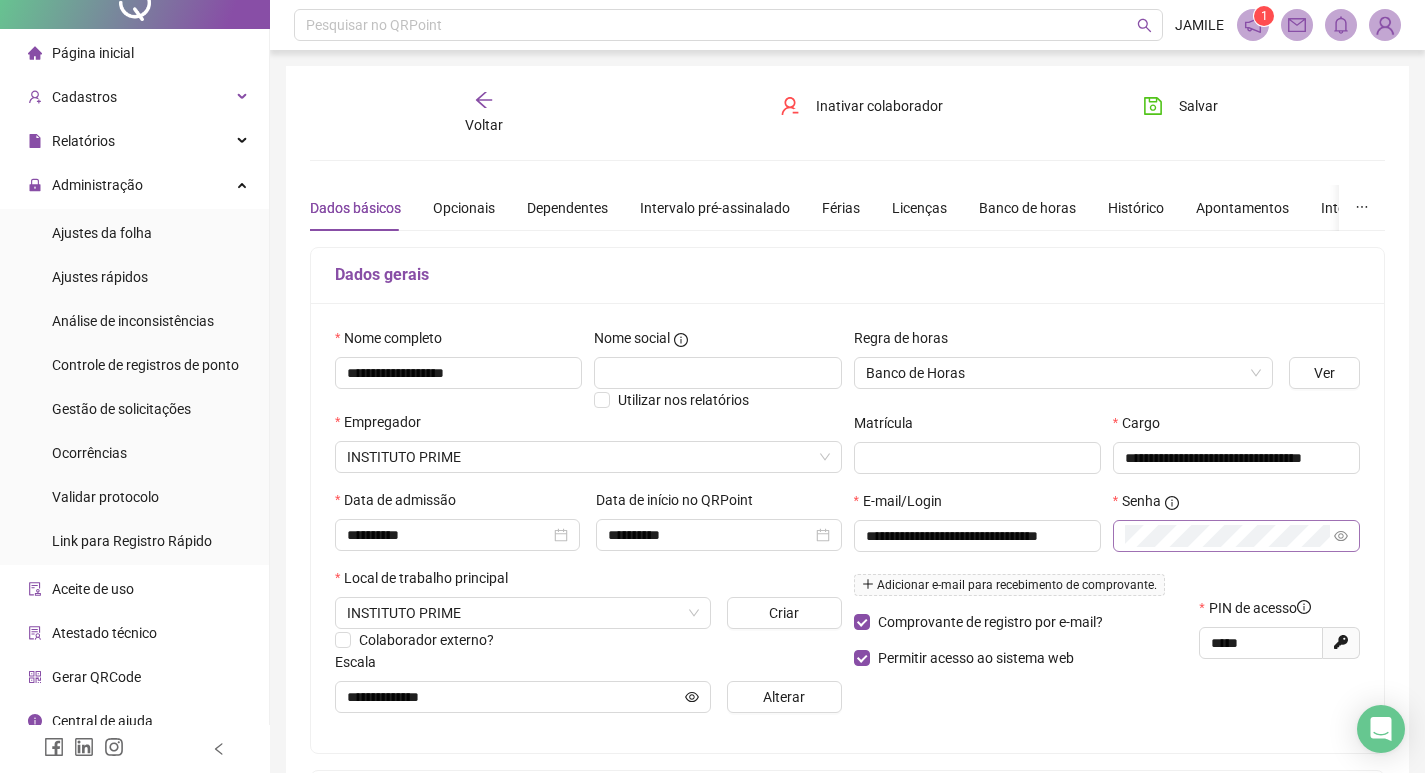 scroll, scrollTop: 37, scrollLeft: 0, axis: vertical 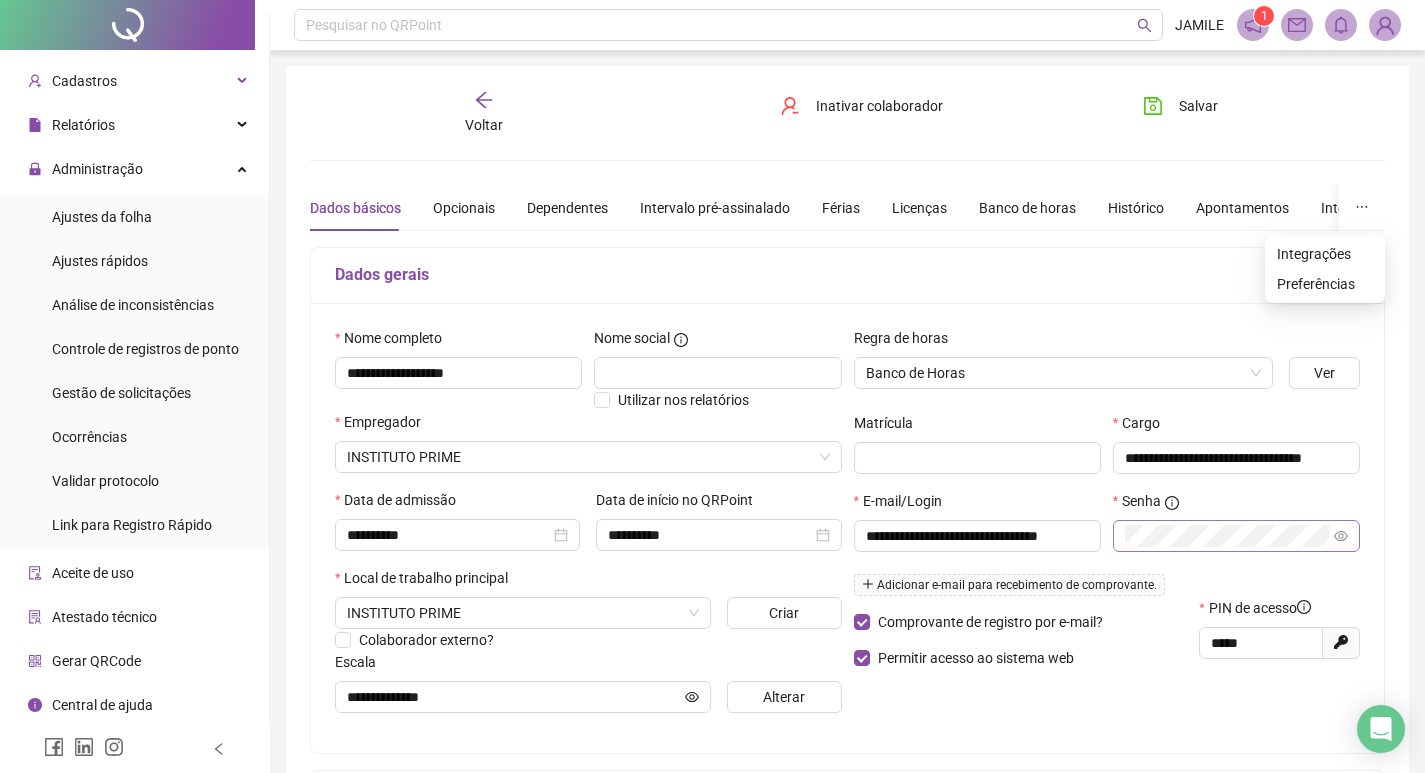 click 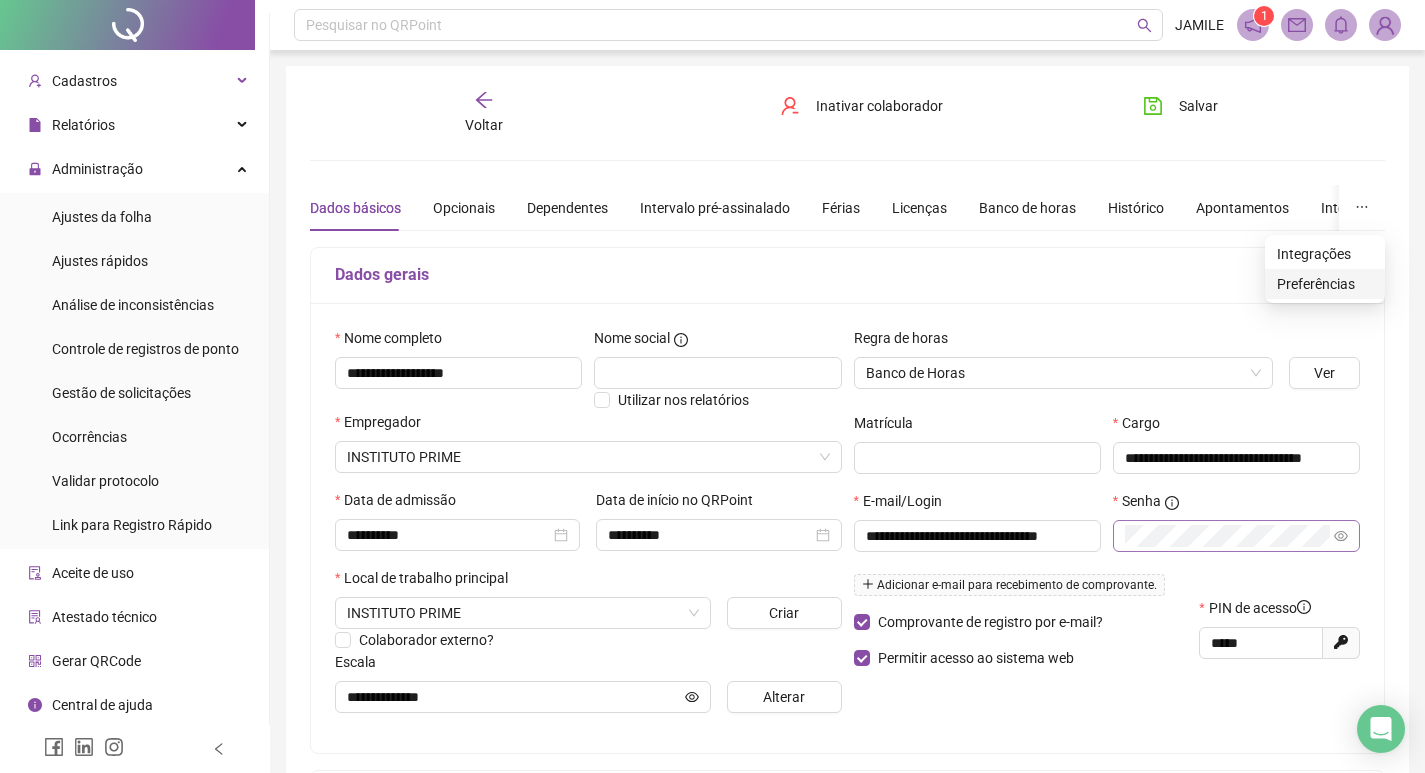 click on "Preferências" at bounding box center (1325, 284) 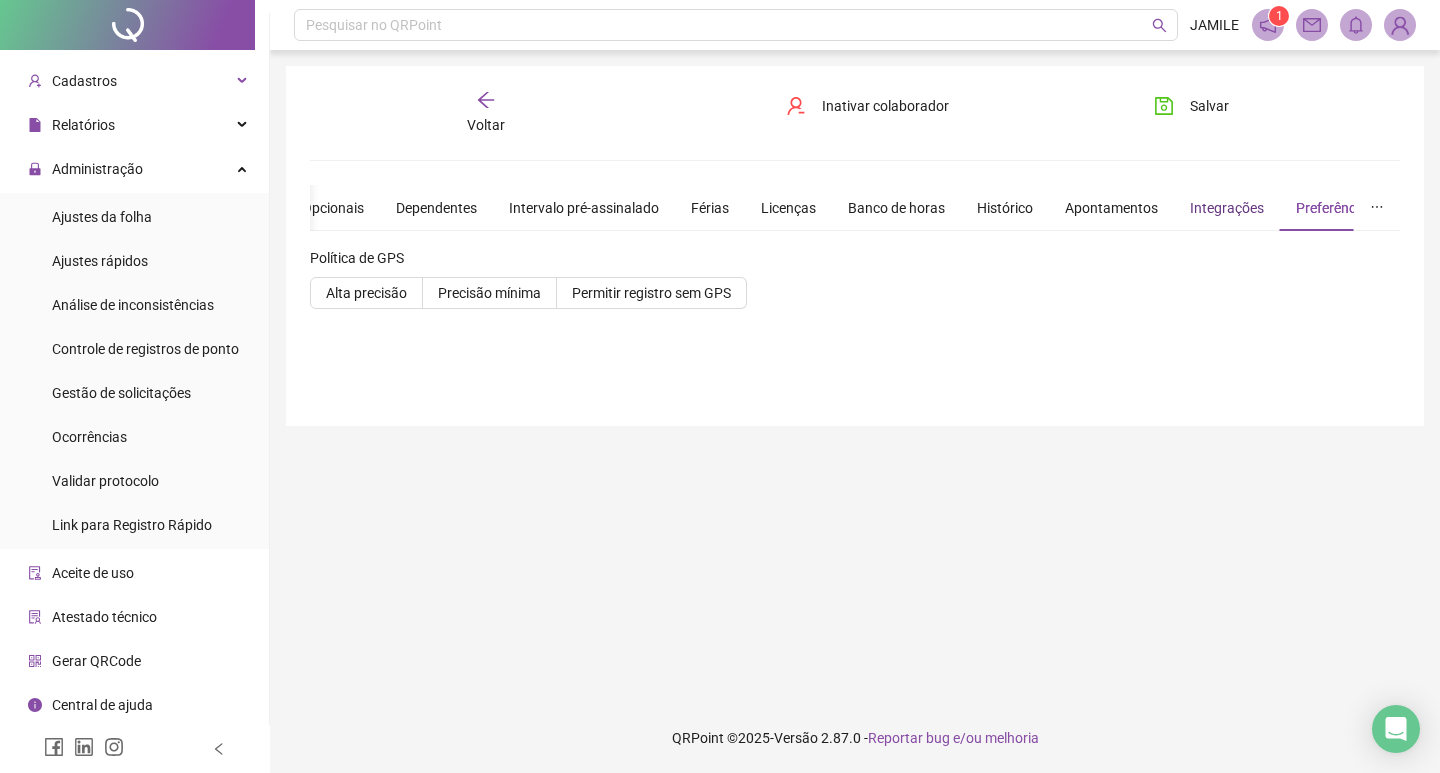 click on "Integrações" at bounding box center [1227, 208] 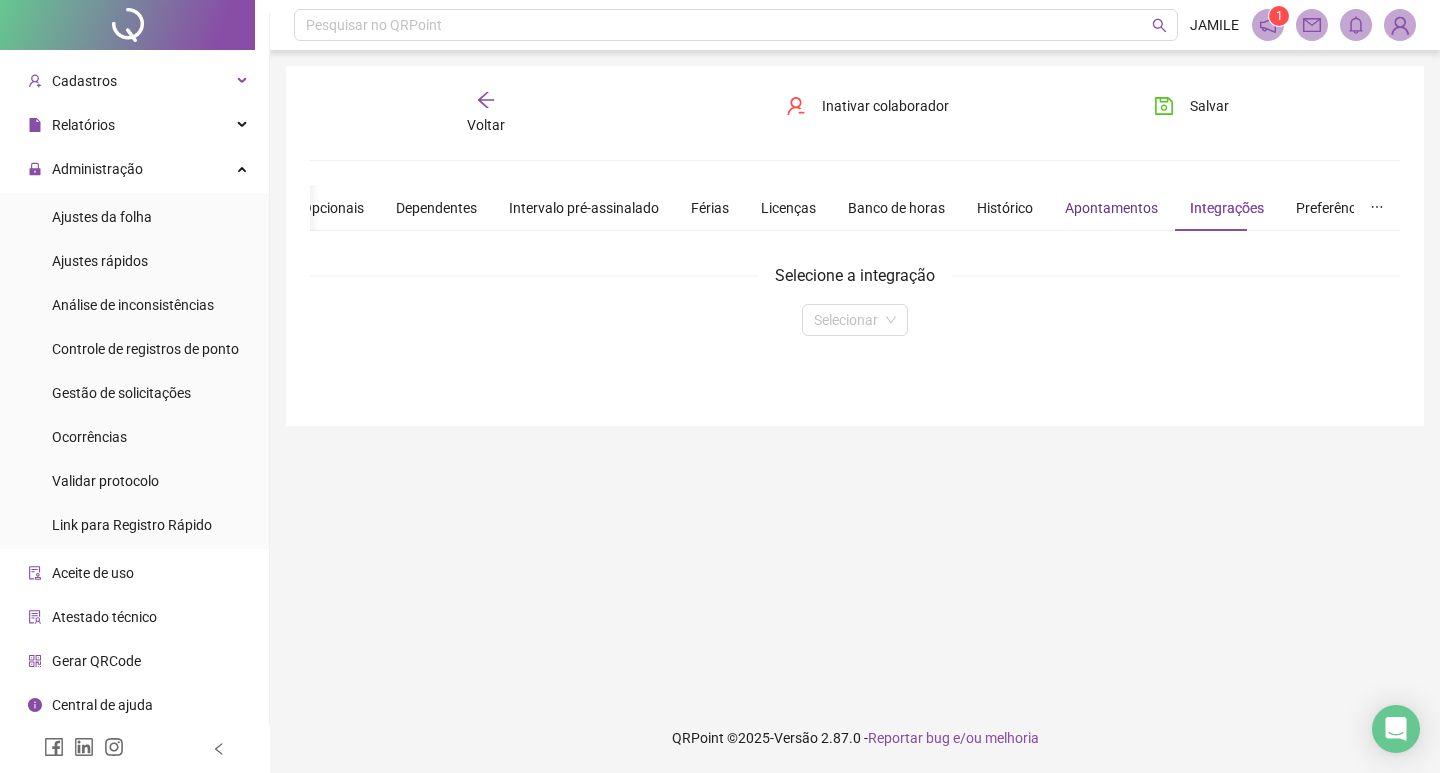 click on "Apontamentos" at bounding box center [1111, 208] 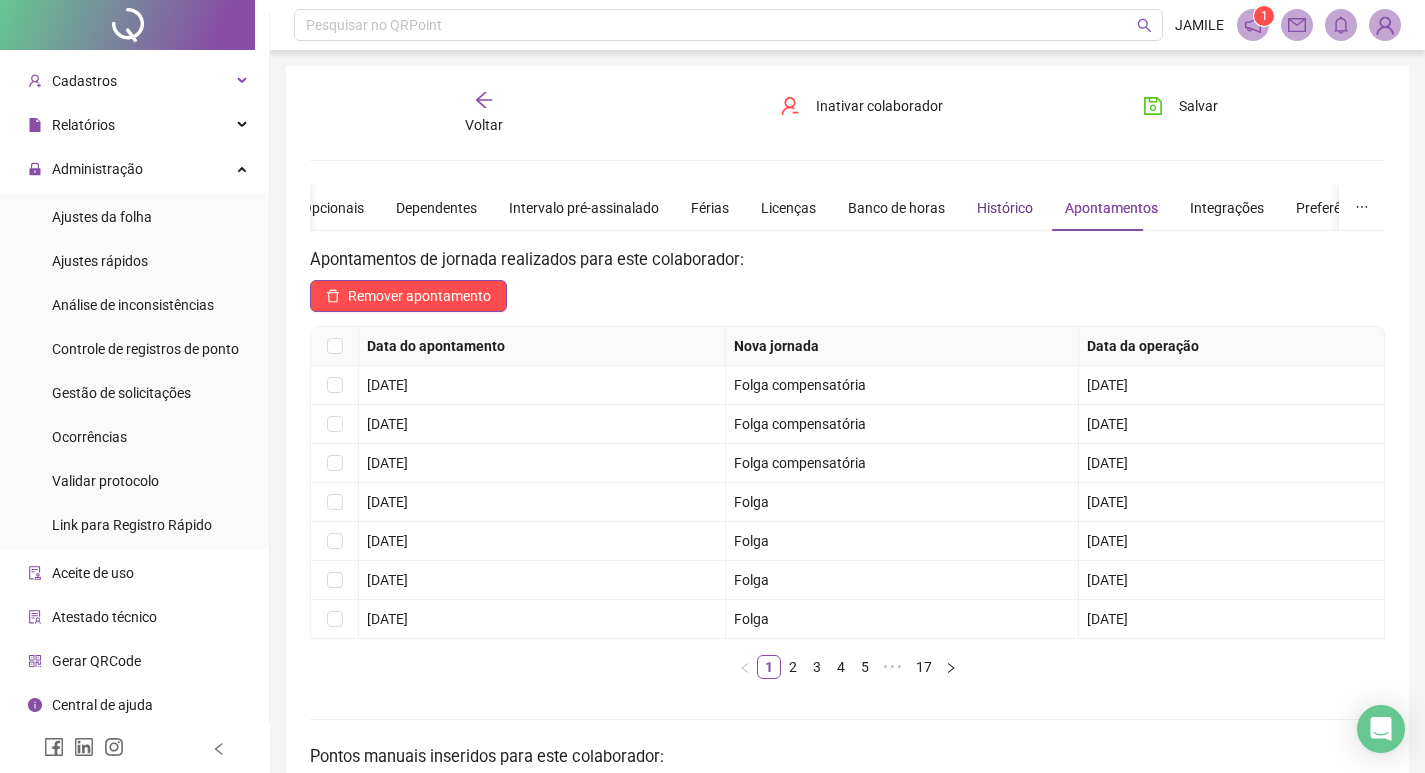 click on "Histórico" at bounding box center [1005, 208] 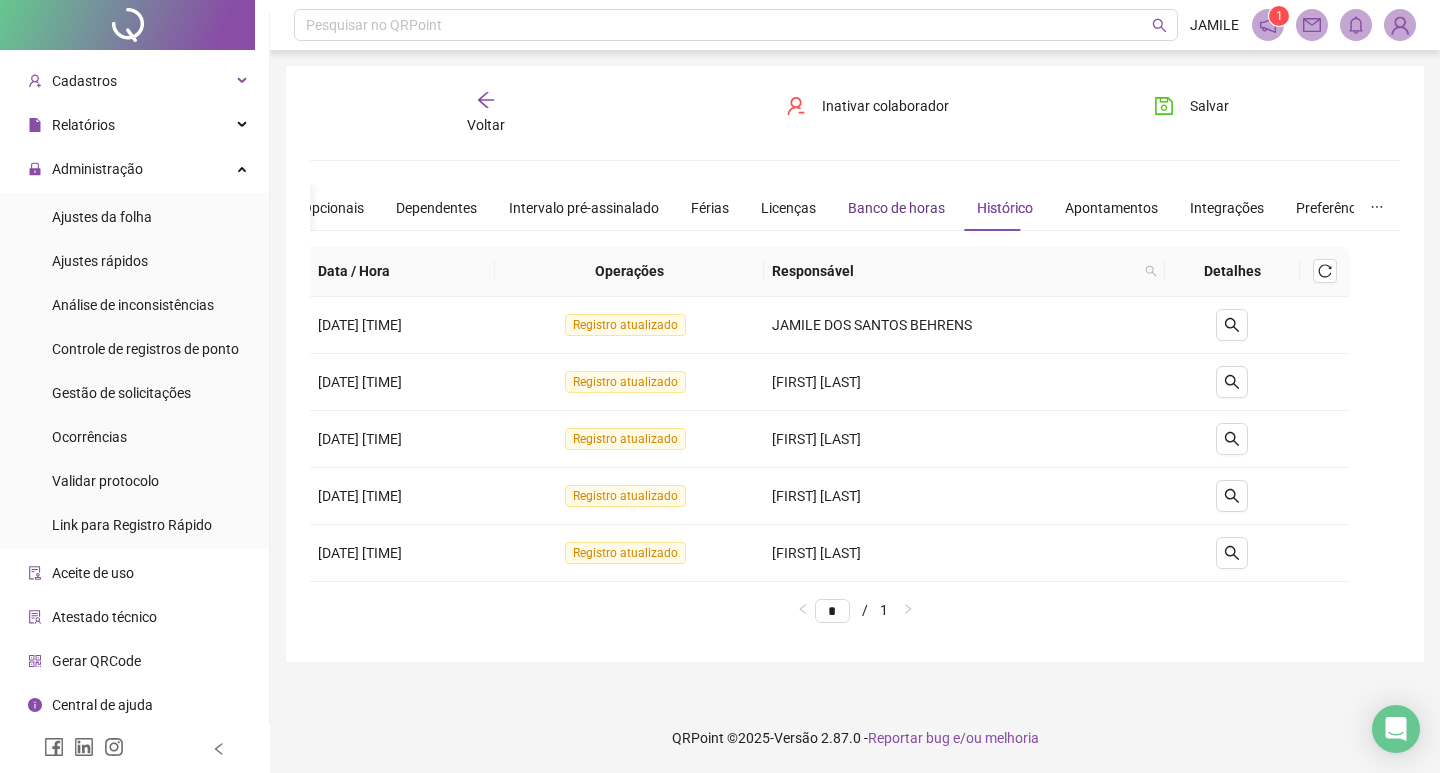 click on "Banco de horas" at bounding box center [896, 208] 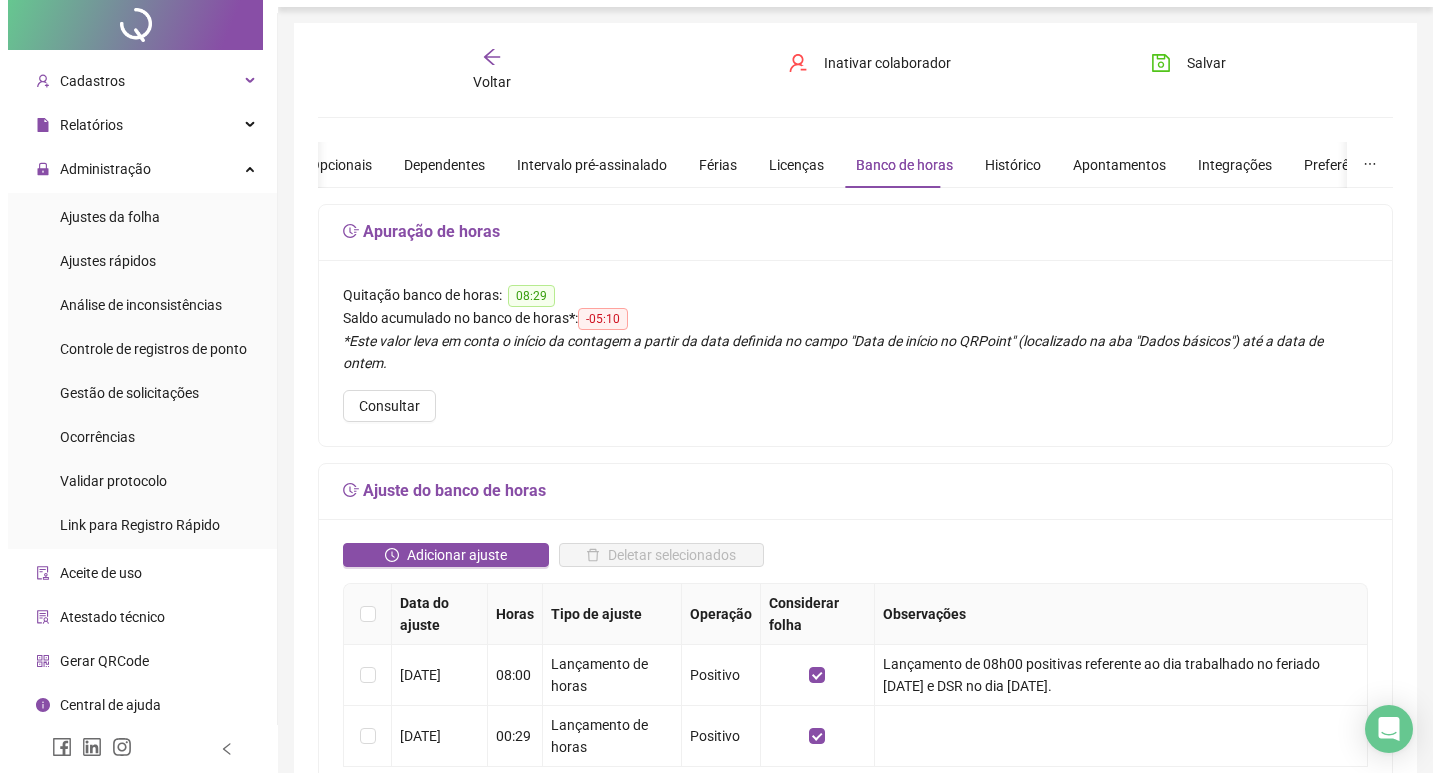 scroll, scrollTop: 0, scrollLeft: 0, axis: both 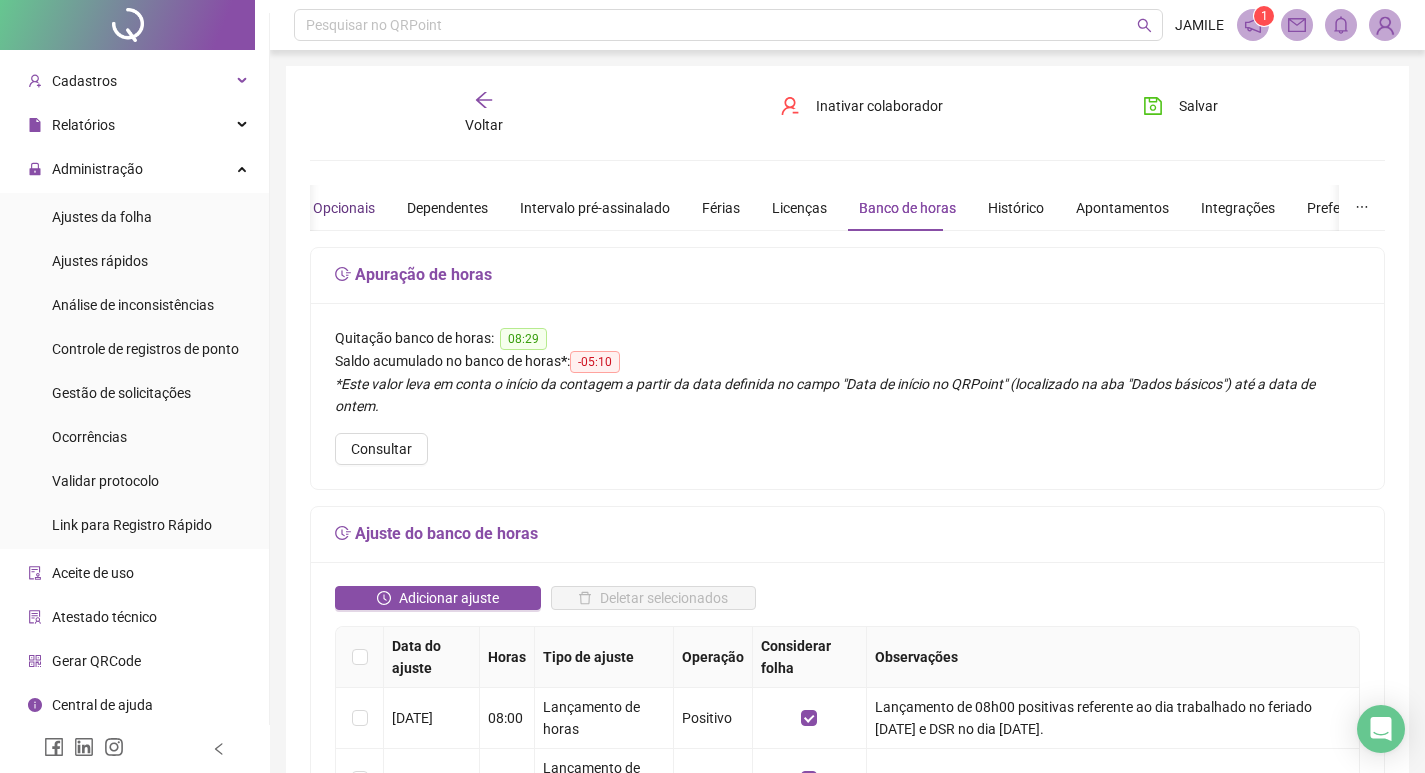 click on "Opcionais" at bounding box center (344, 208) 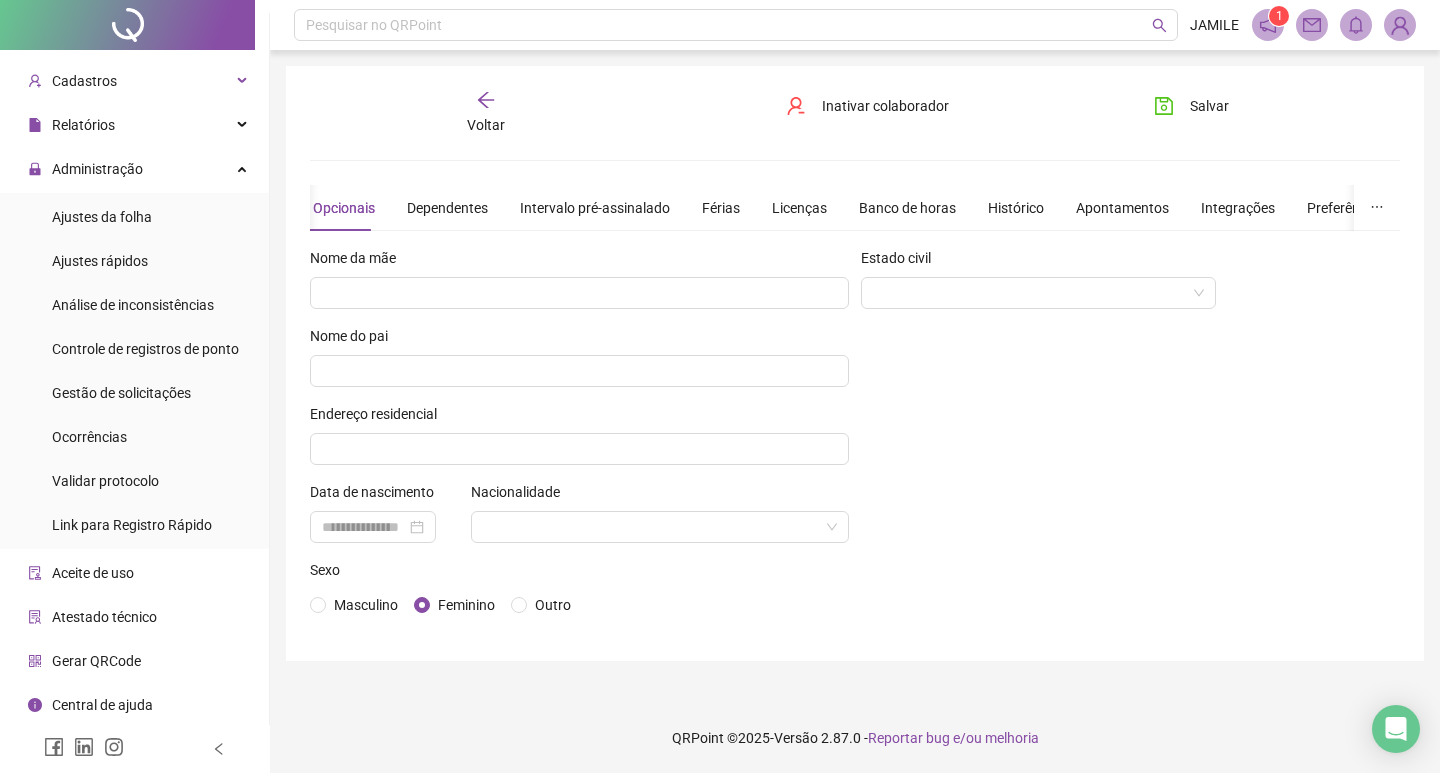 click on "Opcionais" at bounding box center [344, 208] 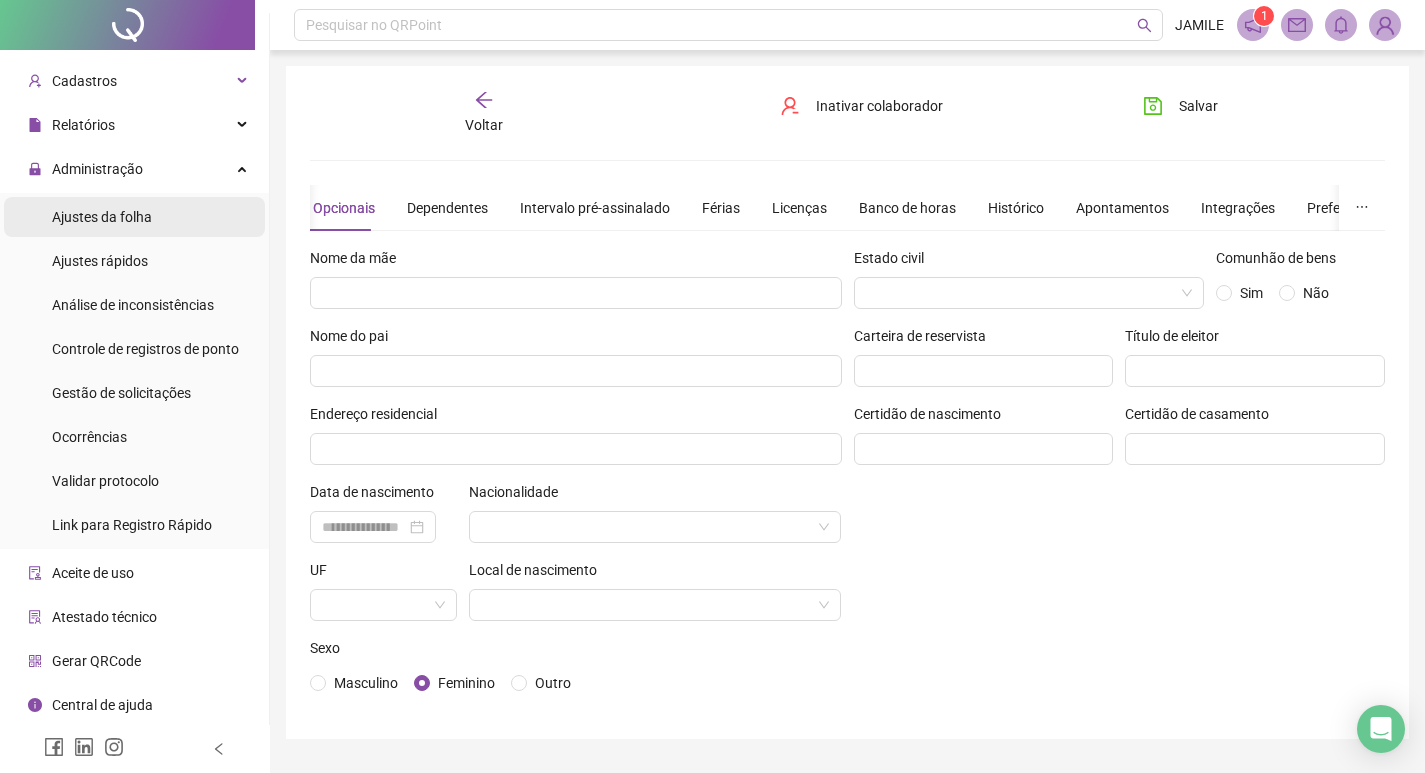 click on "Ajustes da folha" at bounding box center [102, 217] 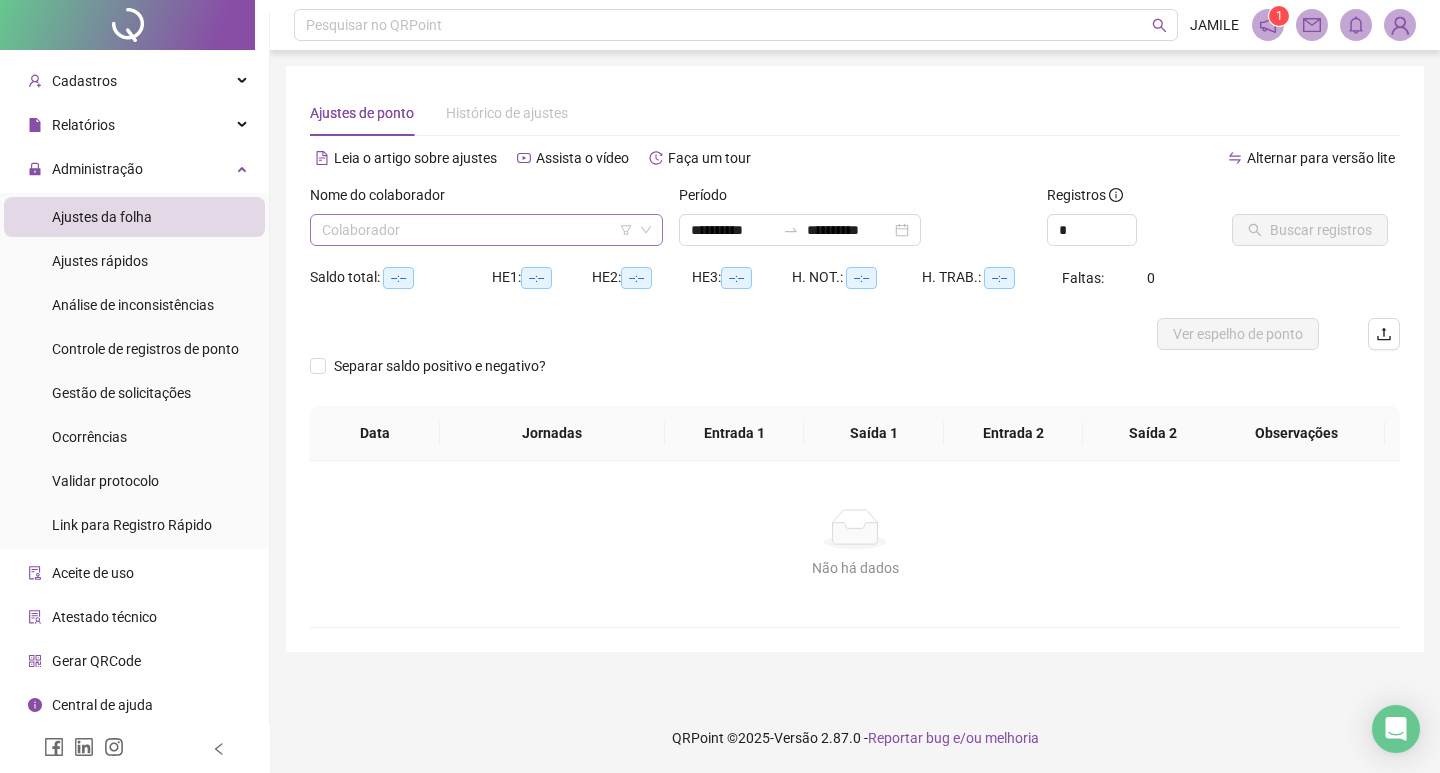 click at bounding box center [480, 230] 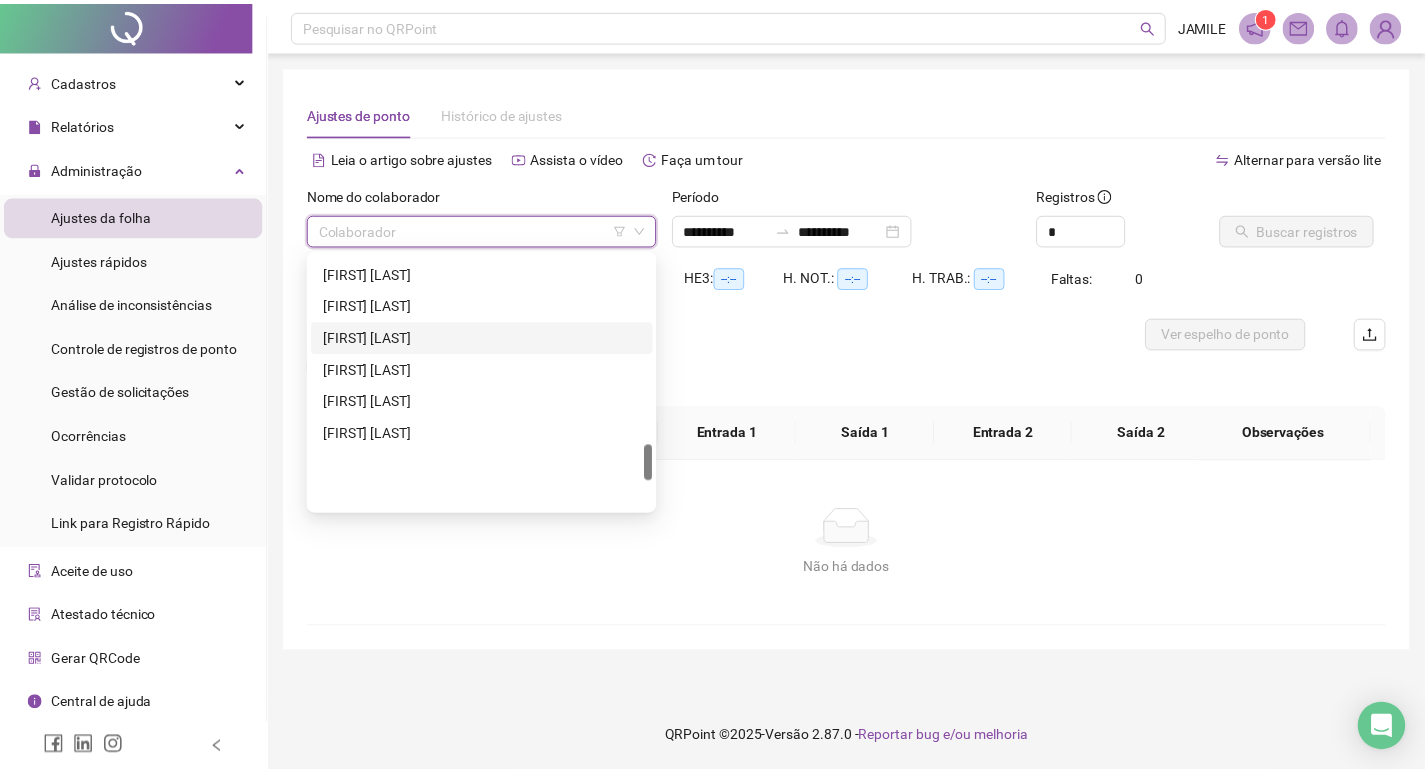 scroll, scrollTop: 1336, scrollLeft: 0, axis: vertical 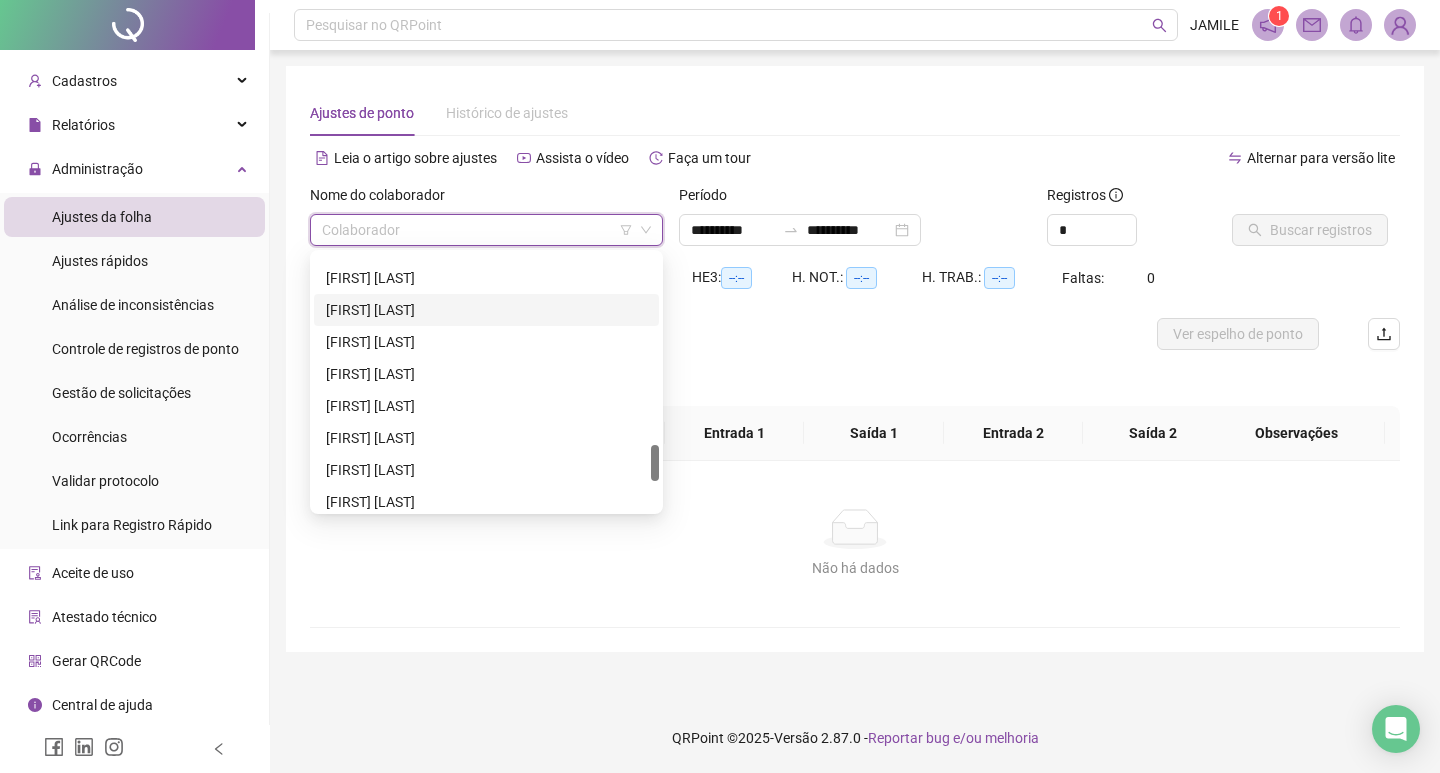 click on "[FIRST] [LAST]" at bounding box center (486, 310) 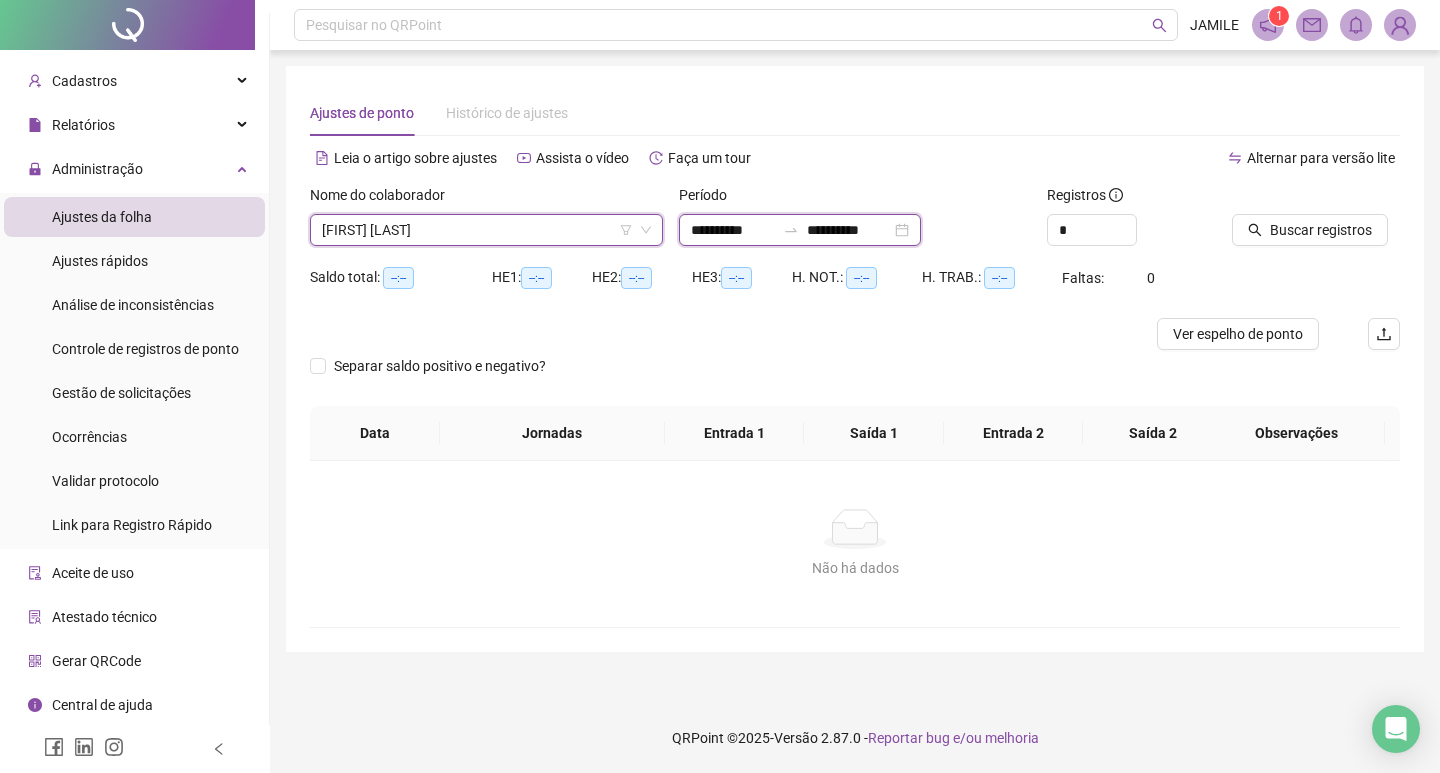 click on "**********" at bounding box center (733, 230) 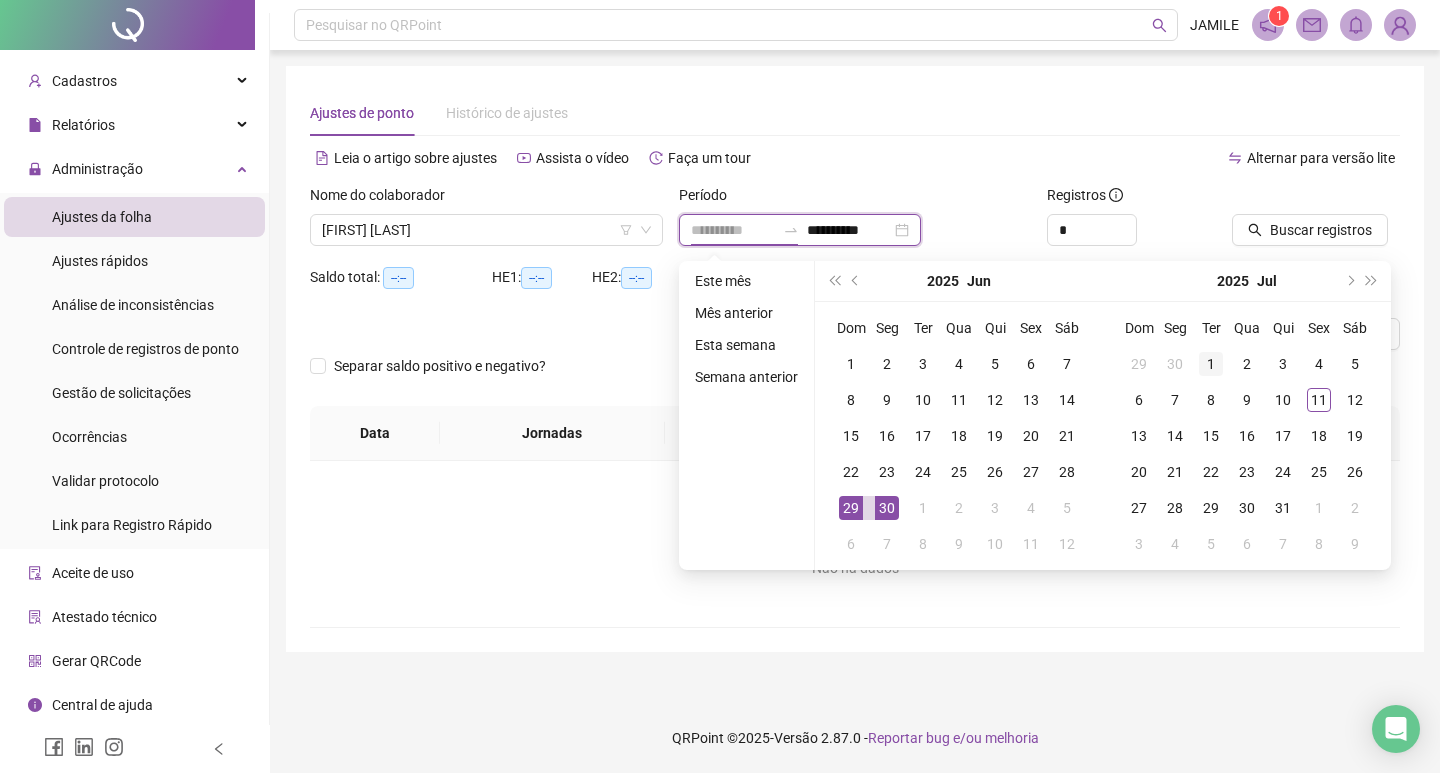 type on "**********" 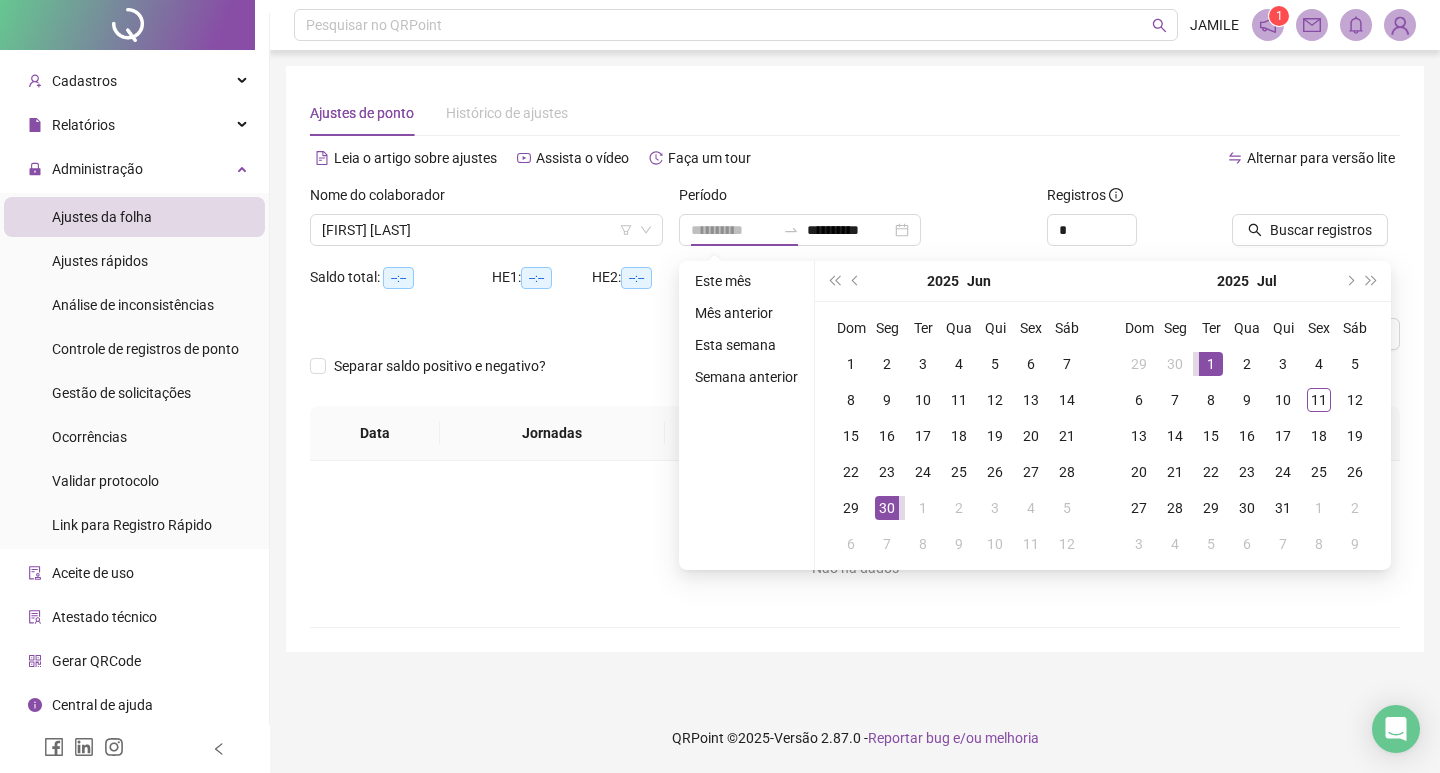 click on "1" at bounding box center (1211, 364) 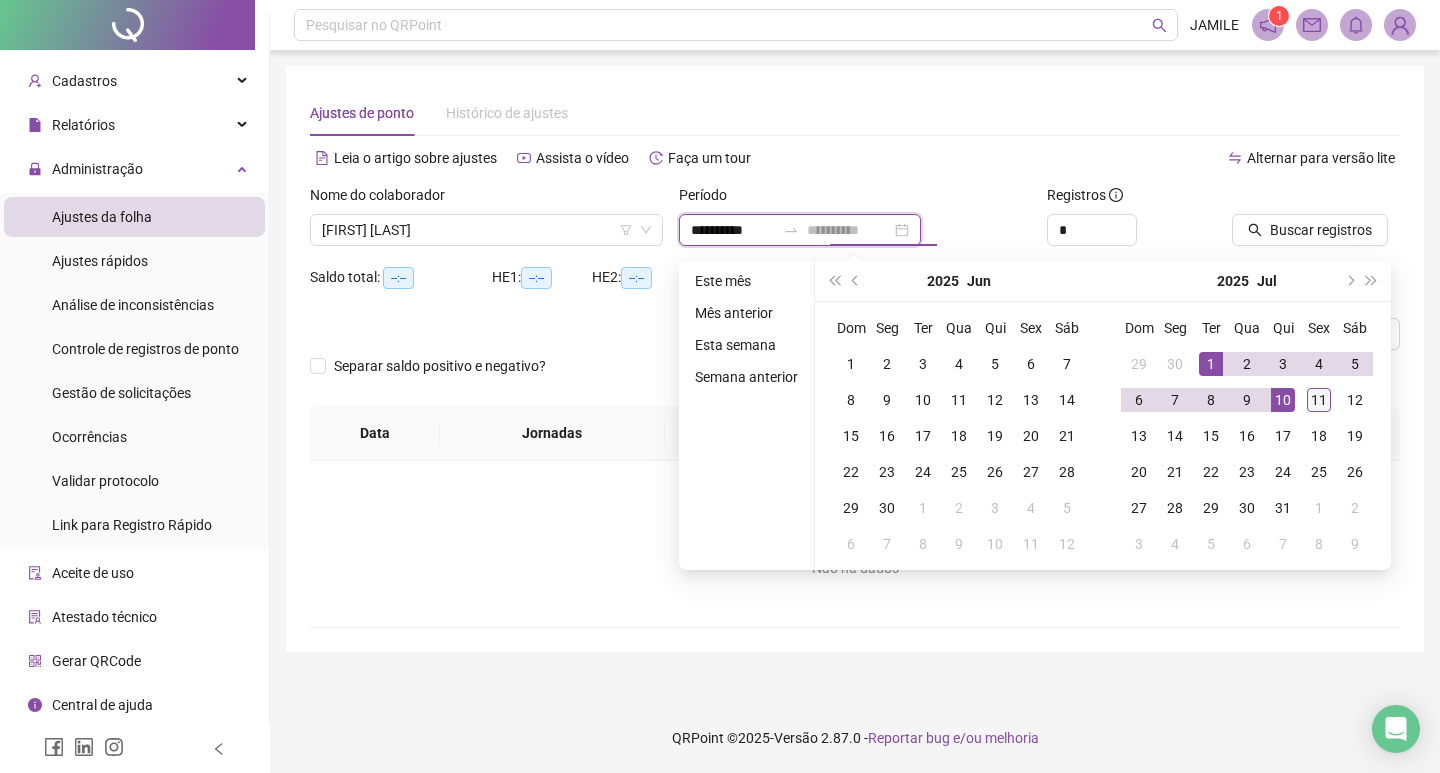 type on "**********" 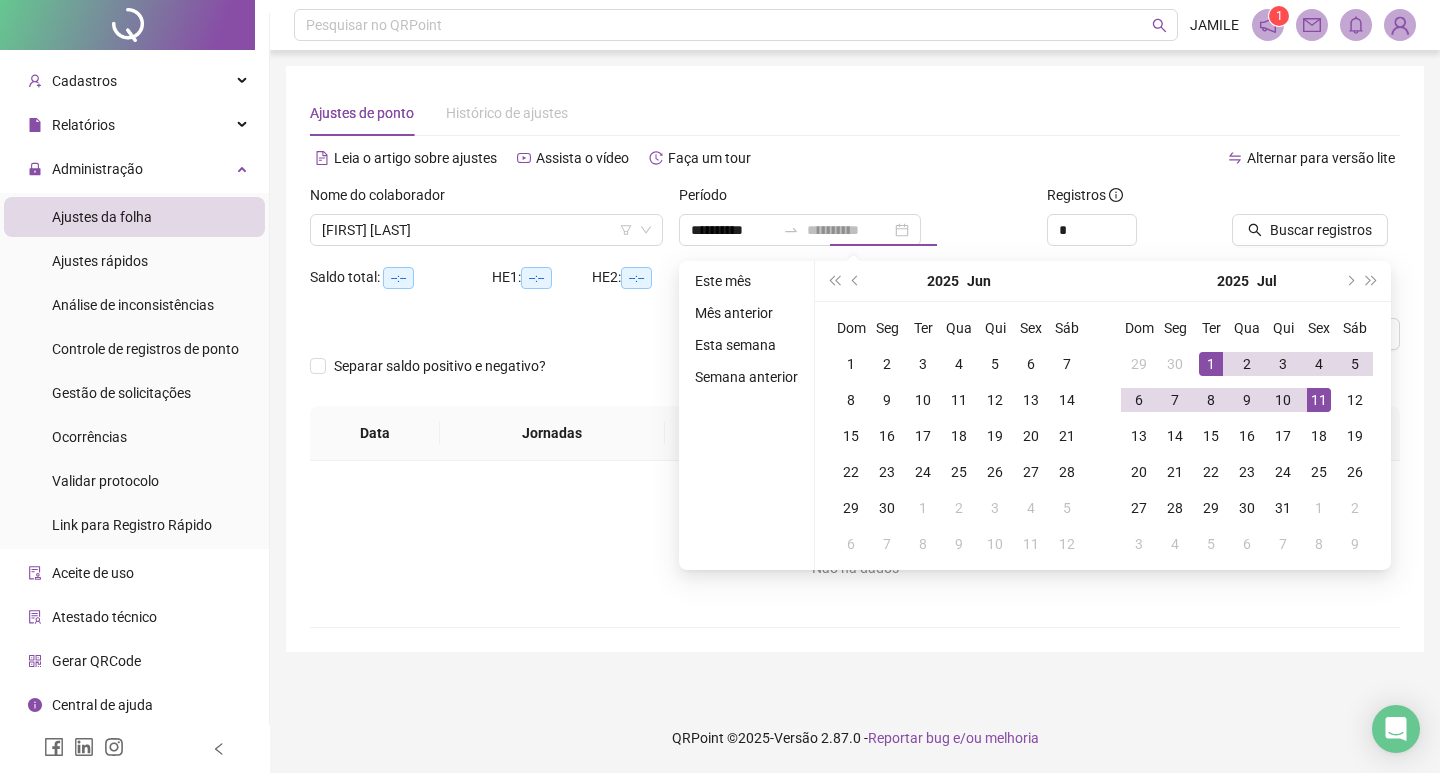 click on "11" at bounding box center (1319, 400) 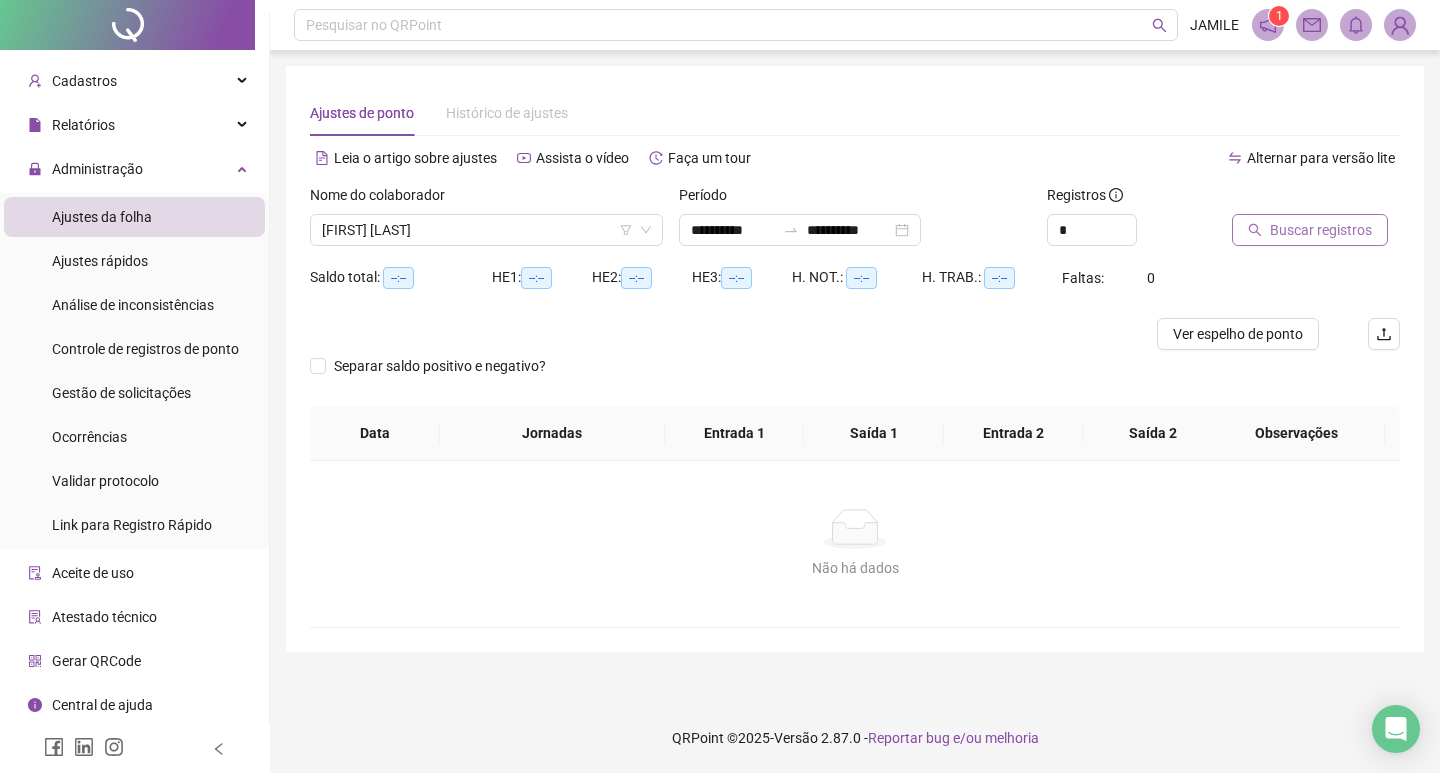 click on "Buscar registros" at bounding box center (1321, 230) 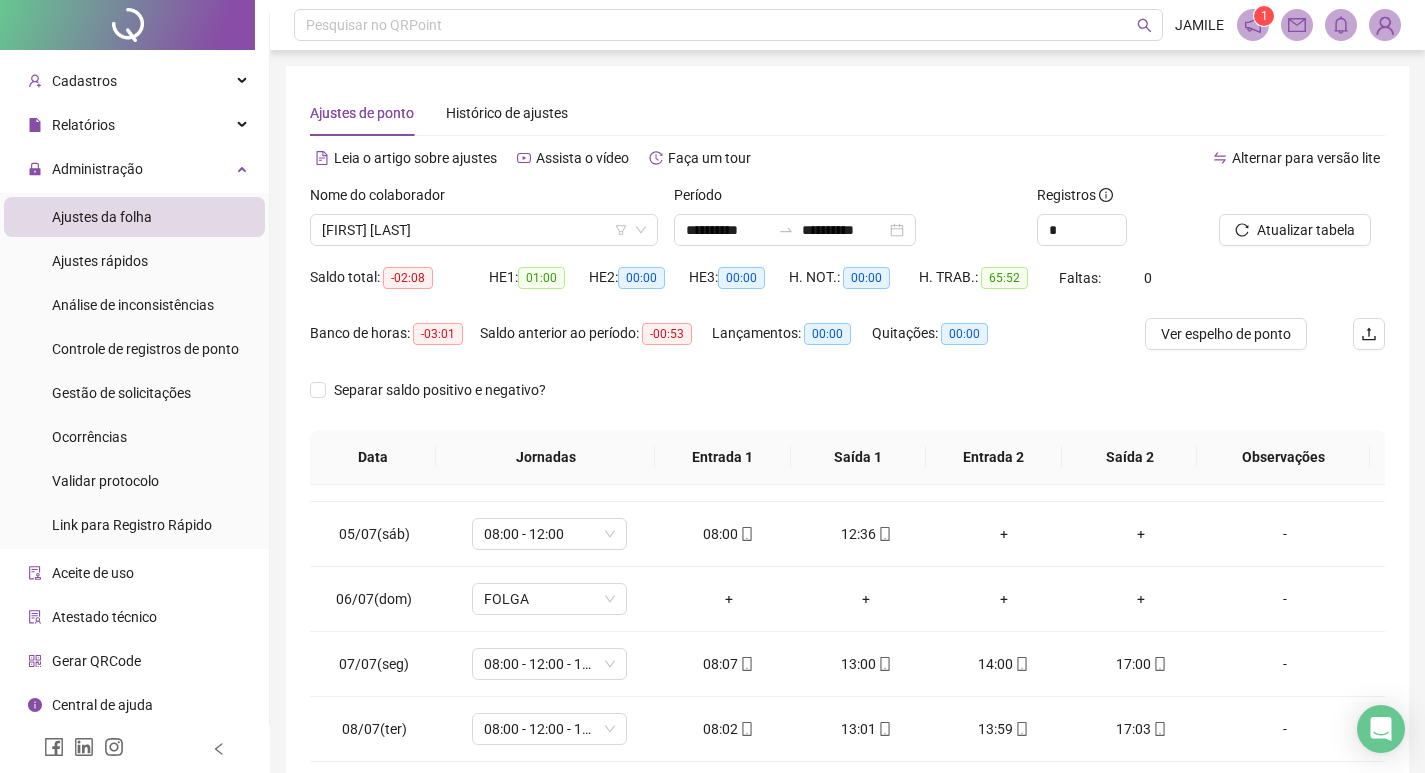 scroll, scrollTop: 288, scrollLeft: 0, axis: vertical 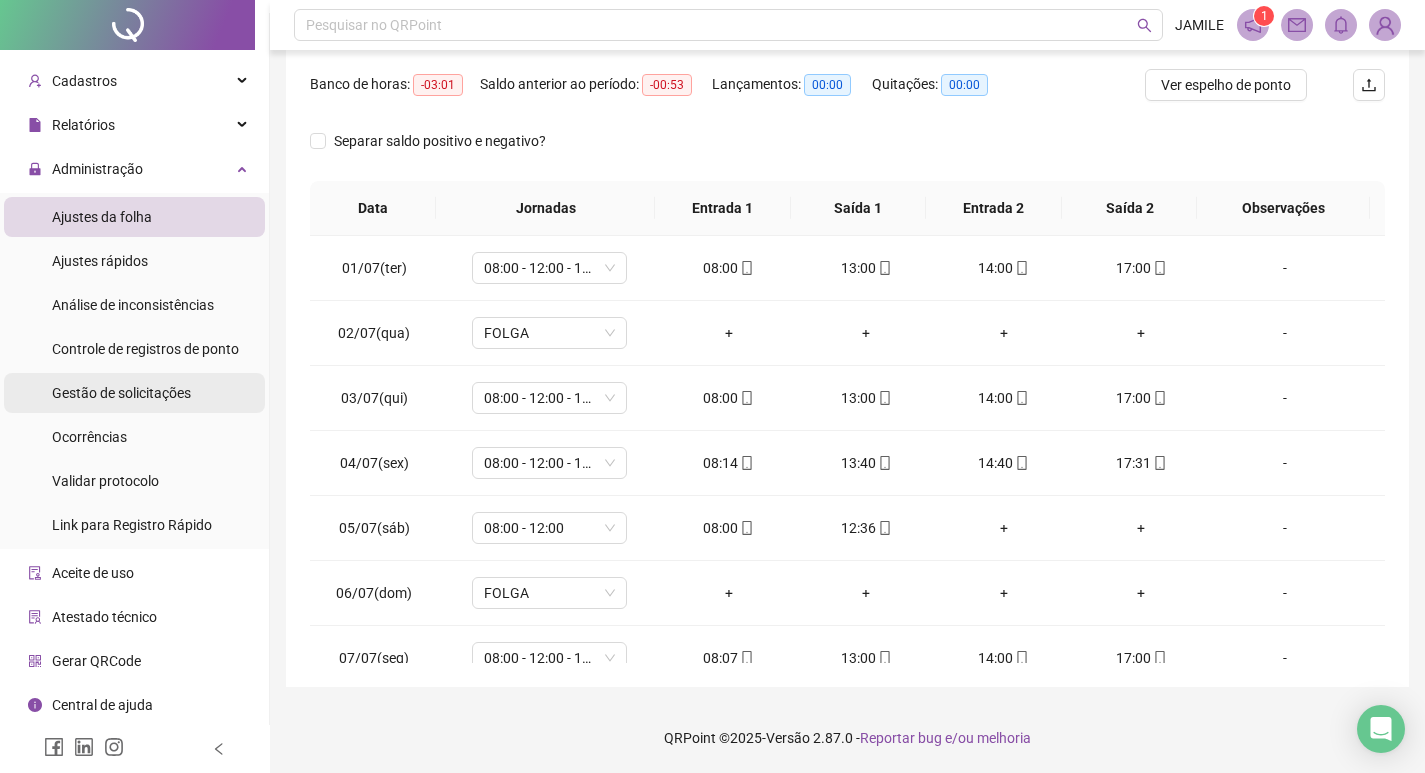click on "Gestão de solicitações" at bounding box center (121, 393) 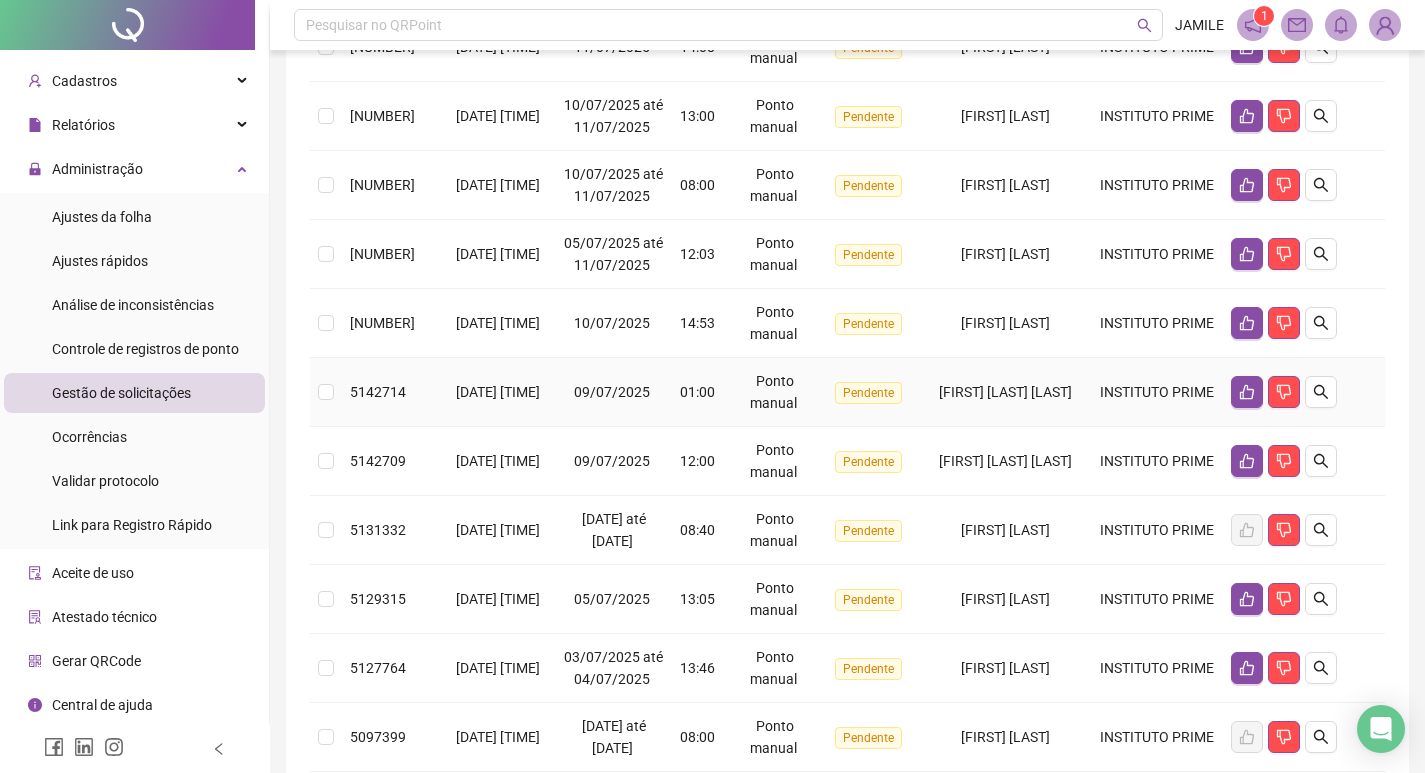 scroll, scrollTop: 400, scrollLeft: 0, axis: vertical 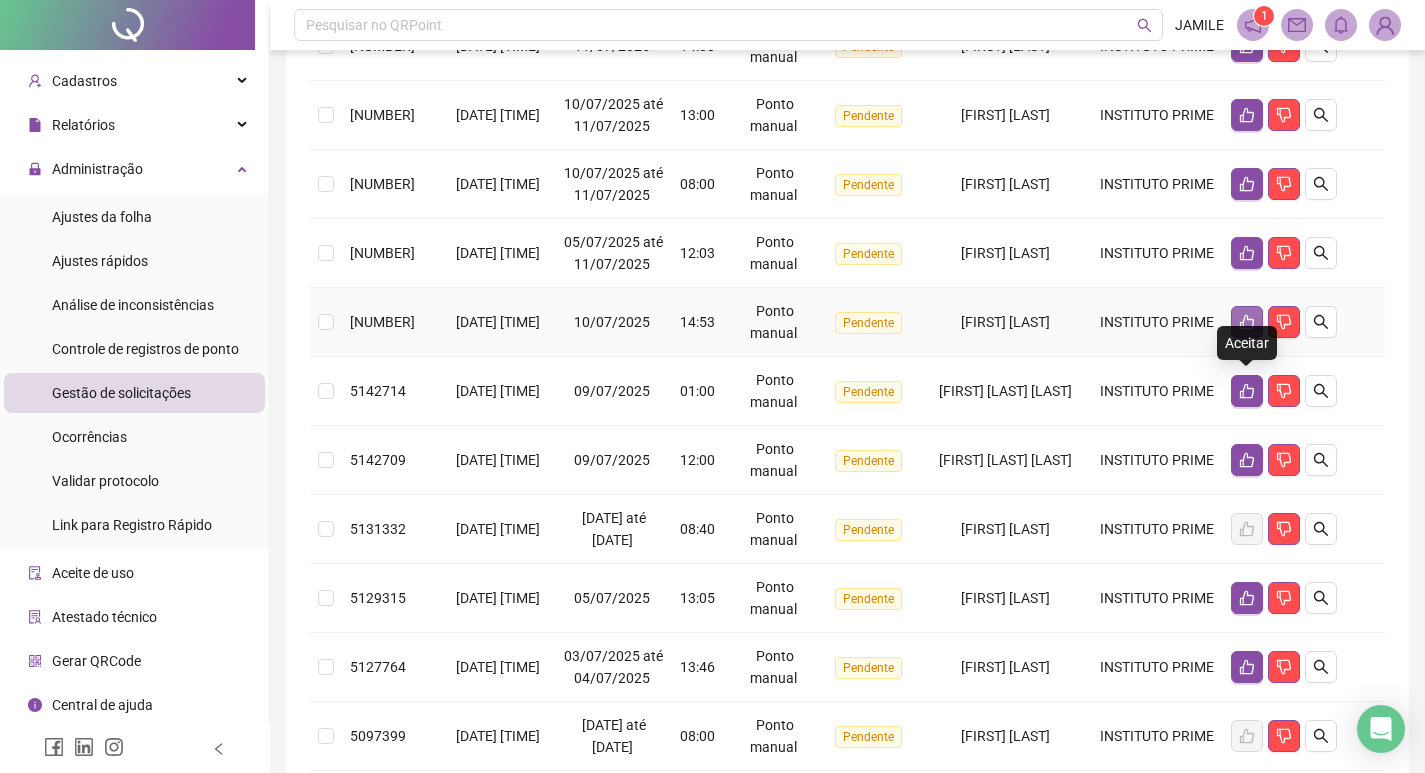 click 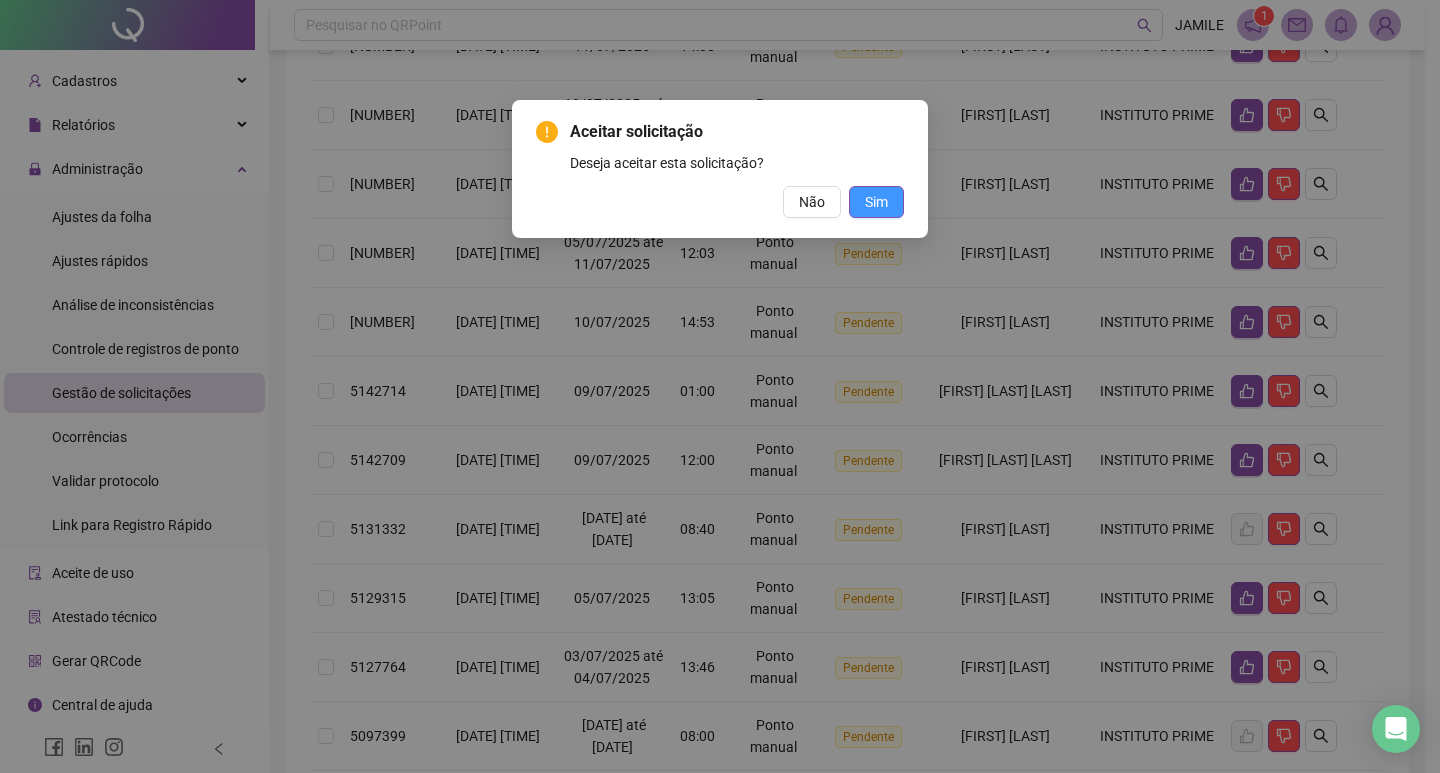 click on "Sim" at bounding box center [876, 202] 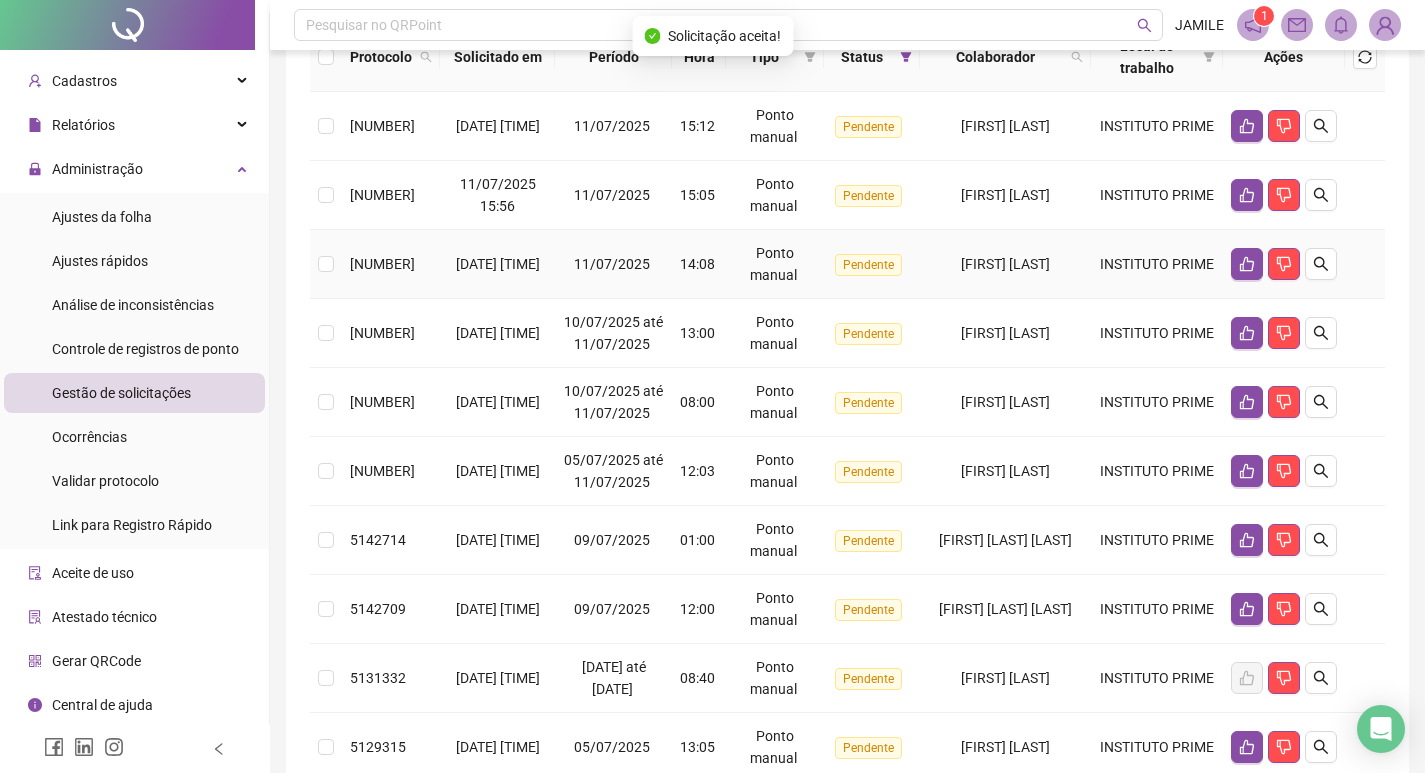 scroll, scrollTop: 0, scrollLeft: 0, axis: both 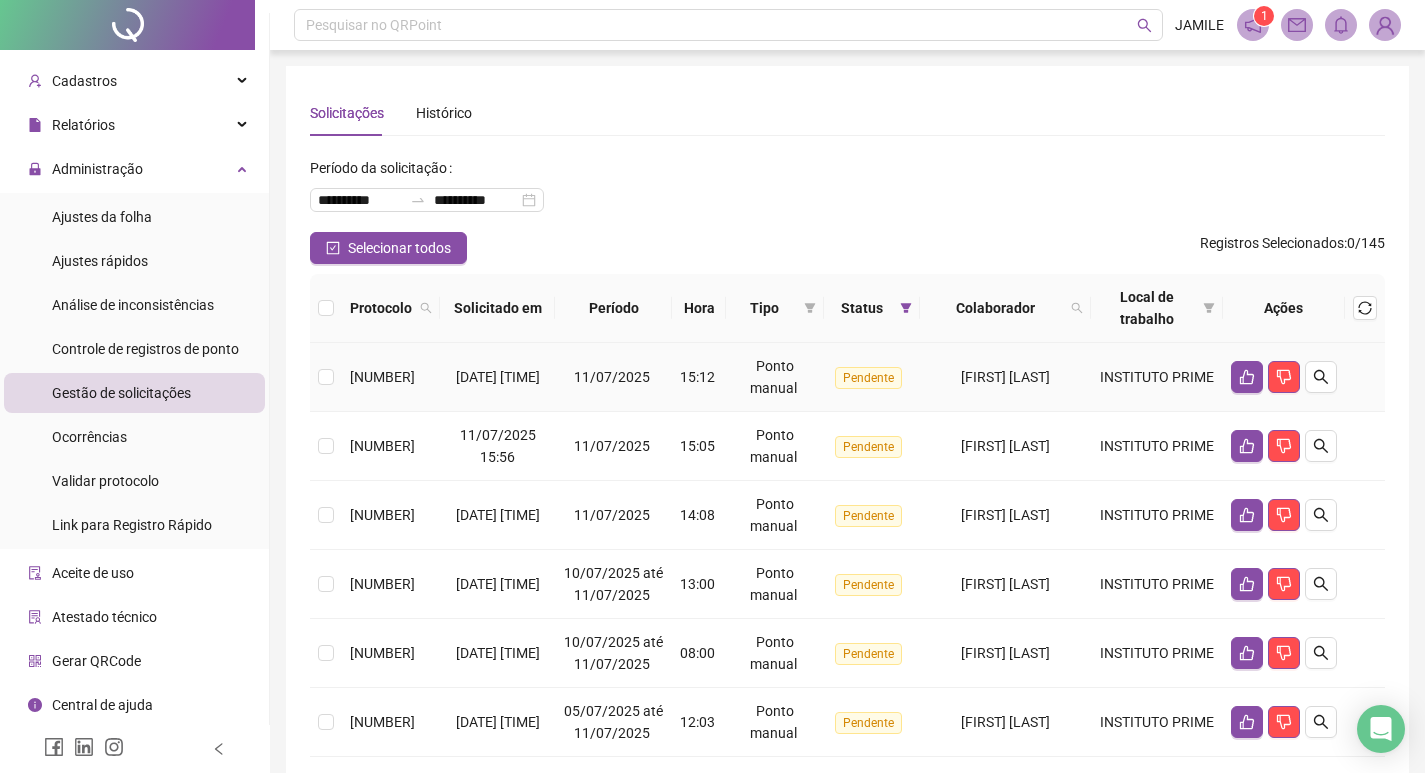 click at bounding box center (1284, 377) 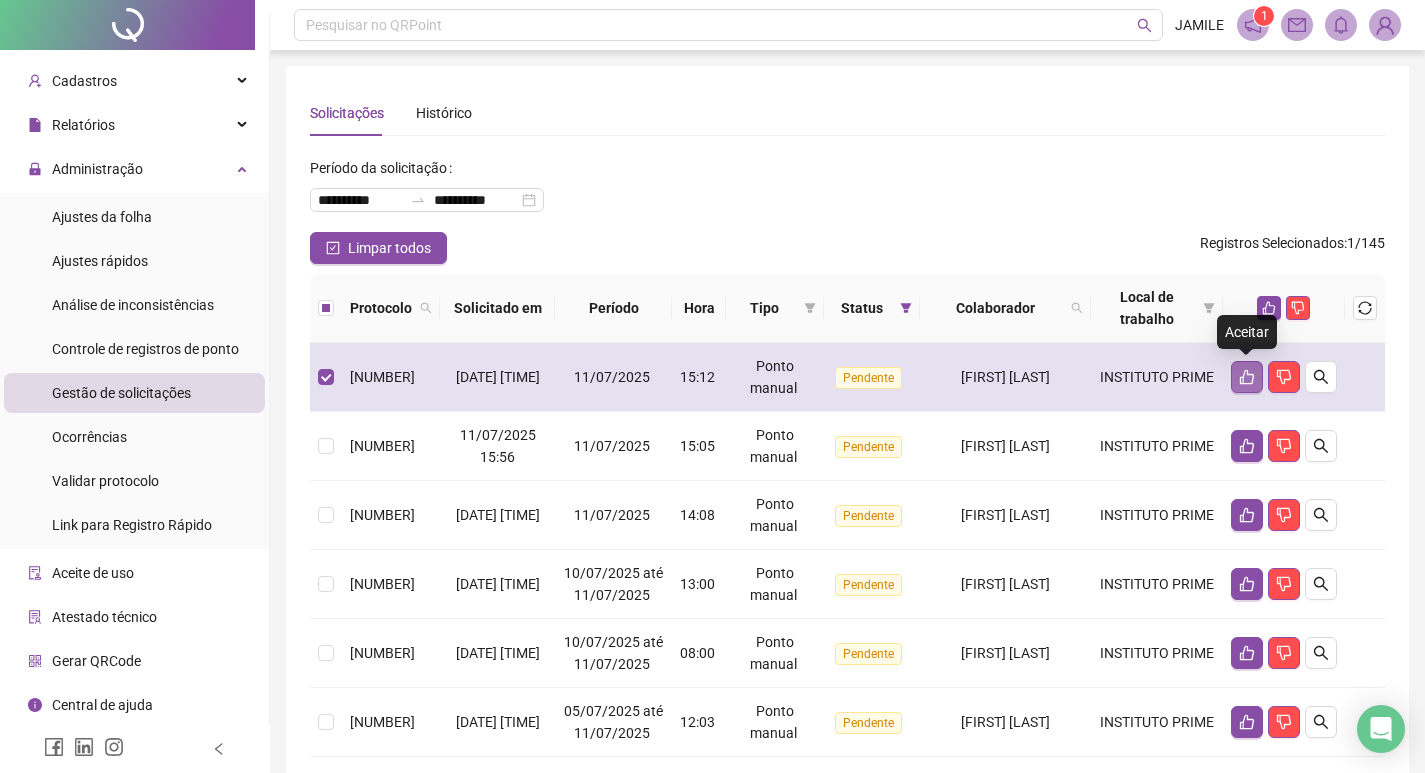 click 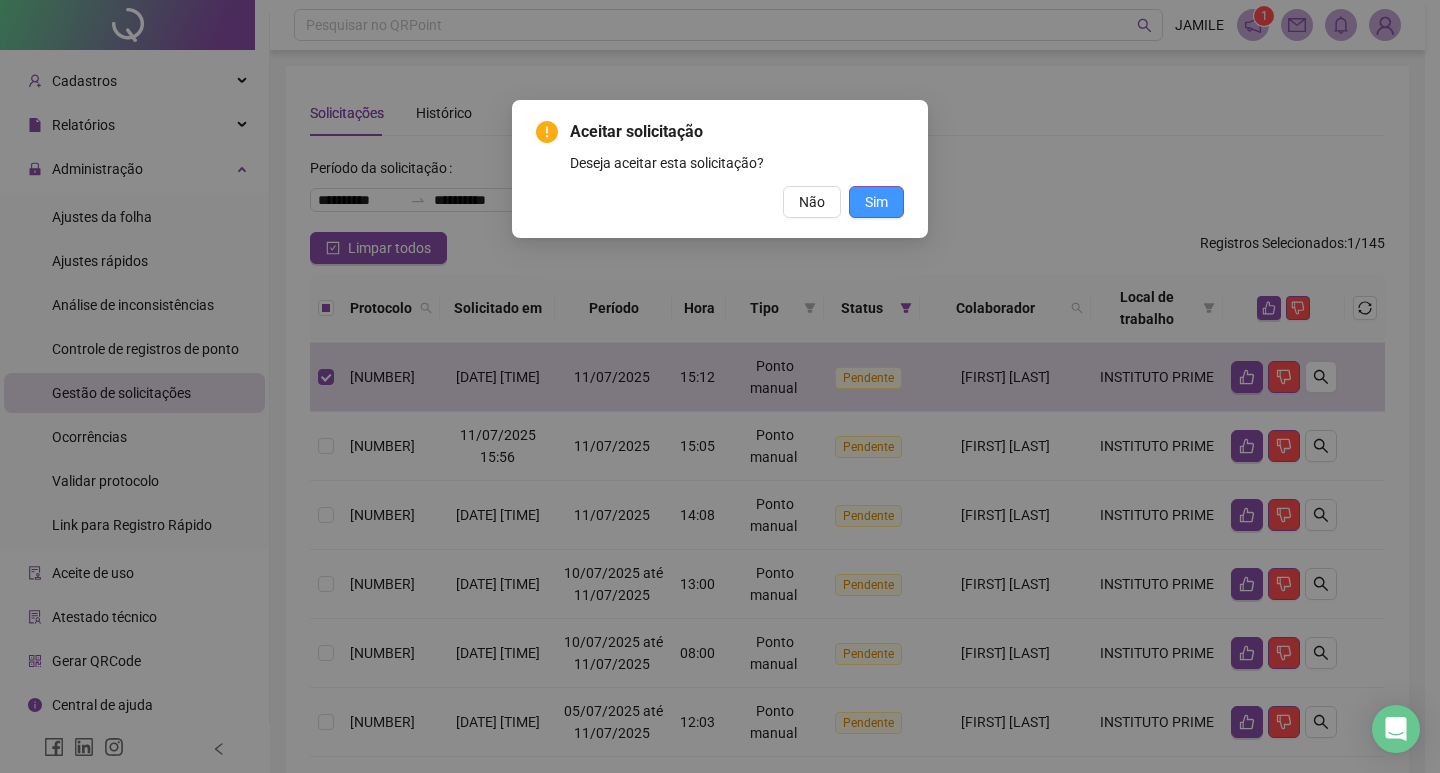 click on "Sim" at bounding box center [876, 202] 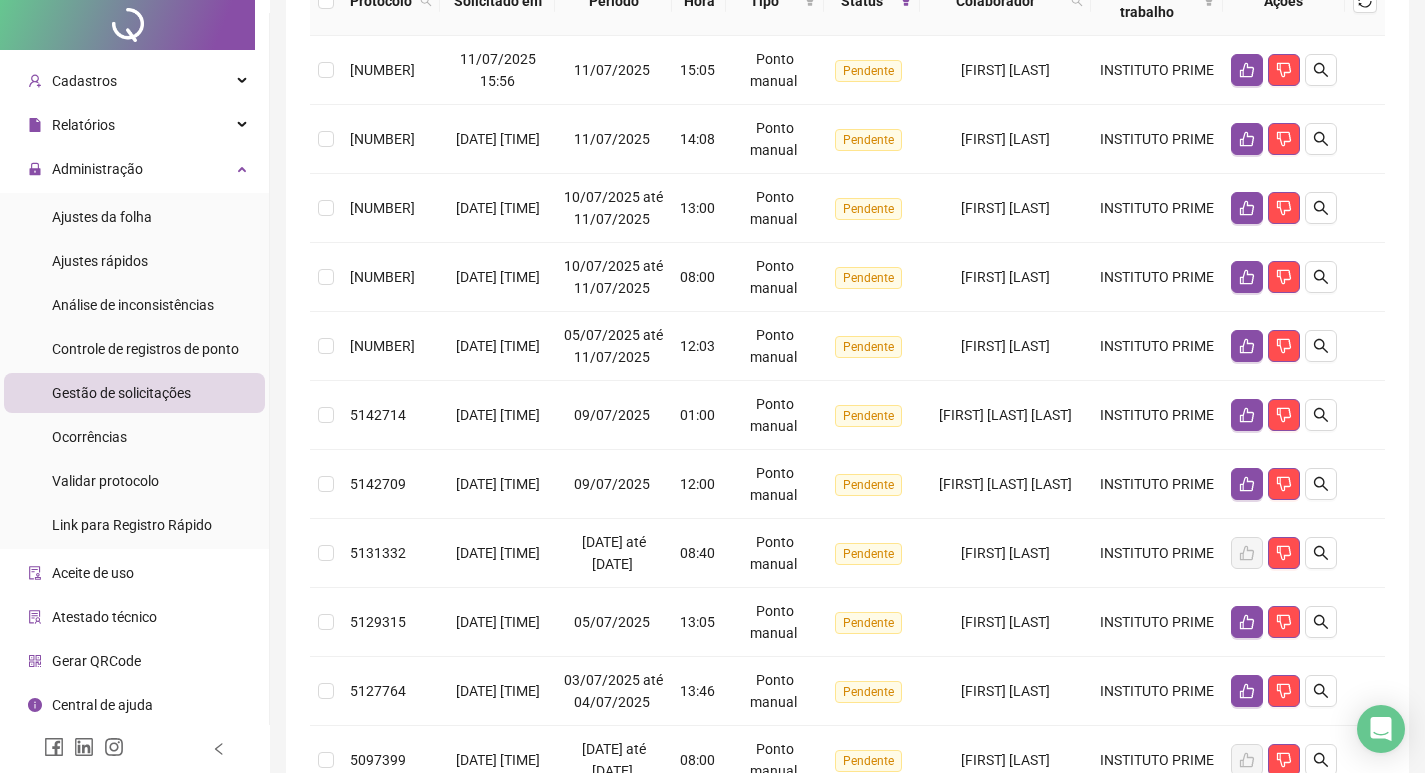 scroll, scrollTop: 0, scrollLeft: 0, axis: both 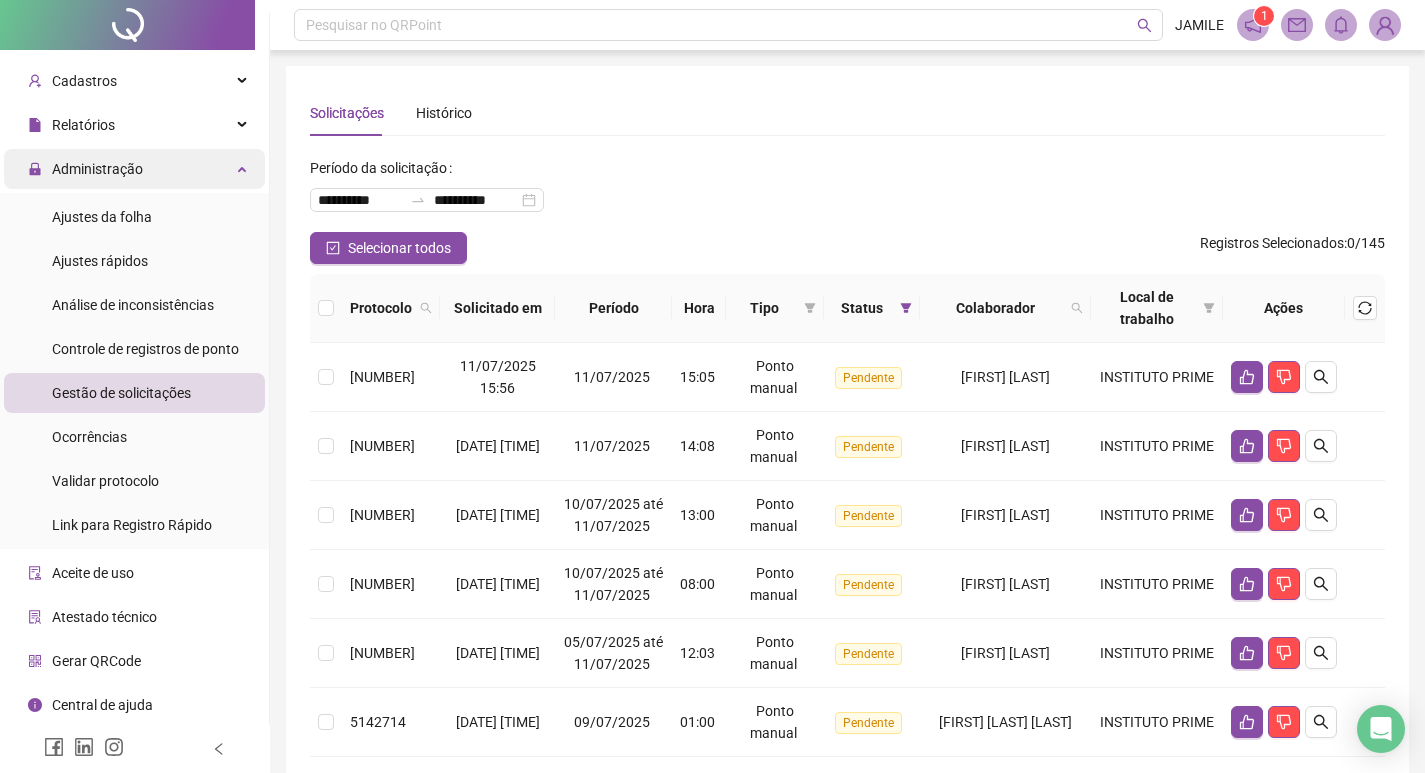 click on "Administração" at bounding box center [134, 169] 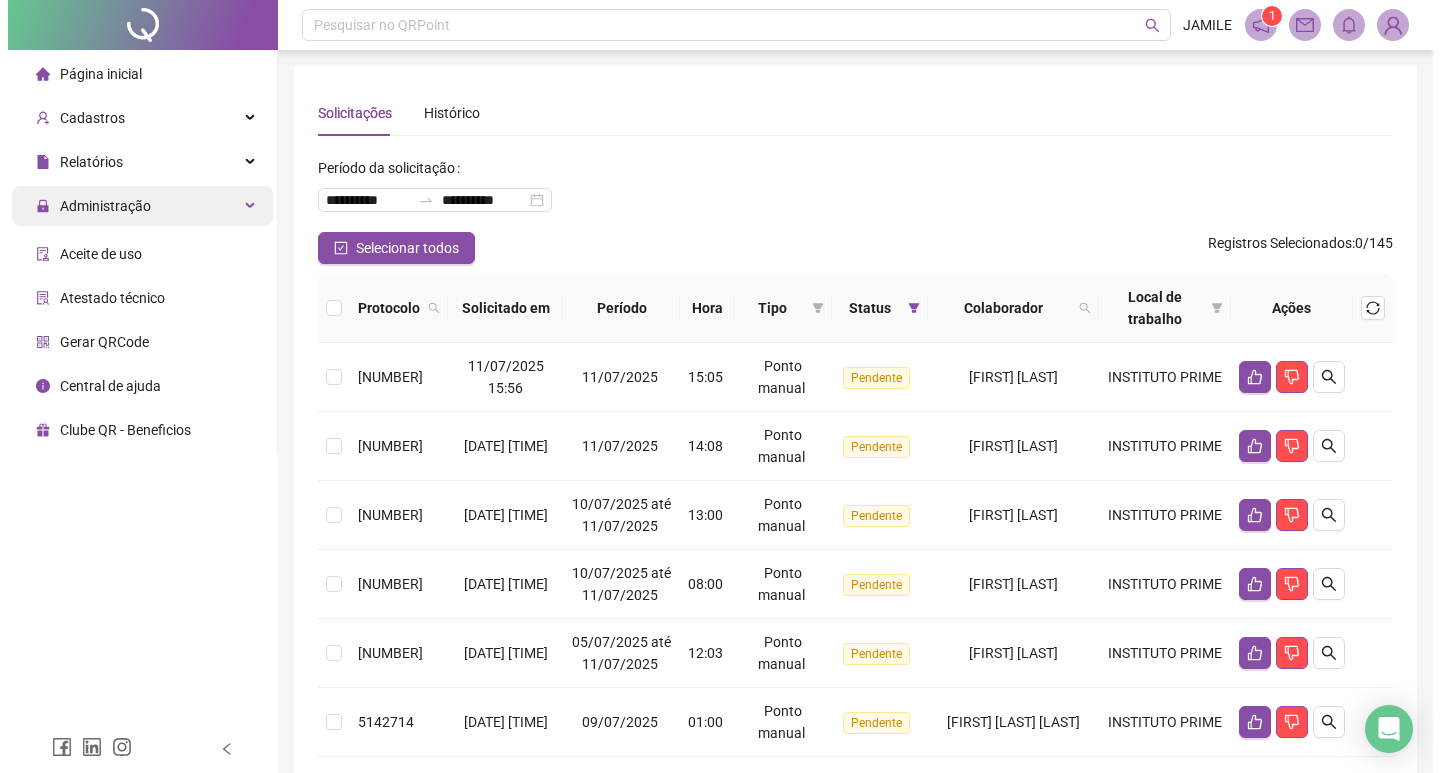 scroll, scrollTop: 0, scrollLeft: 0, axis: both 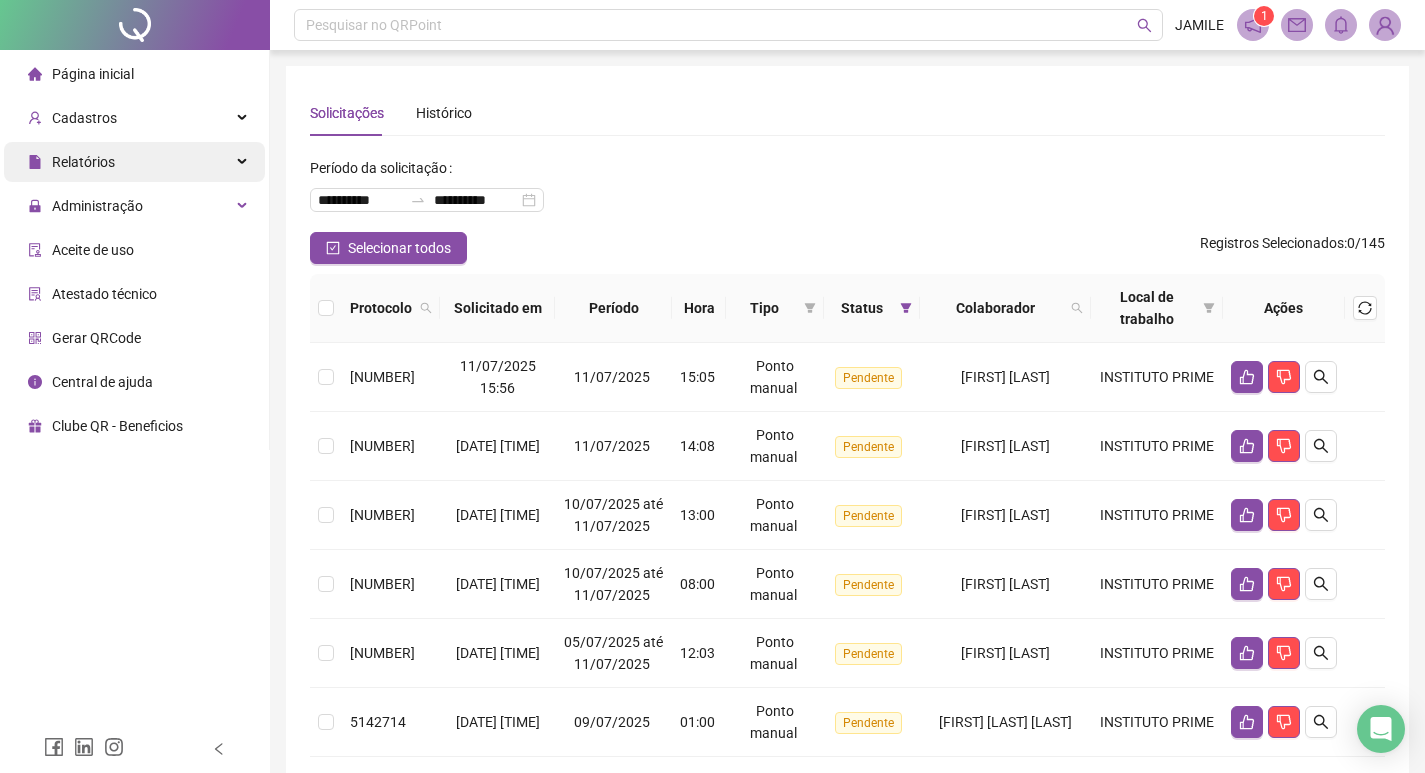 click on "Relatórios" at bounding box center [134, 162] 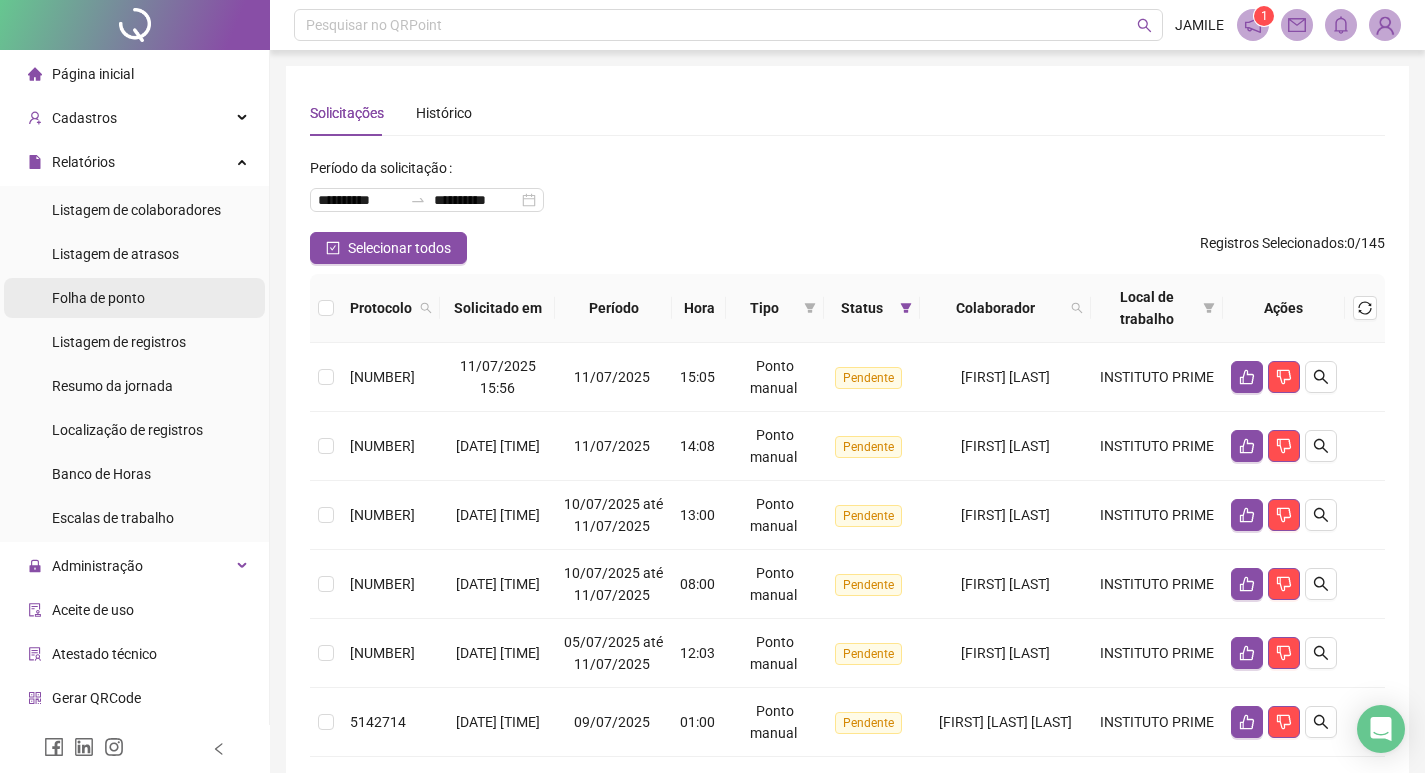 click on "Folha de ponto" at bounding box center [134, 298] 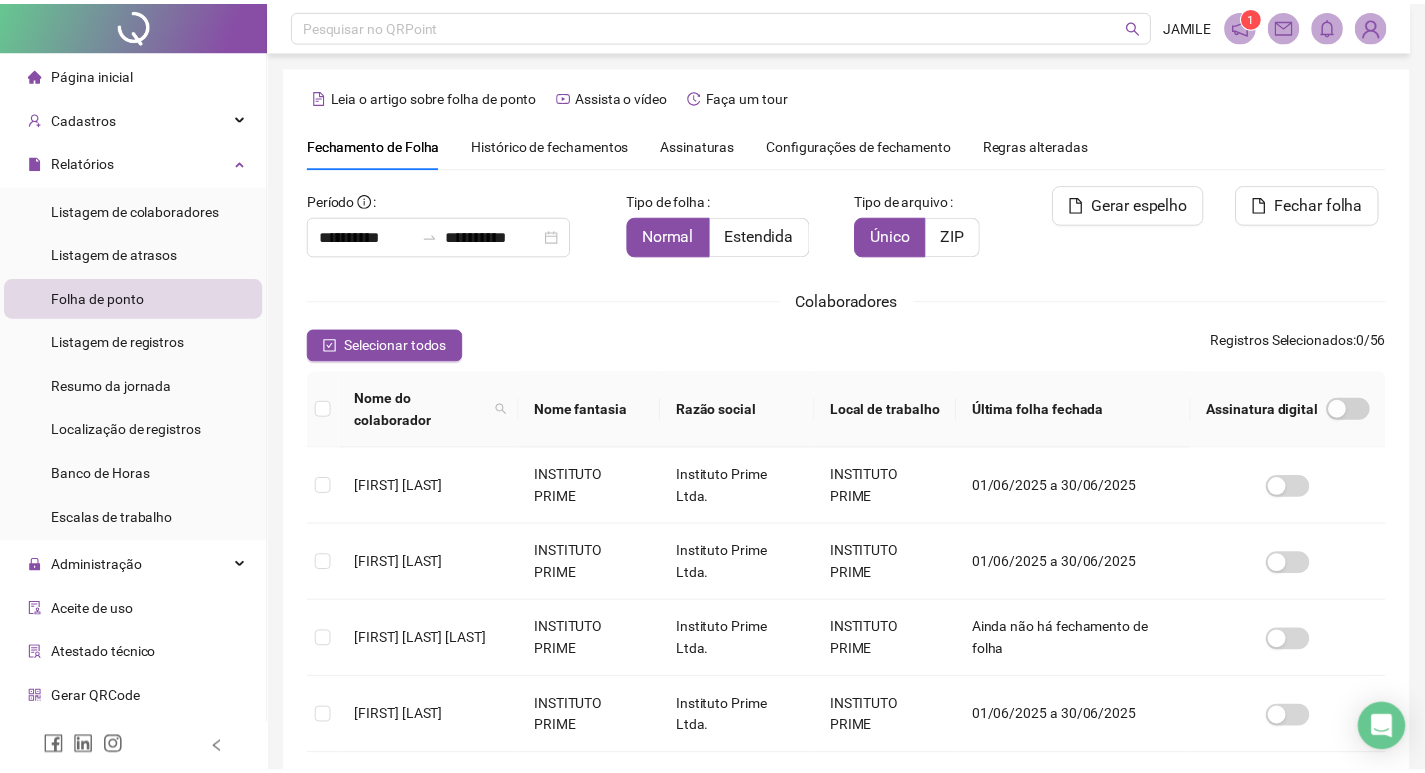 scroll, scrollTop: 23, scrollLeft: 0, axis: vertical 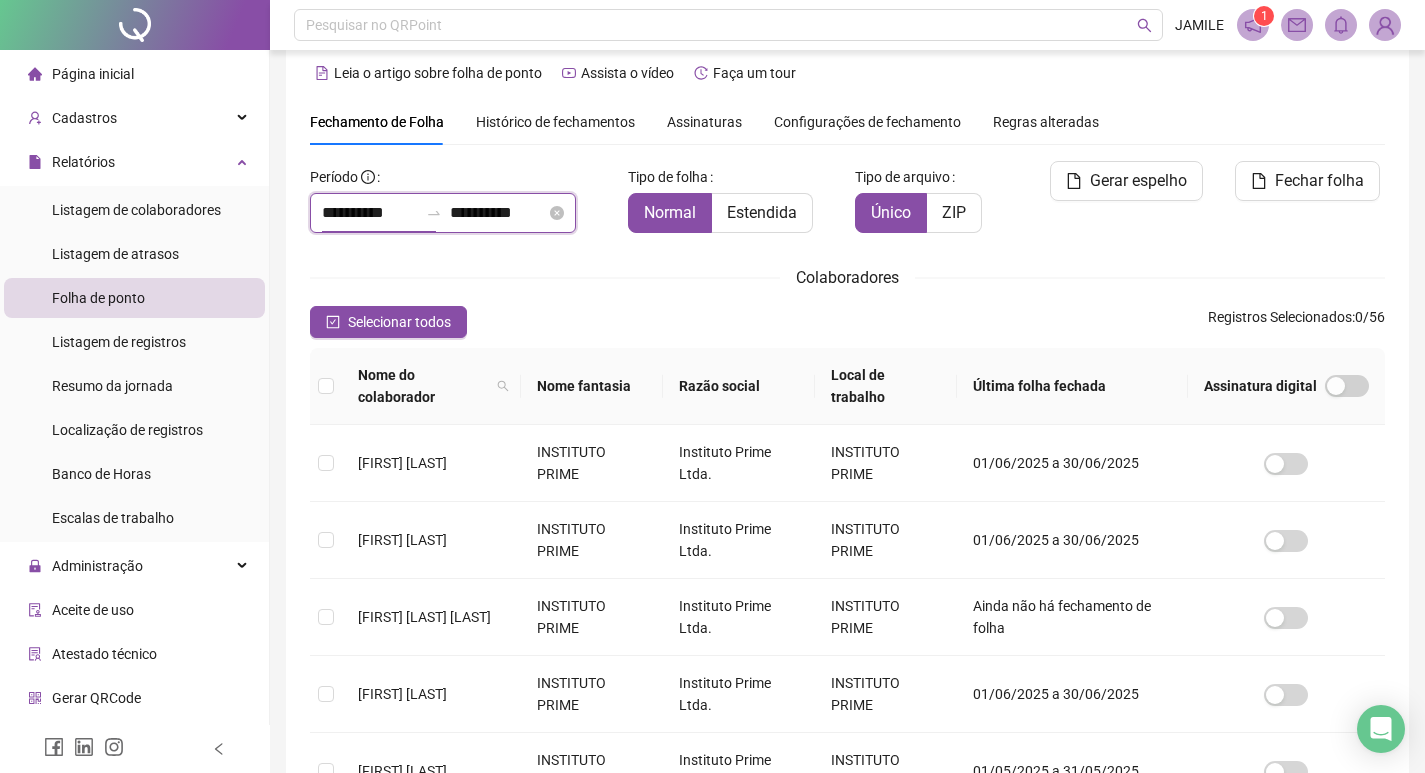 click on "**********" at bounding box center [370, 213] 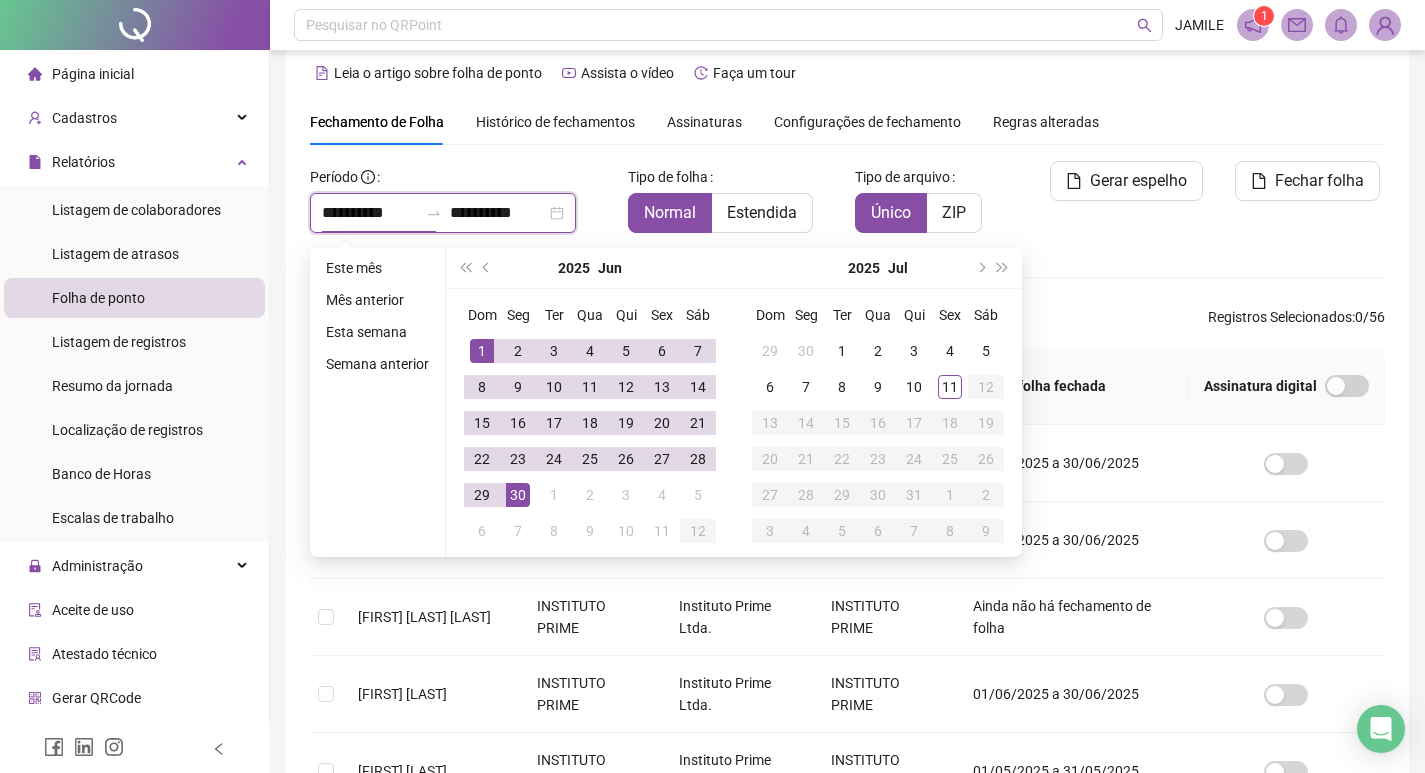 type on "**********" 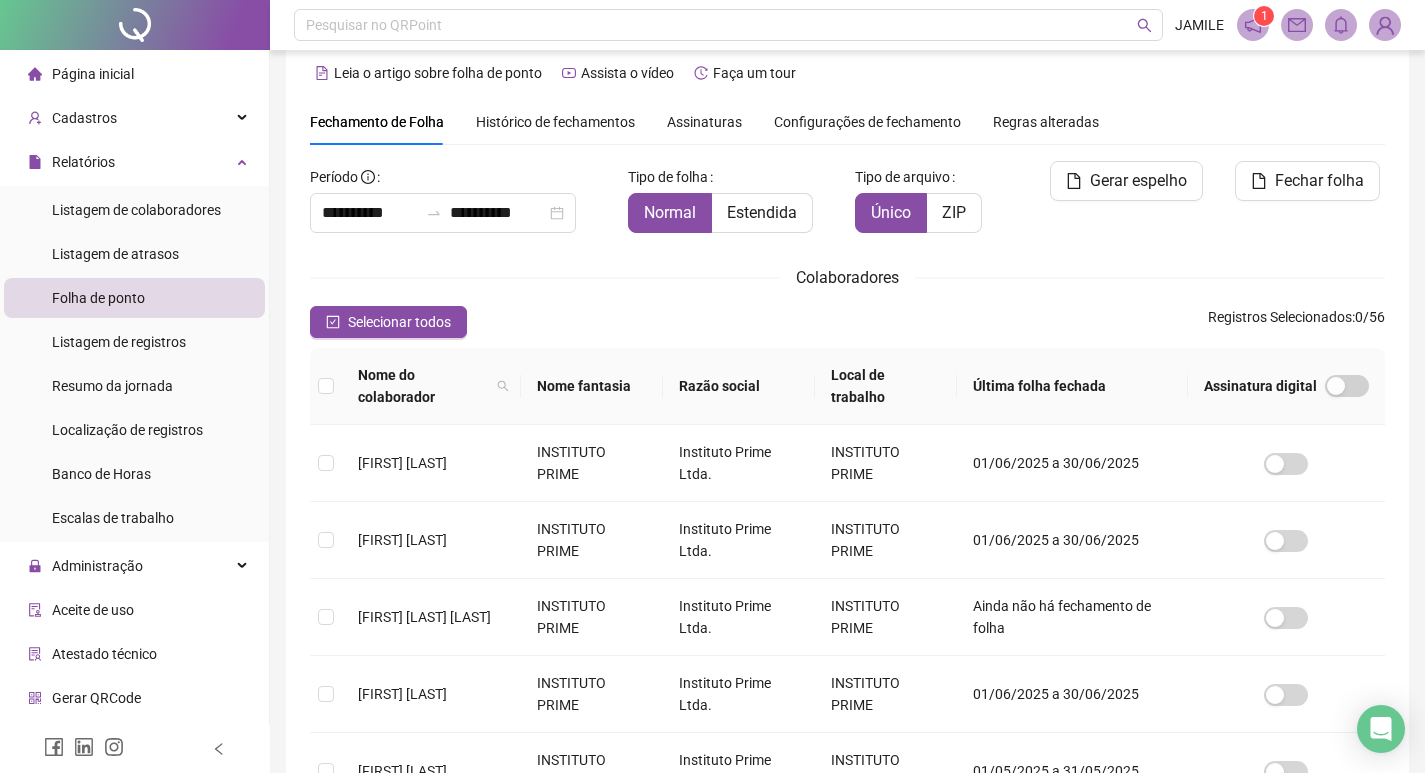 click on "Leia o artigo sobre folha de ponto Assista o vídeo Faça um tour" at bounding box center [847, 73] 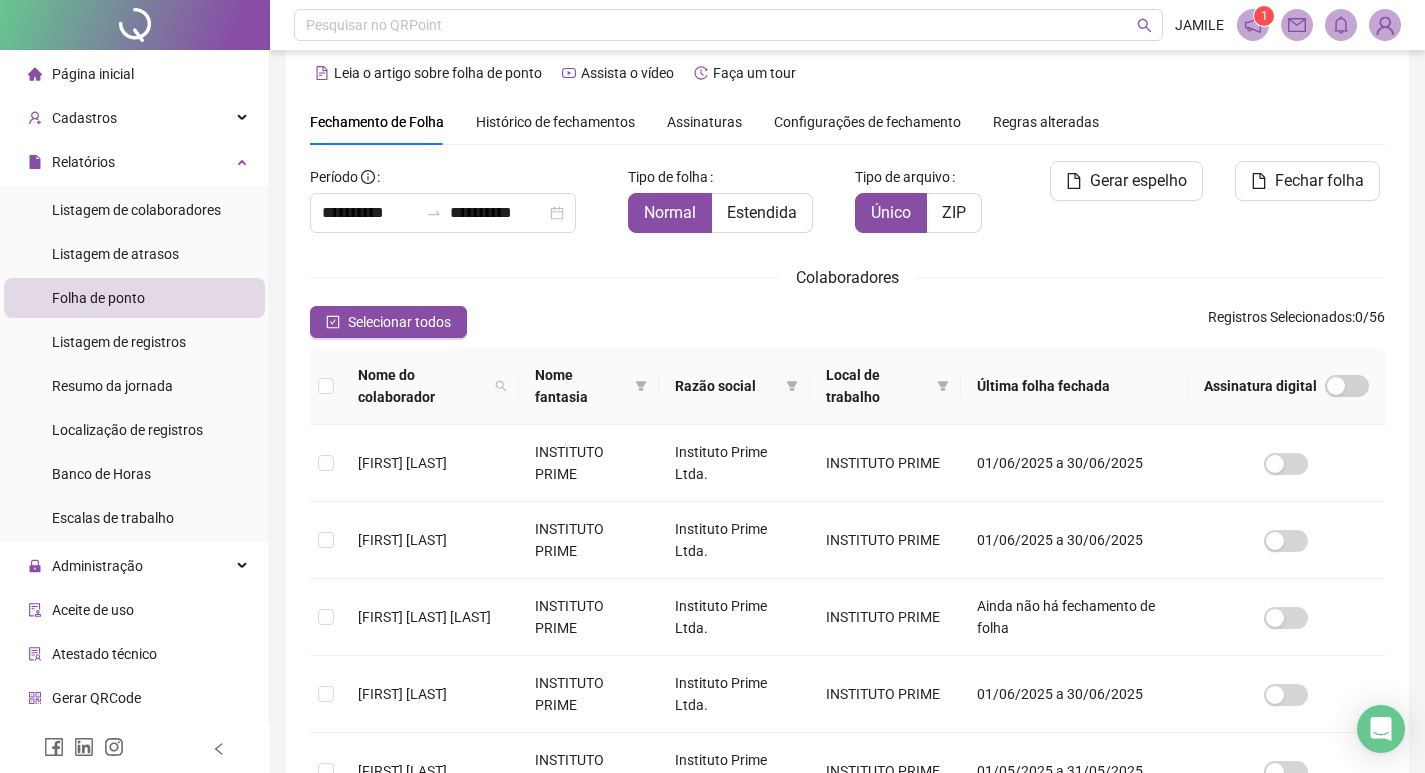 click on "Colaboradores" at bounding box center (847, 277) 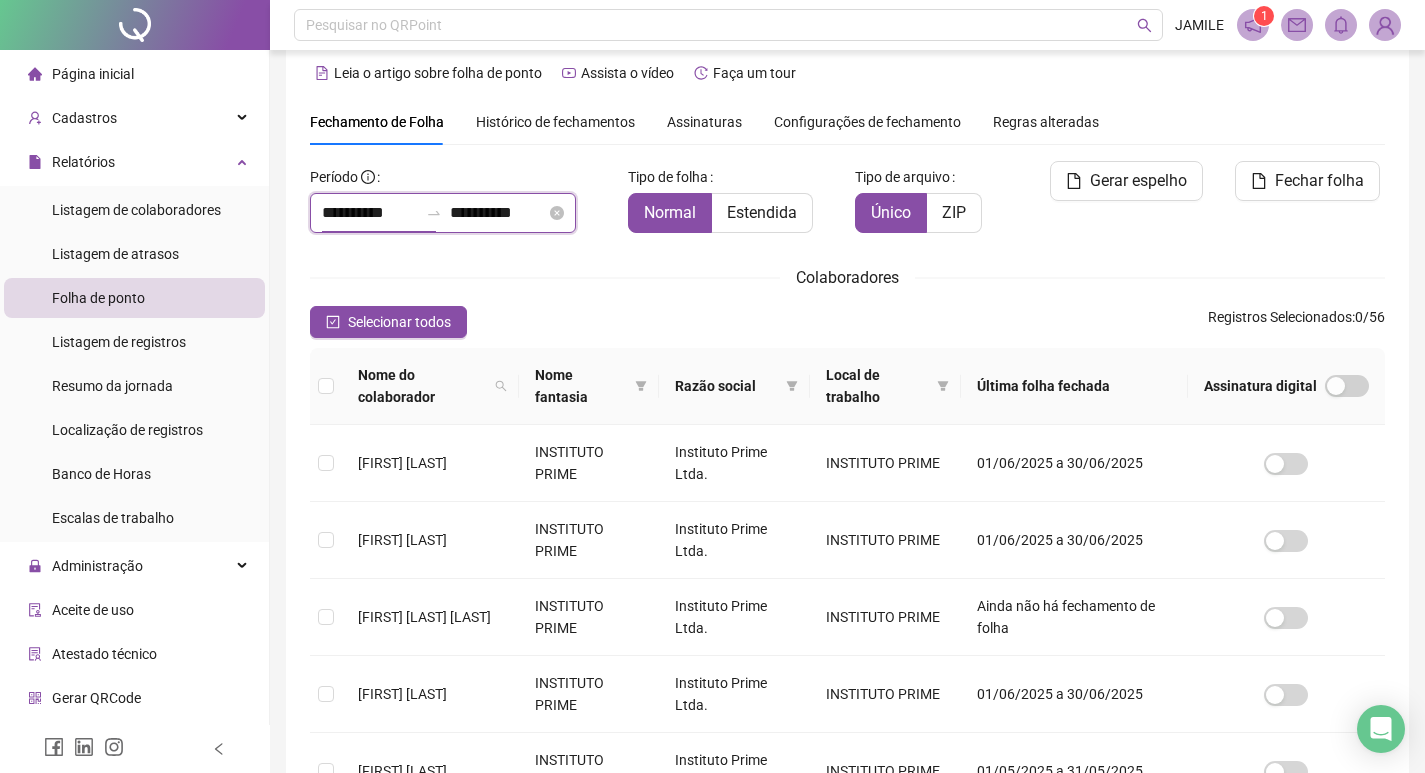 click on "**********" at bounding box center [370, 213] 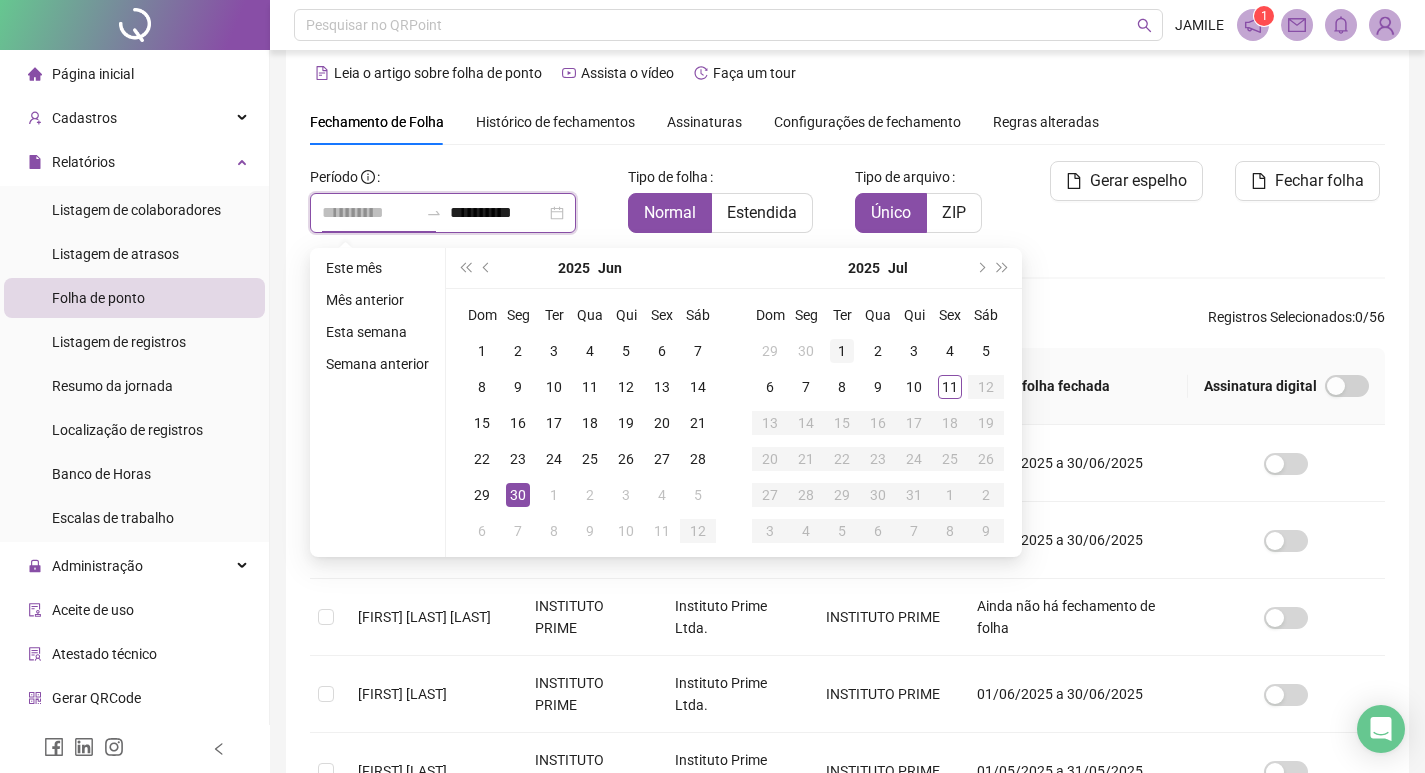 type on "**********" 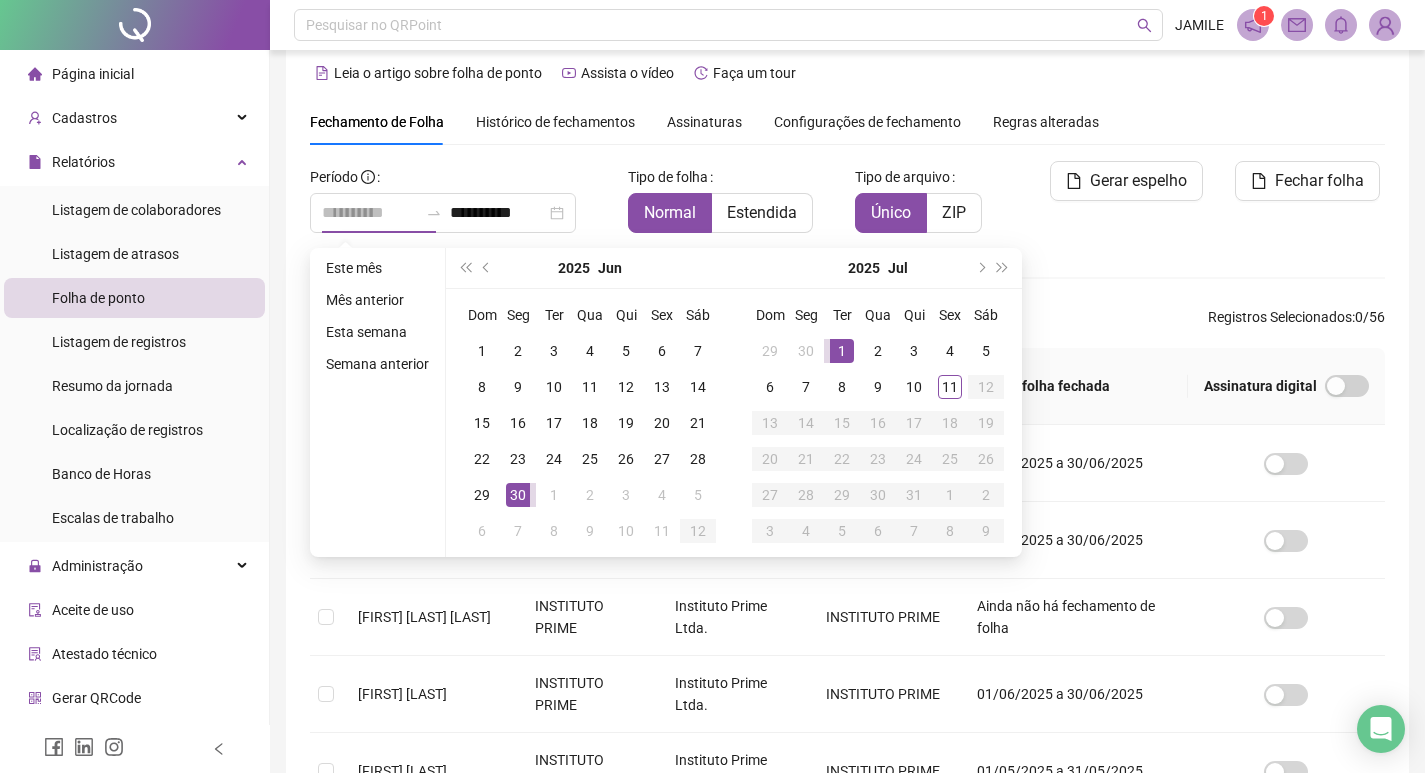 click on "1" at bounding box center [842, 351] 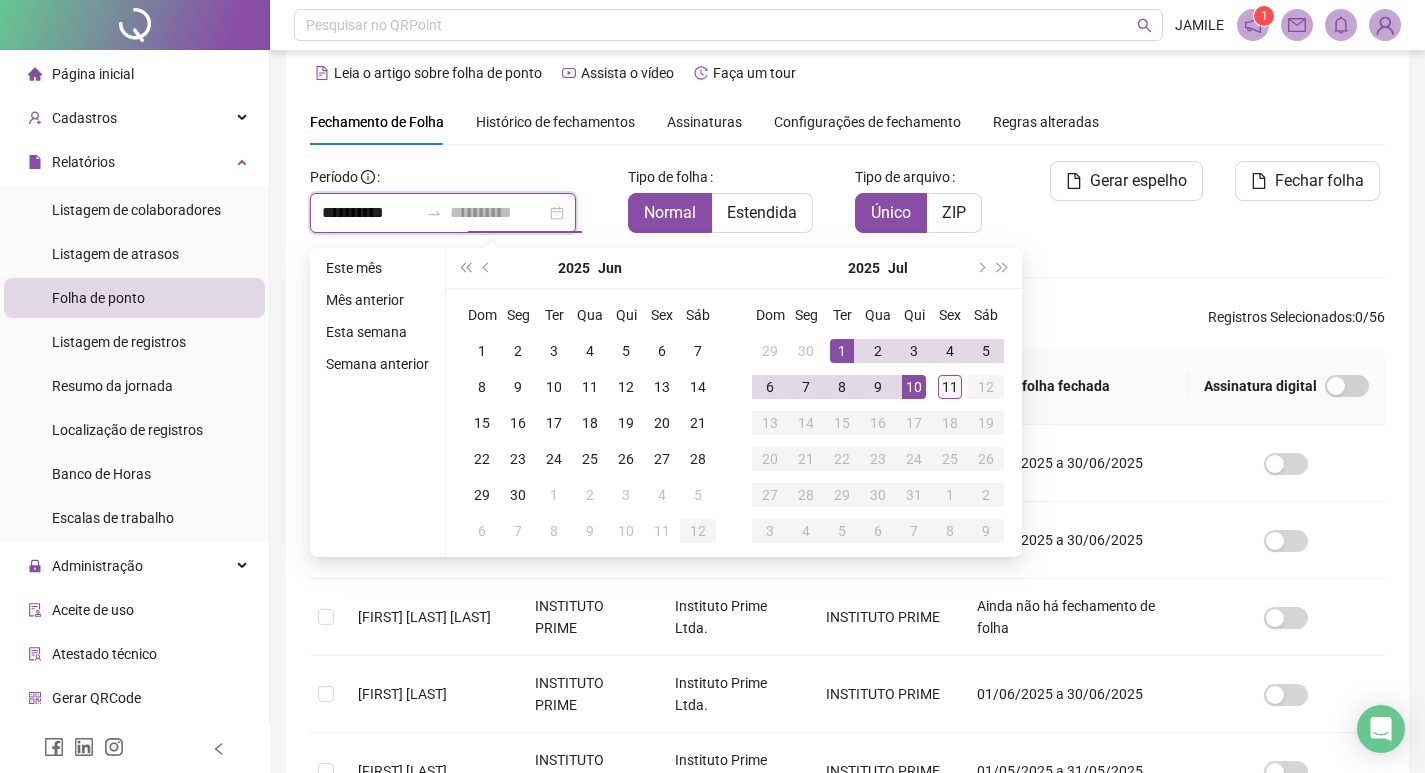 type on "**********" 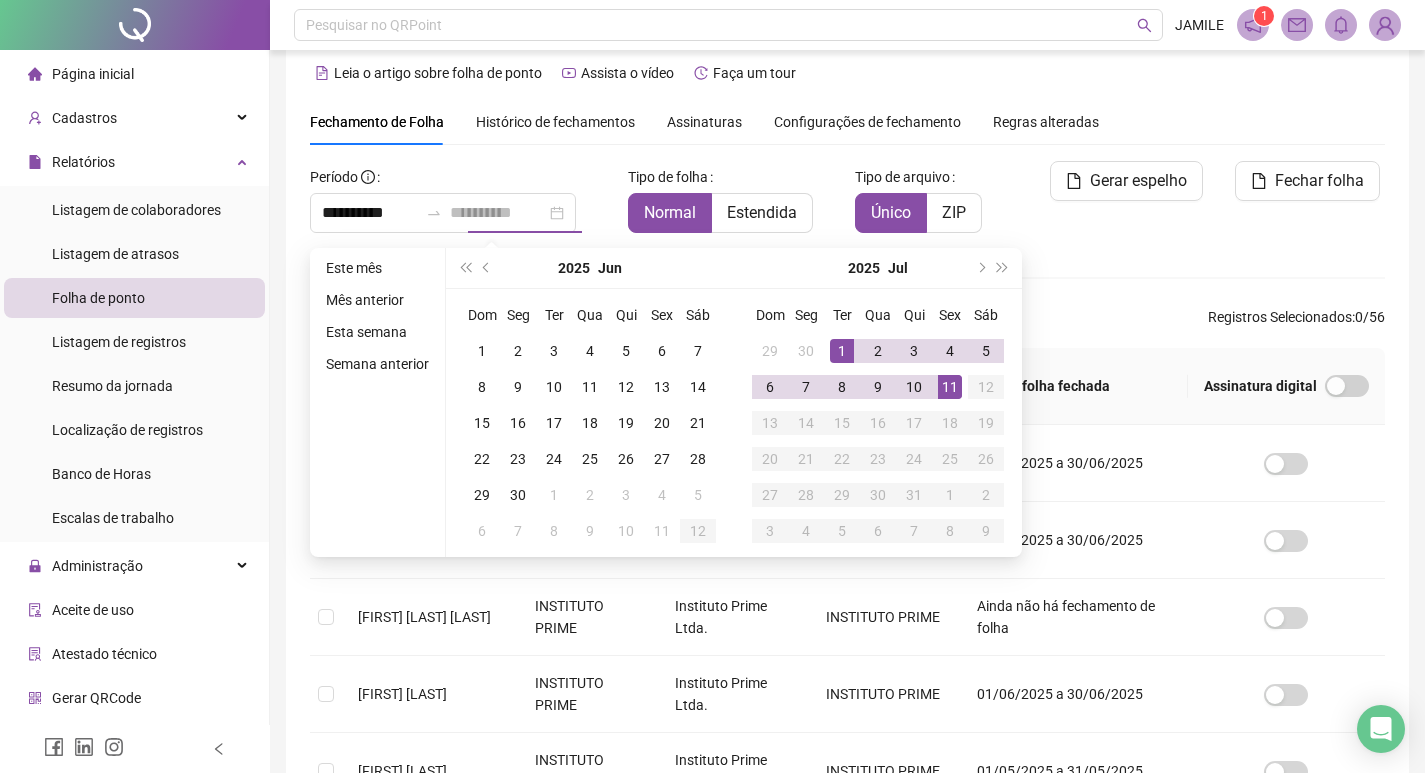 click on "11" at bounding box center [950, 387] 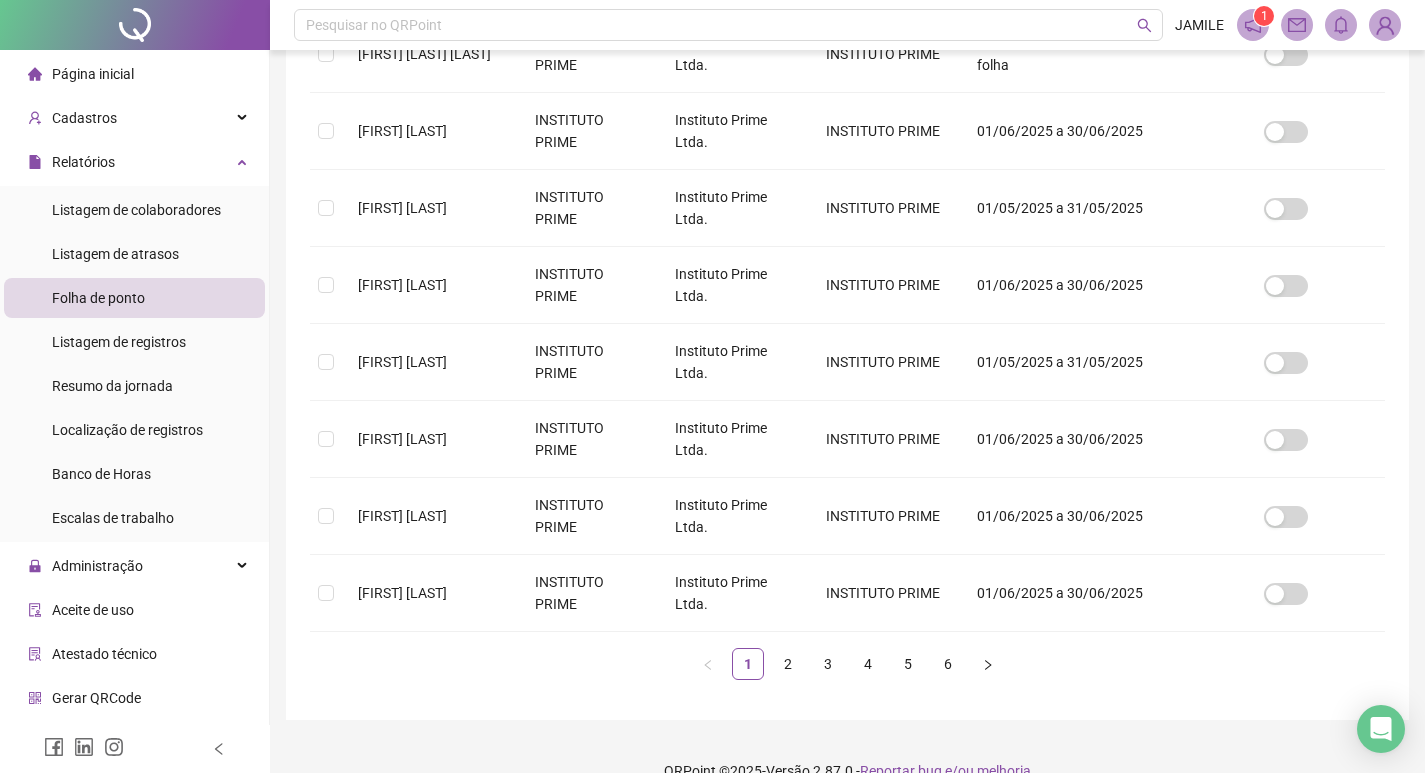 scroll, scrollTop: 619, scrollLeft: 0, axis: vertical 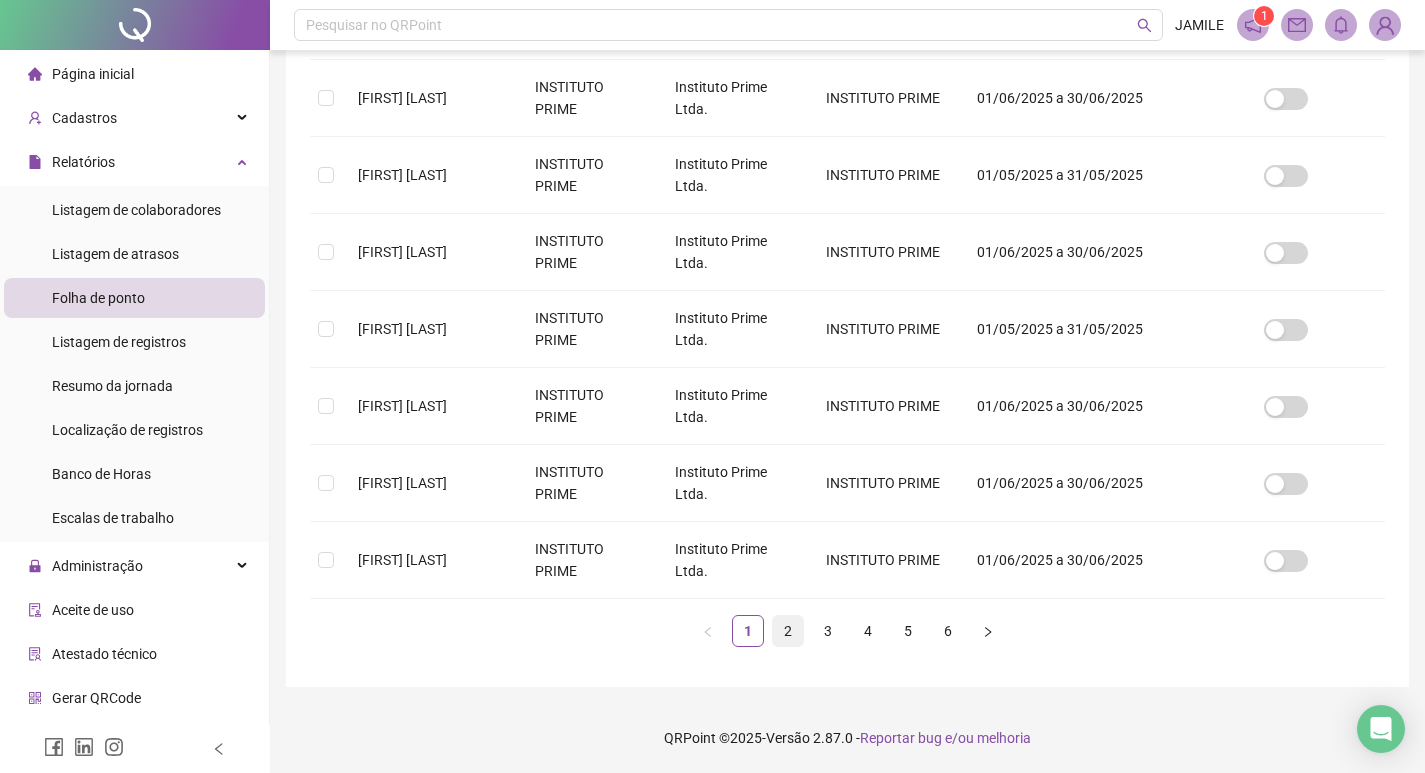 click on "2" at bounding box center [788, 631] 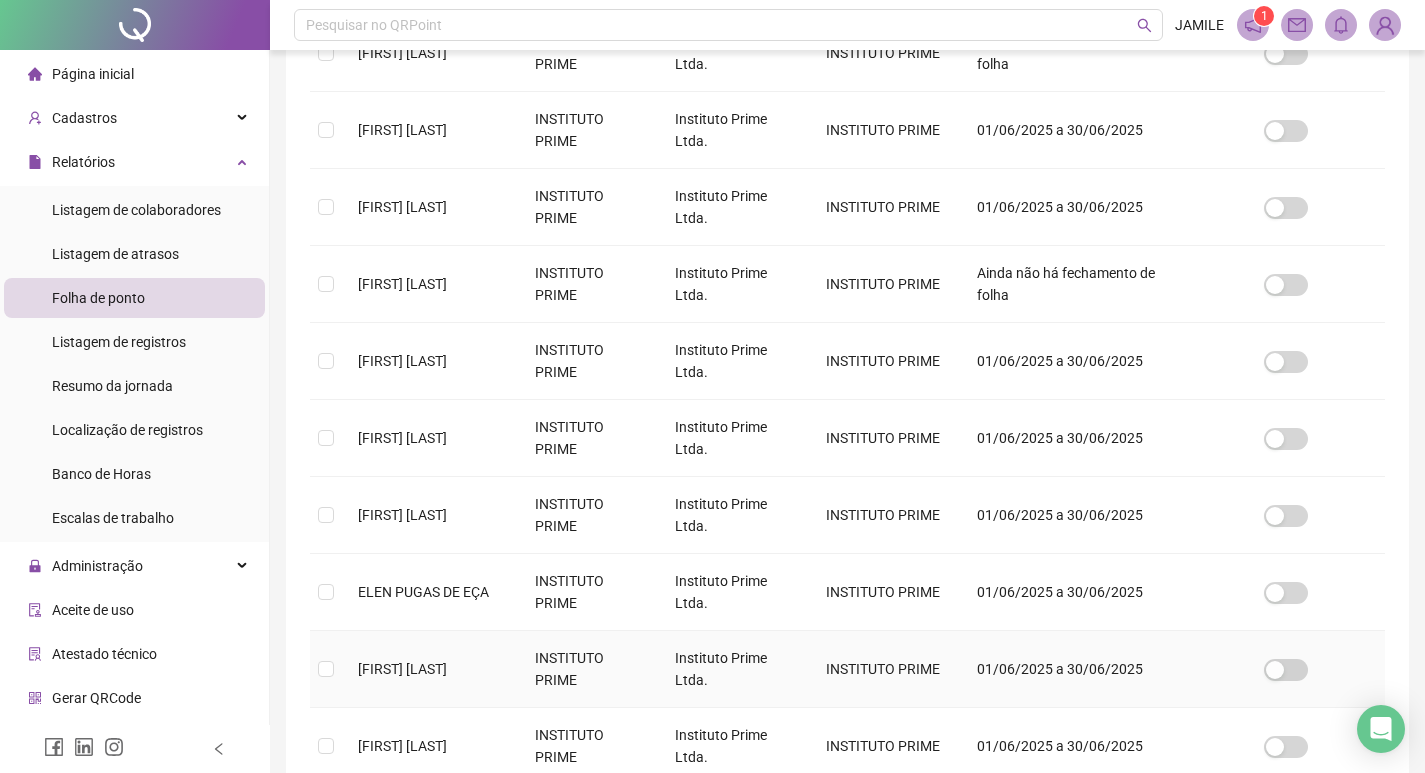 scroll, scrollTop: 523, scrollLeft: 0, axis: vertical 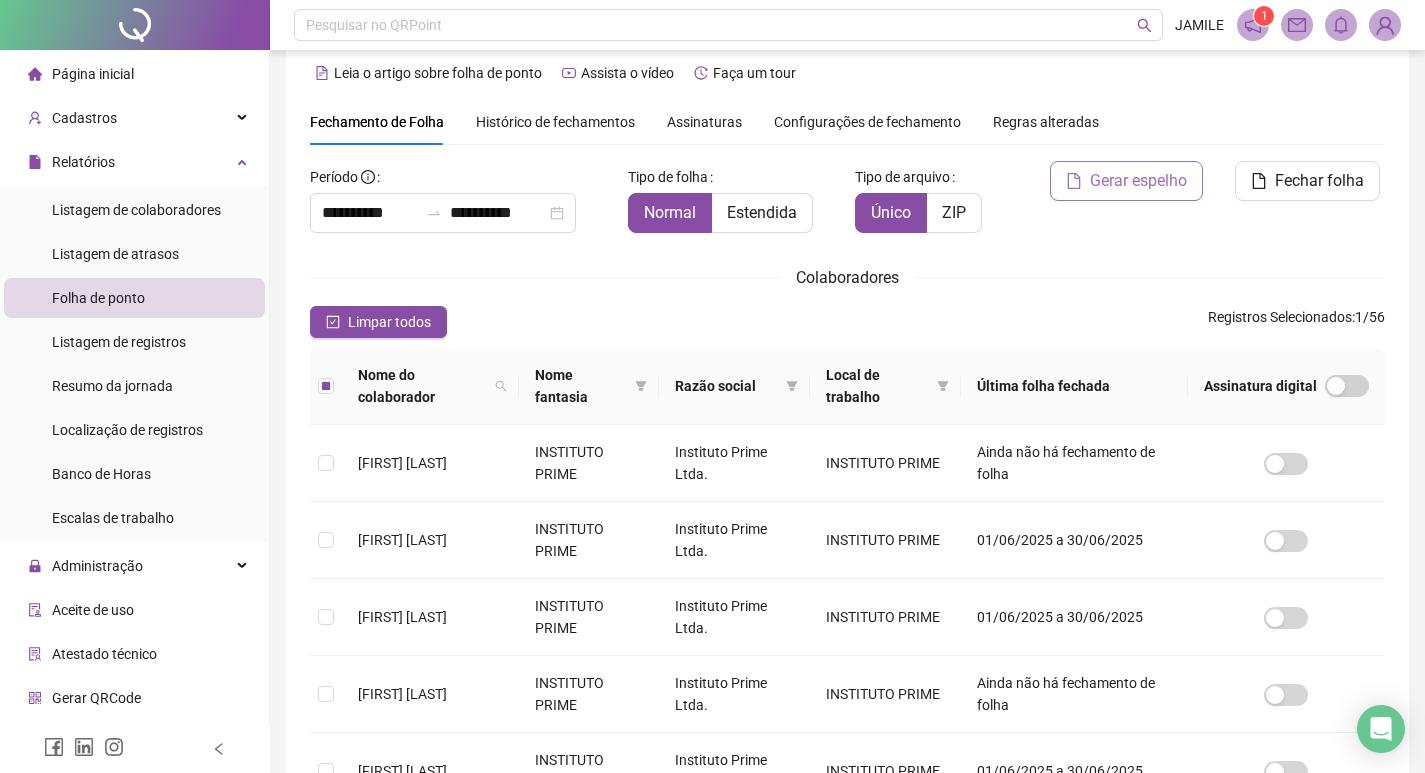 click on "Gerar espelho" at bounding box center (1138, 181) 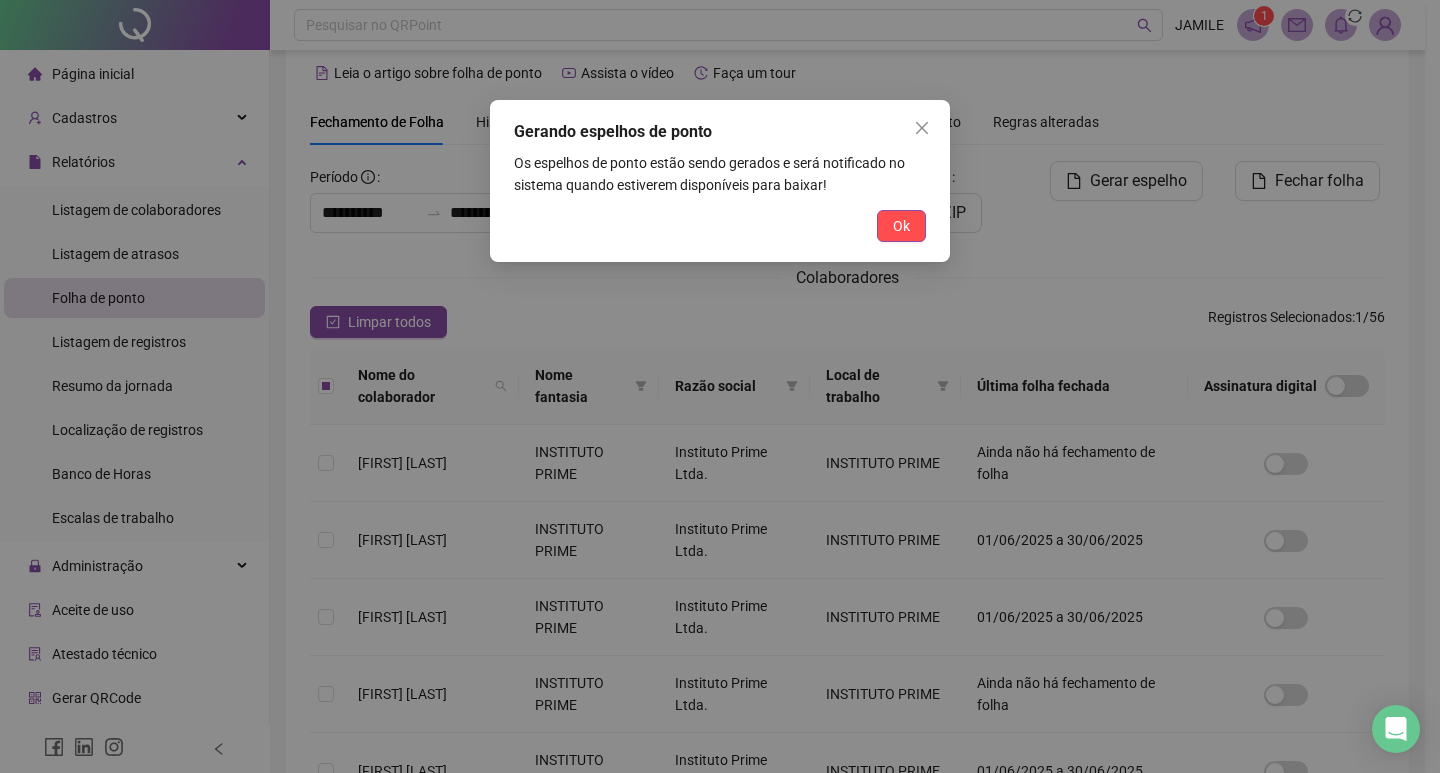click on "Ok" at bounding box center (901, 226) 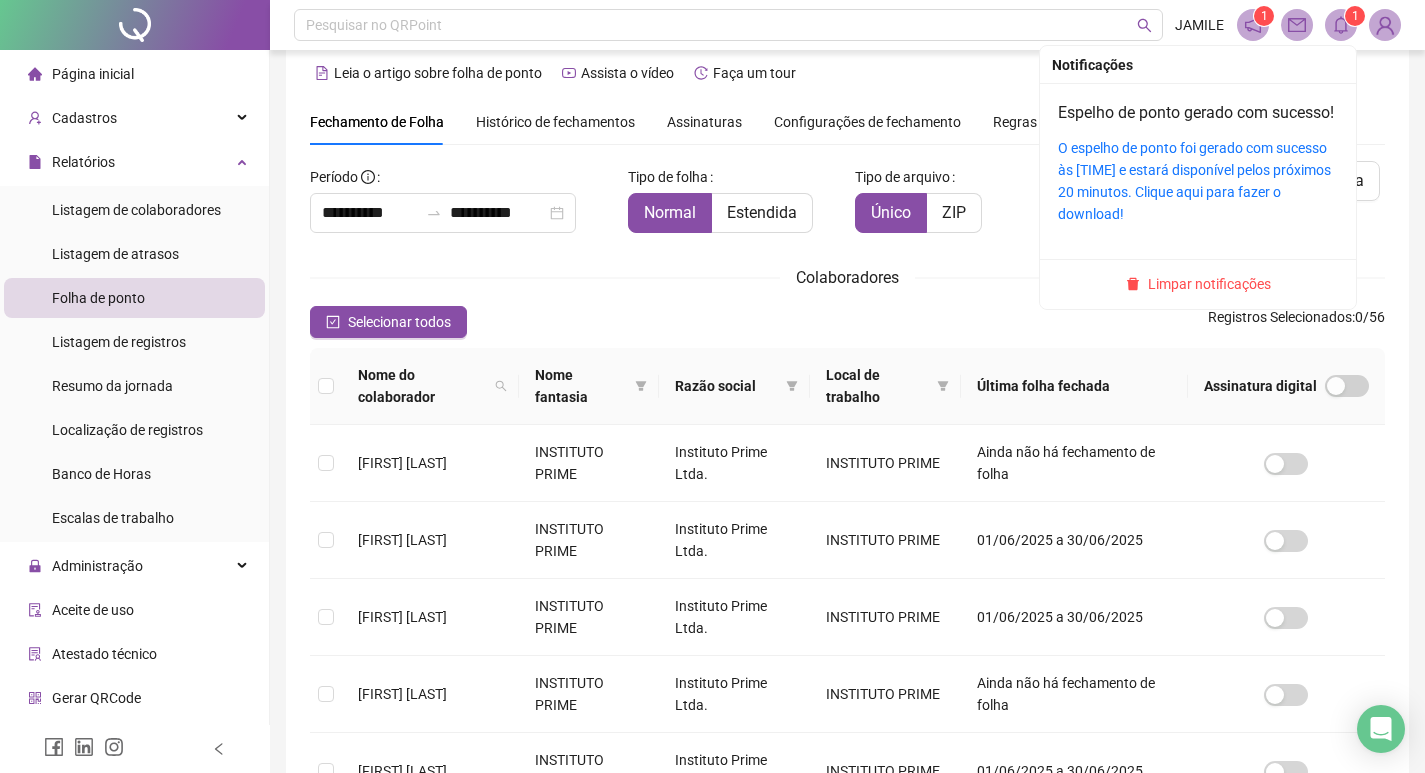 click 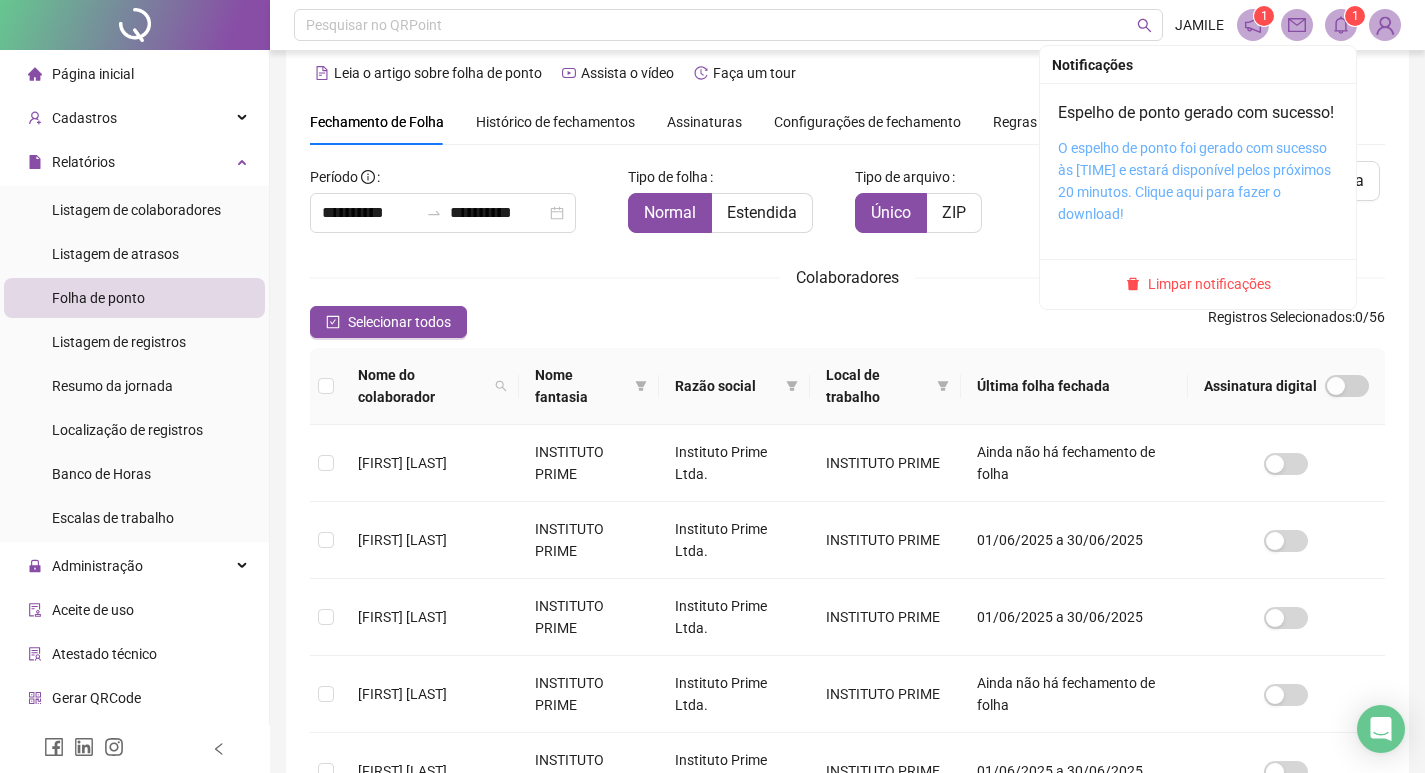 click on "O espelho de ponto foi gerado com sucesso às [TIME] e estará disponível pelos próximos 20 minutos.
Clique aqui para fazer o download!" at bounding box center (1194, 181) 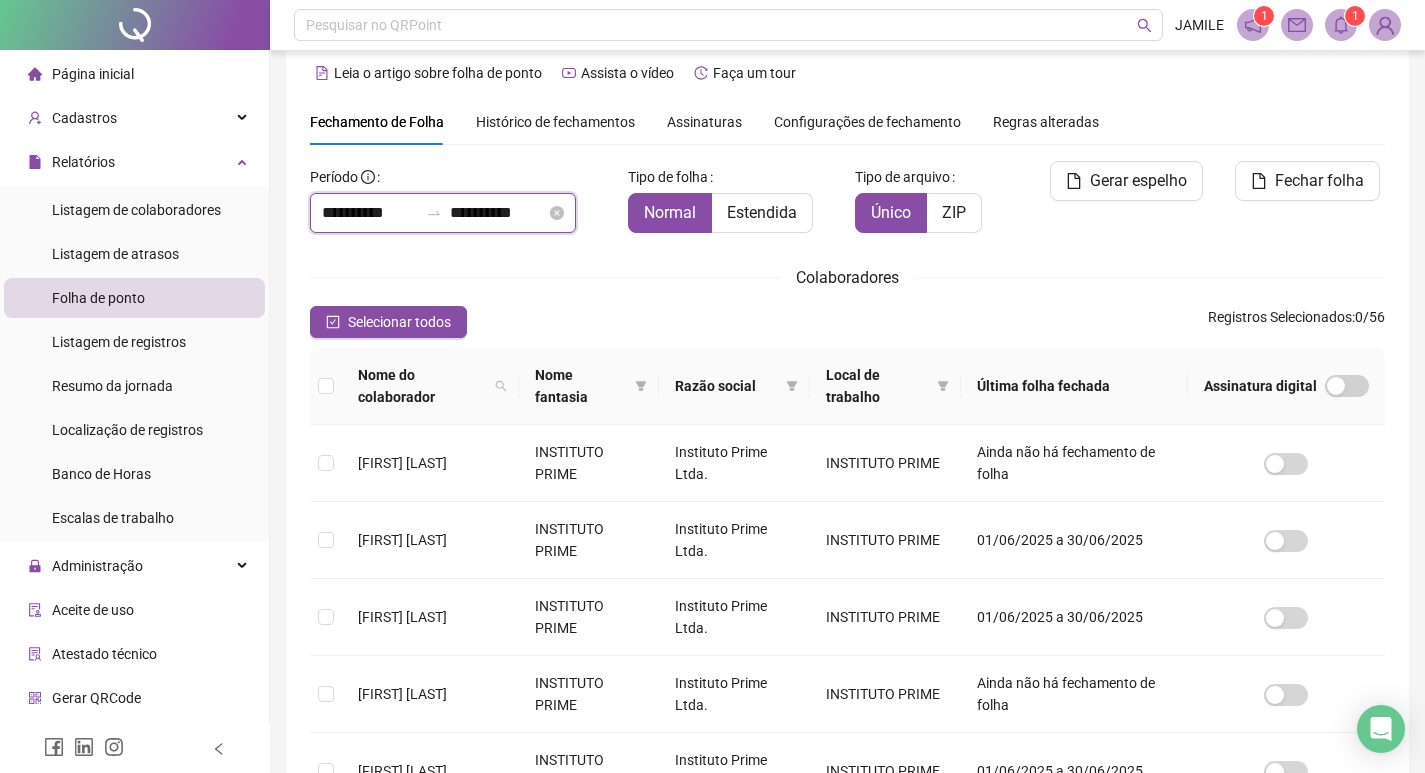 click on "**********" at bounding box center [370, 213] 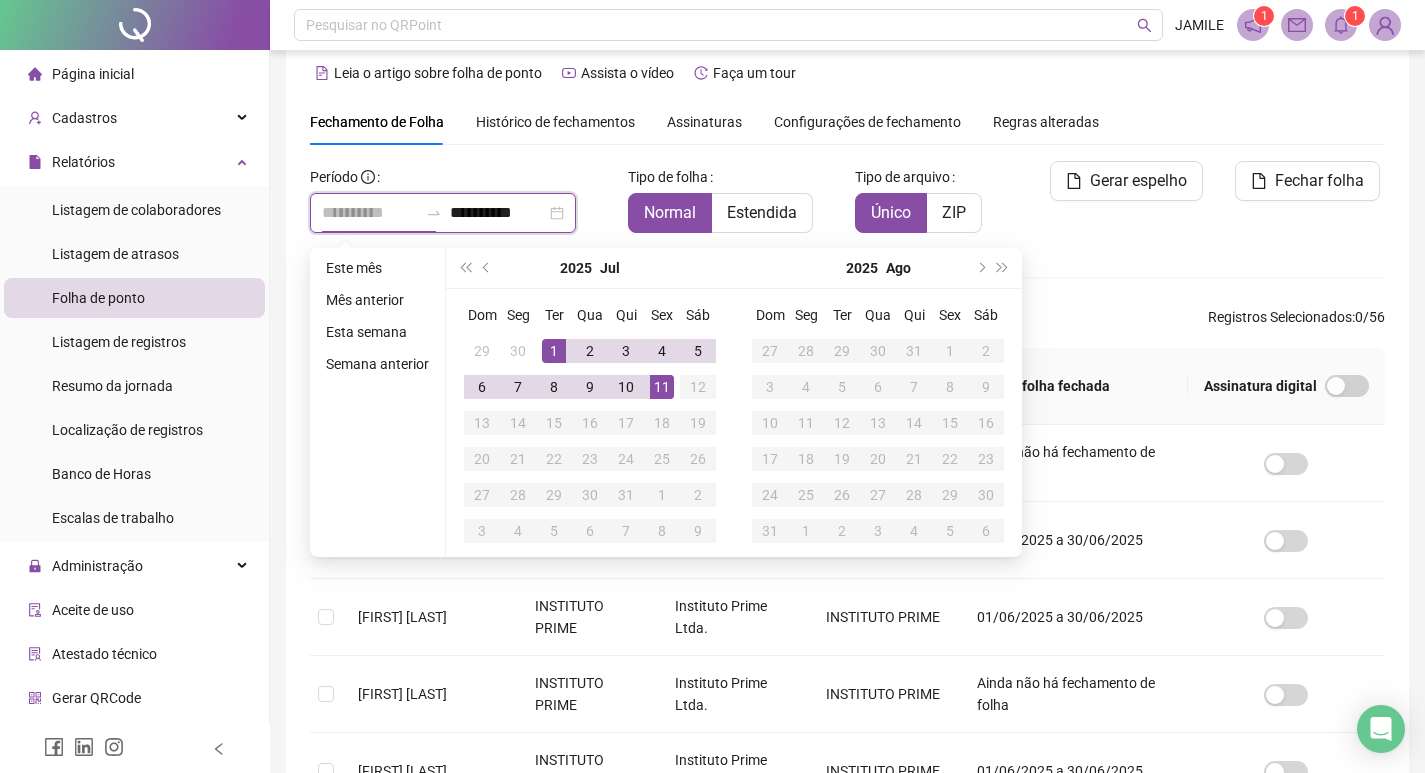 type on "**********" 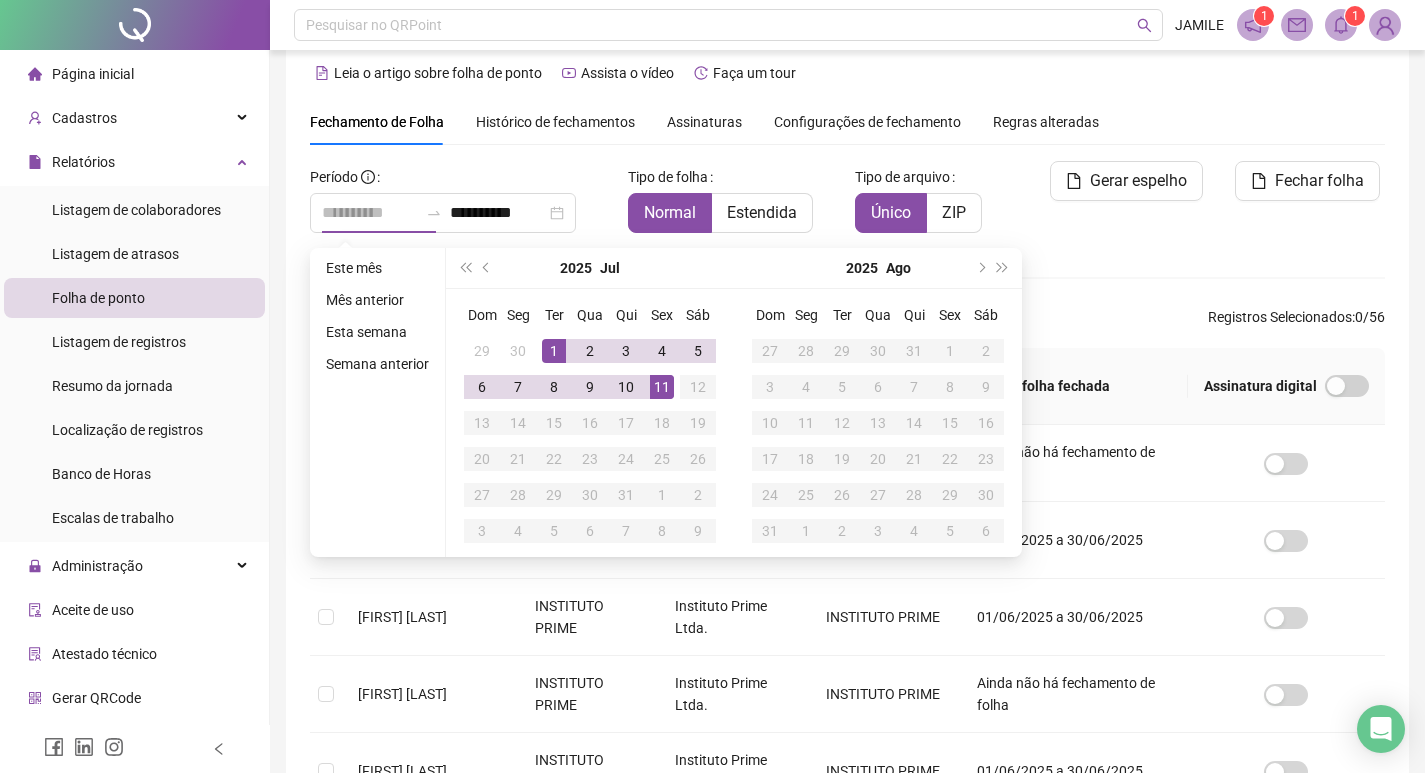 click on "1" at bounding box center (554, 351) 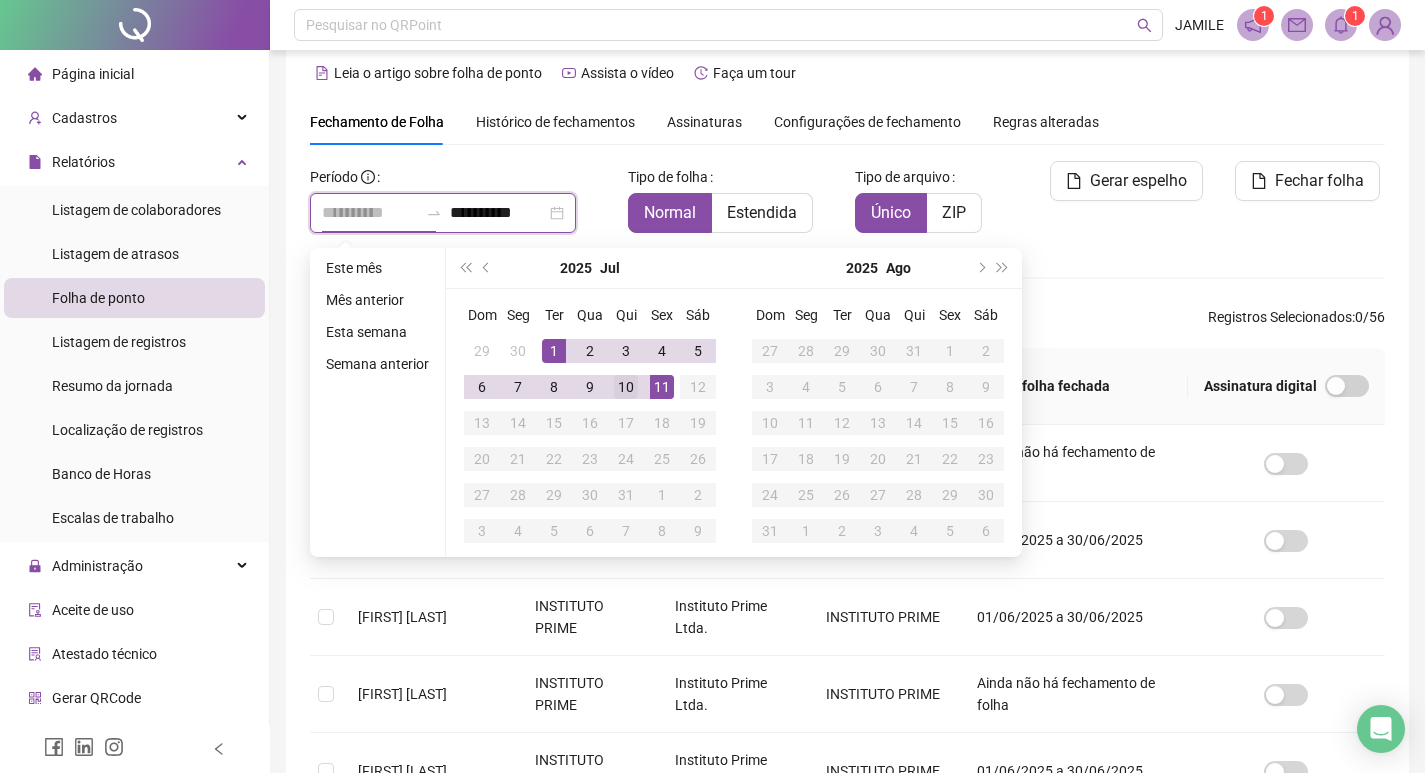 type on "**********" 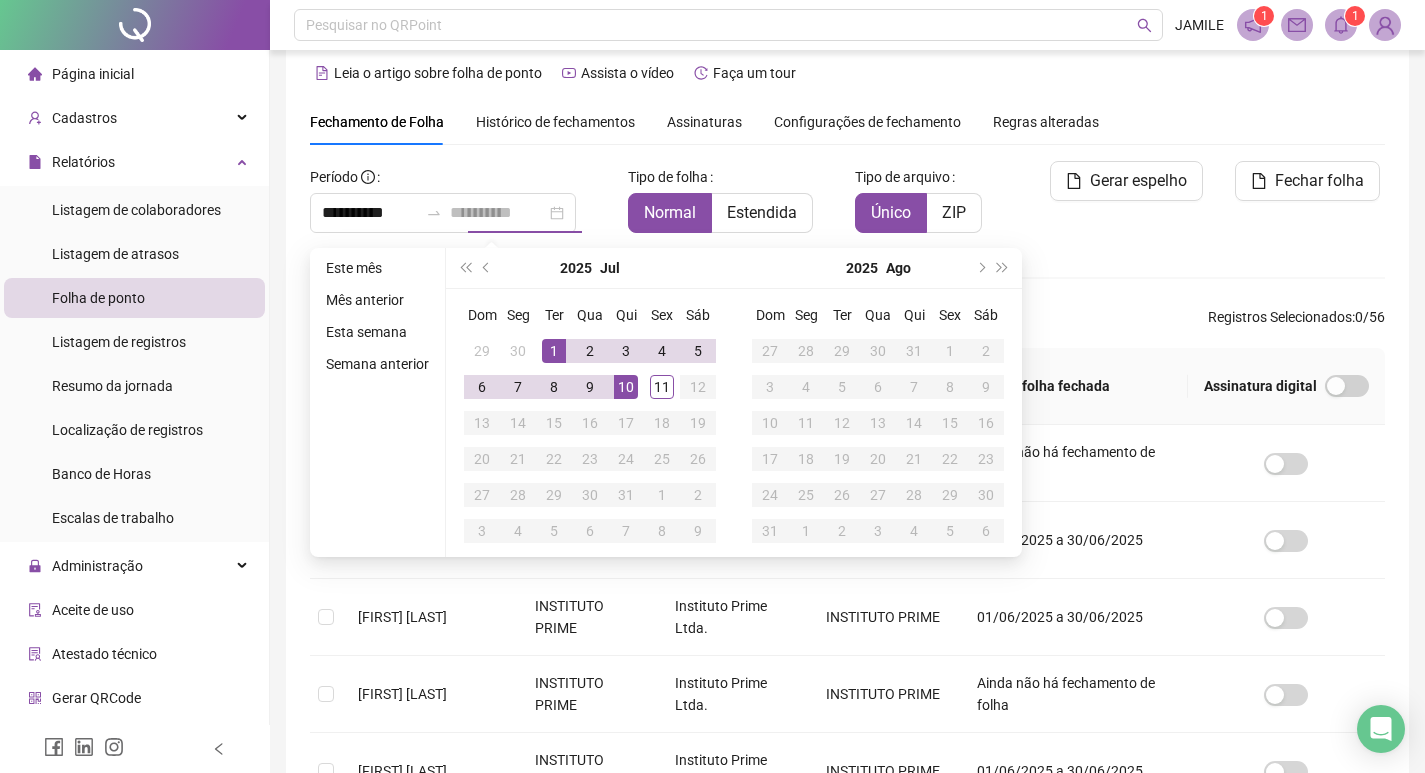 click on "10" at bounding box center [626, 387] 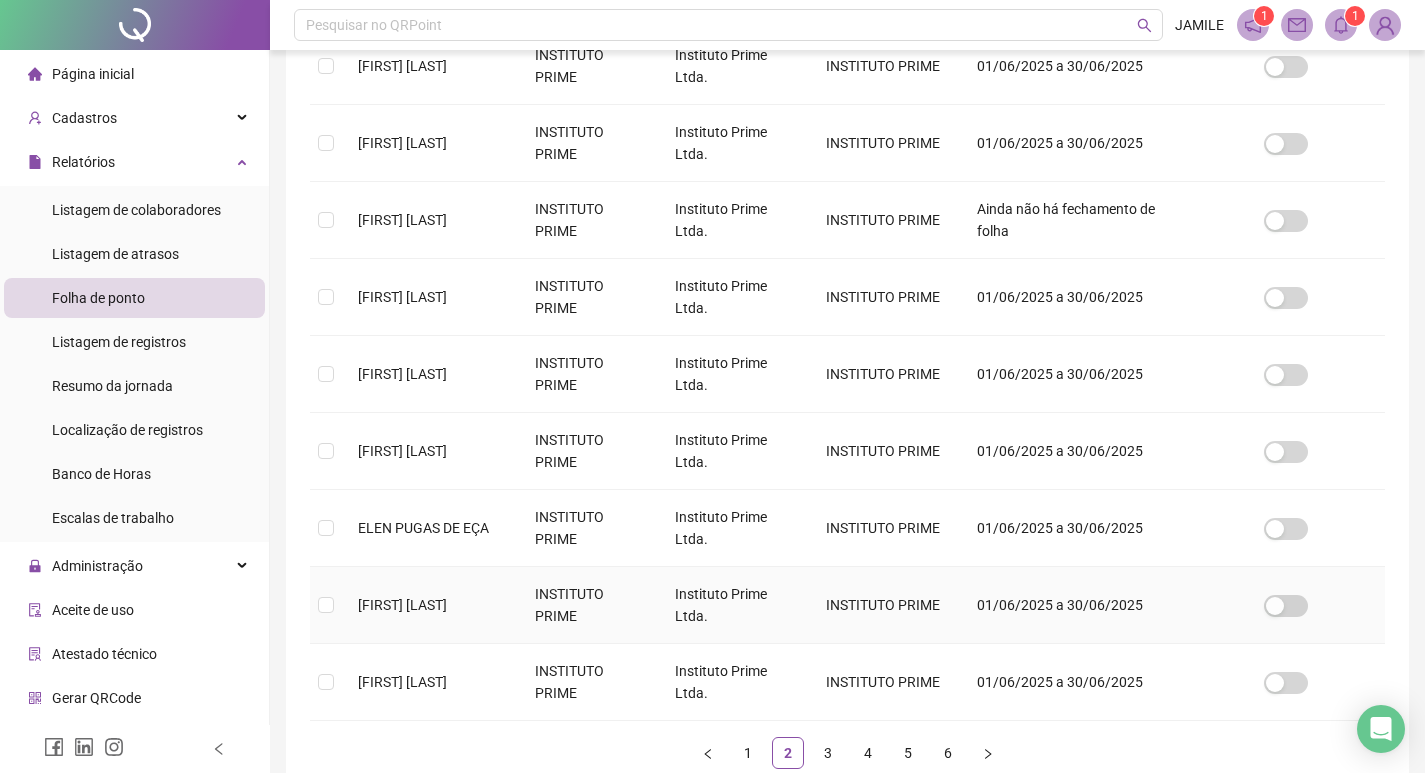 scroll, scrollTop: 523, scrollLeft: 0, axis: vertical 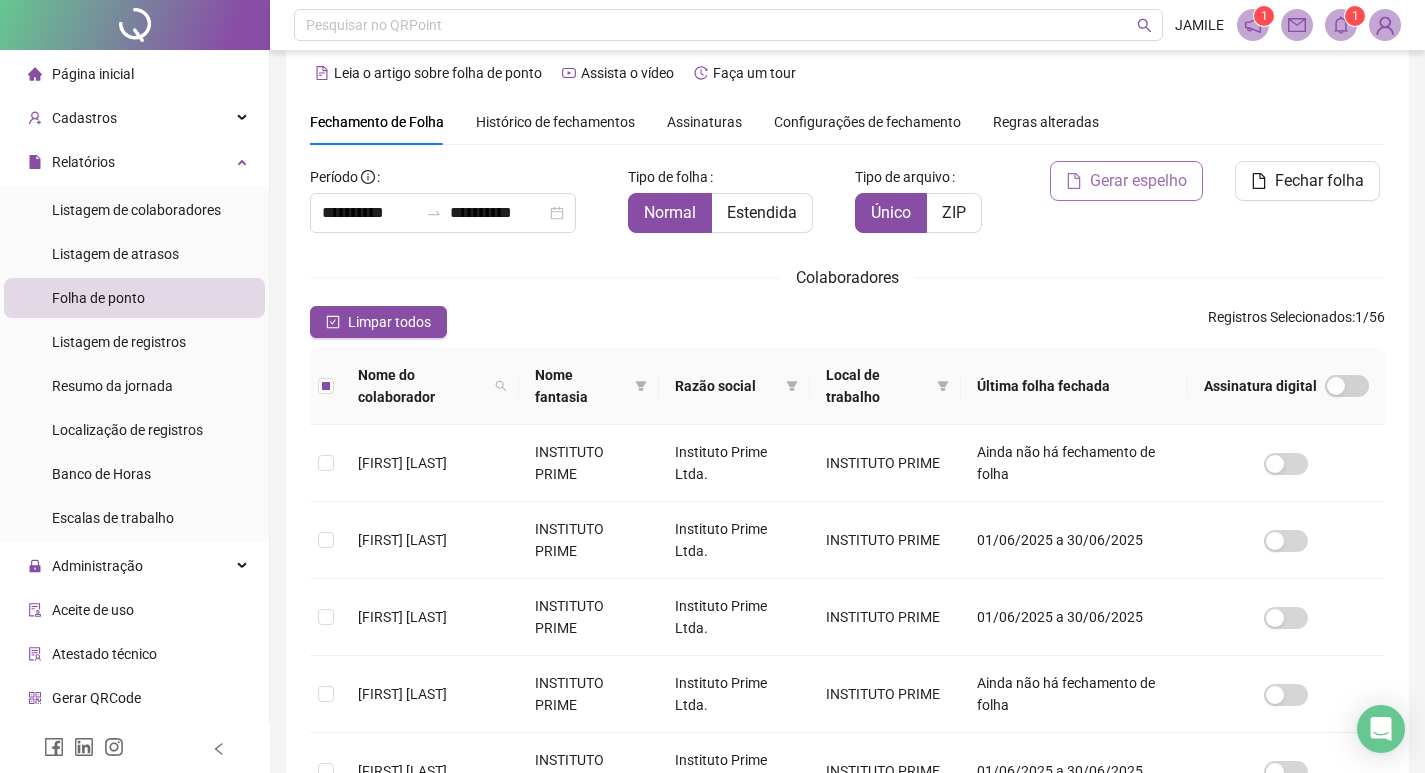 click on "Gerar espelho" at bounding box center (1138, 181) 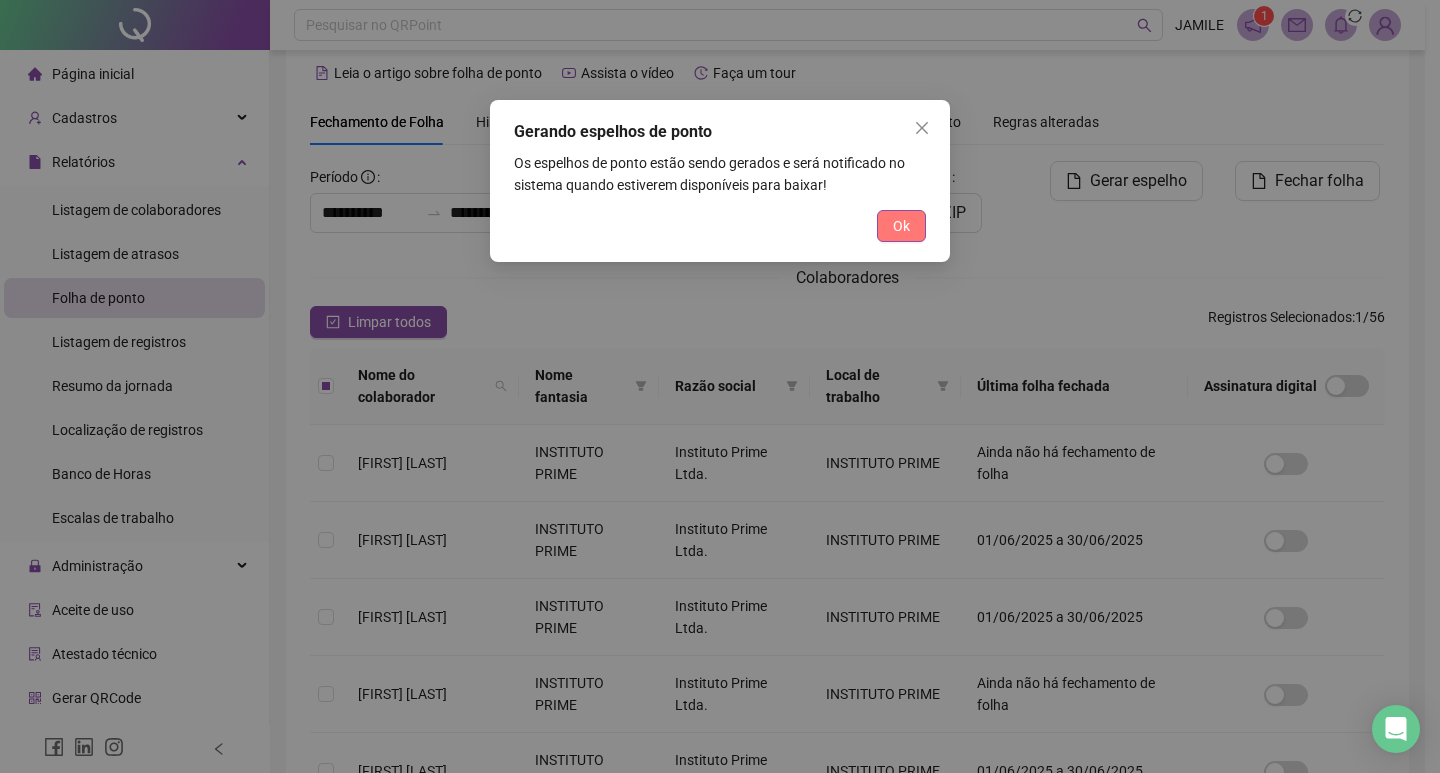 click on "Ok" at bounding box center [901, 226] 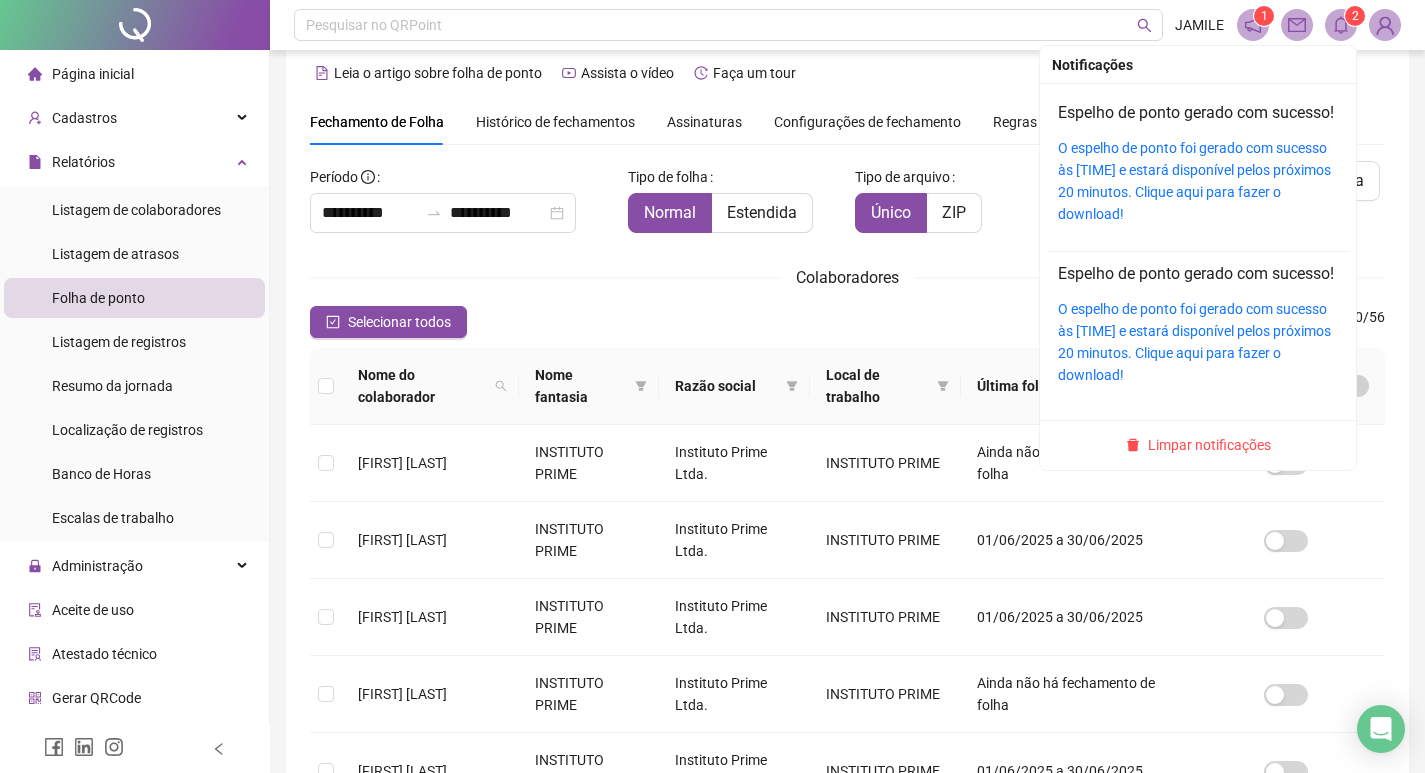 click 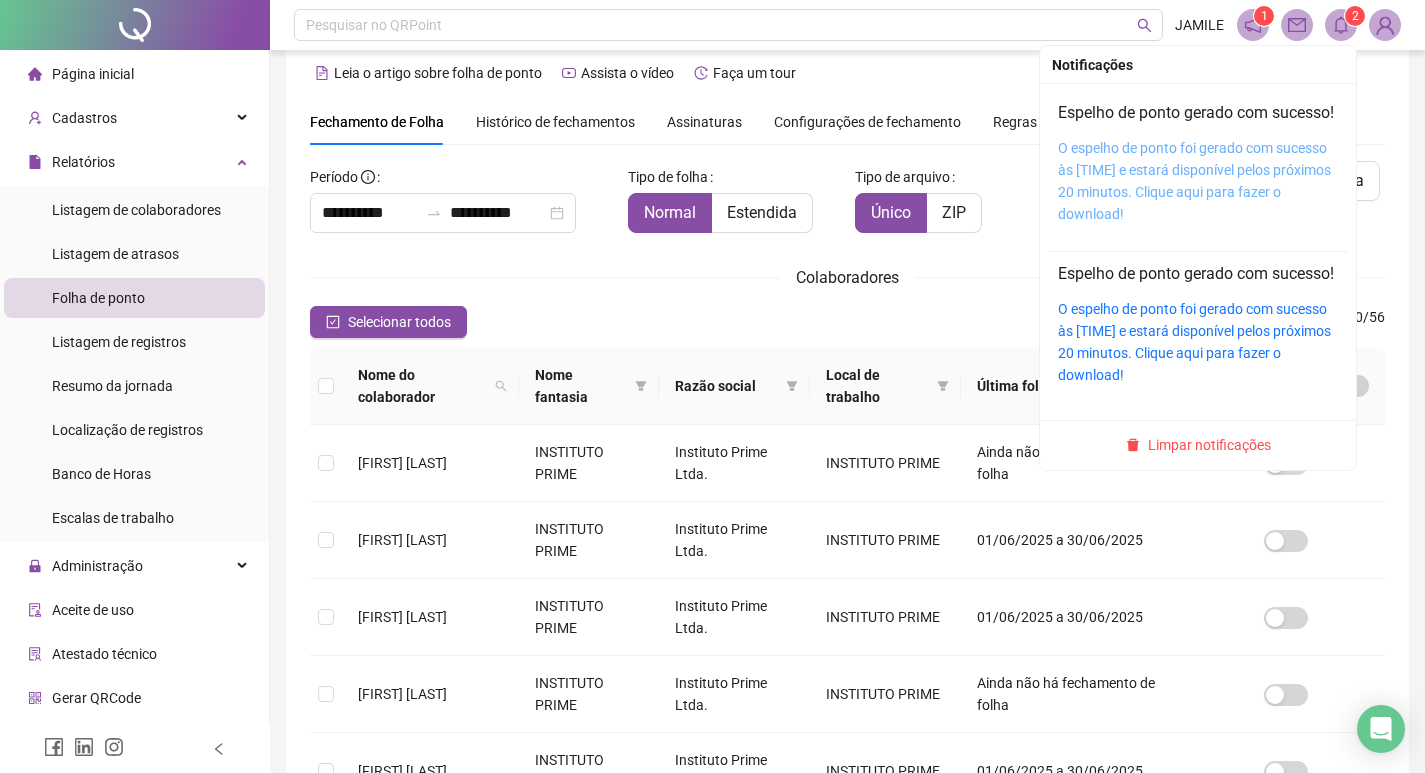 click on "O espelho de ponto foi gerado com sucesso às [TIME] e estará disponível pelos próximos 20 minutos.
Clique aqui para fazer o download!" at bounding box center [1194, 181] 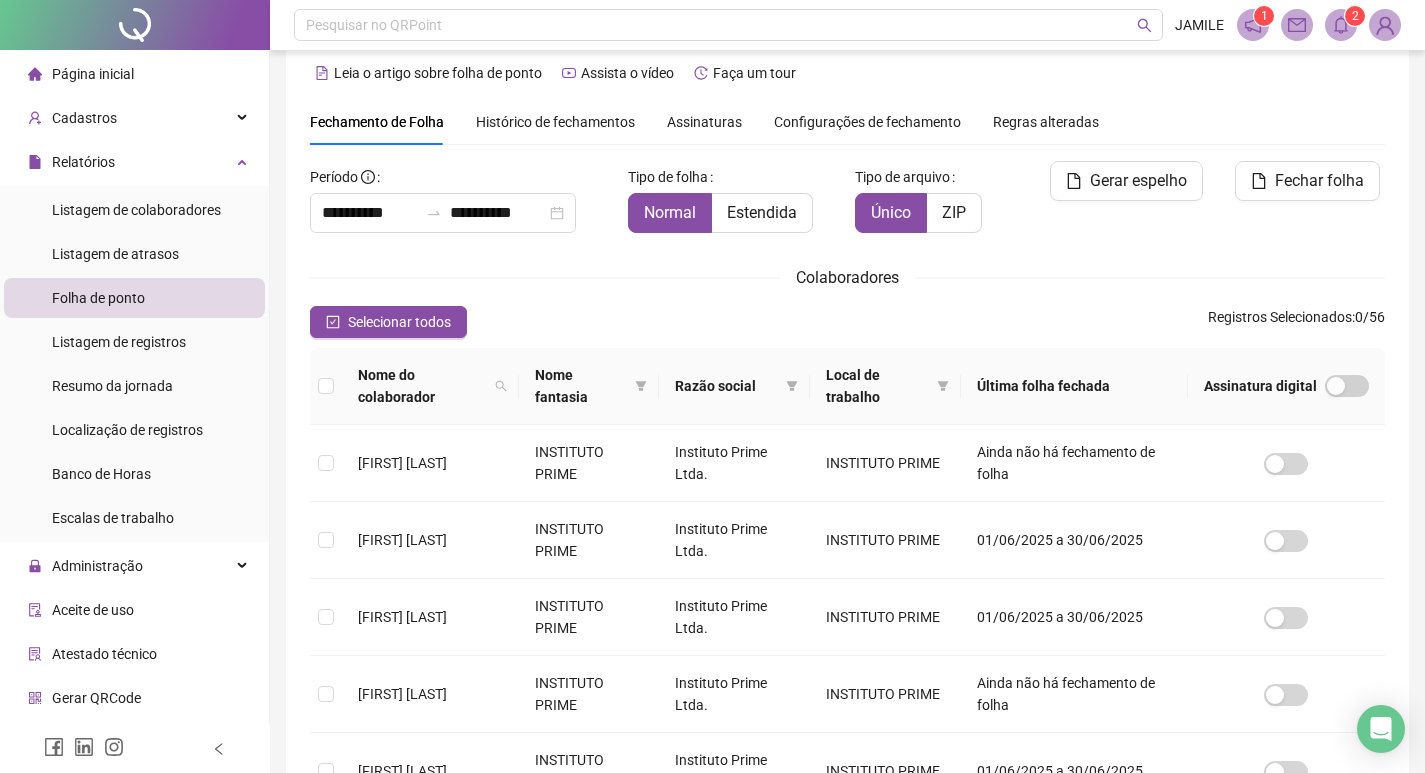 click on "Leia o artigo sobre folha de ponto Assista o vídeo Faça um tour" at bounding box center [847, 73] 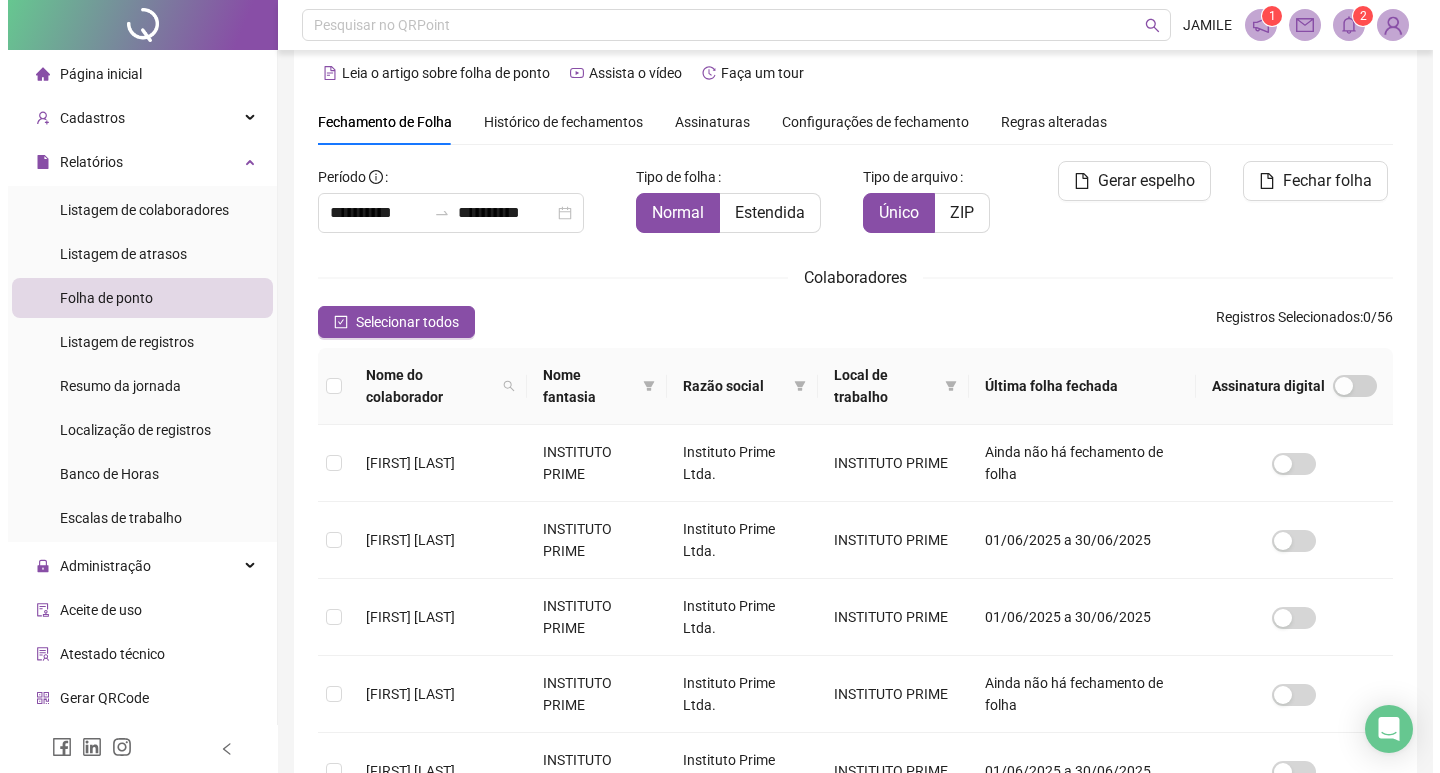scroll, scrollTop: 0, scrollLeft: 0, axis: both 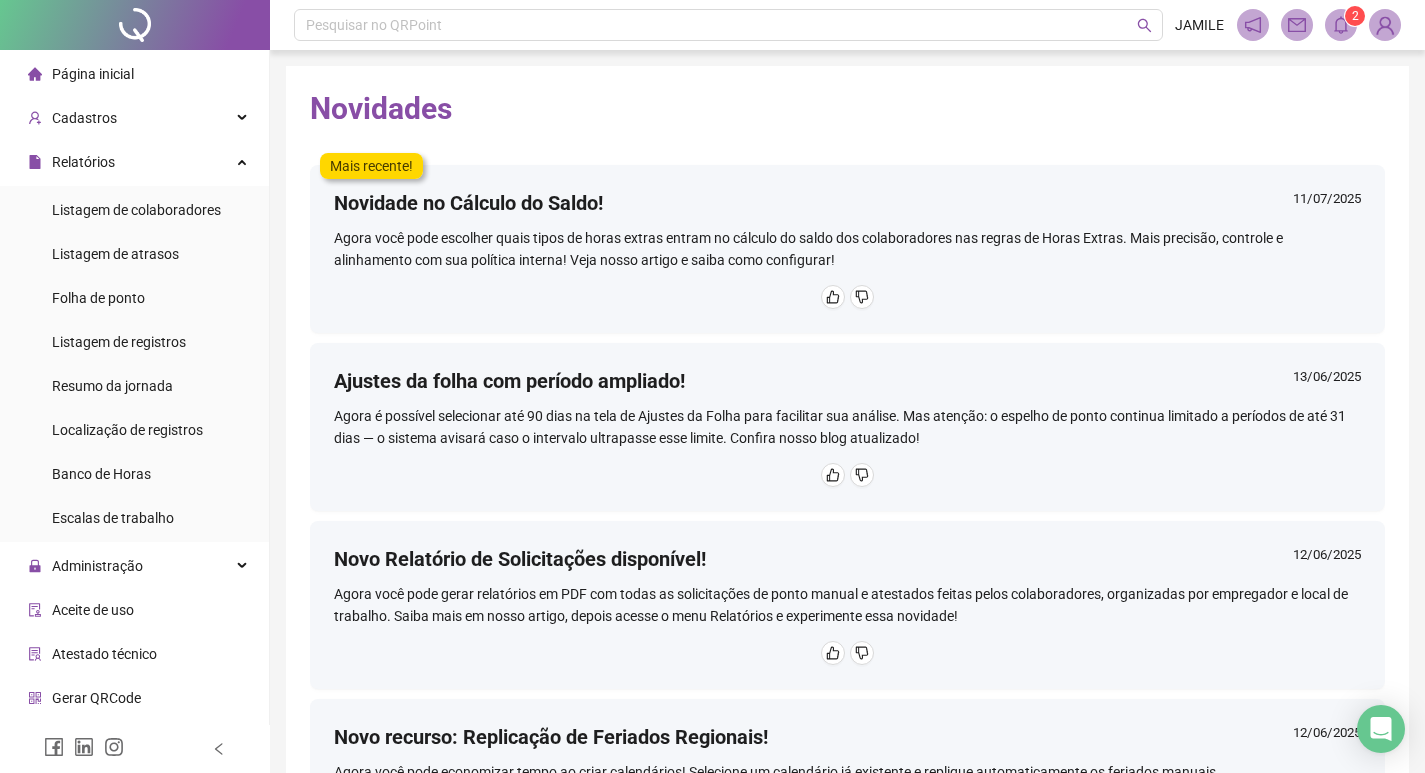 click on "Novidade no Cálculo do Saldo!" at bounding box center (468, 203) 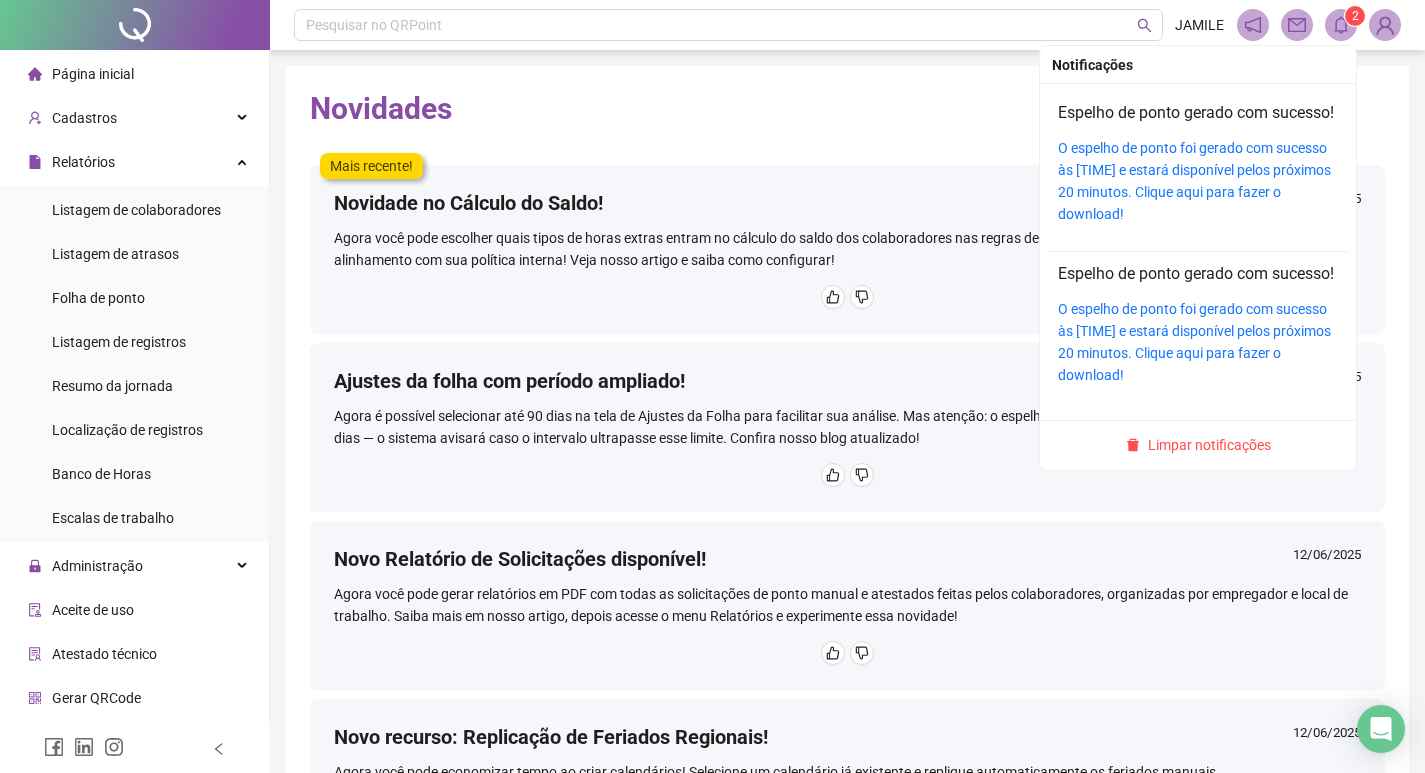click on "Limpar notificações" at bounding box center (1209, 445) 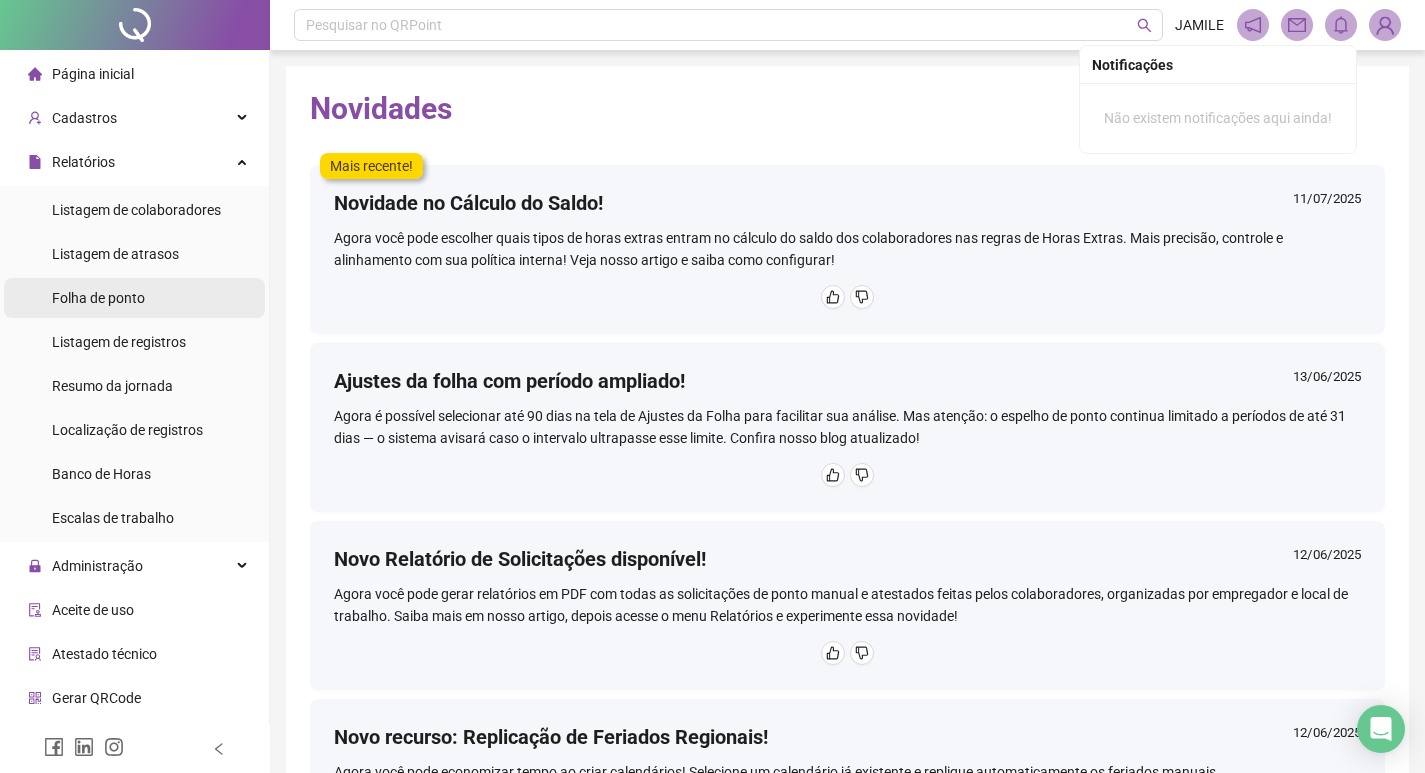 click on "Folha de ponto" at bounding box center [98, 298] 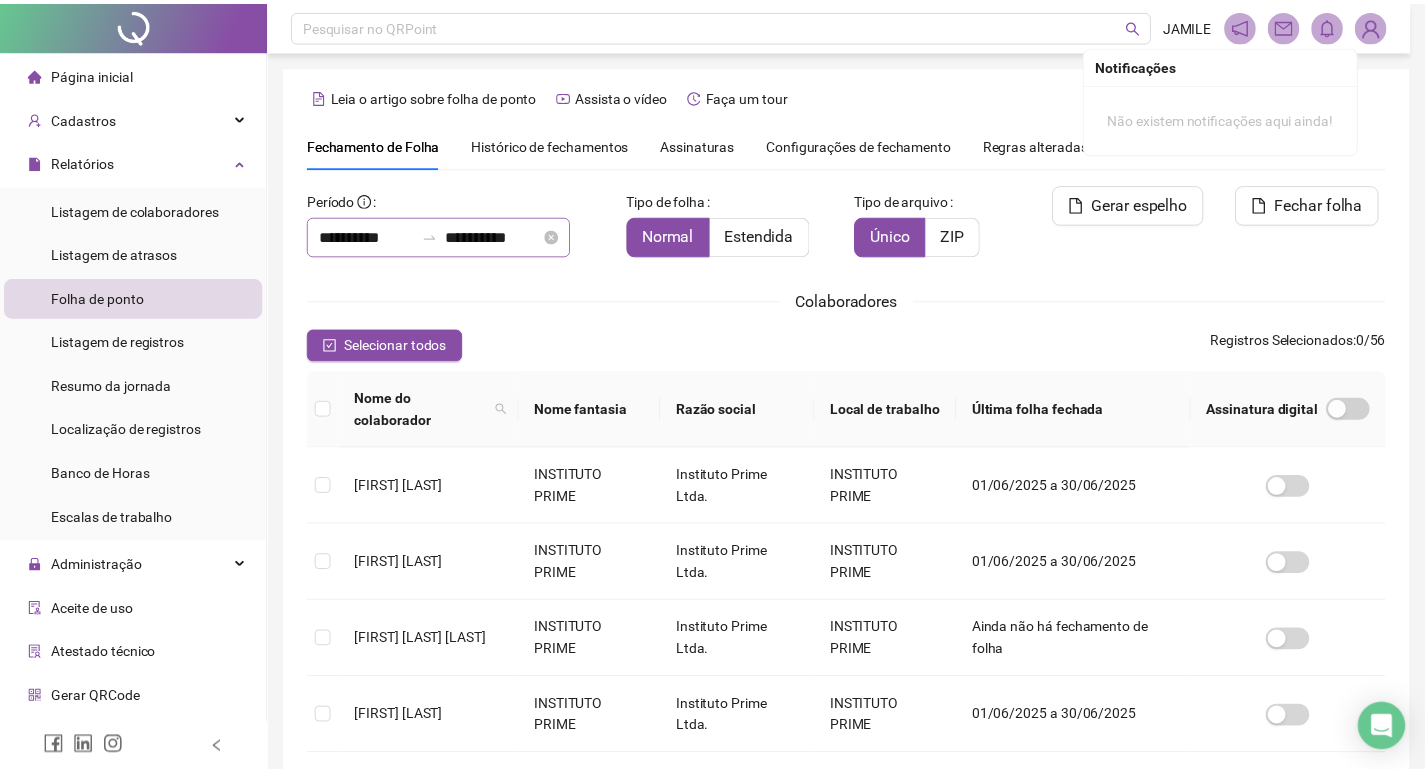 scroll, scrollTop: 23, scrollLeft: 0, axis: vertical 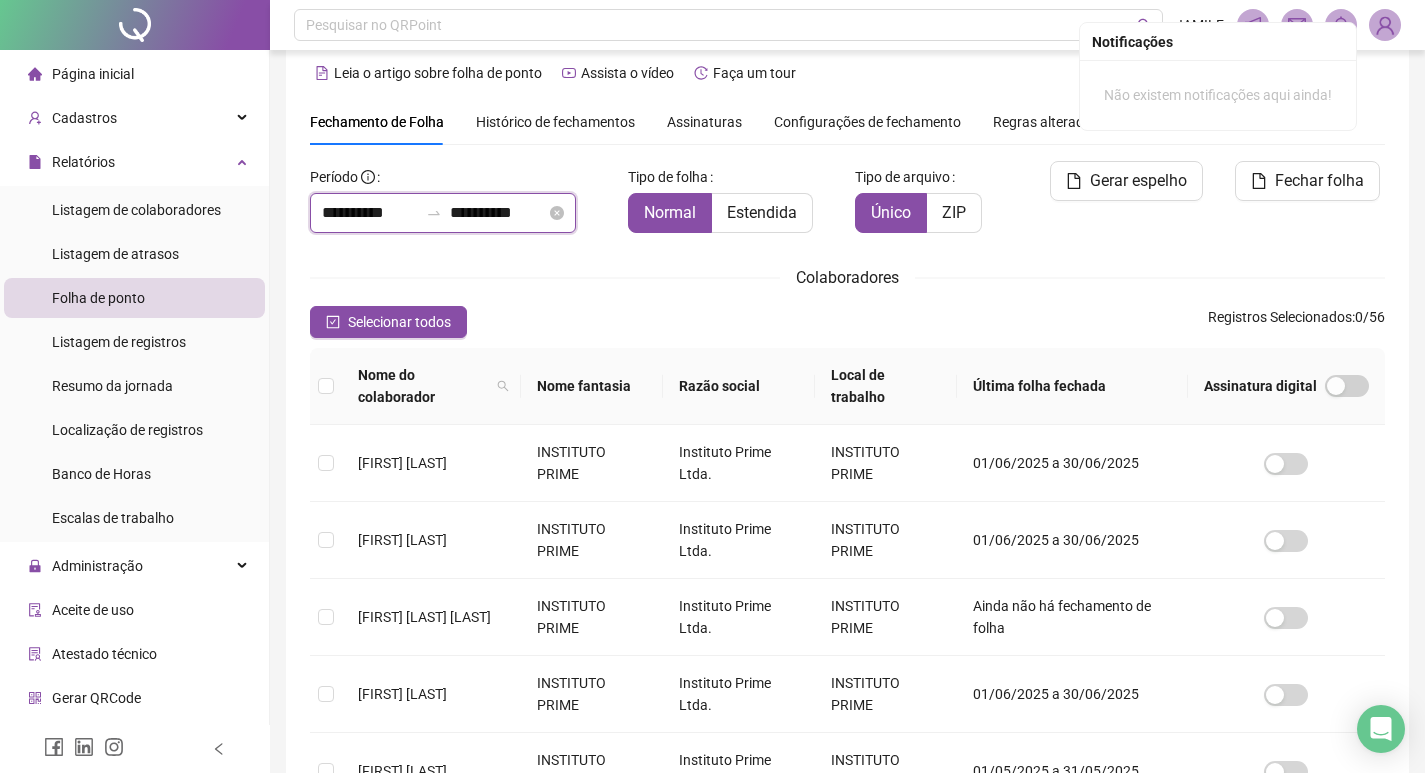click on "**********" at bounding box center (370, 213) 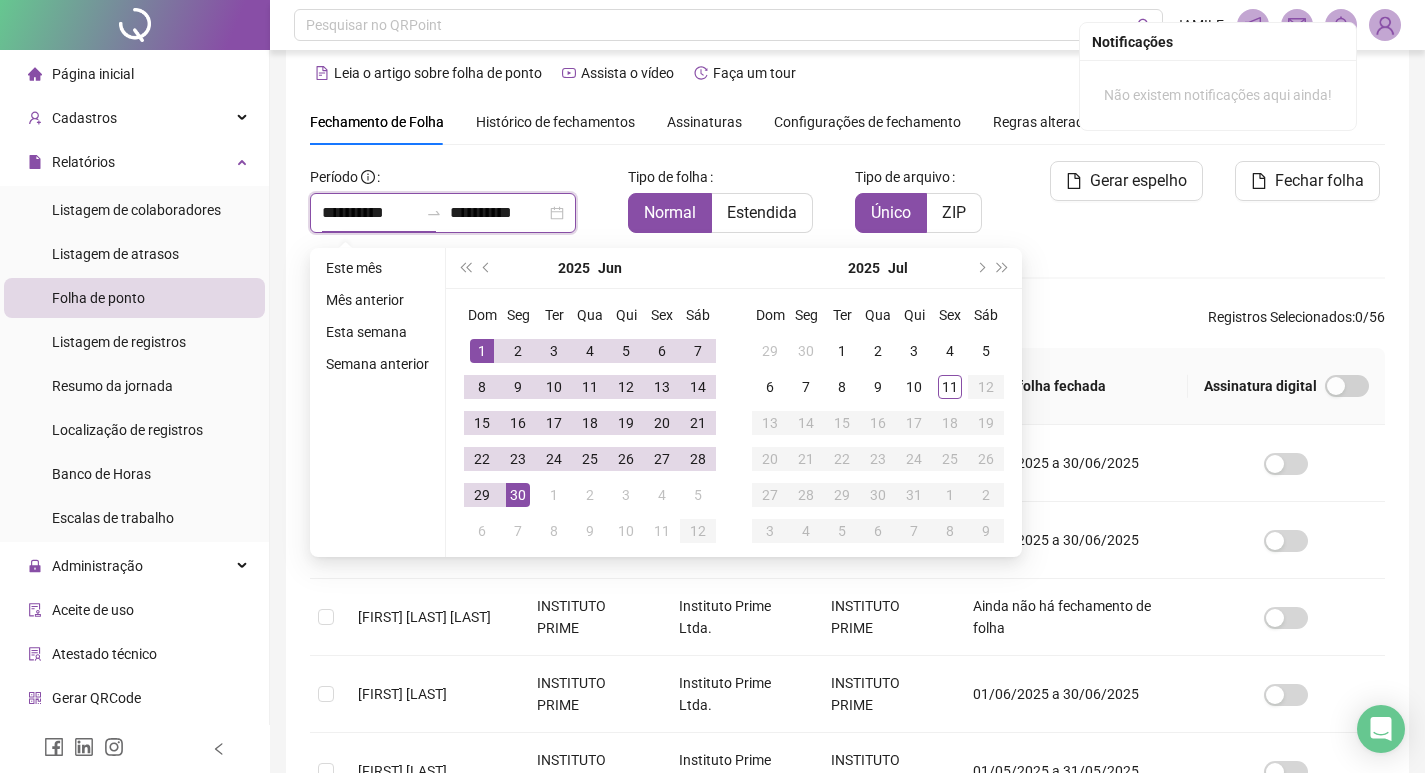 type on "**********" 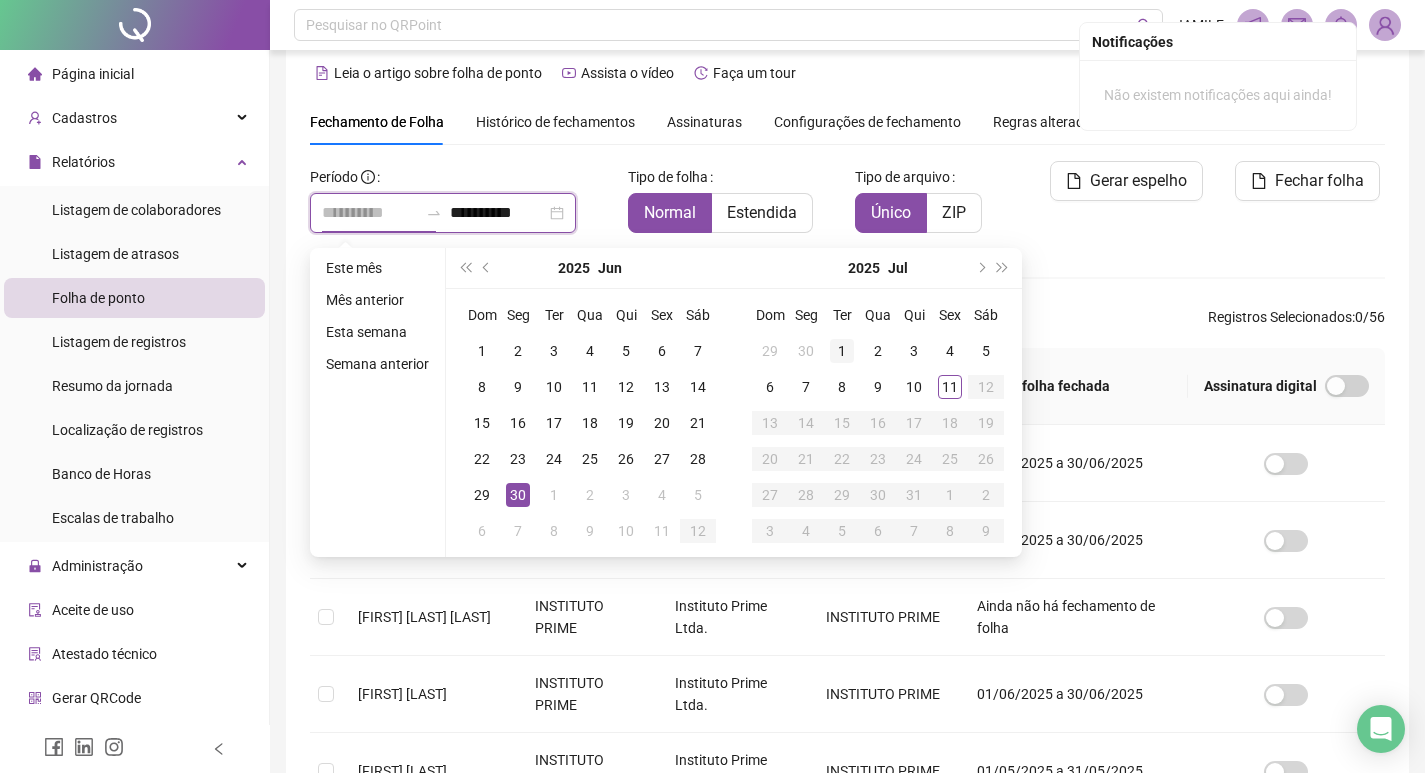 type on "**********" 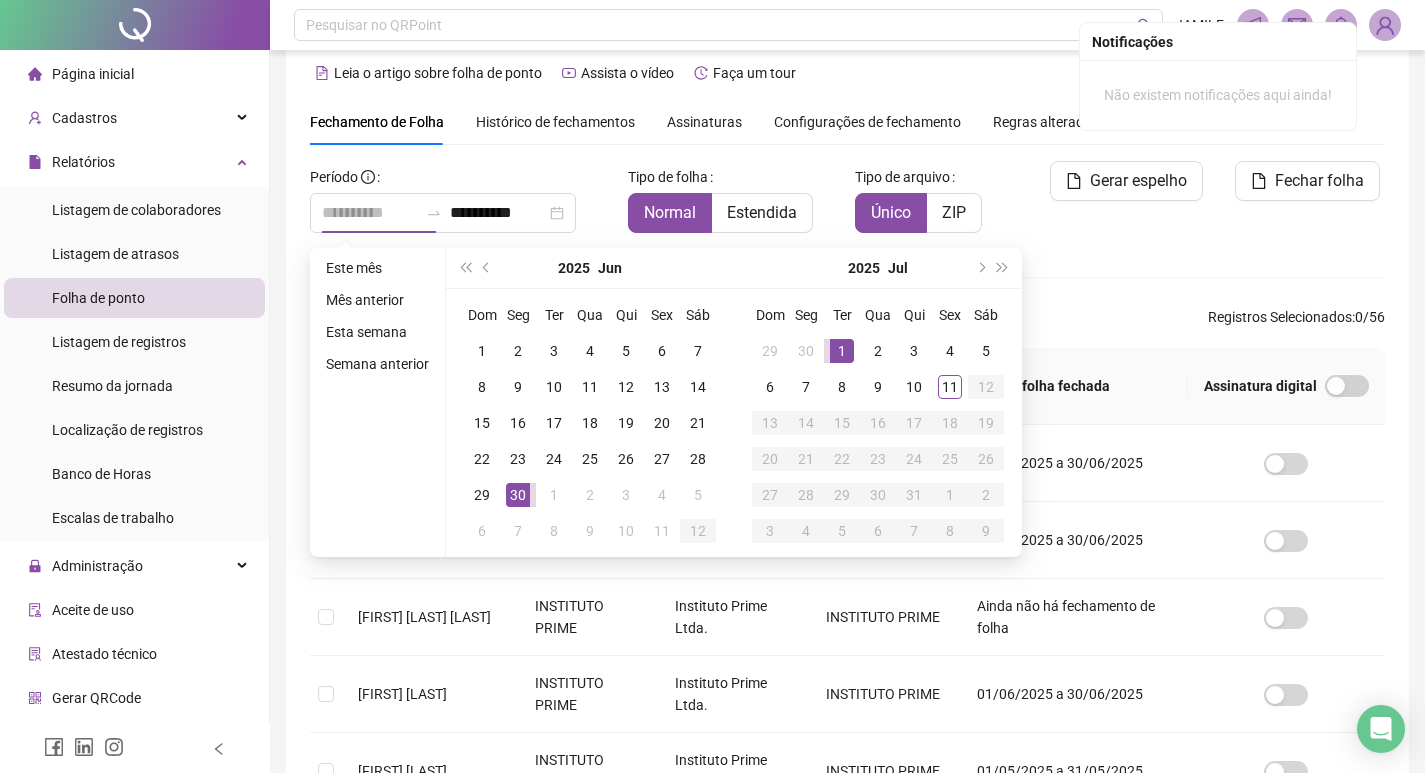 click on "1" at bounding box center (842, 351) 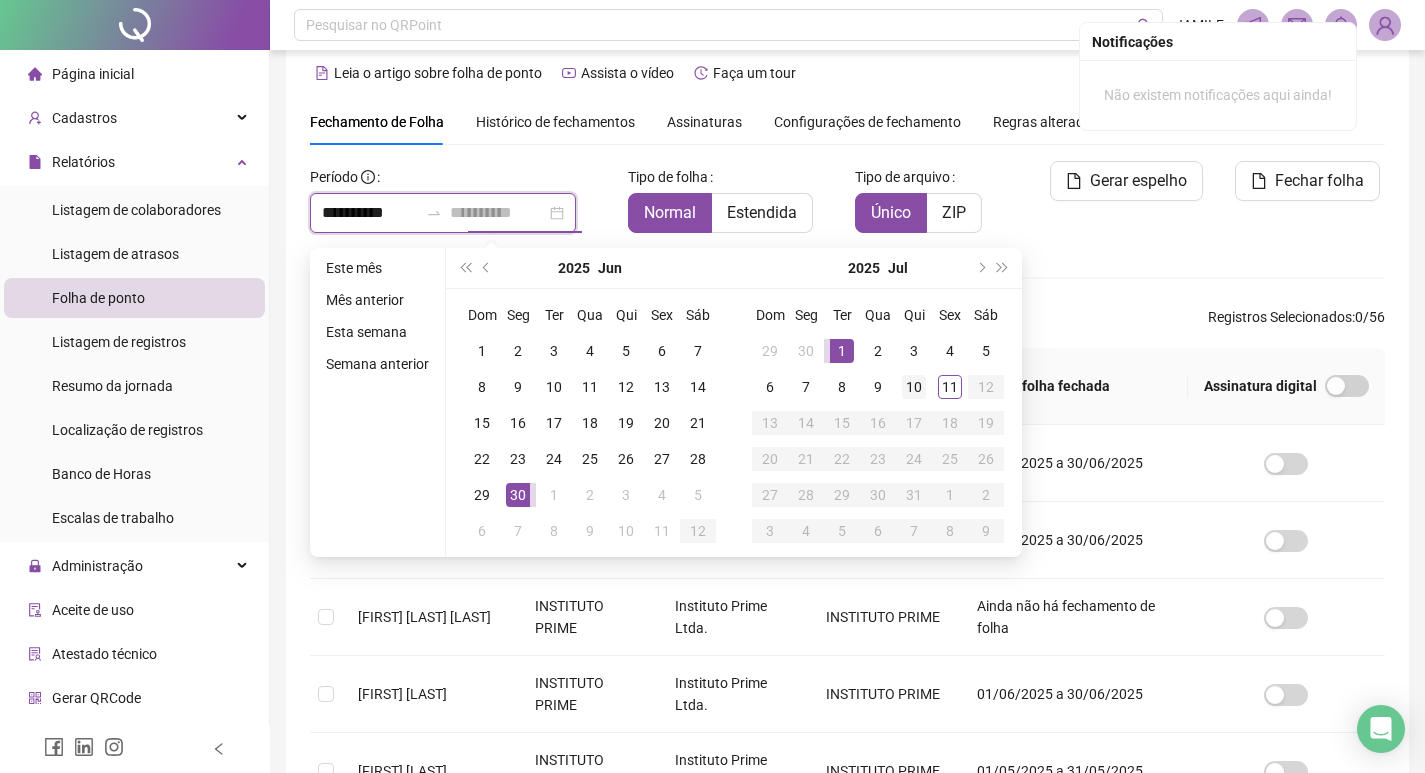 type on "**********" 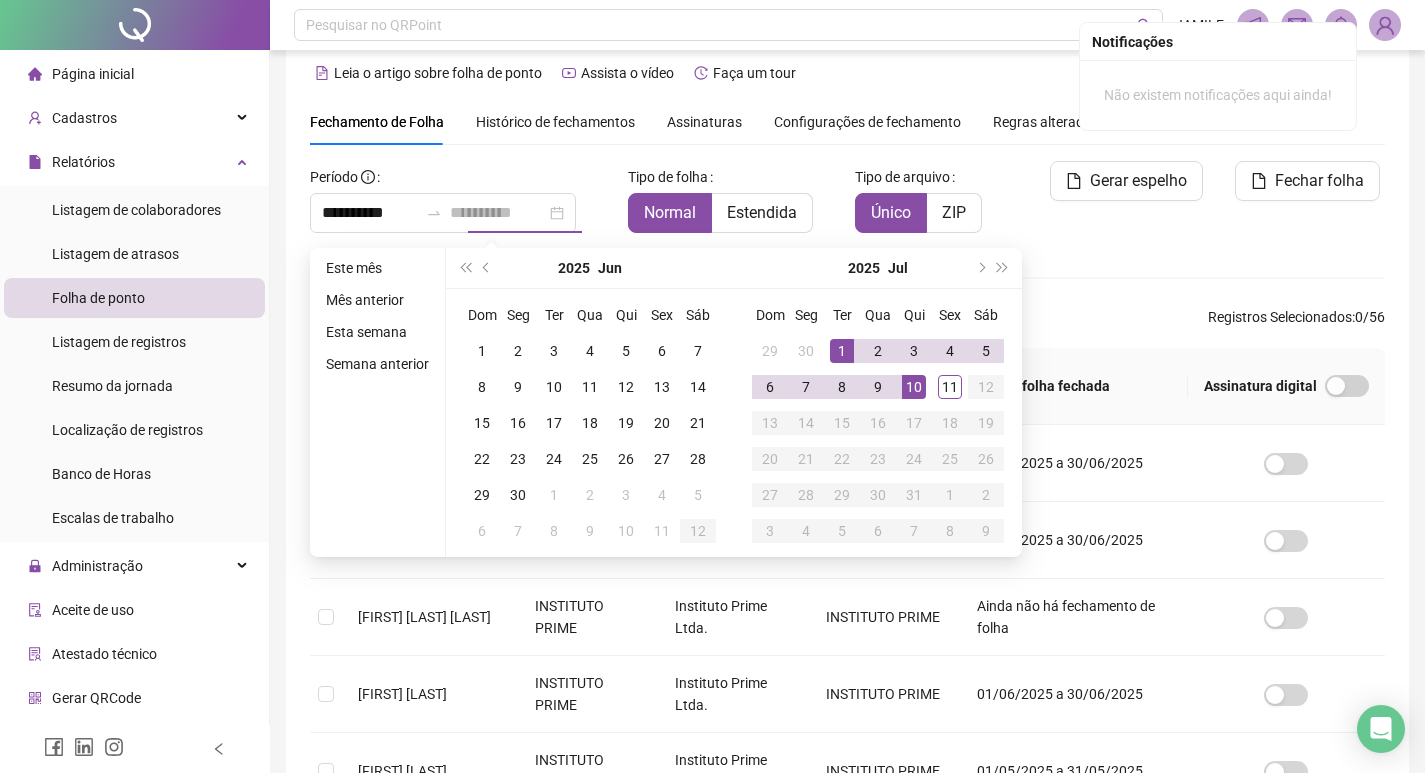 click on "10" at bounding box center (914, 387) 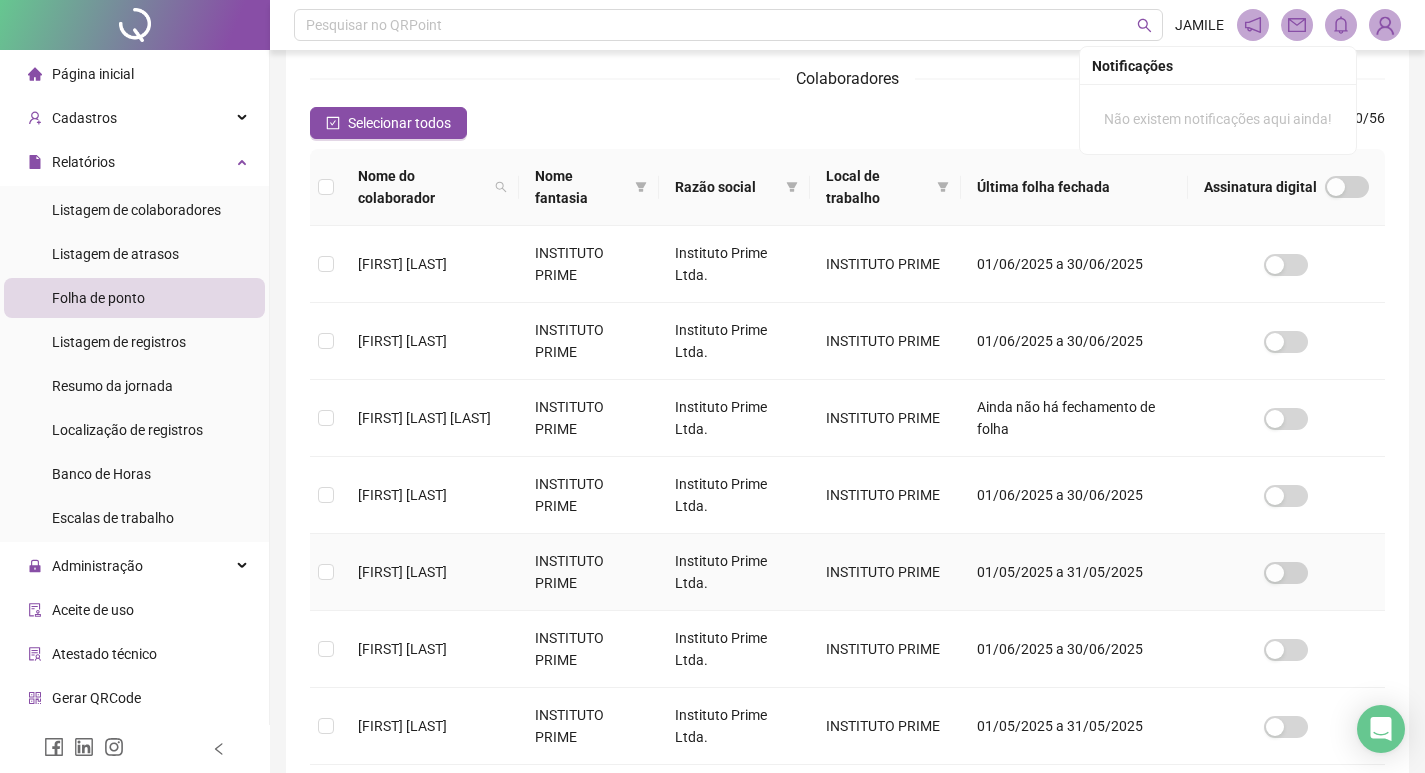 scroll, scrollTop: 223, scrollLeft: 0, axis: vertical 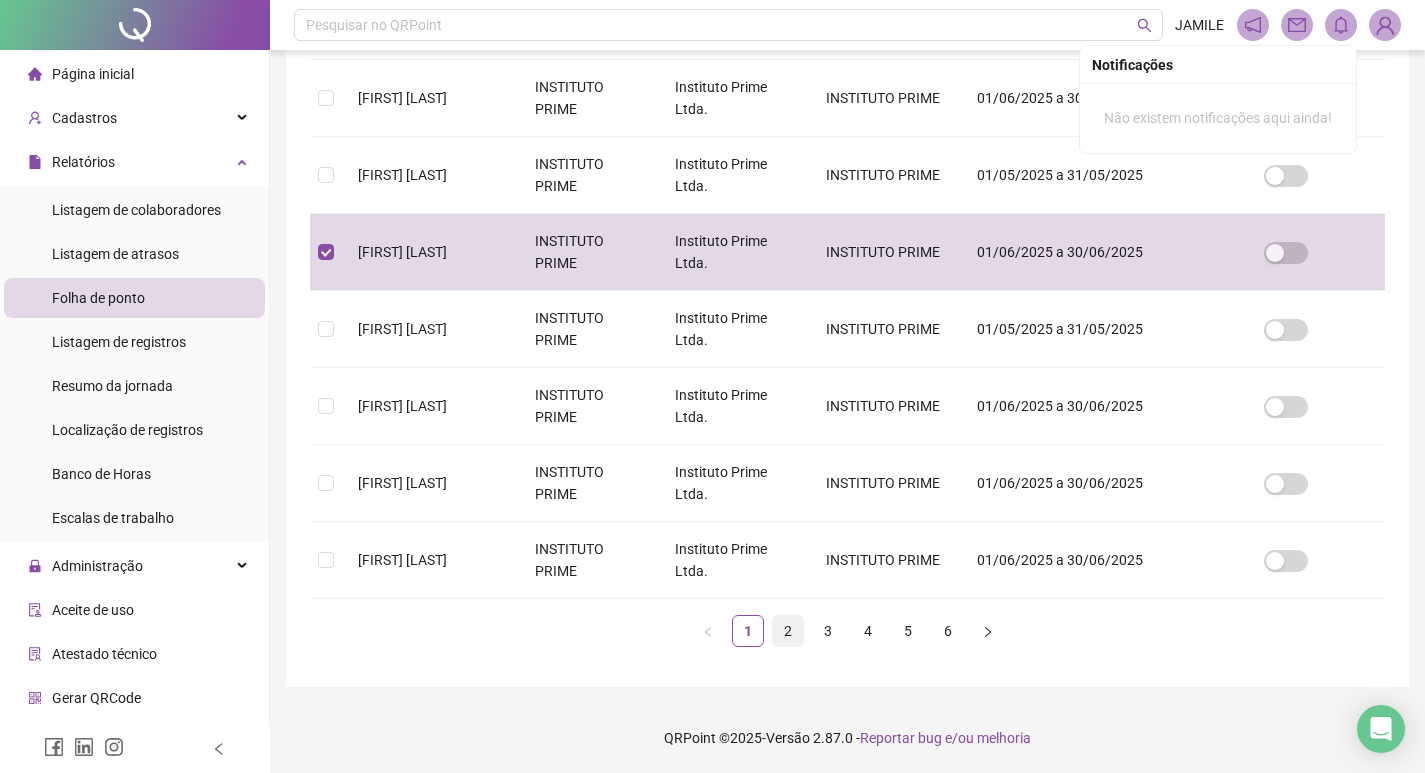 click on "2" at bounding box center [788, 631] 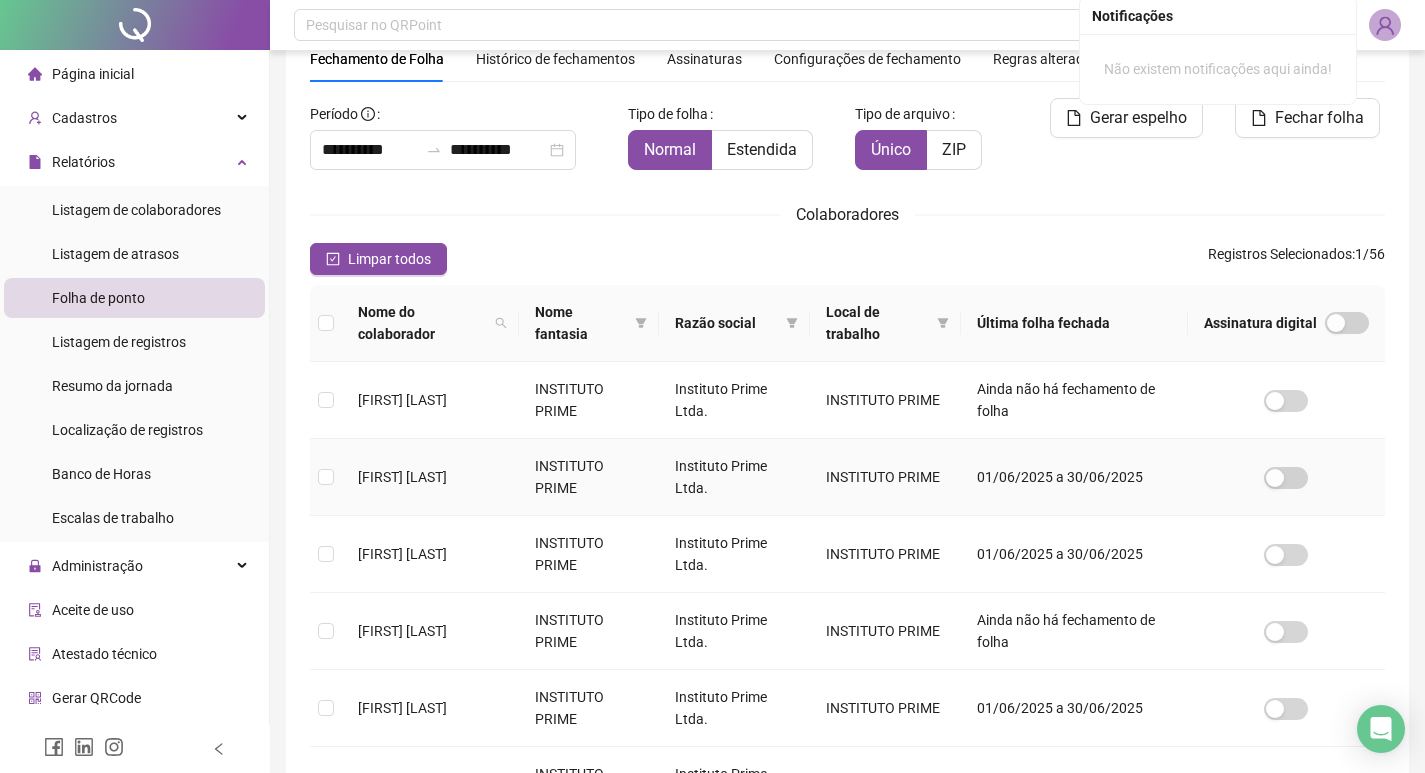 scroll, scrollTop: 223, scrollLeft: 0, axis: vertical 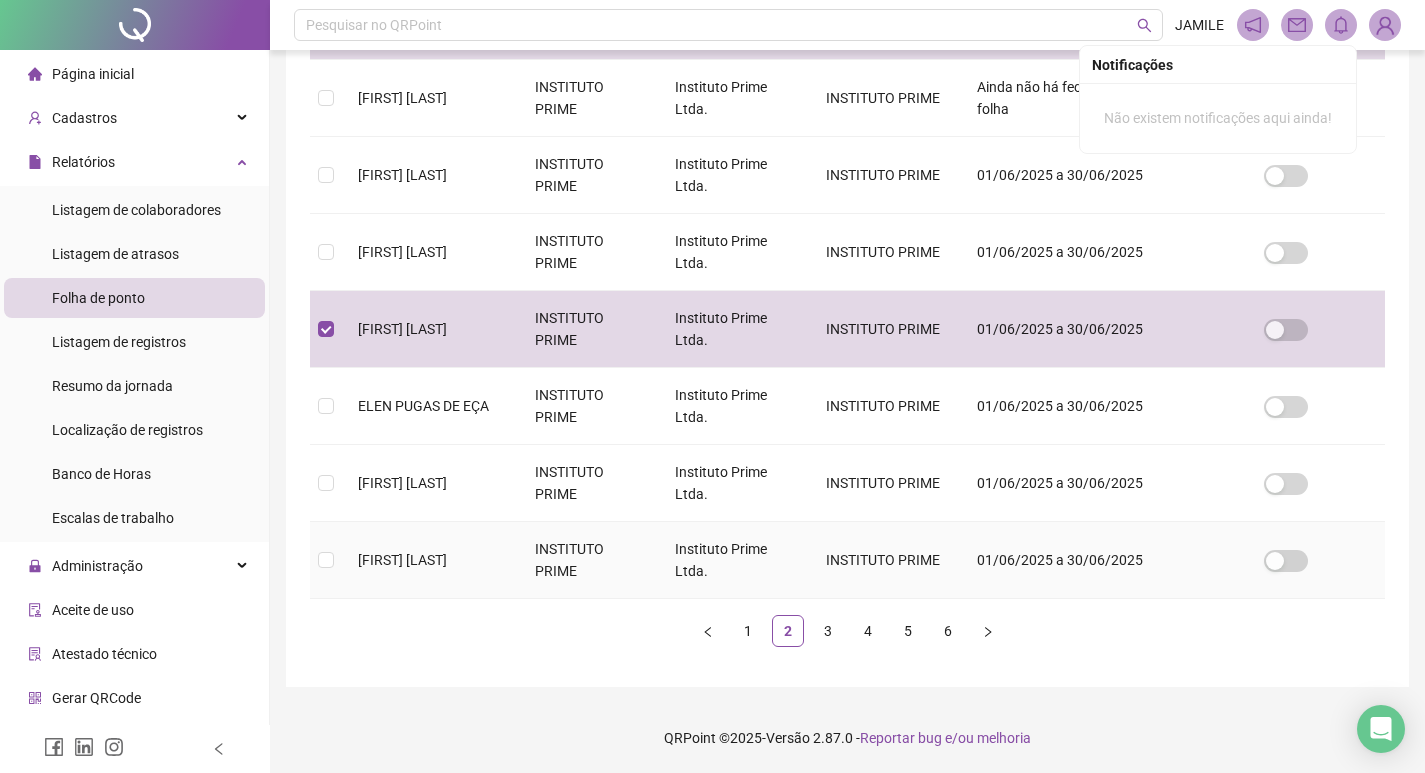 click at bounding box center (326, 560) 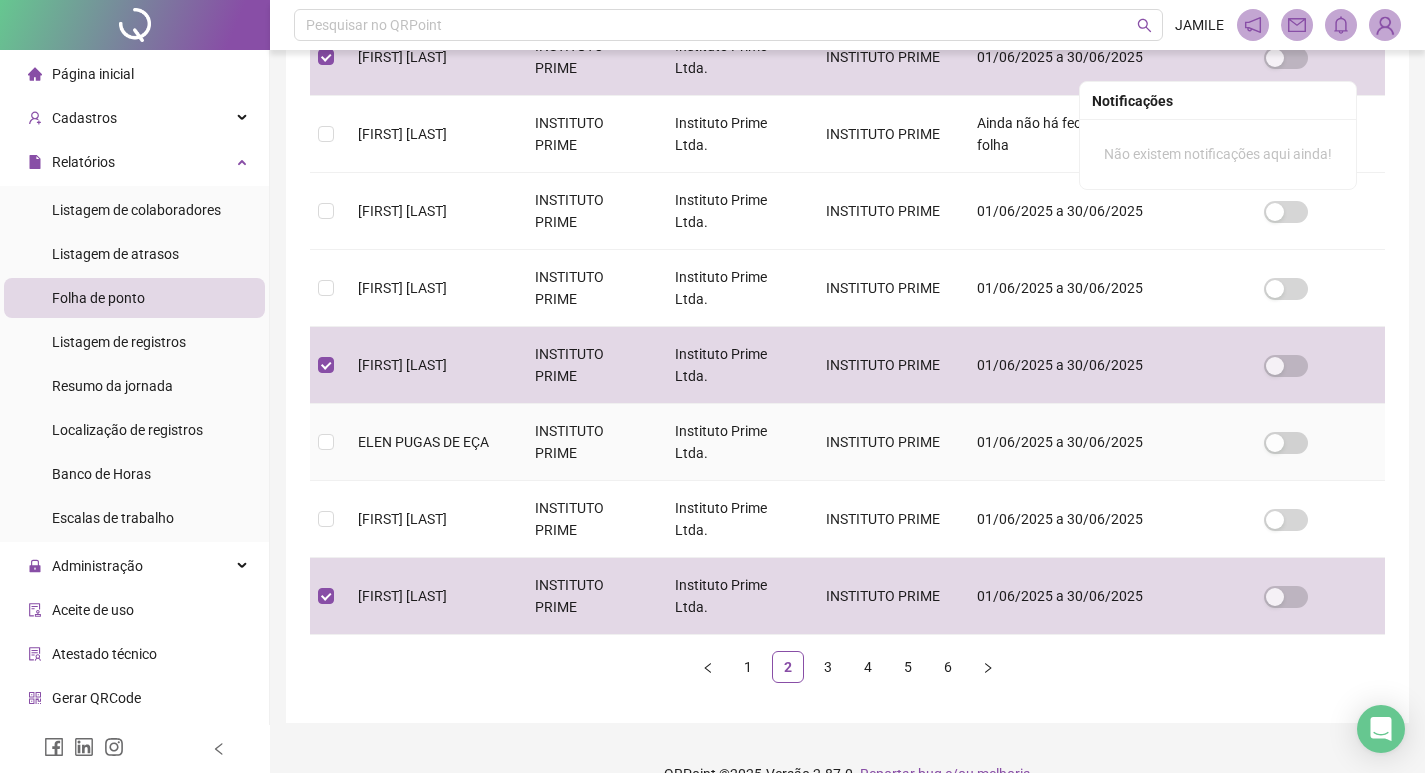 scroll, scrollTop: 619, scrollLeft: 0, axis: vertical 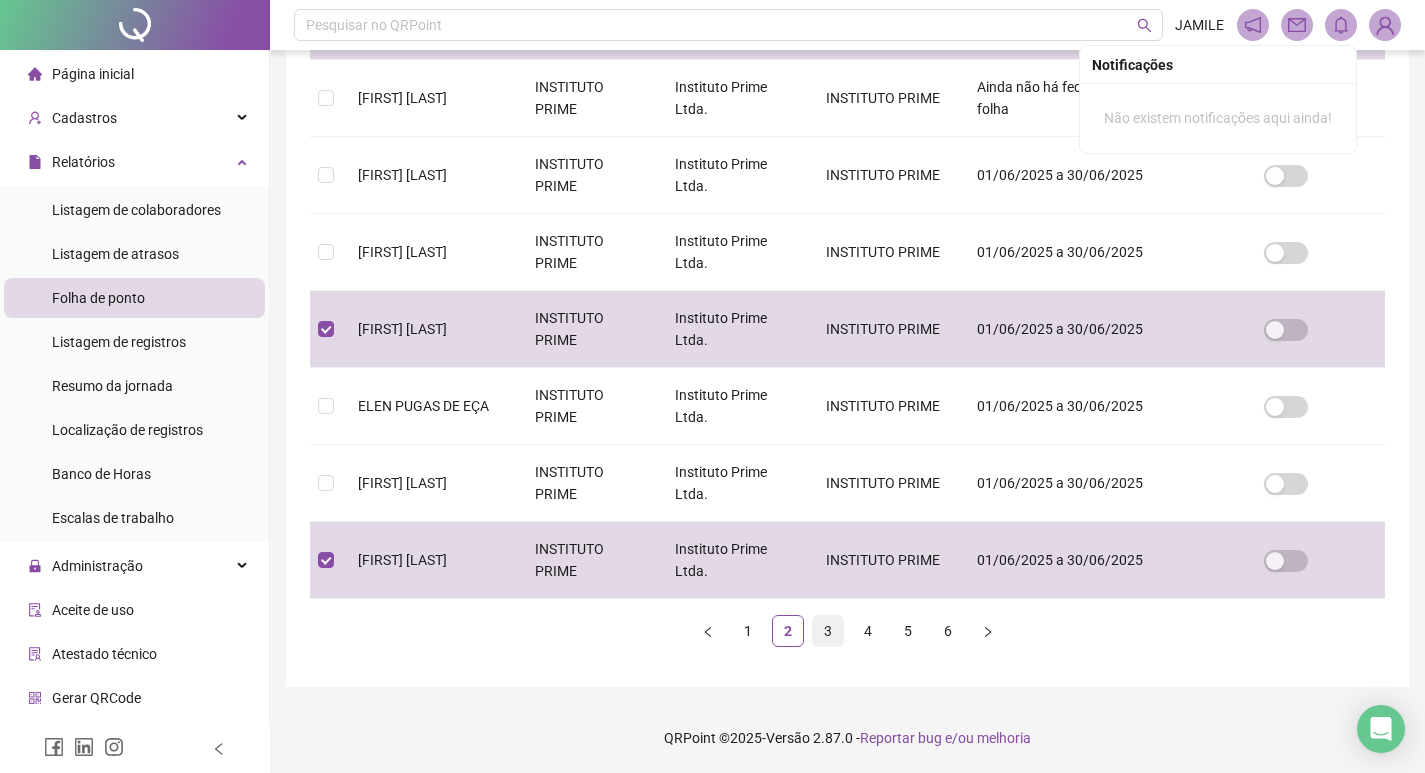 click on "3" at bounding box center [828, 631] 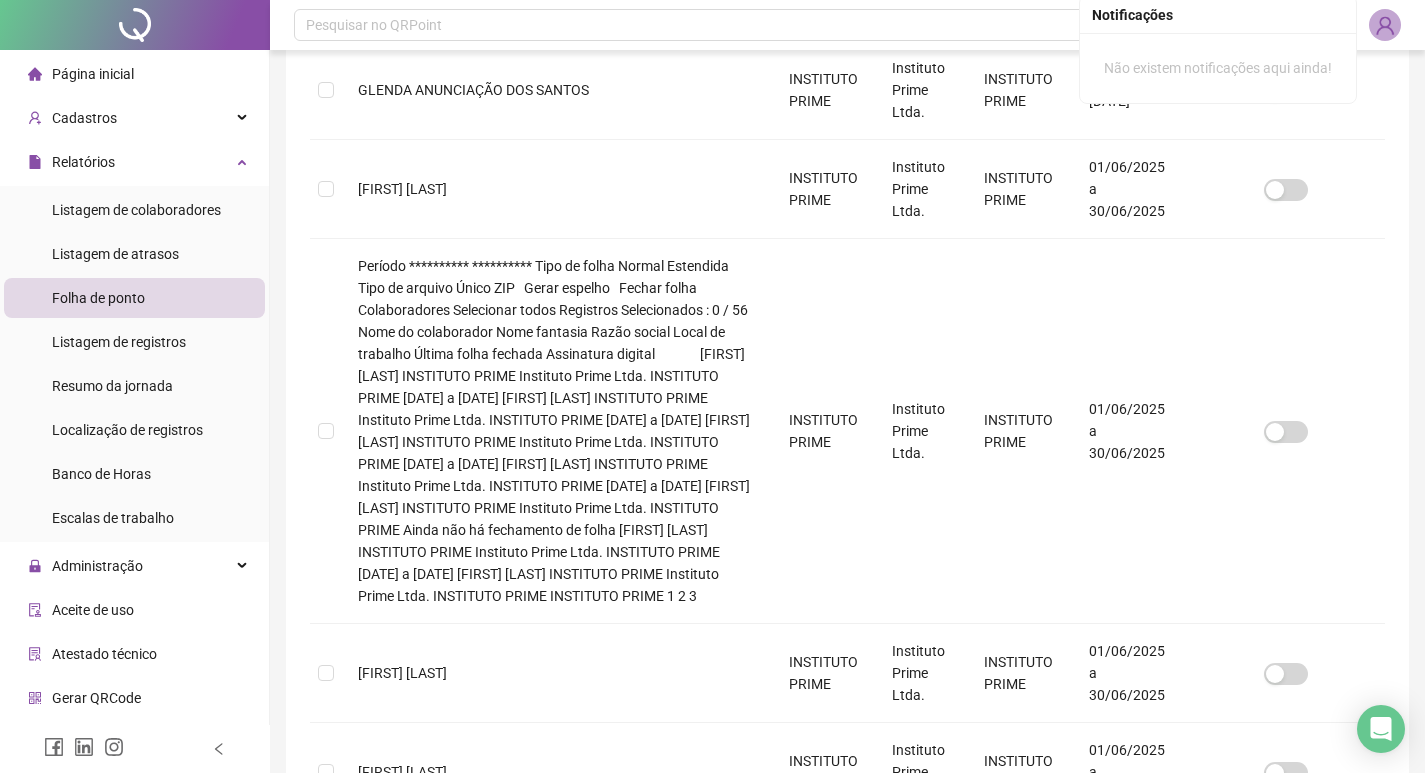 scroll, scrollTop: 619, scrollLeft: 0, axis: vertical 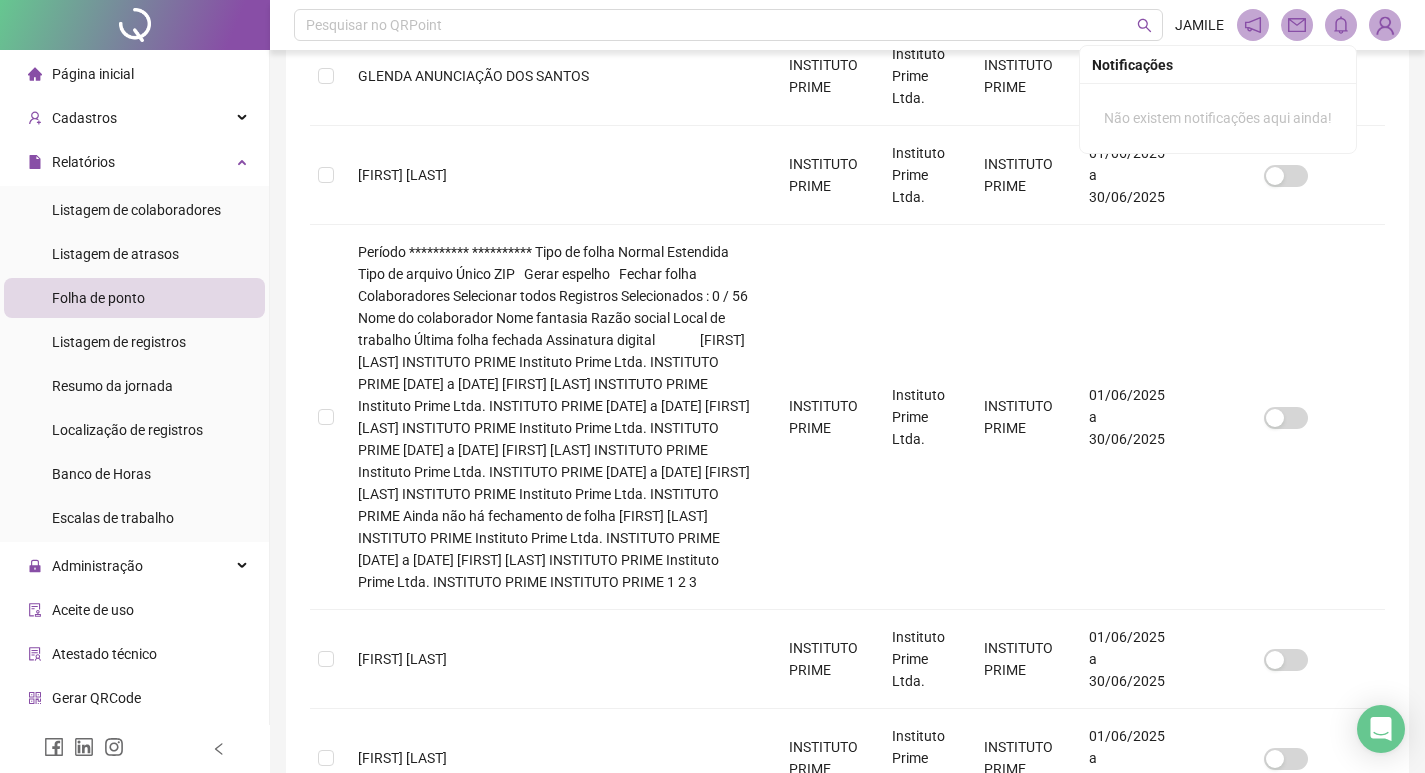 click on "4" at bounding box center (868, 1137) 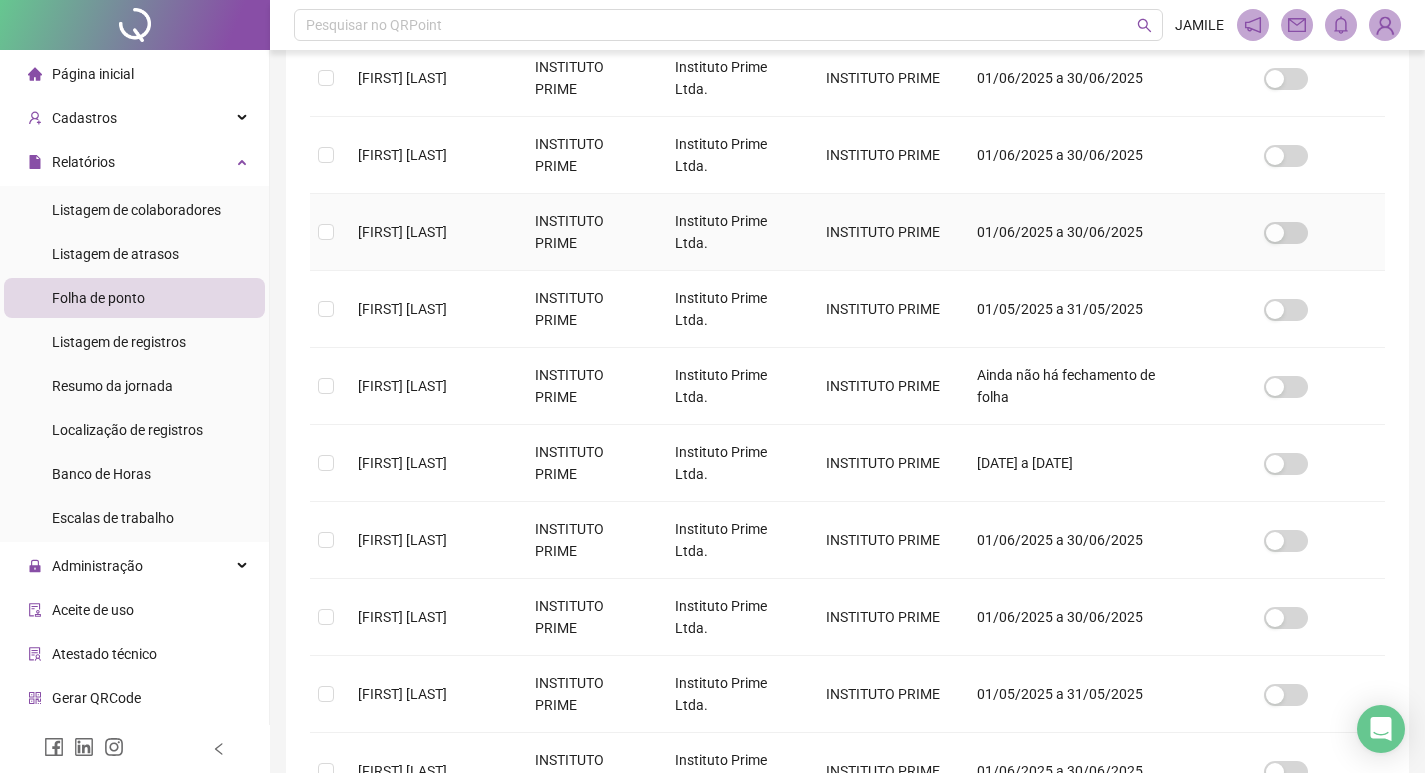 scroll, scrollTop: 619, scrollLeft: 0, axis: vertical 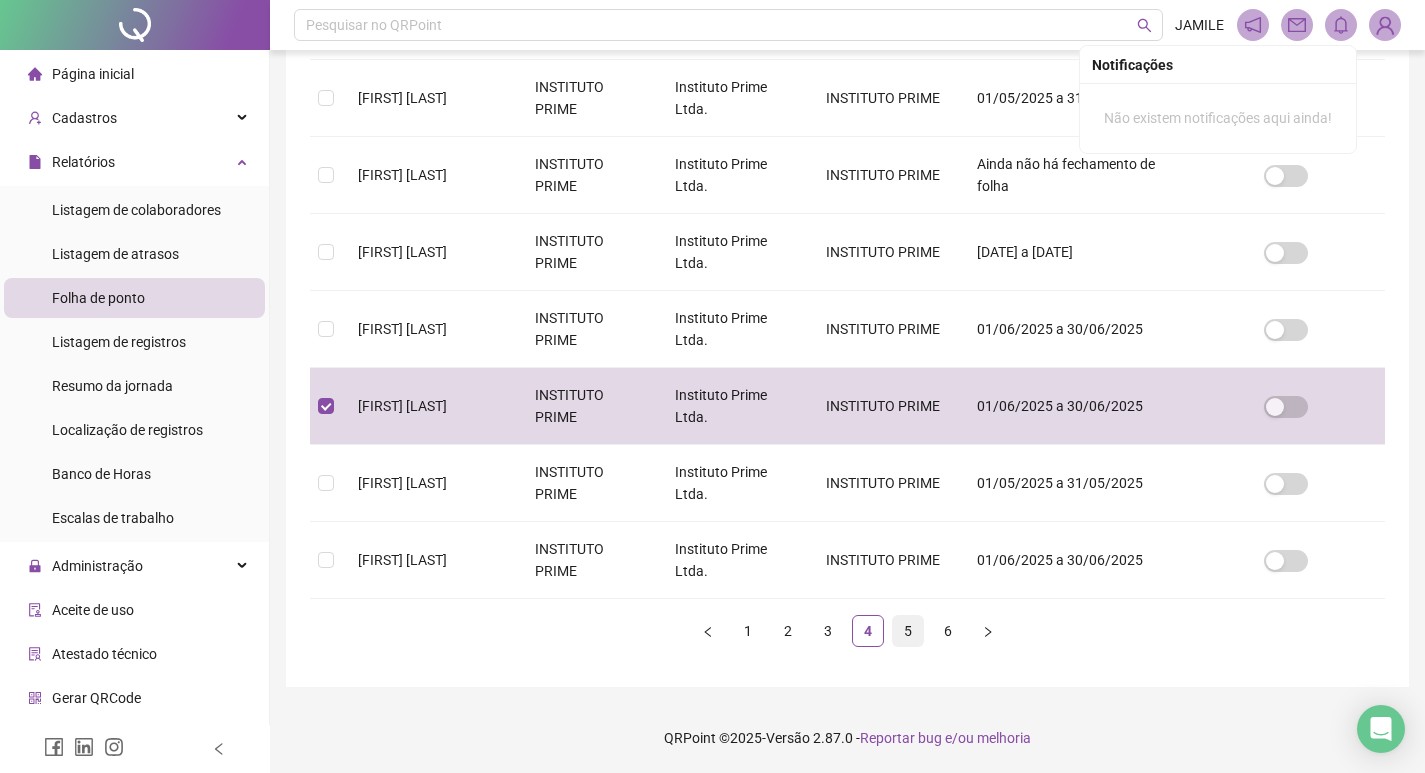click on "5" at bounding box center [908, 631] 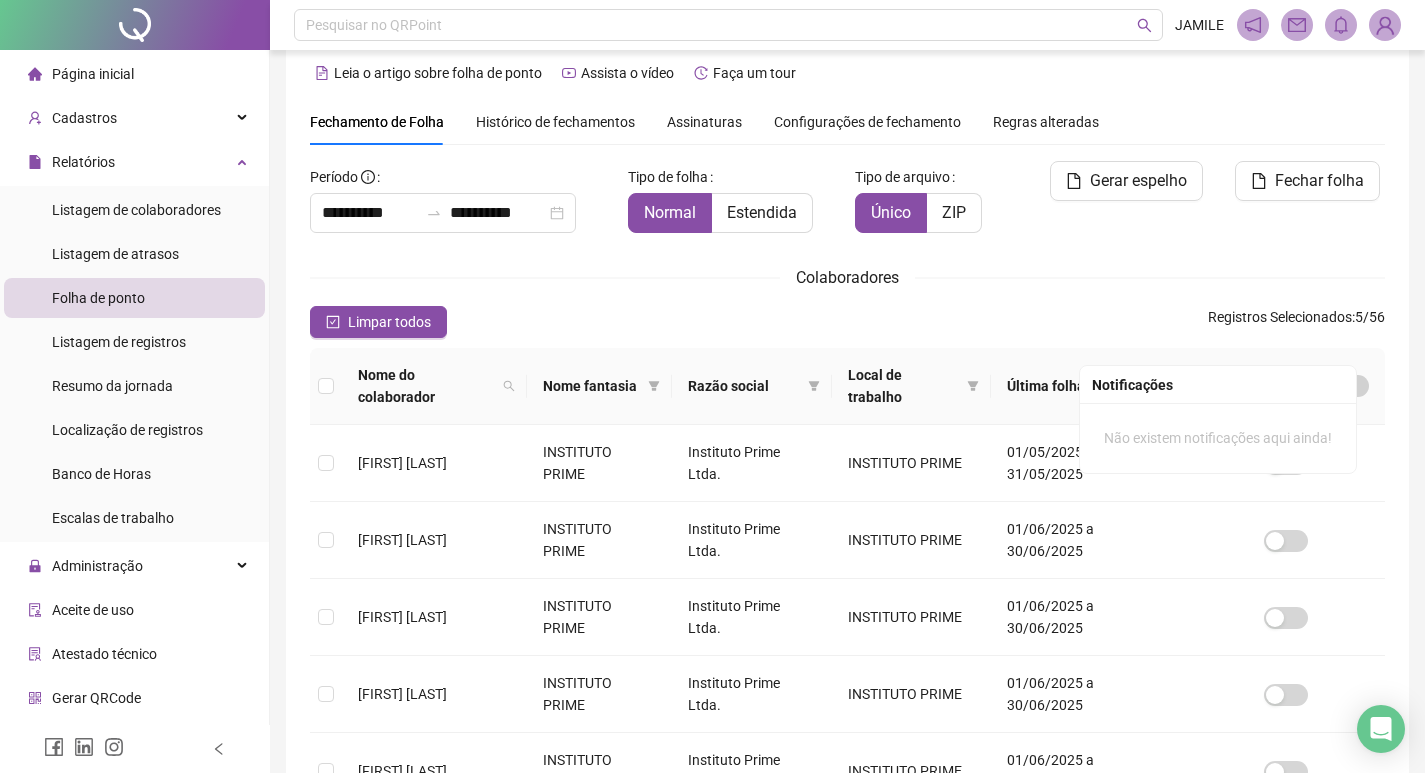 scroll, scrollTop: 619, scrollLeft: 0, axis: vertical 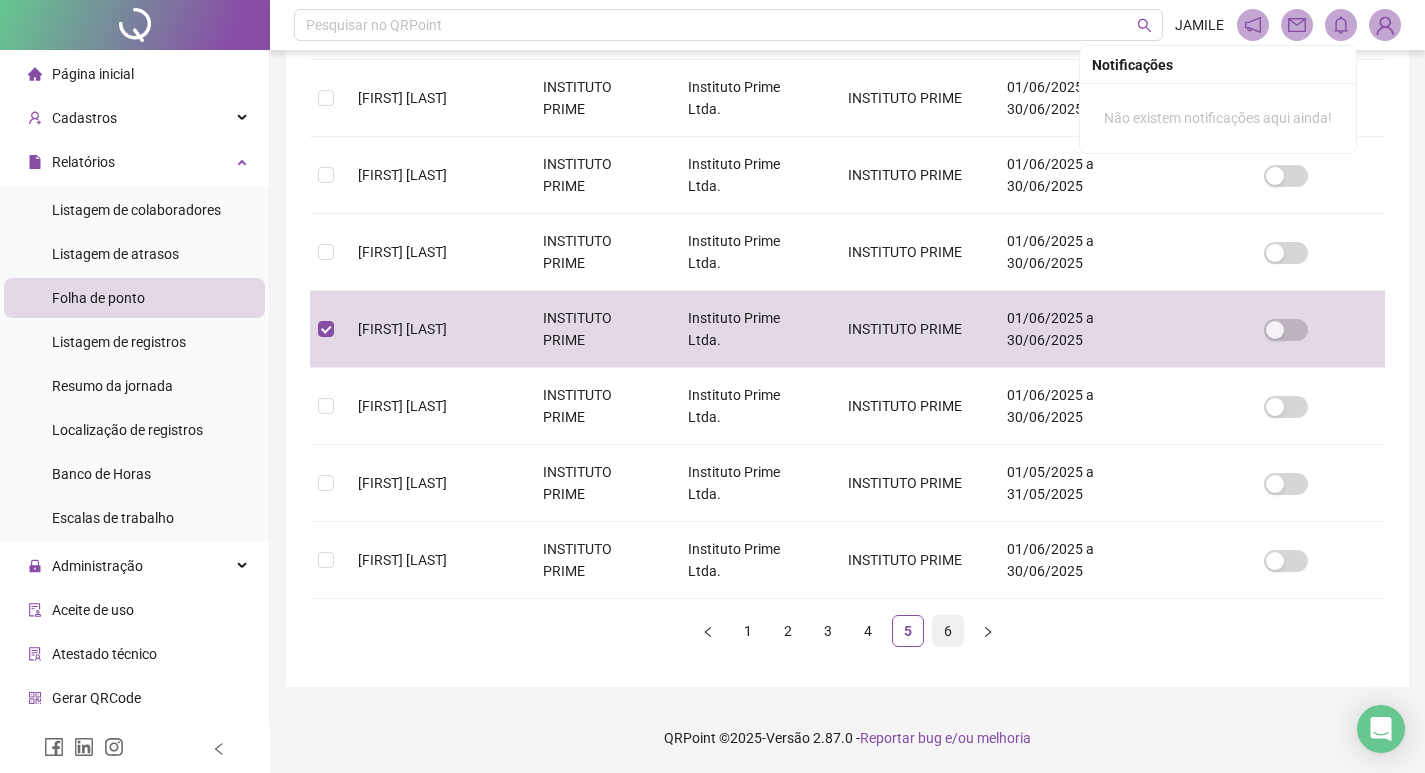 click on "6" at bounding box center (948, 631) 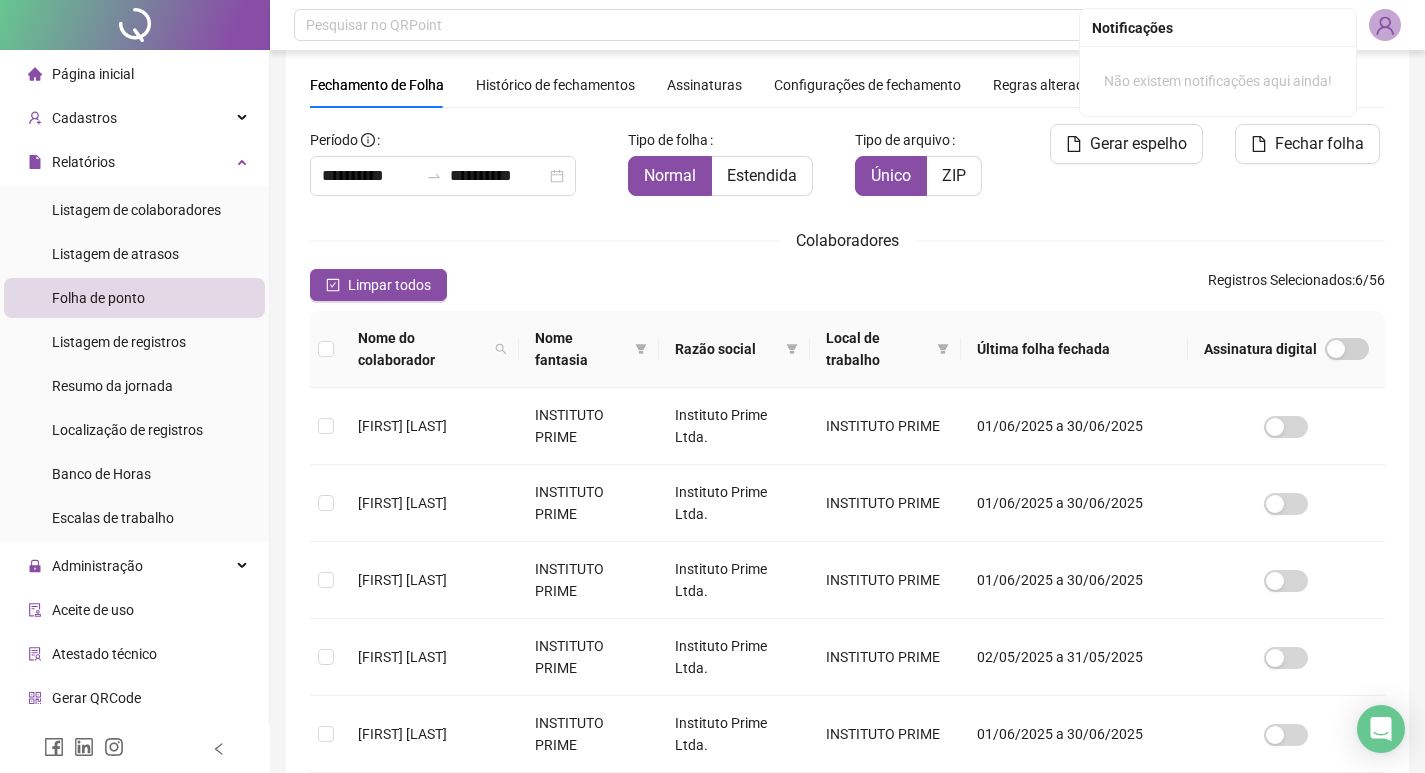 scroll, scrollTop: 311, scrollLeft: 0, axis: vertical 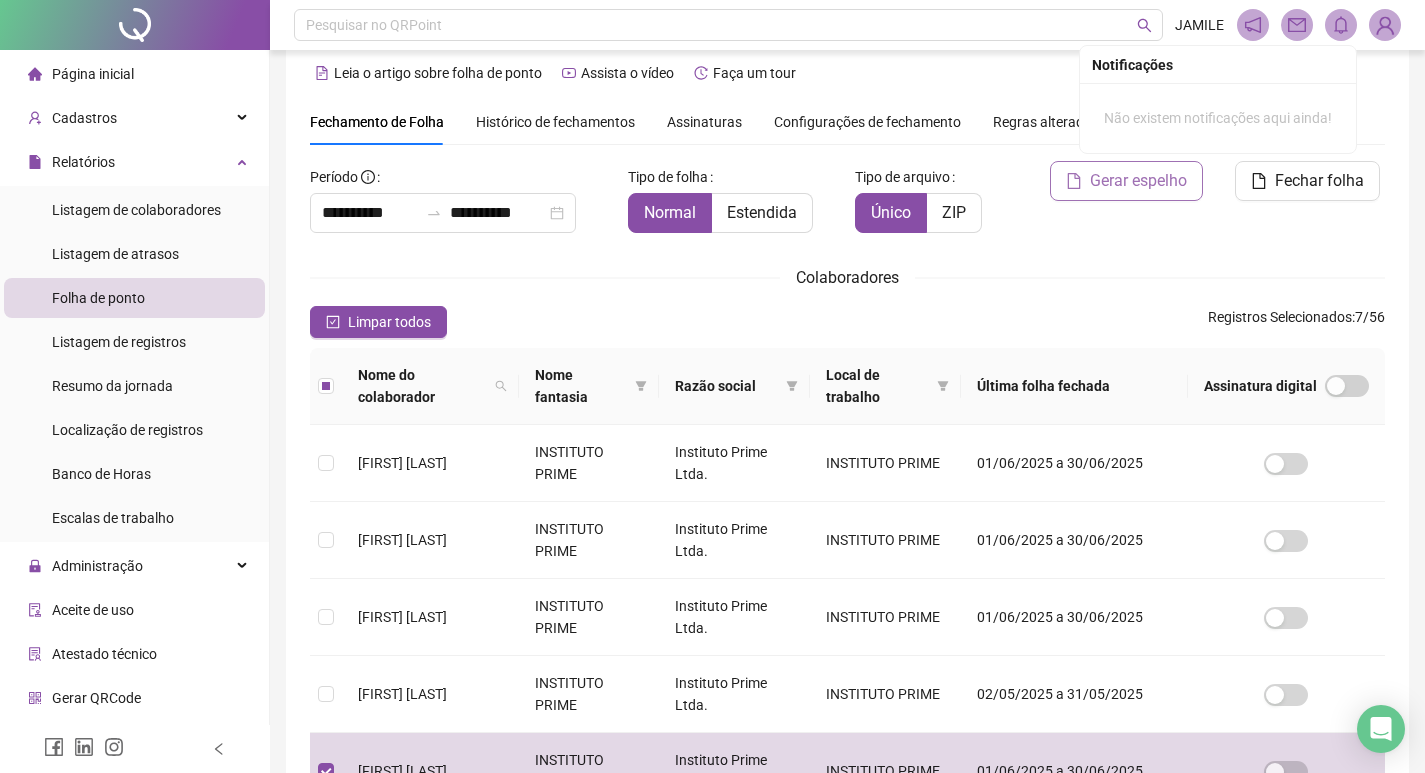 click on "Gerar espelho" at bounding box center (1138, 181) 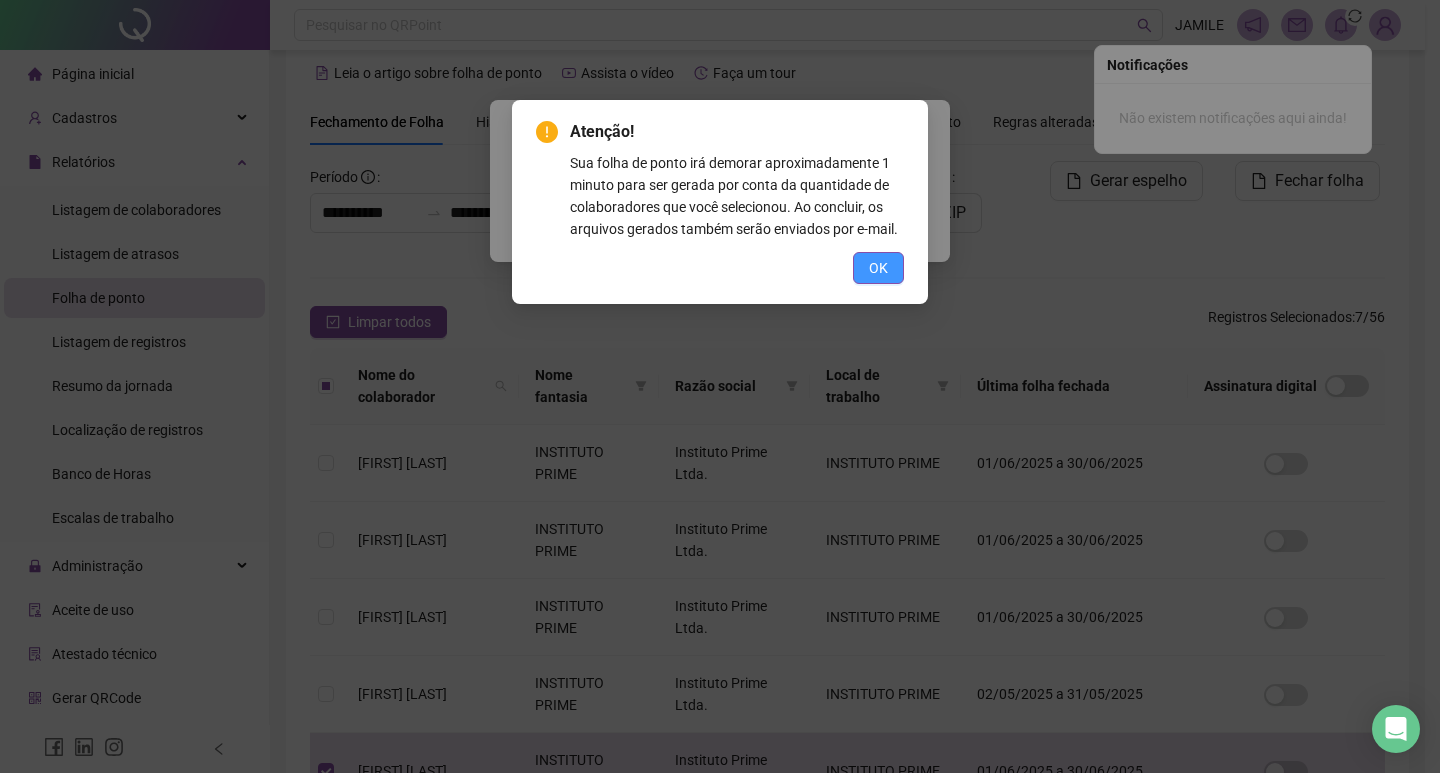 click on "OK" at bounding box center [878, 268] 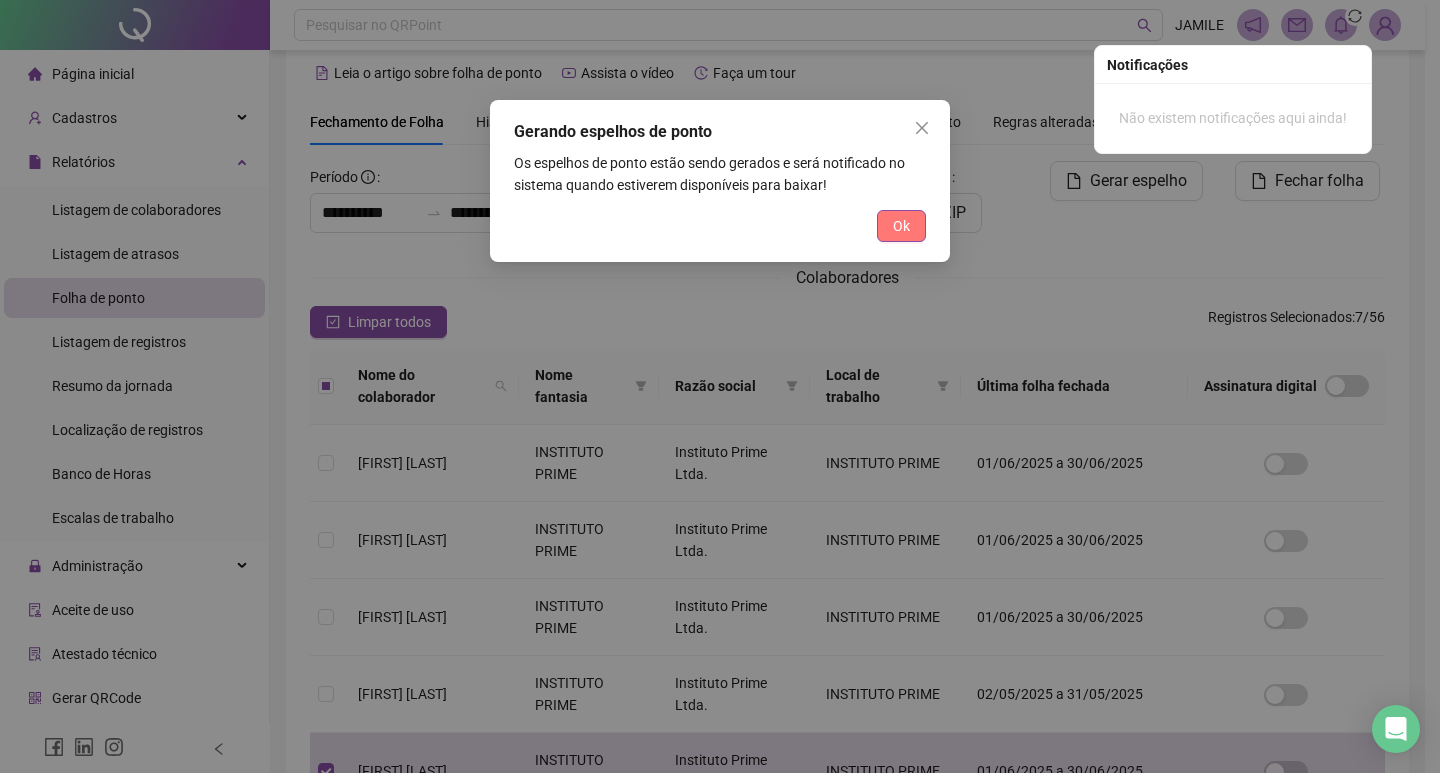 click on "Ok" at bounding box center [901, 226] 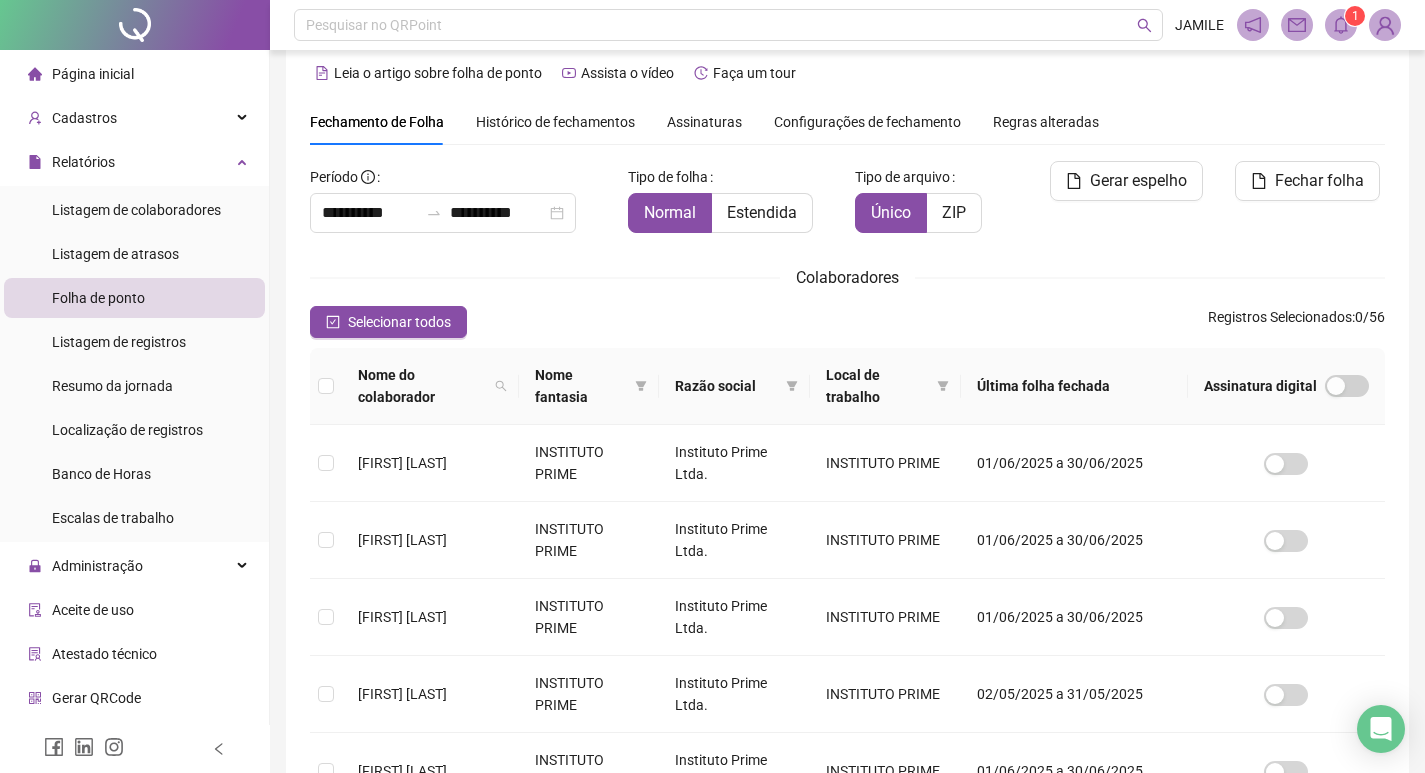 click on "1" at bounding box center (1341, 25) 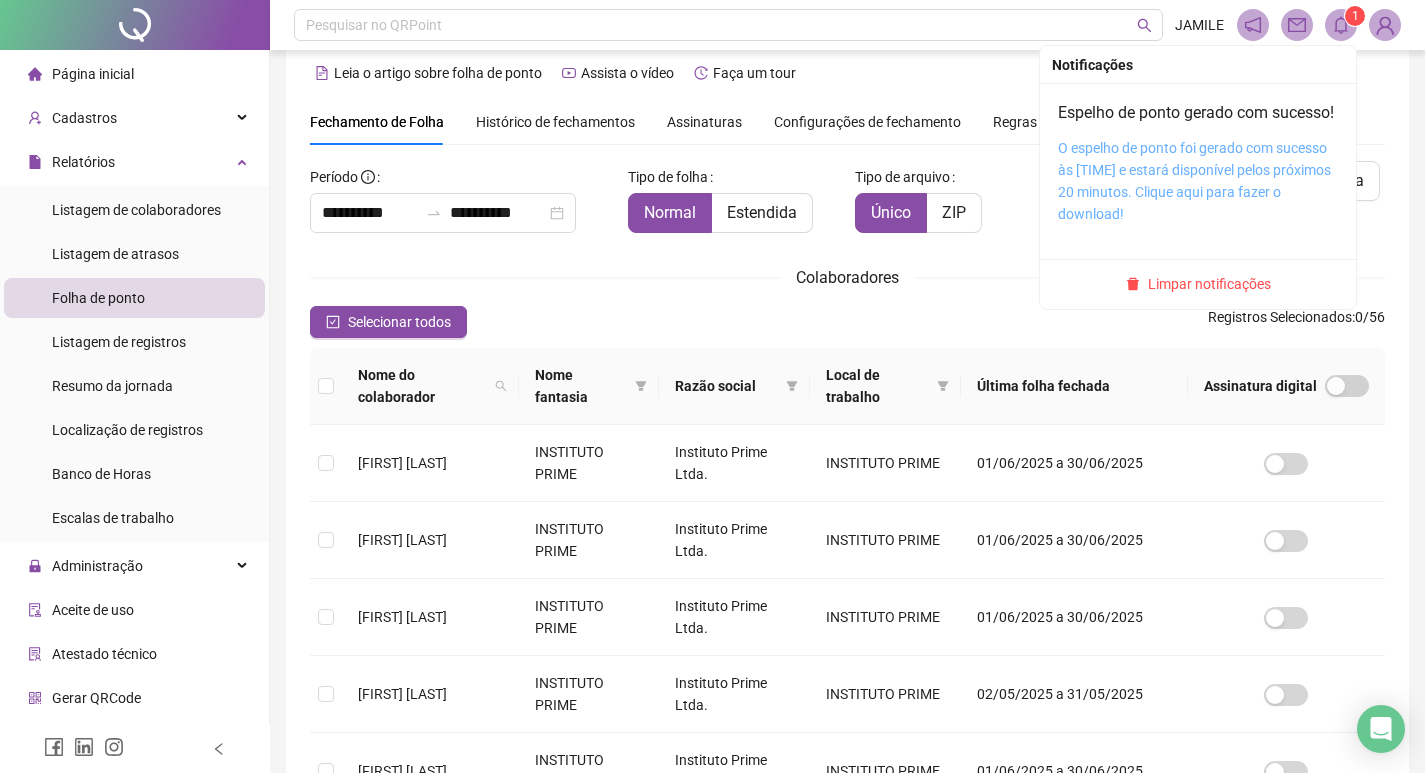 click on "O espelho de ponto foi gerado com sucesso às [TIME] e estará disponível pelos próximos 20 minutos.
Clique aqui para fazer o download!" at bounding box center (1194, 181) 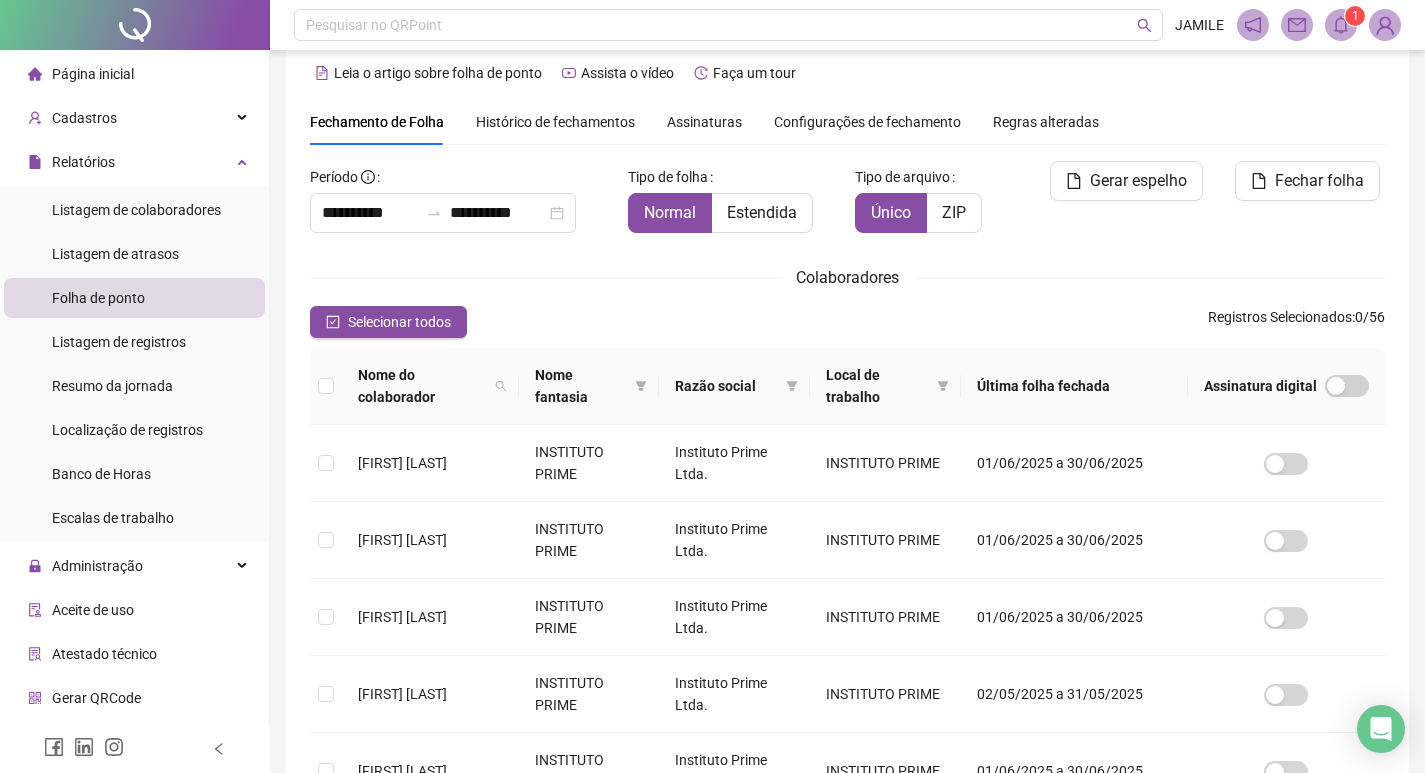 click on "Selecionar todos Registros Selecionados :  0 / 56" at bounding box center (847, 322) 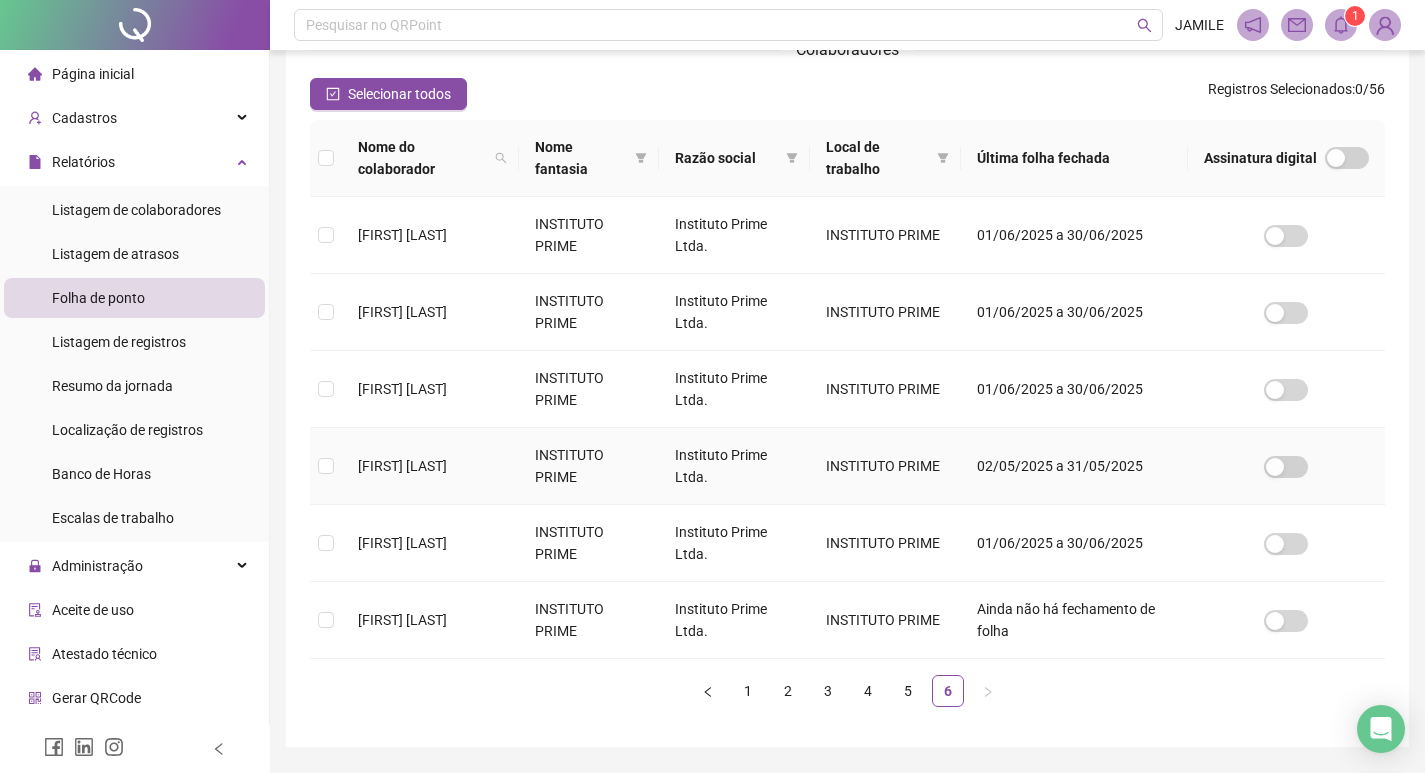 scroll, scrollTop: 311, scrollLeft: 0, axis: vertical 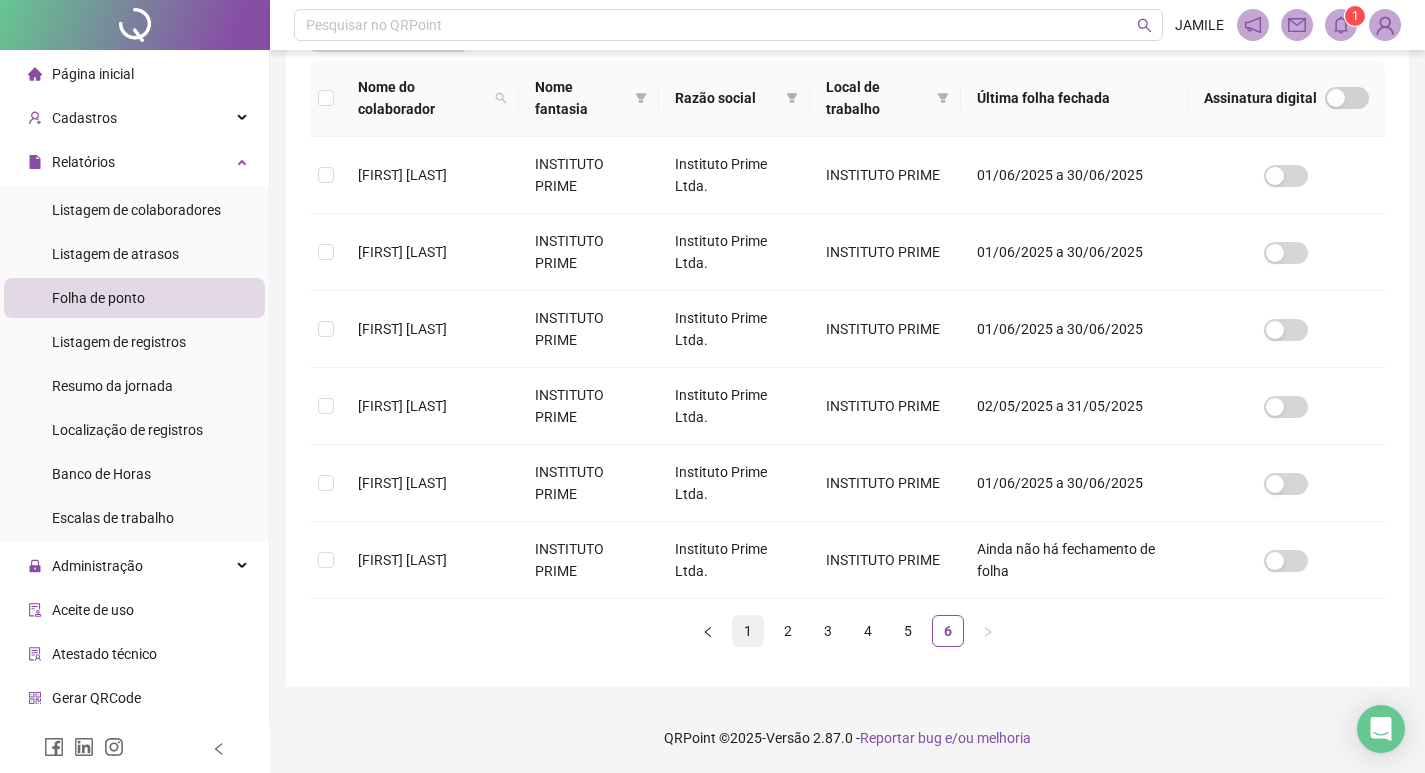 click on "1" at bounding box center [748, 631] 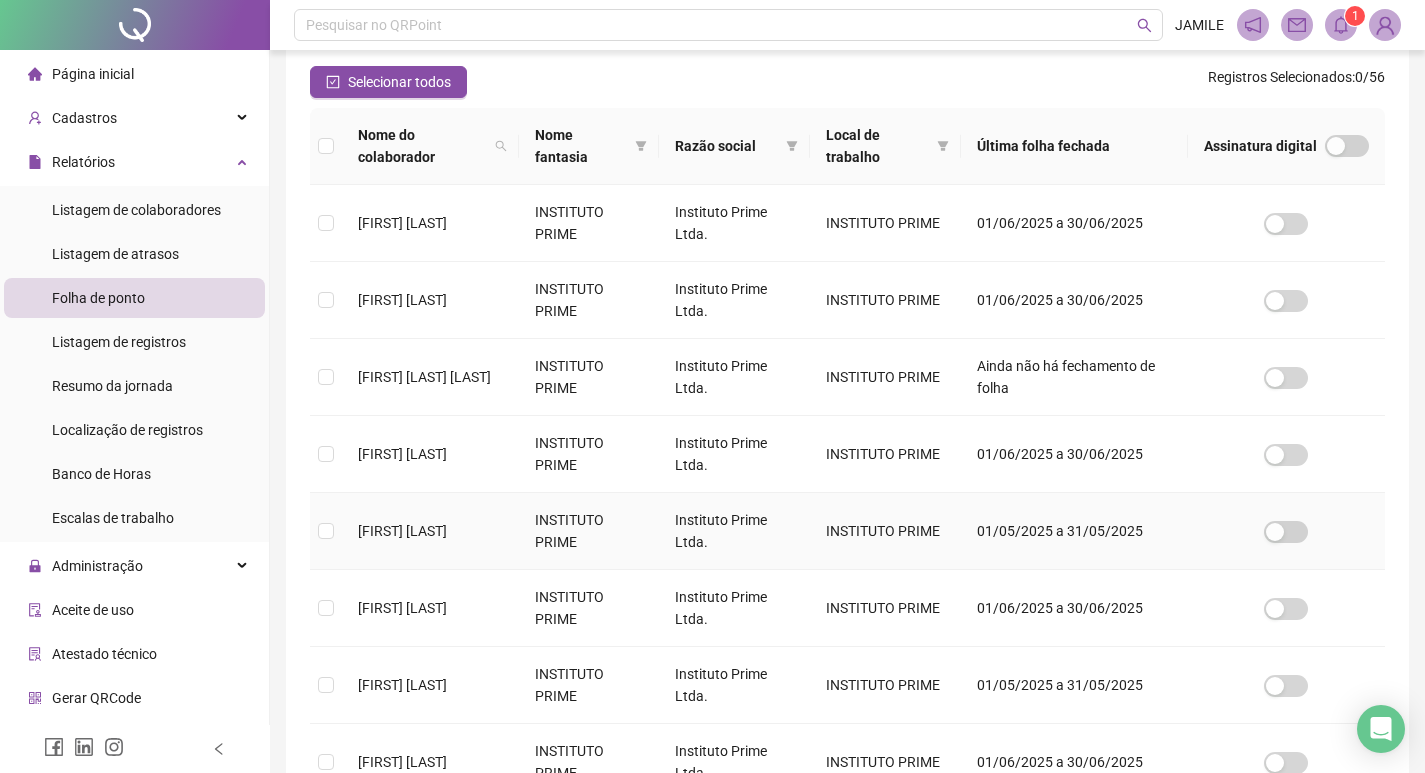 scroll, scrollTop: 323, scrollLeft: 0, axis: vertical 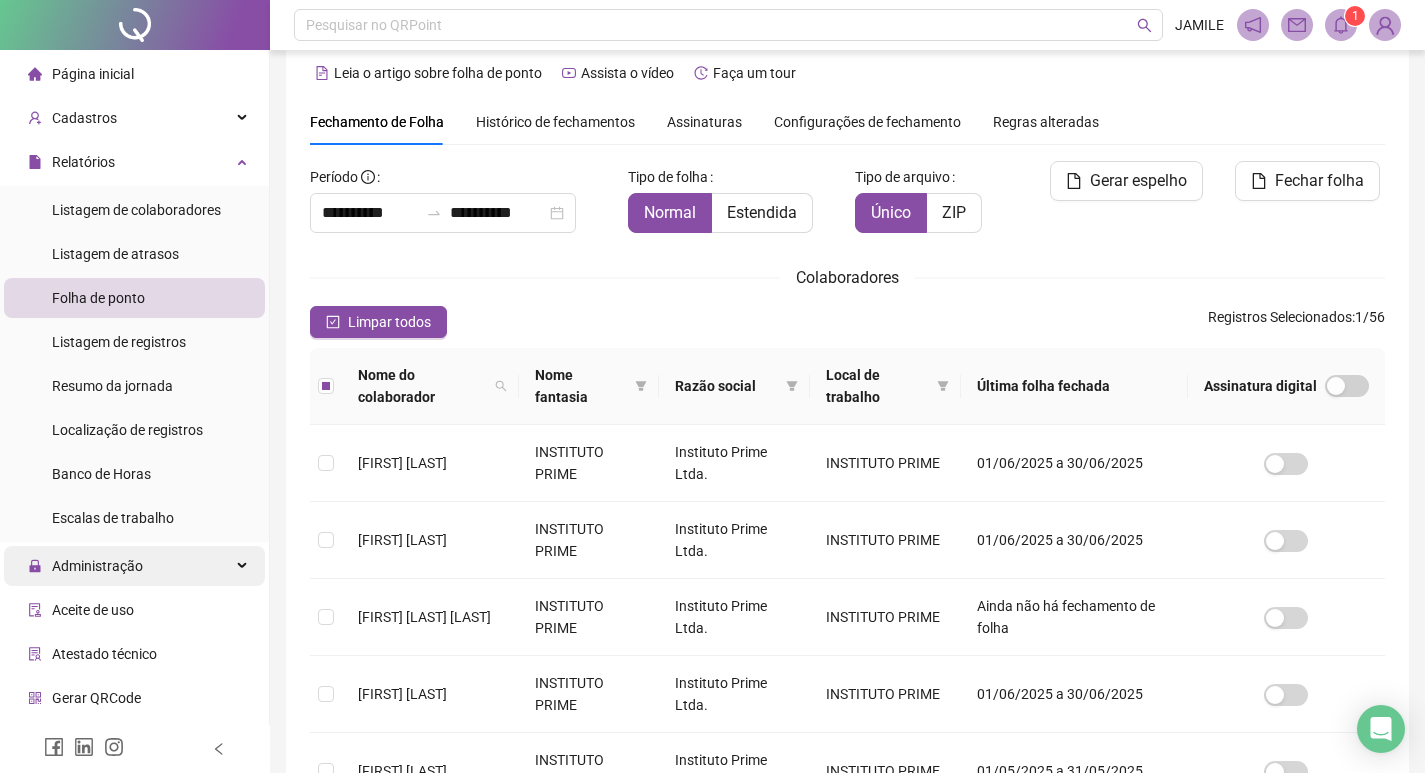 click on "Administração" at bounding box center [97, 566] 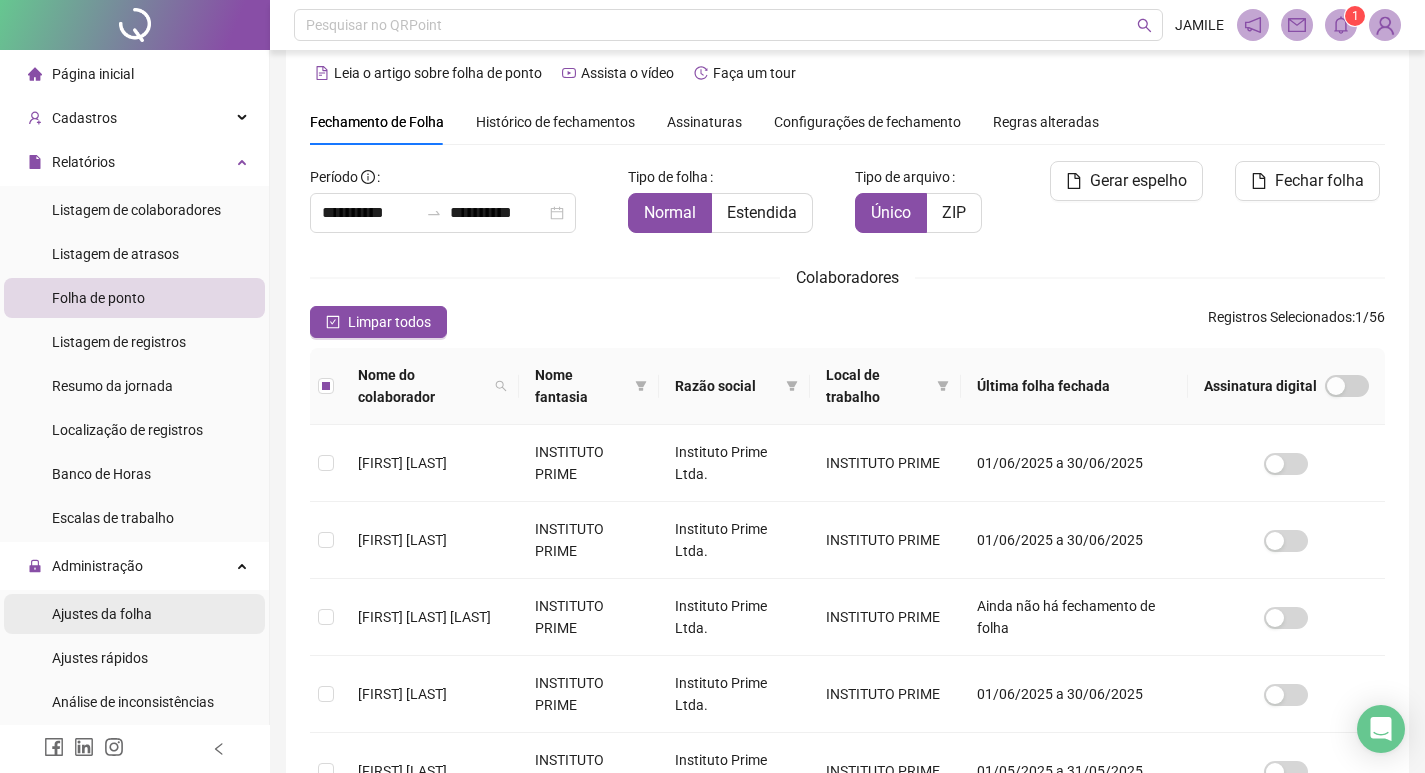 click on "Ajustes da folha" at bounding box center (102, 614) 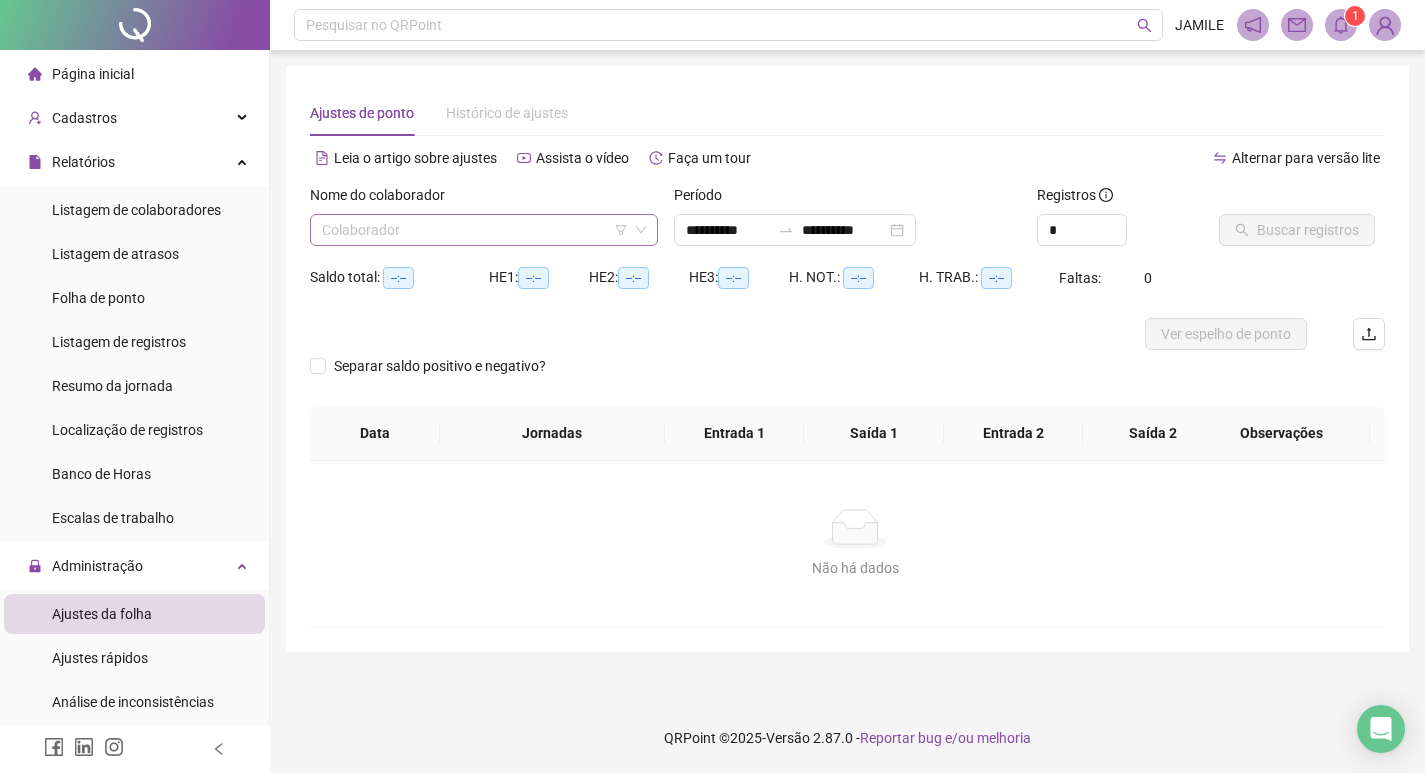 scroll, scrollTop: 0, scrollLeft: 0, axis: both 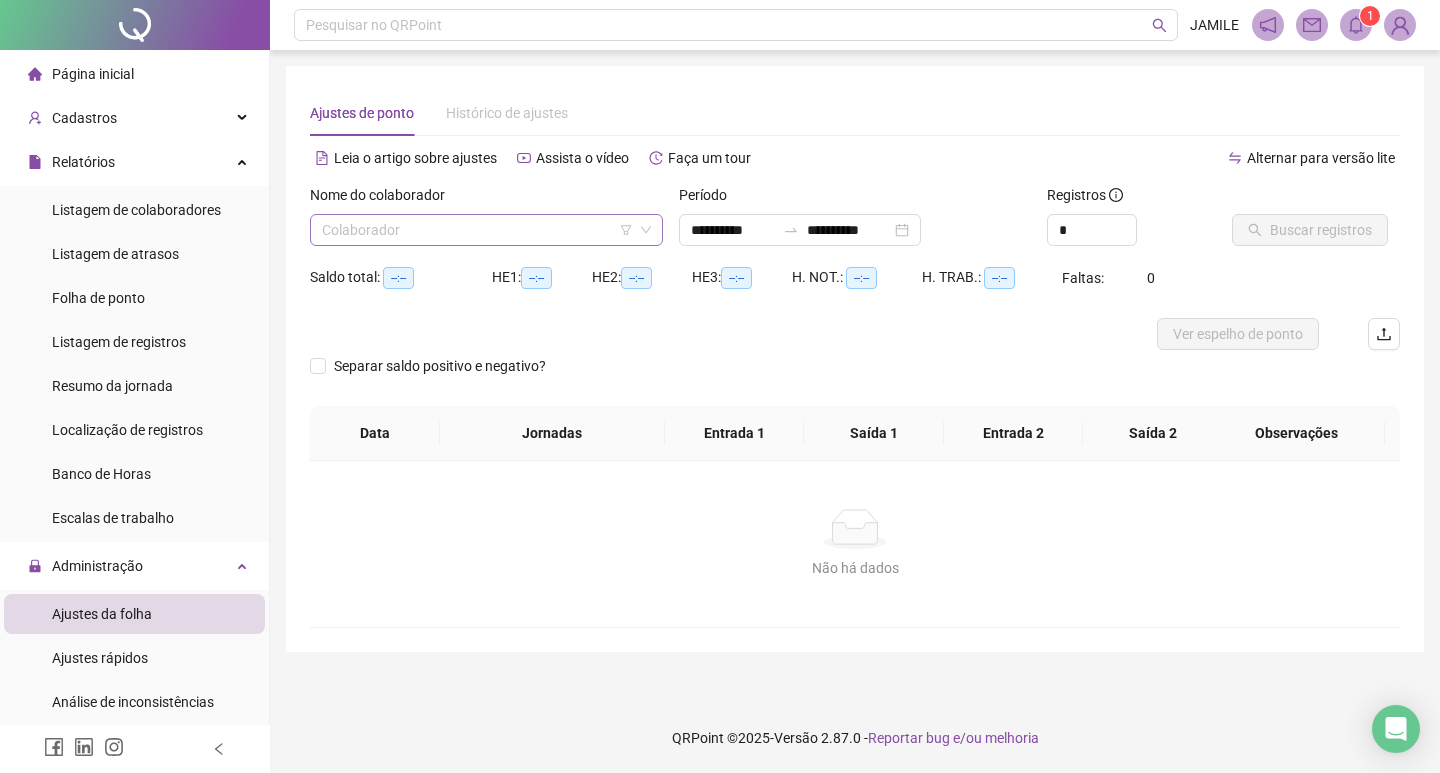 click at bounding box center [480, 230] 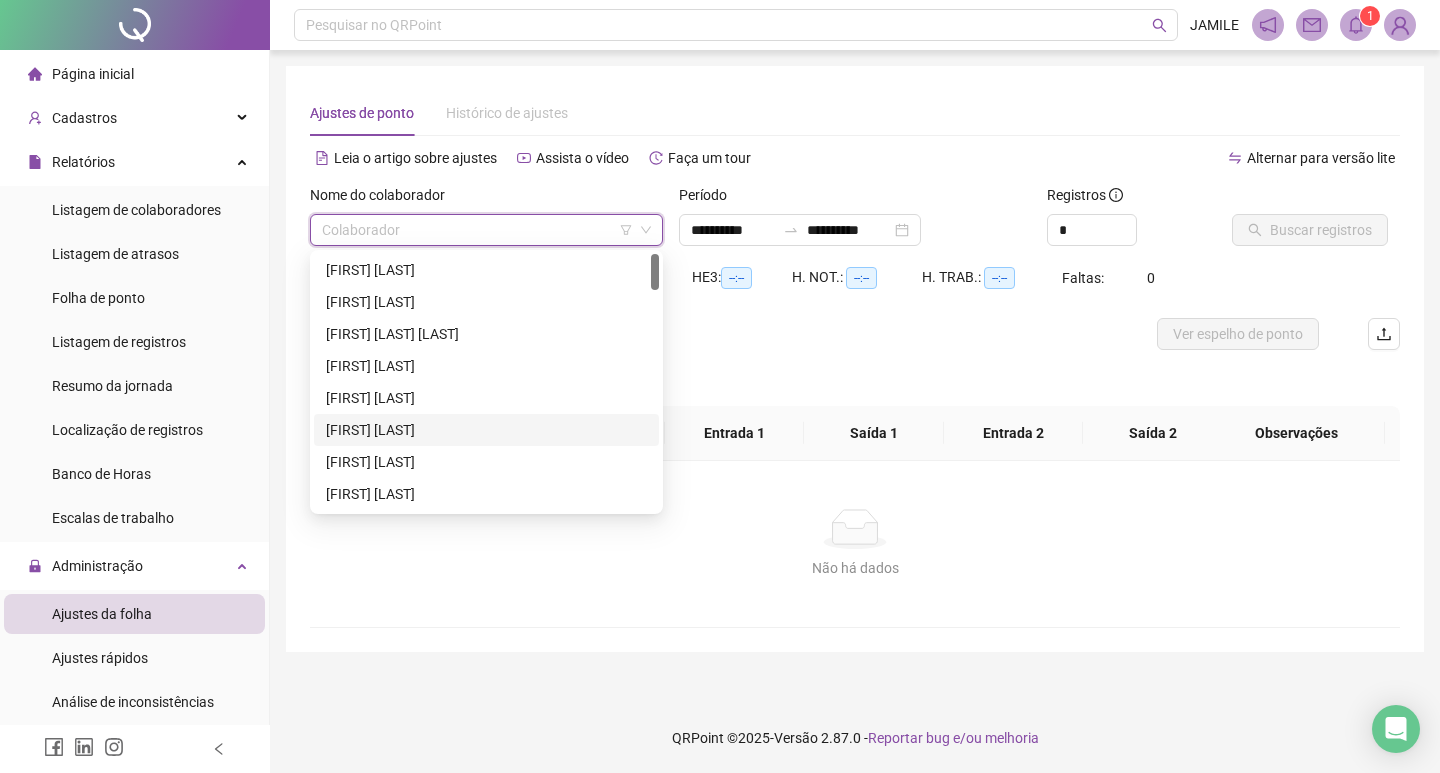 click on "[FIRST] [LAST]" at bounding box center [486, 430] 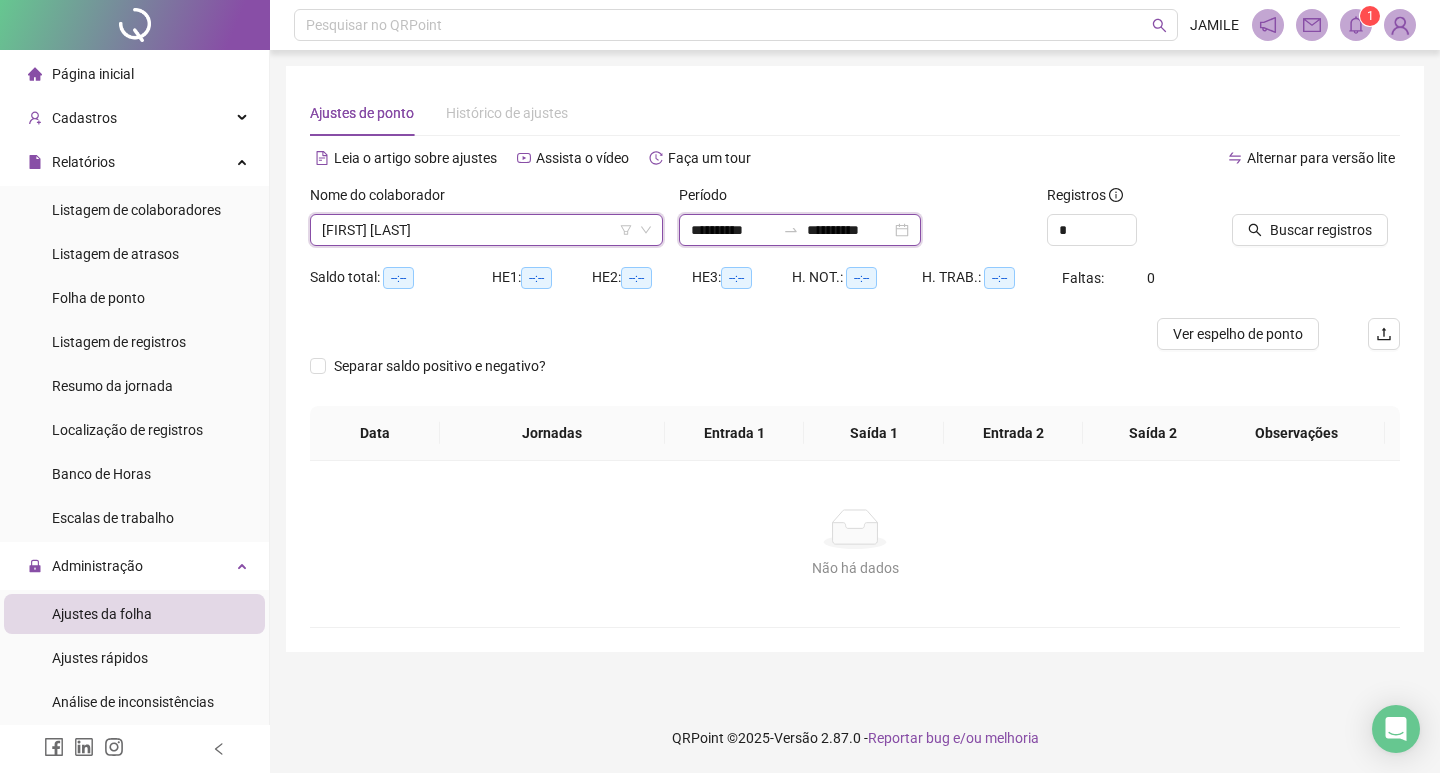 click on "**********" at bounding box center (733, 230) 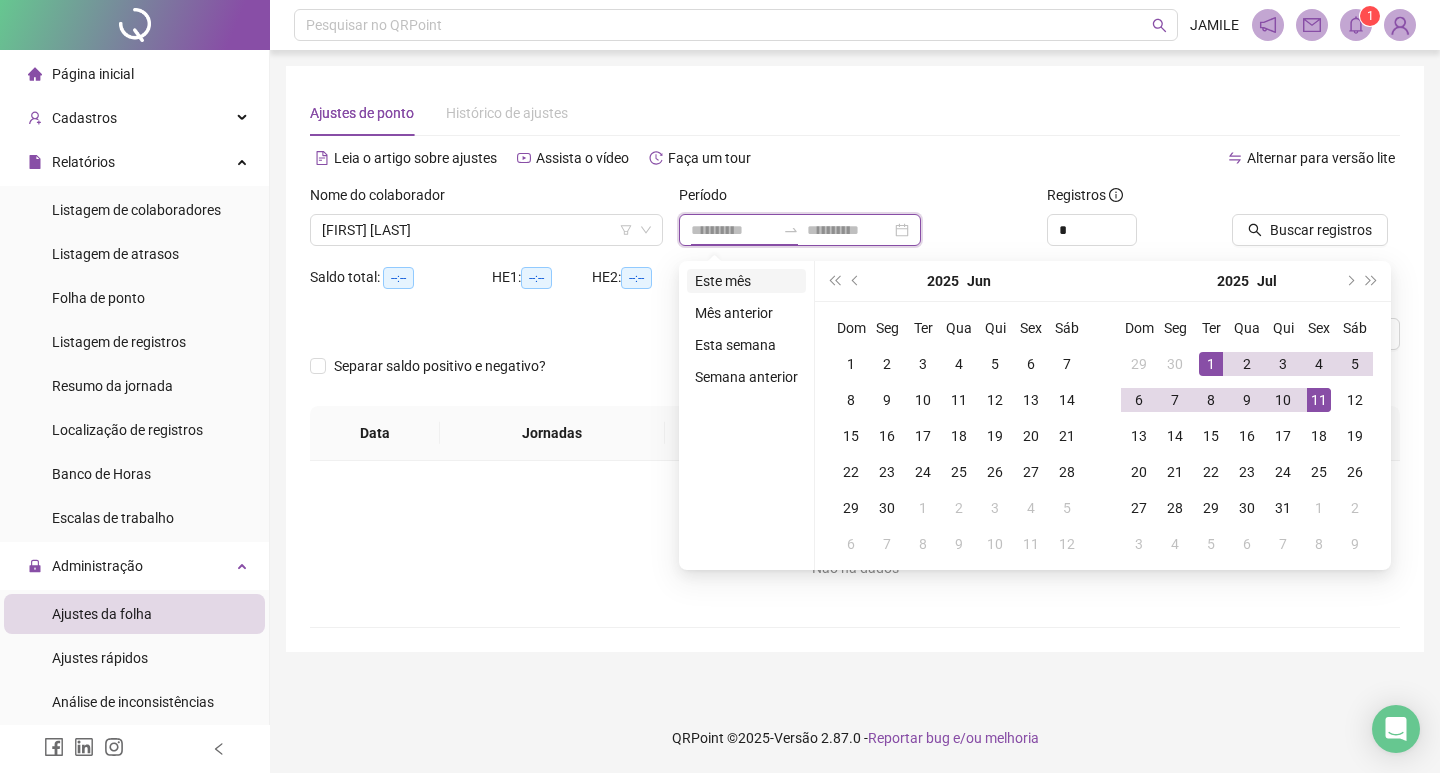 type on "**********" 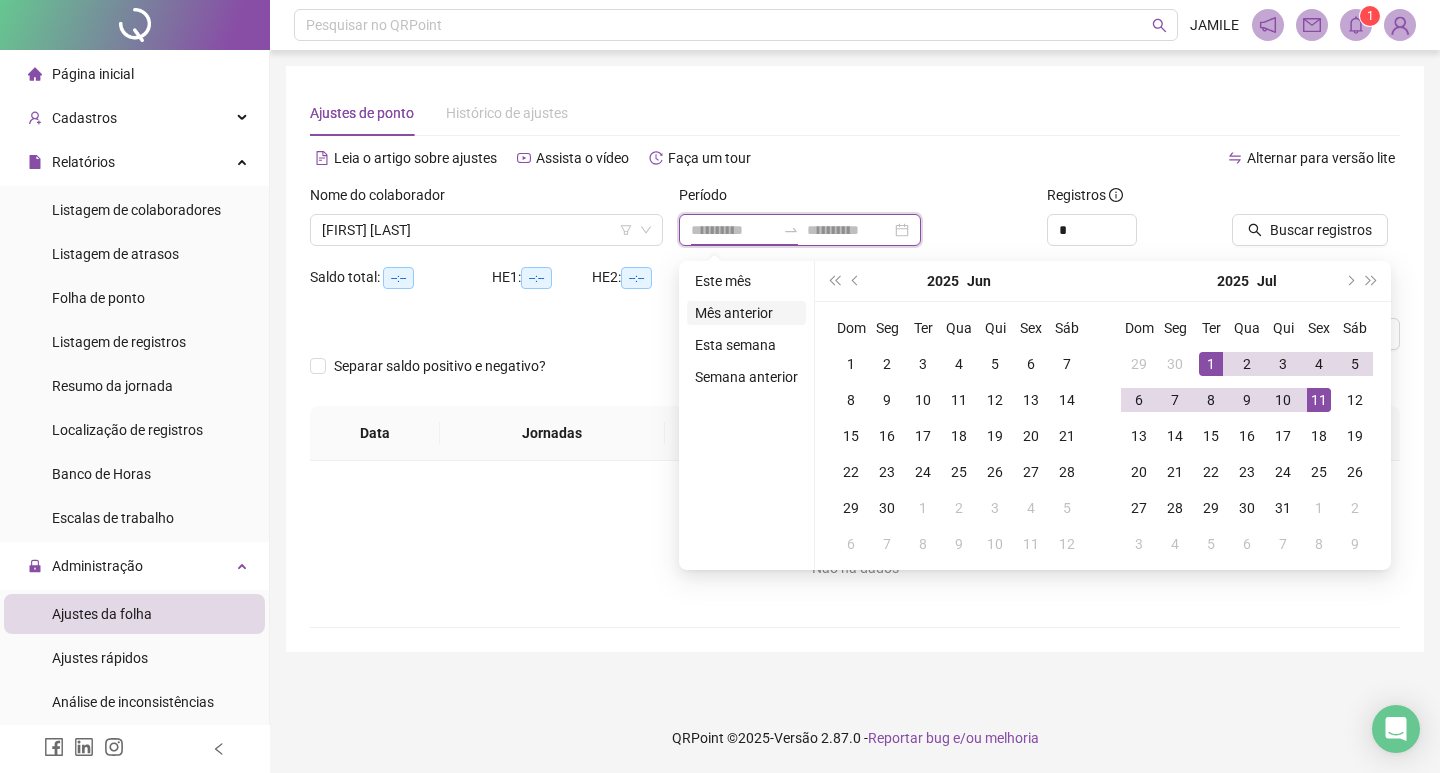 type on "**********" 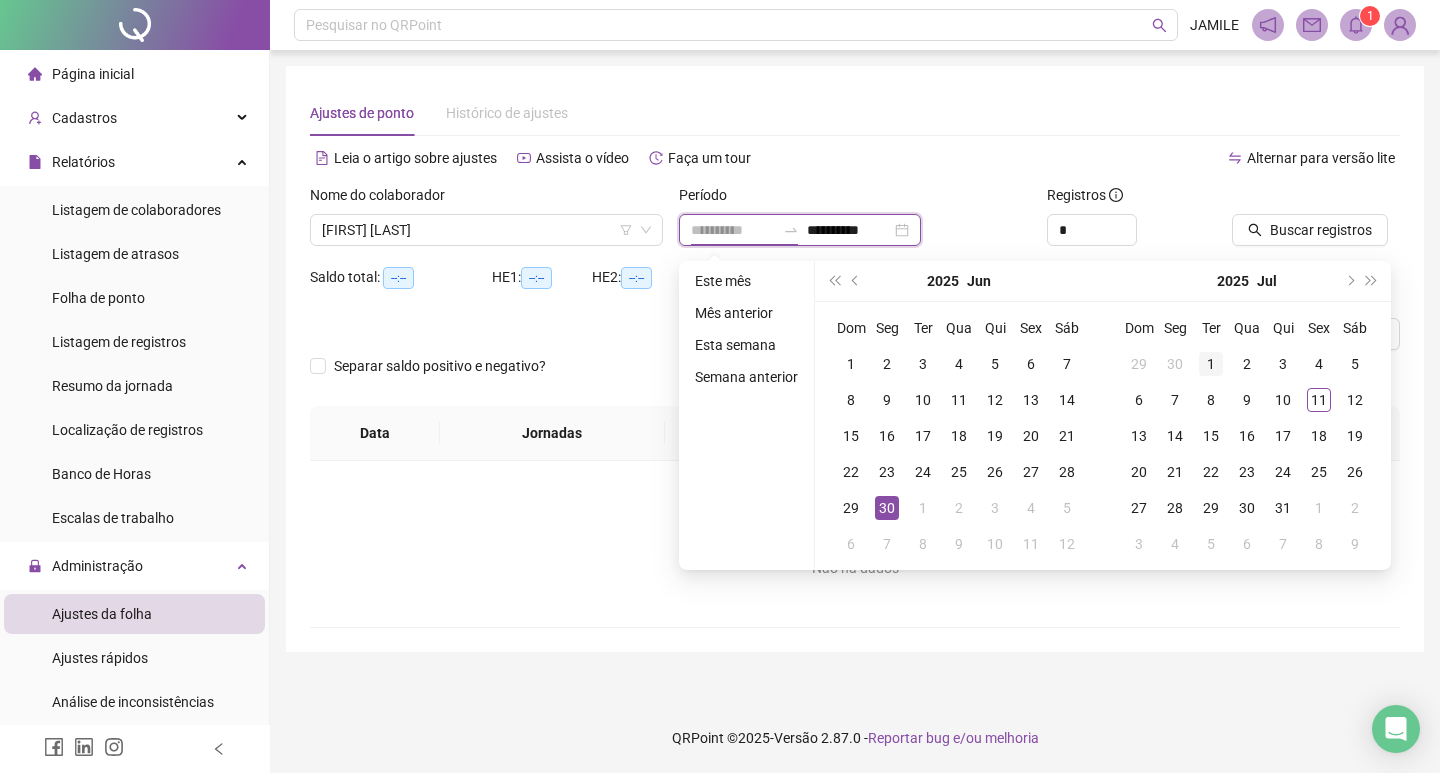 type on "**********" 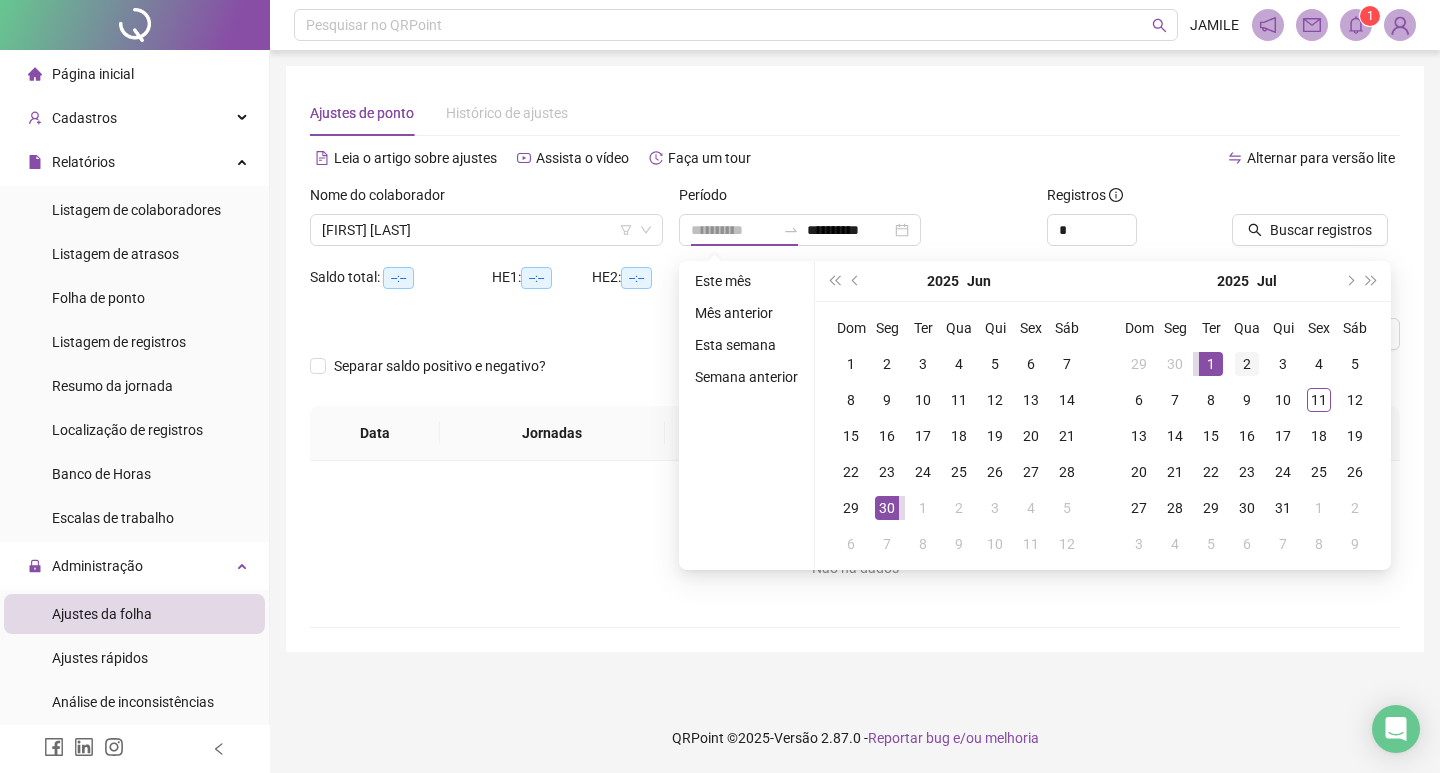 drag, startPoint x: 1206, startPoint y: 365, endPoint x: 1234, endPoint y: 377, distance: 30.463093 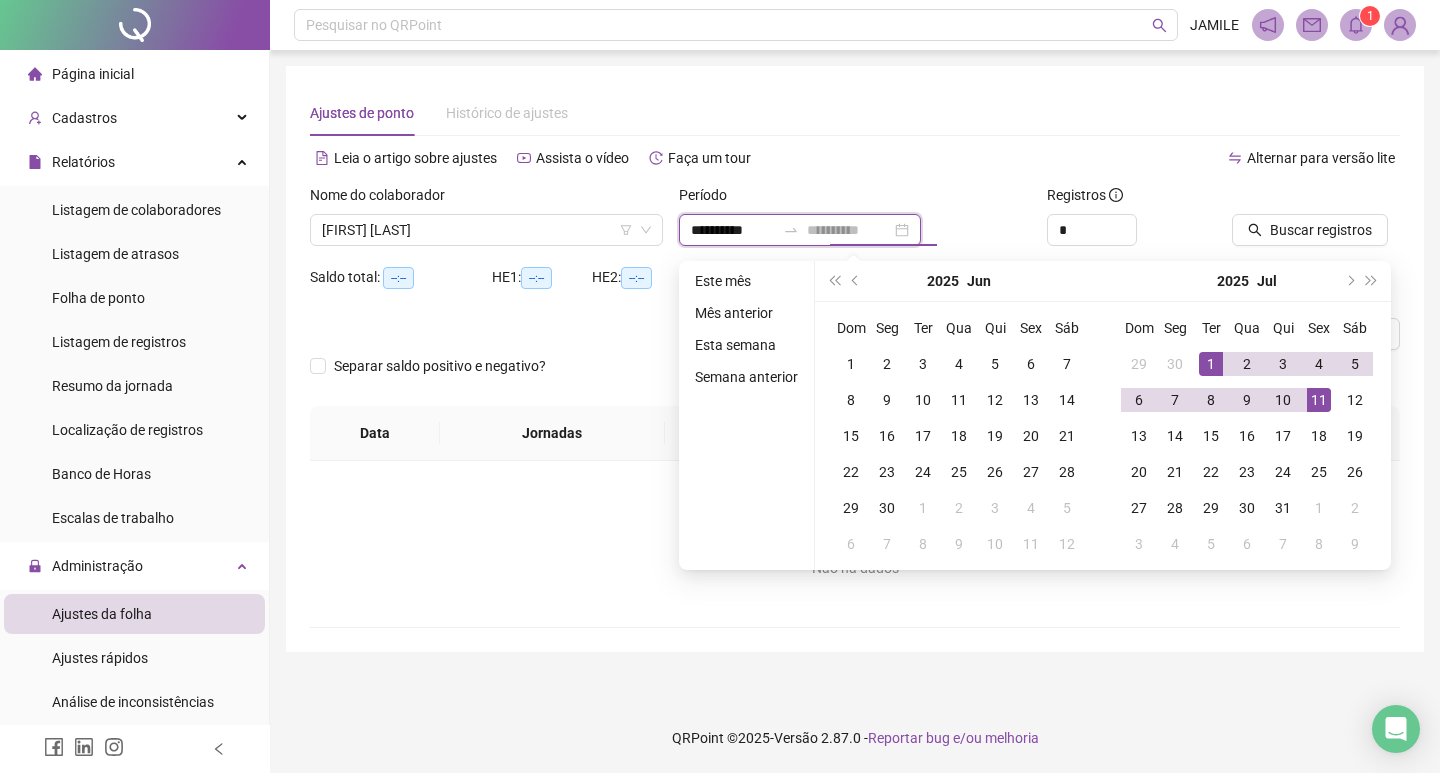 type on "**********" 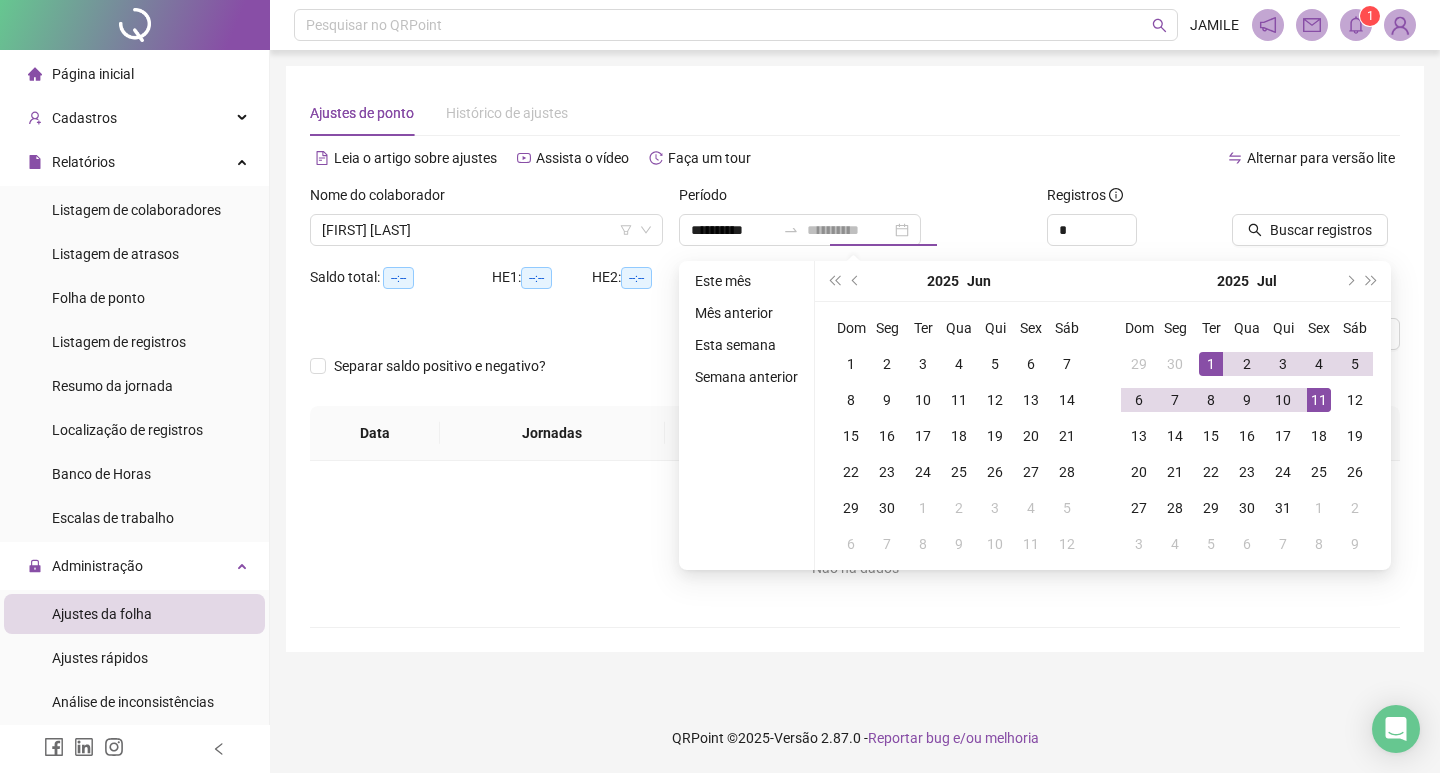 click on "11" at bounding box center [1319, 400] 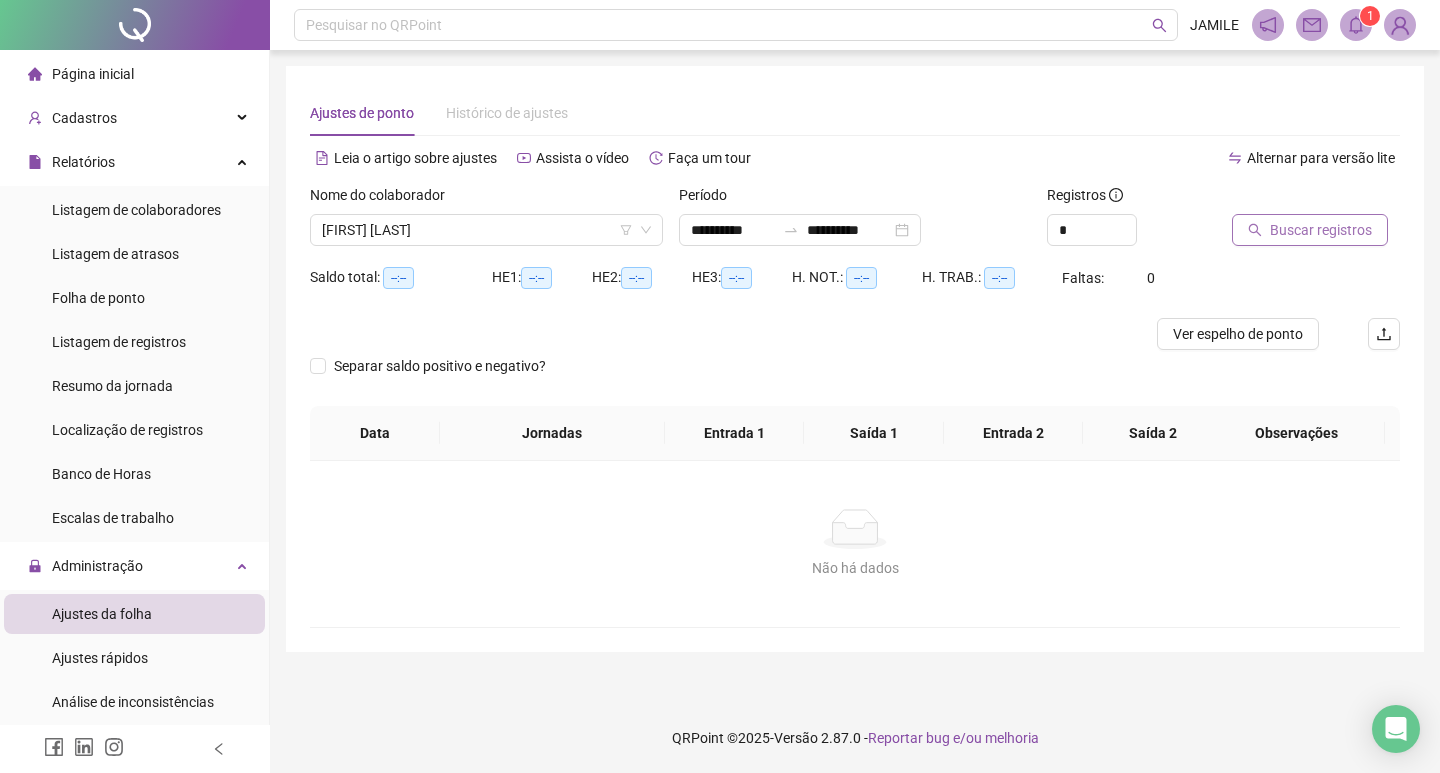 click on "Buscar registros" at bounding box center [1321, 230] 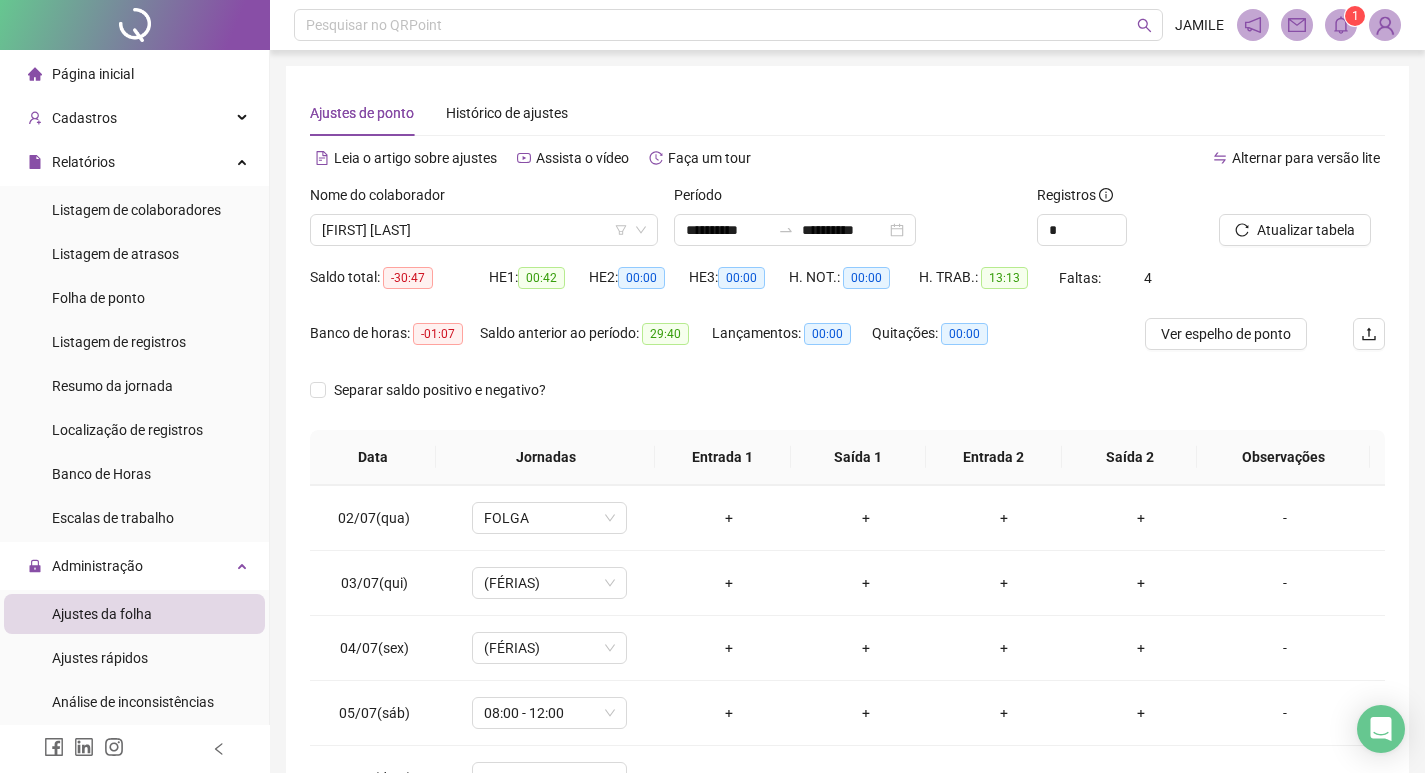 scroll, scrollTop: 288, scrollLeft: 0, axis: vertical 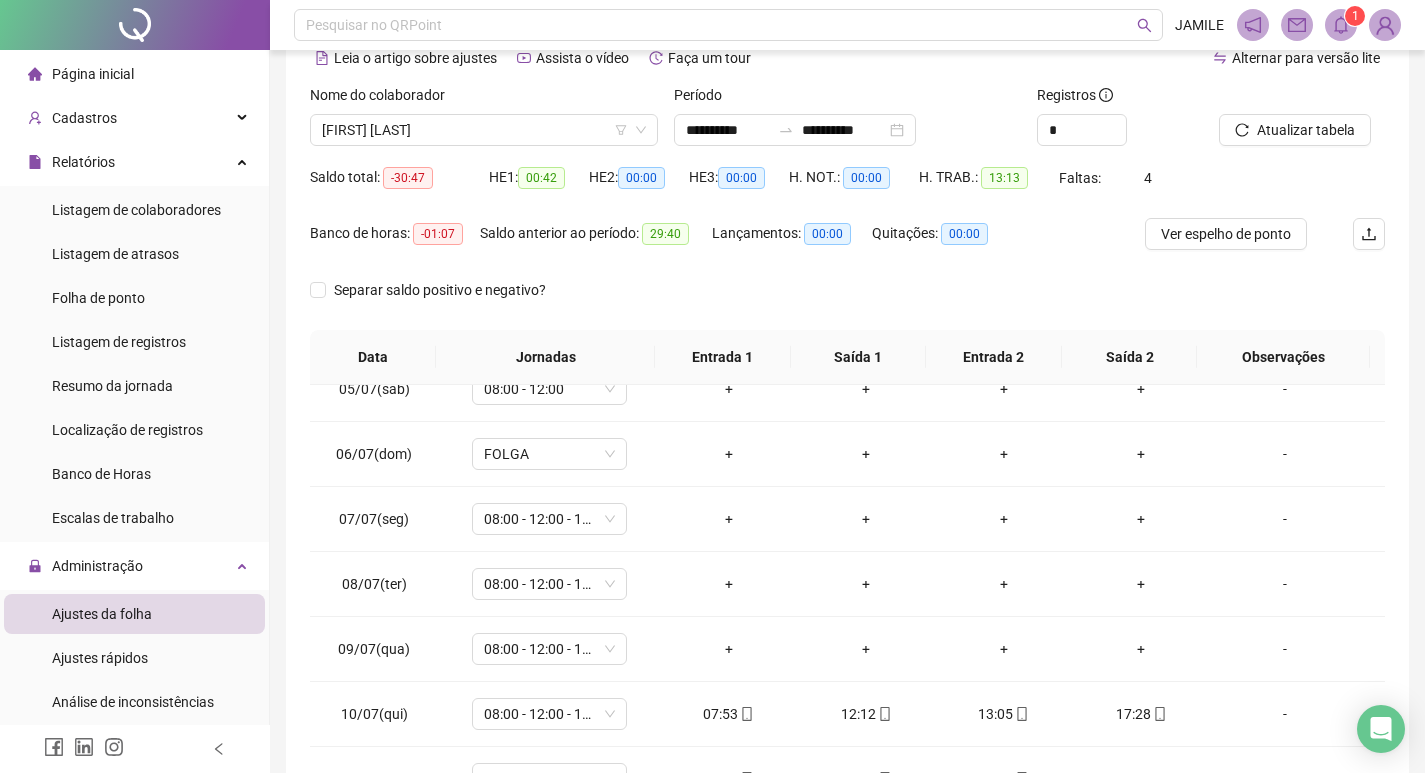 click 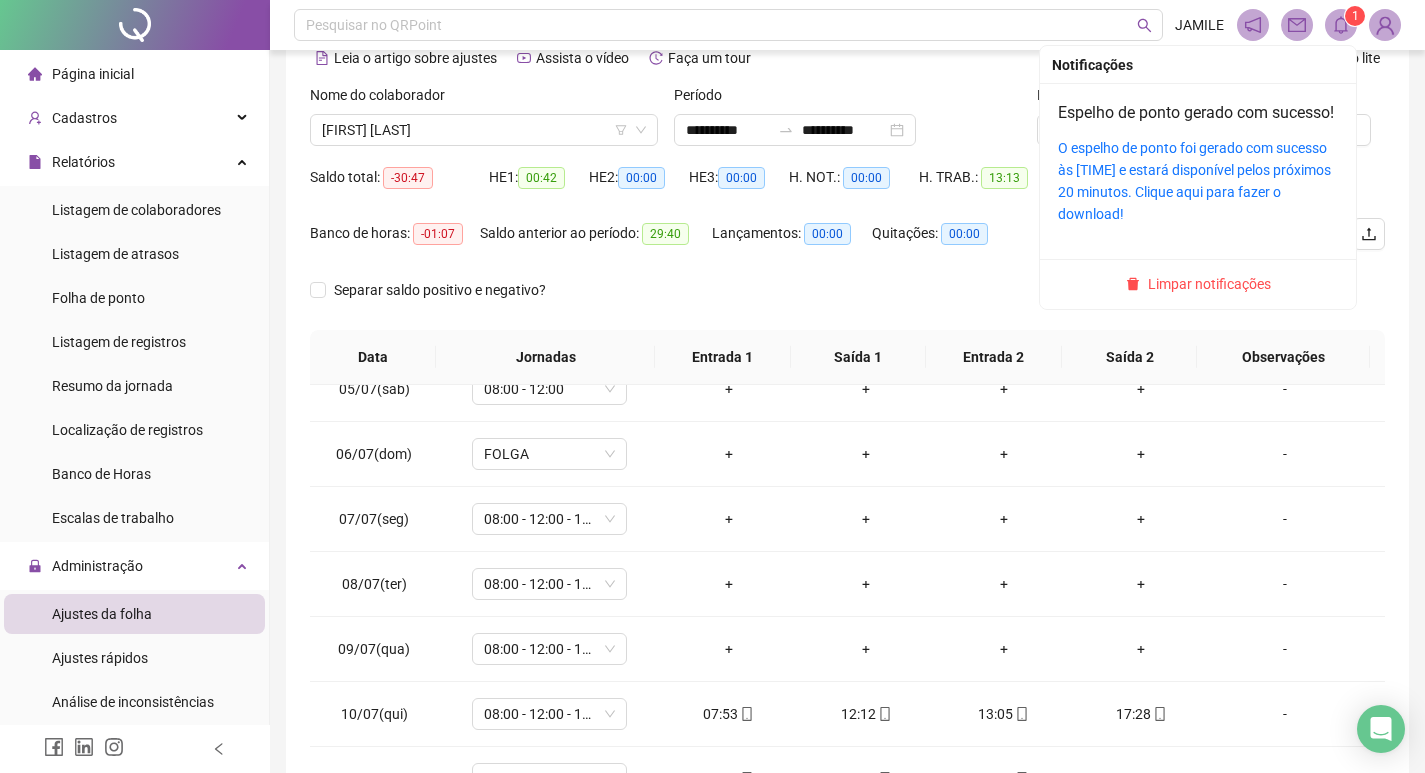 click on "O espelho de ponto foi gerado com sucesso às [TIME] e estará disponível pelos próximos 20 minutos.
Clique aqui para fazer o download!" at bounding box center (1194, 181) 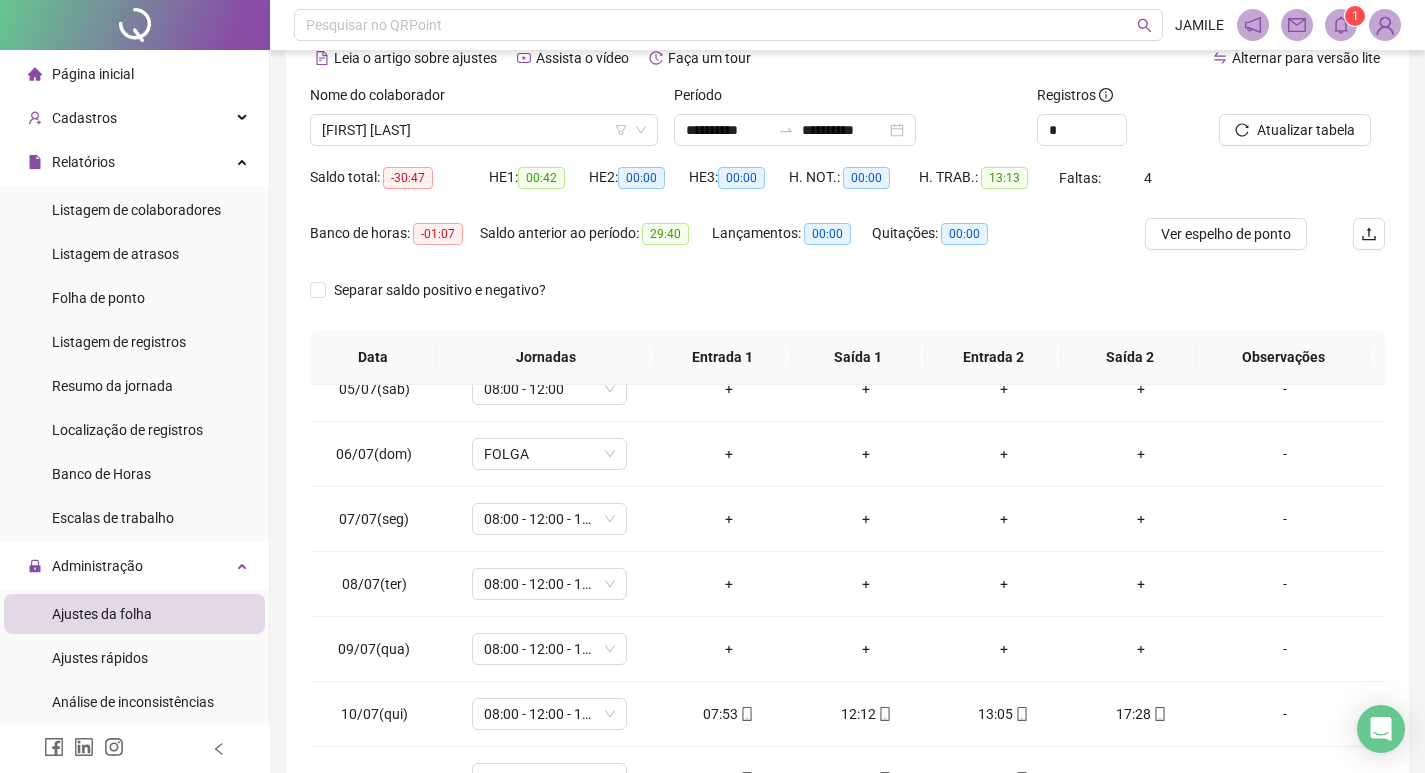 click on "Separar saldo positivo e negativo?" at bounding box center (847, 302) 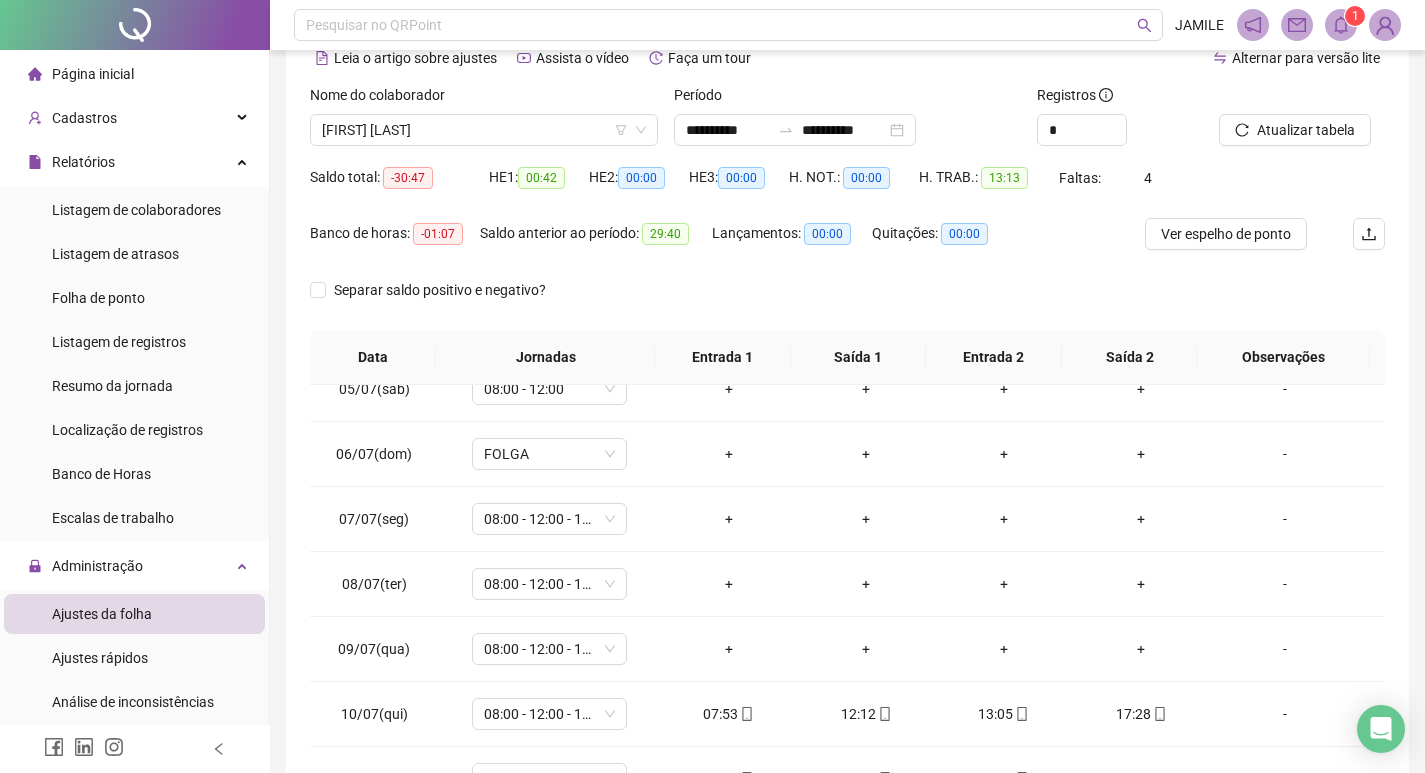 click on "Separar saldo positivo e negativo?" at bounding box center (847, 302) 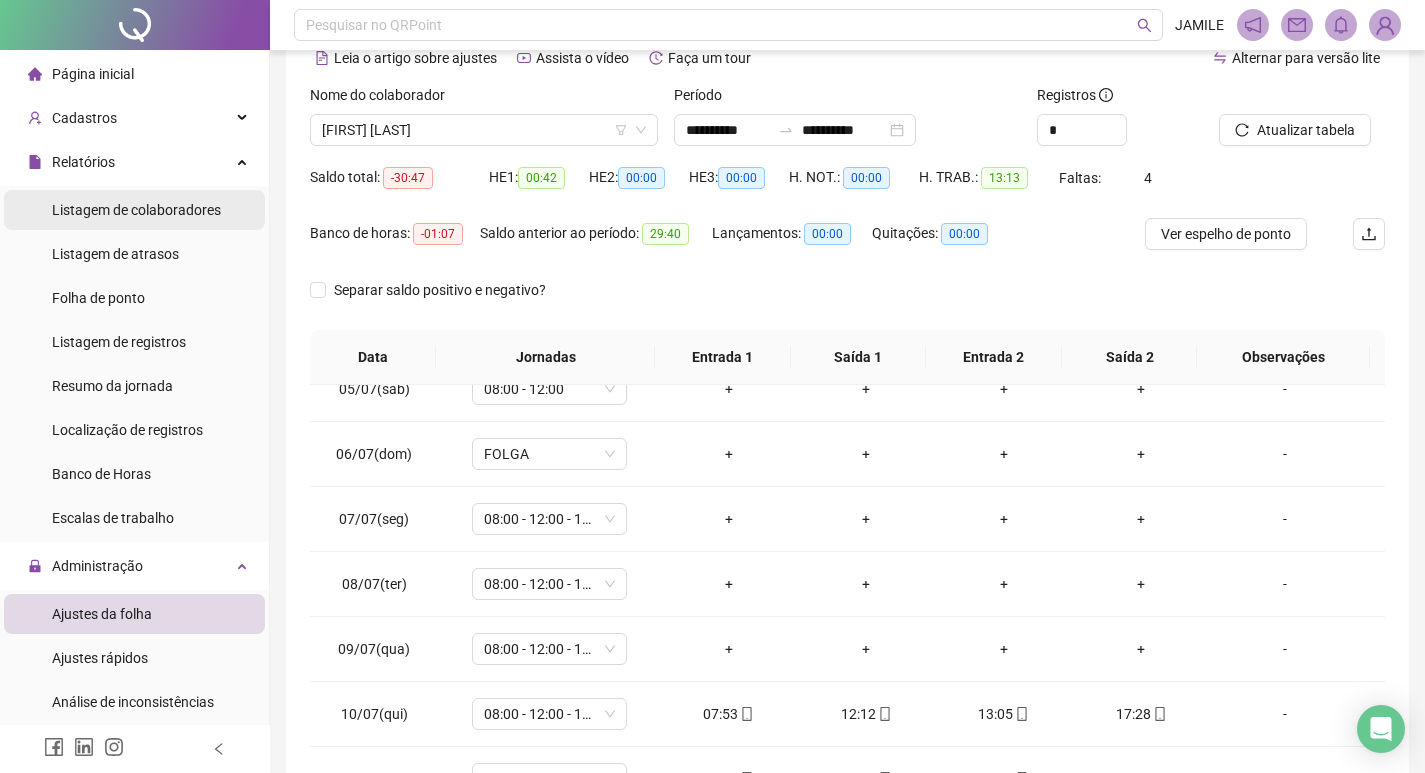 click on "Cadastros" at bounding box center [134, 118] 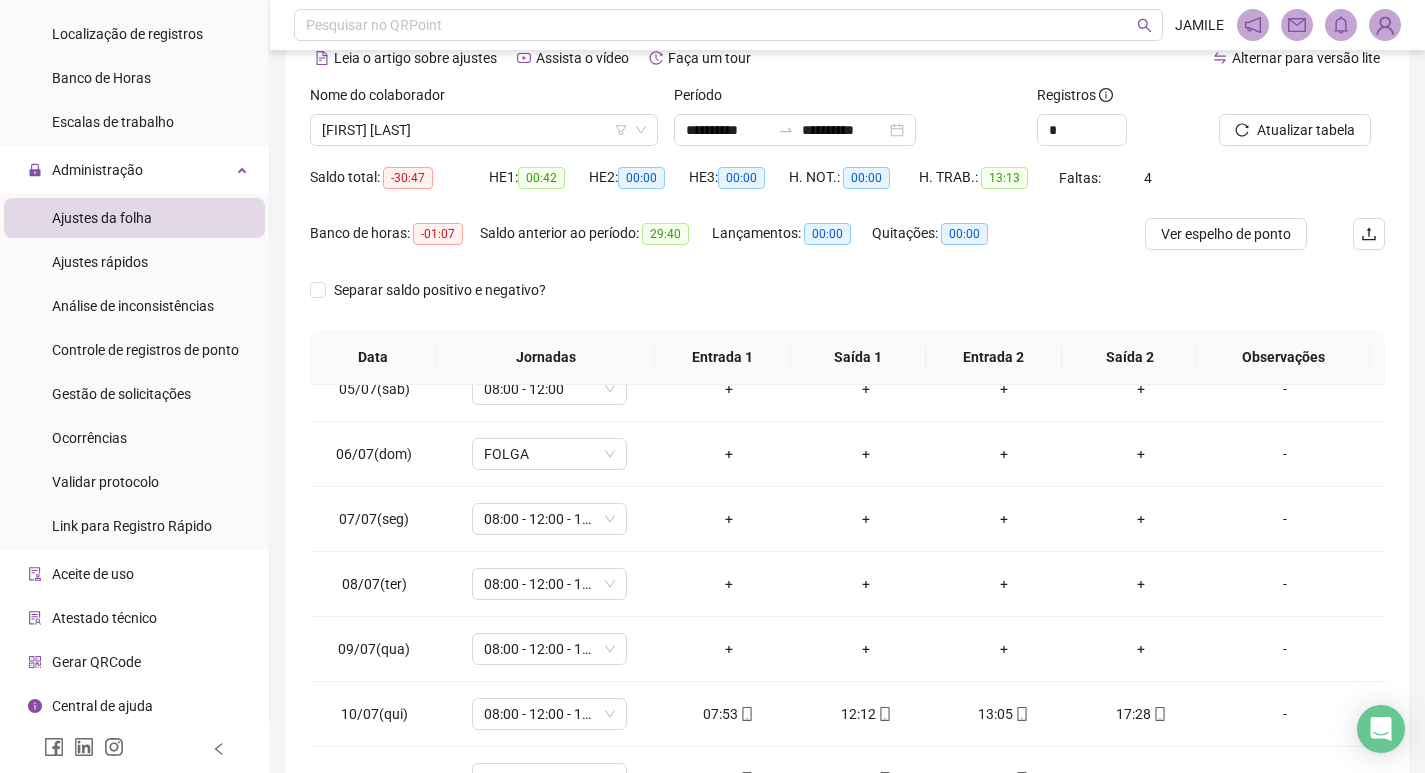 scroll, scrollTop: 669, scrollLeft: 0, axis: vertical 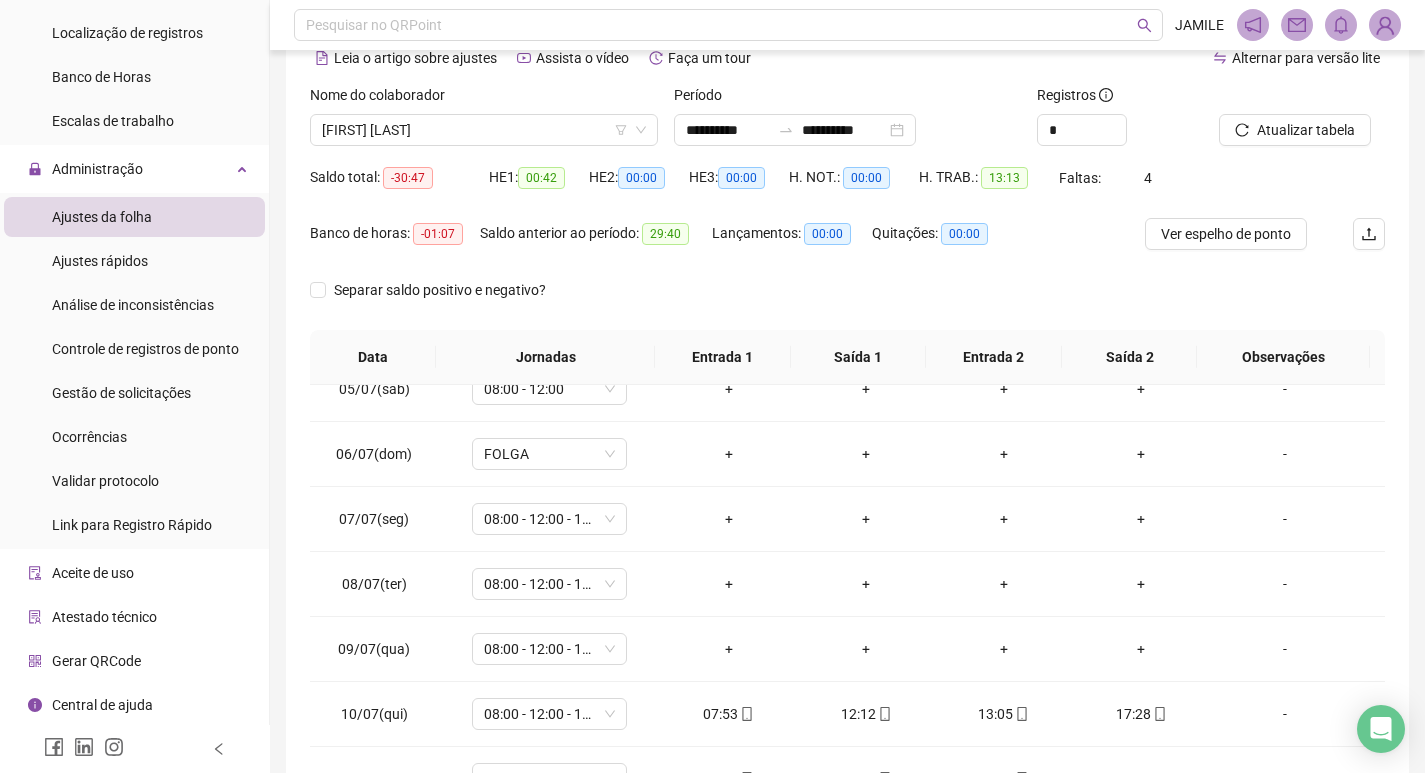 click on "Gerar QRCode" at bounding box center (96, 661) 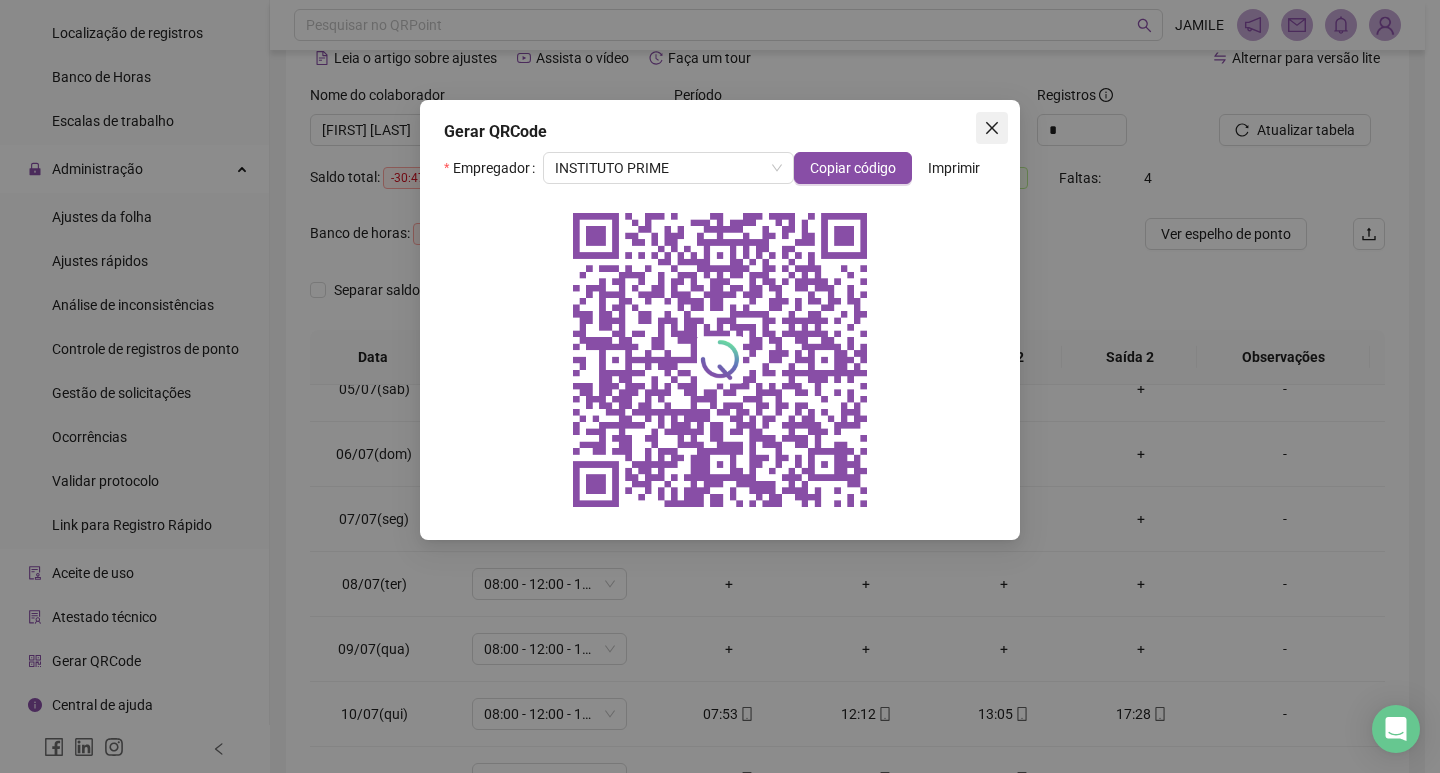 click 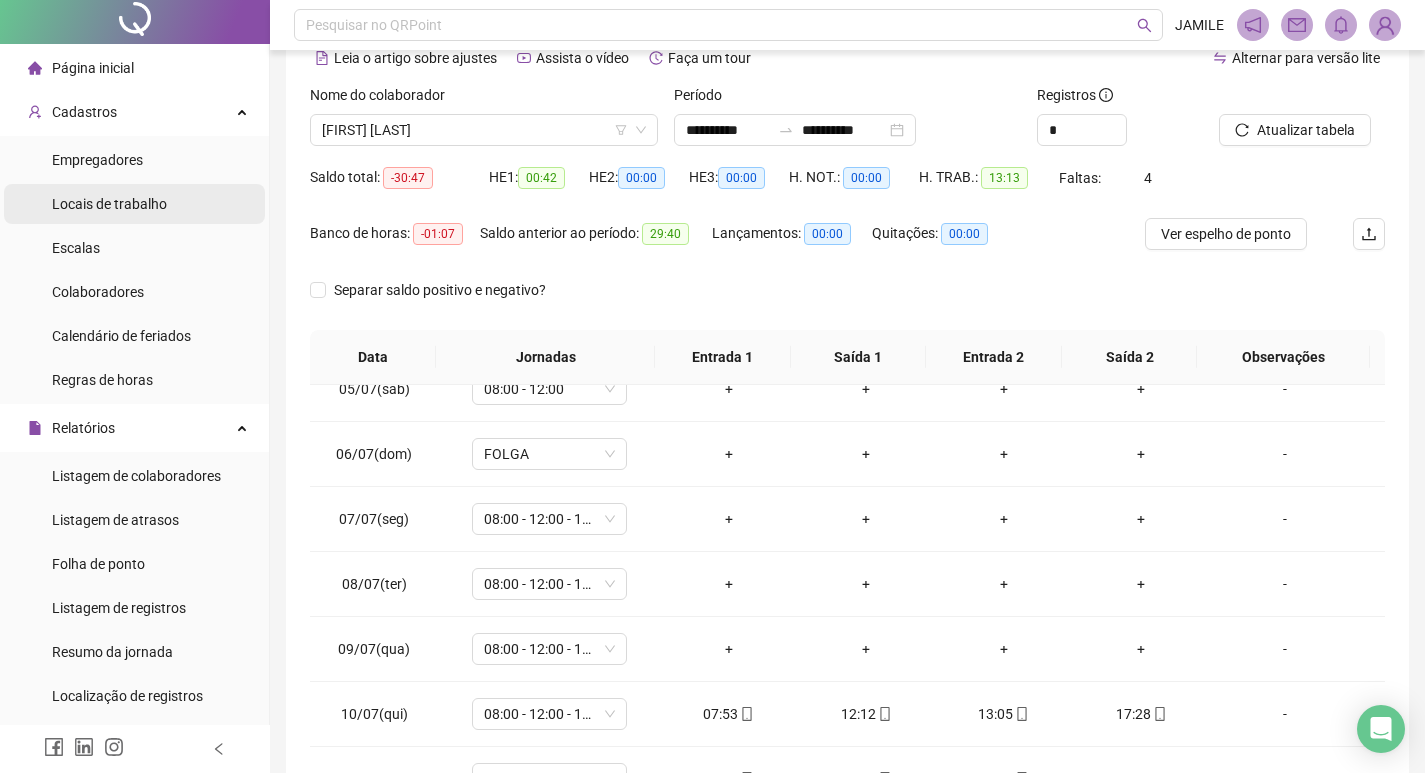 scroll, scrollTop: 0, scrollLeft: 0, axis: both 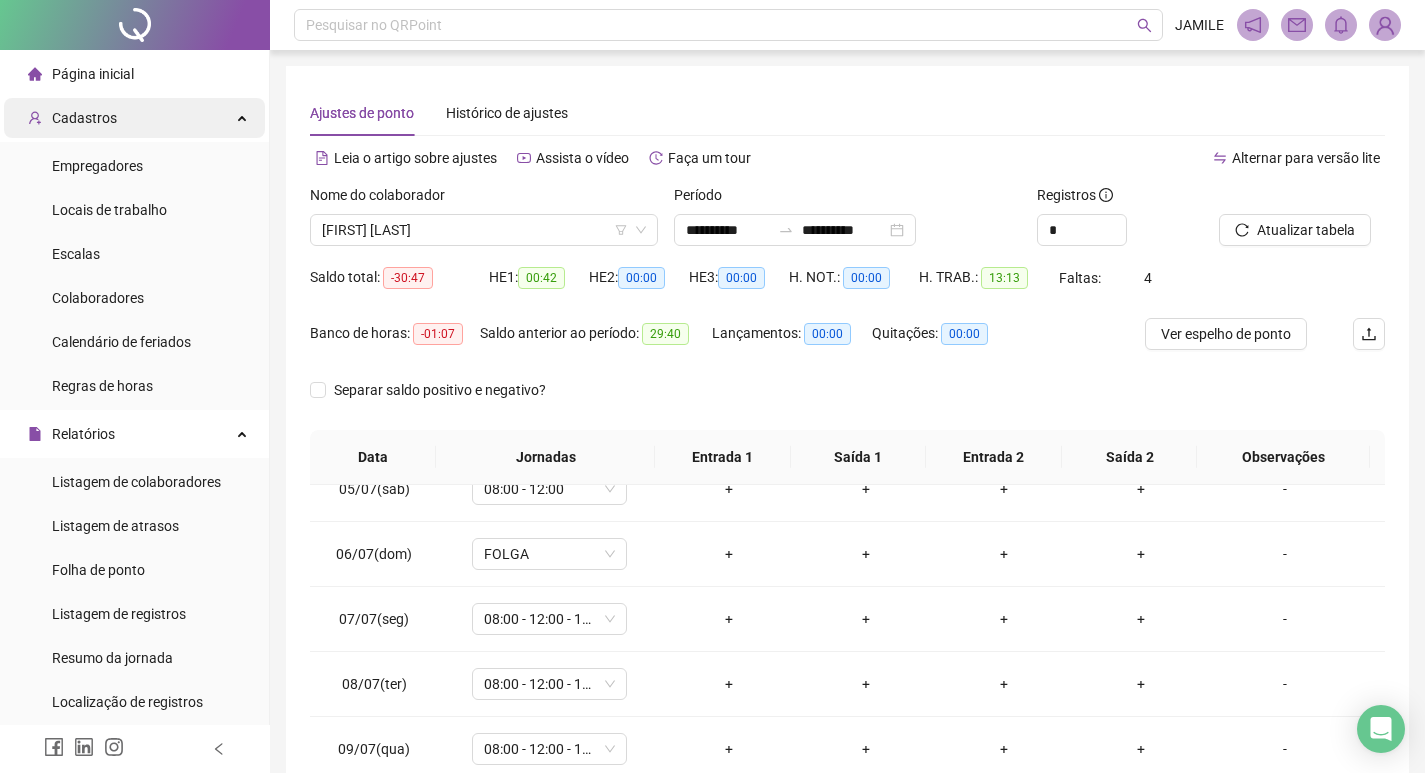 click on "Cadastros" at bounding box center (72, 118) 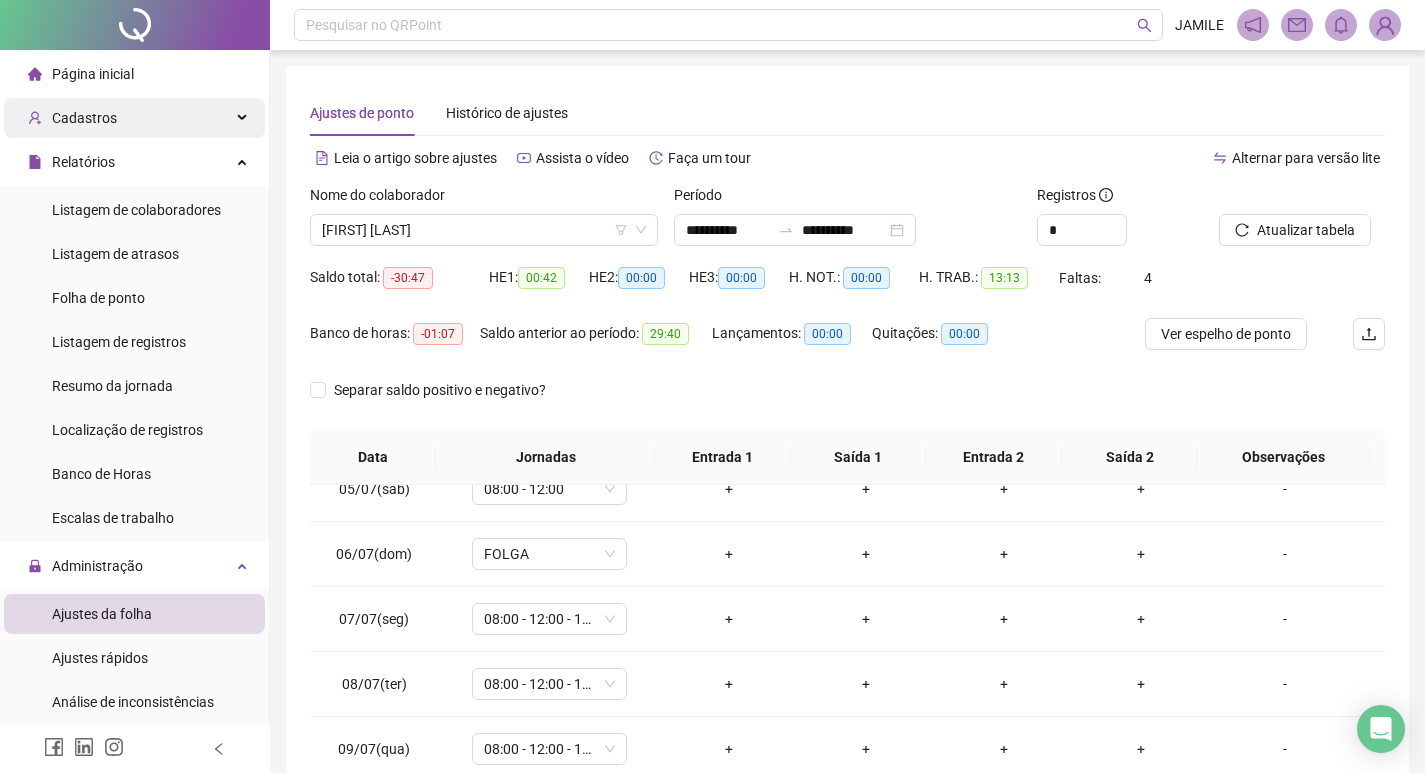 click on "Cadastros" at bounding box center (72, 118) 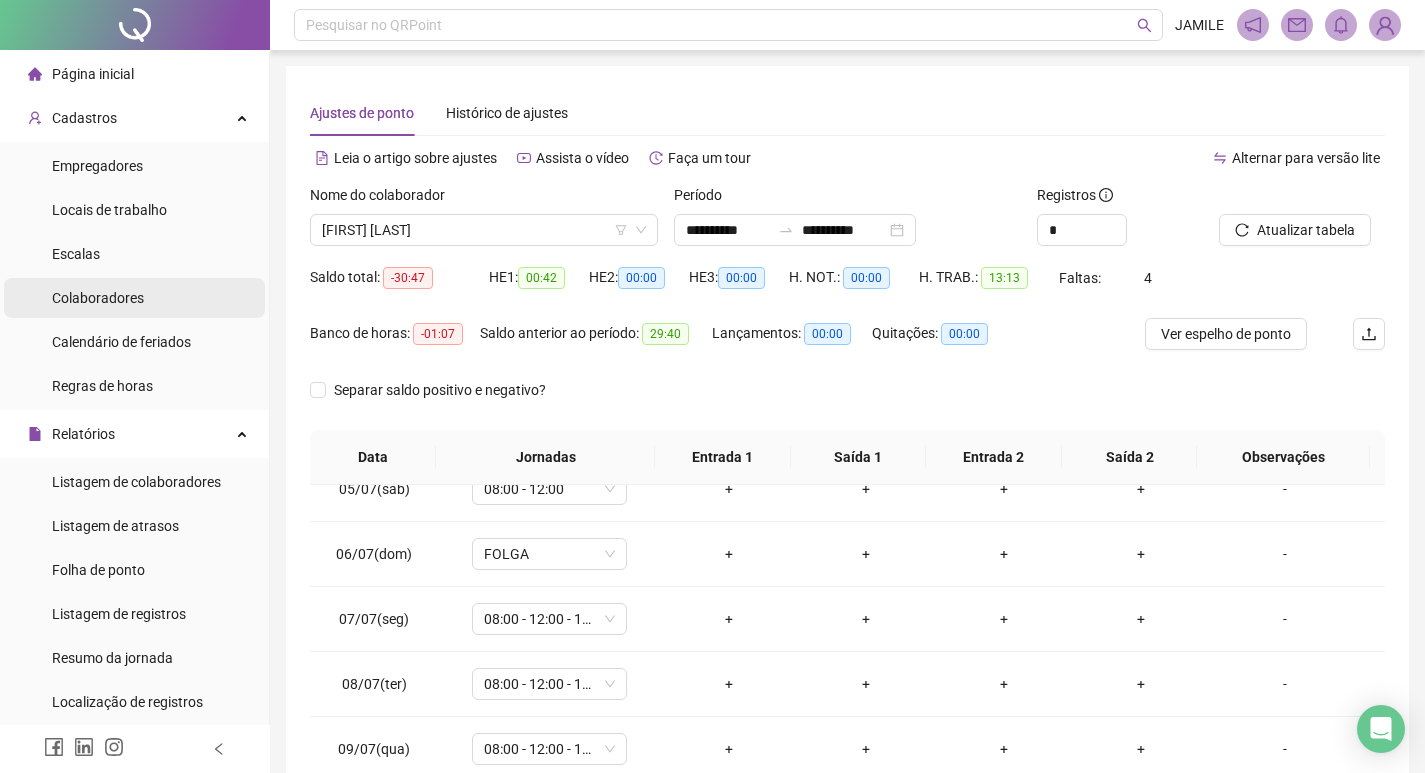 click on "Colaboradores" at bounding box center (98, 298) 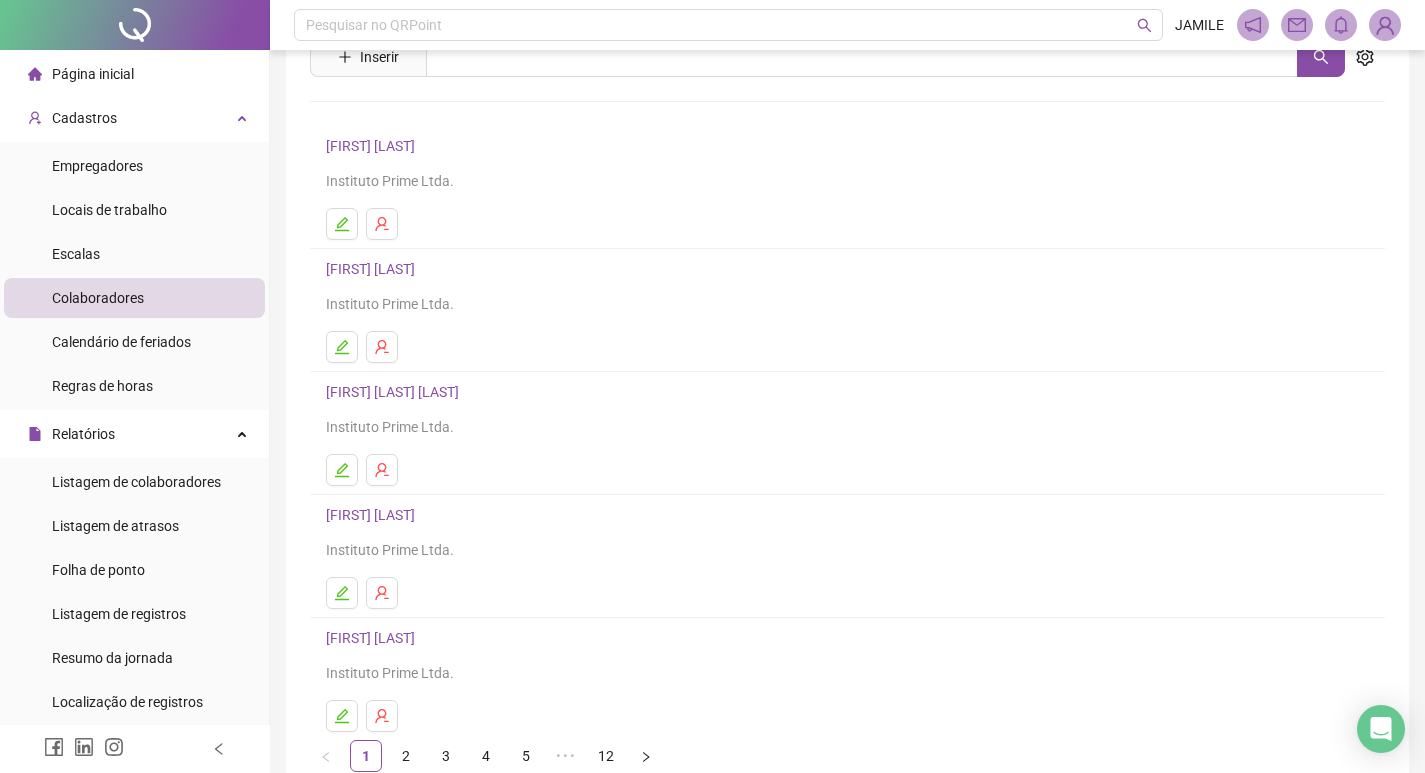 scroll, scrollTop: 194, scrollLeft: 0, axis: vertical 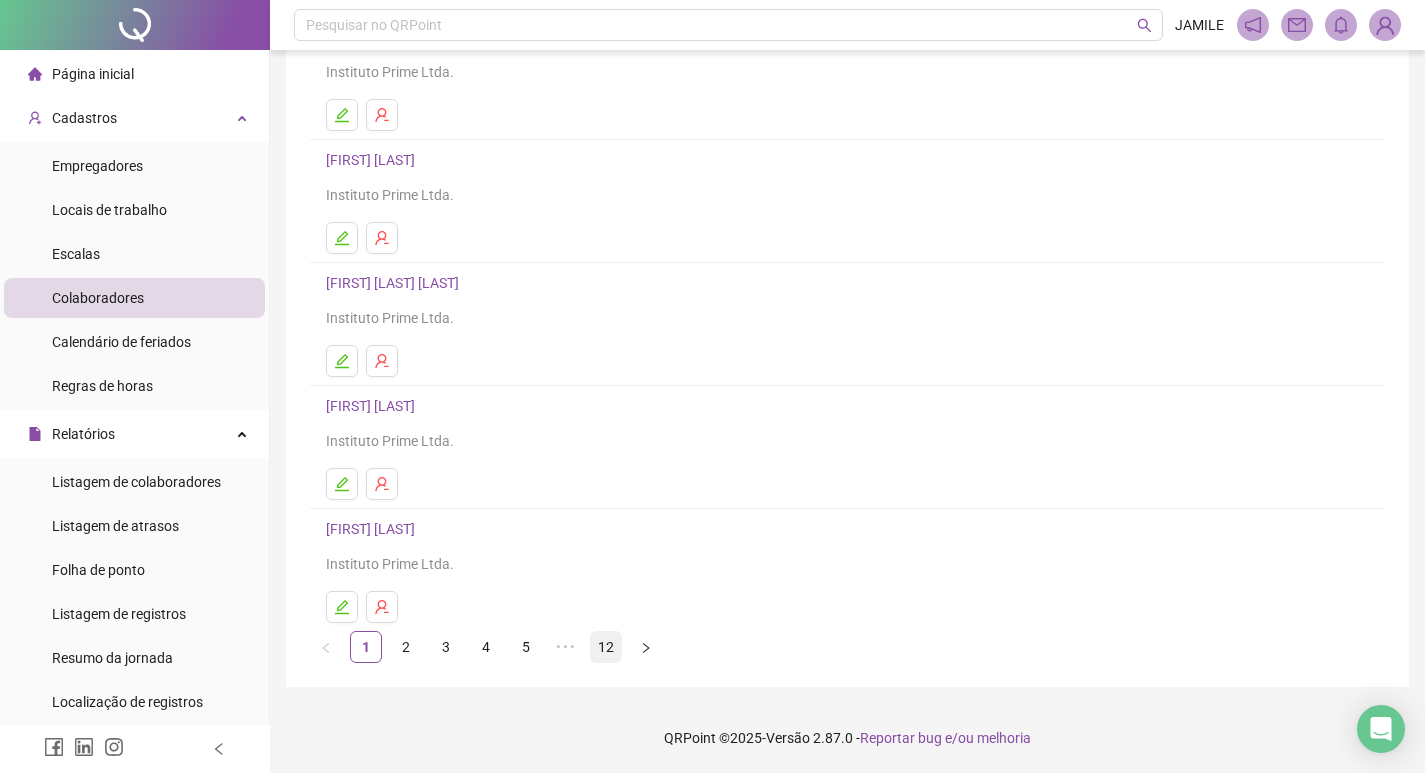 click on "12" at bounding box center [606, 647] 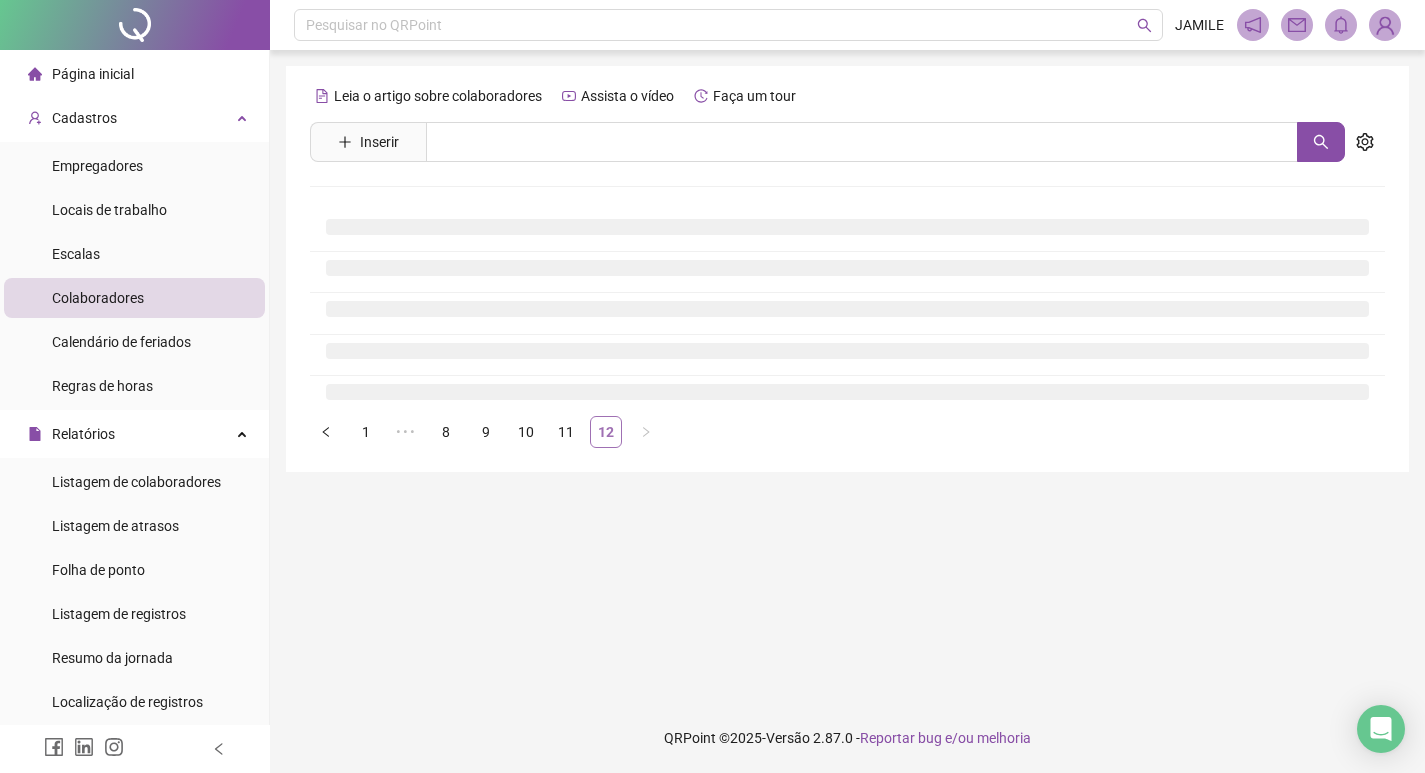 scroll, scrollTop: 0, scrollLeft: 0, axis: both 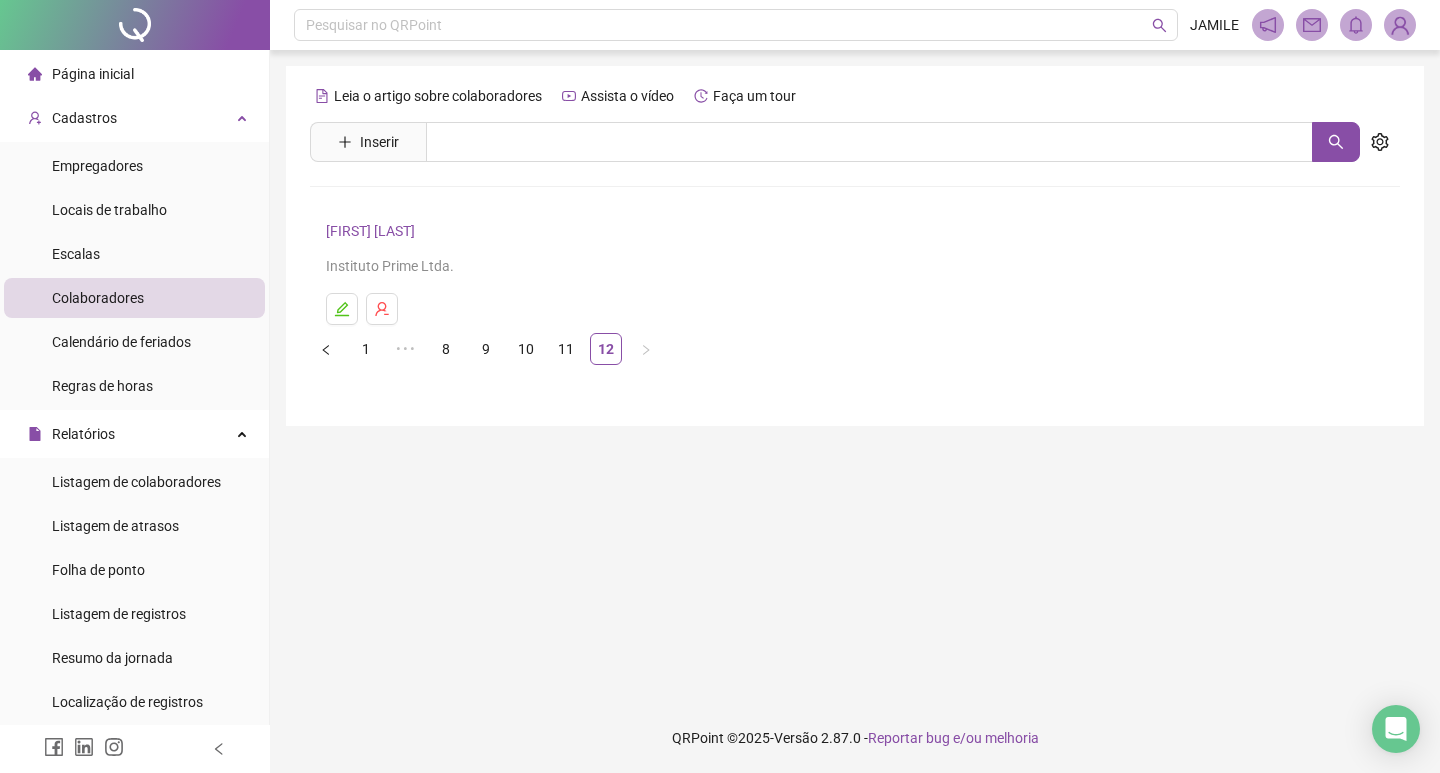 click on "[FIRST] [LAST]" at bounding box center [373, 231] 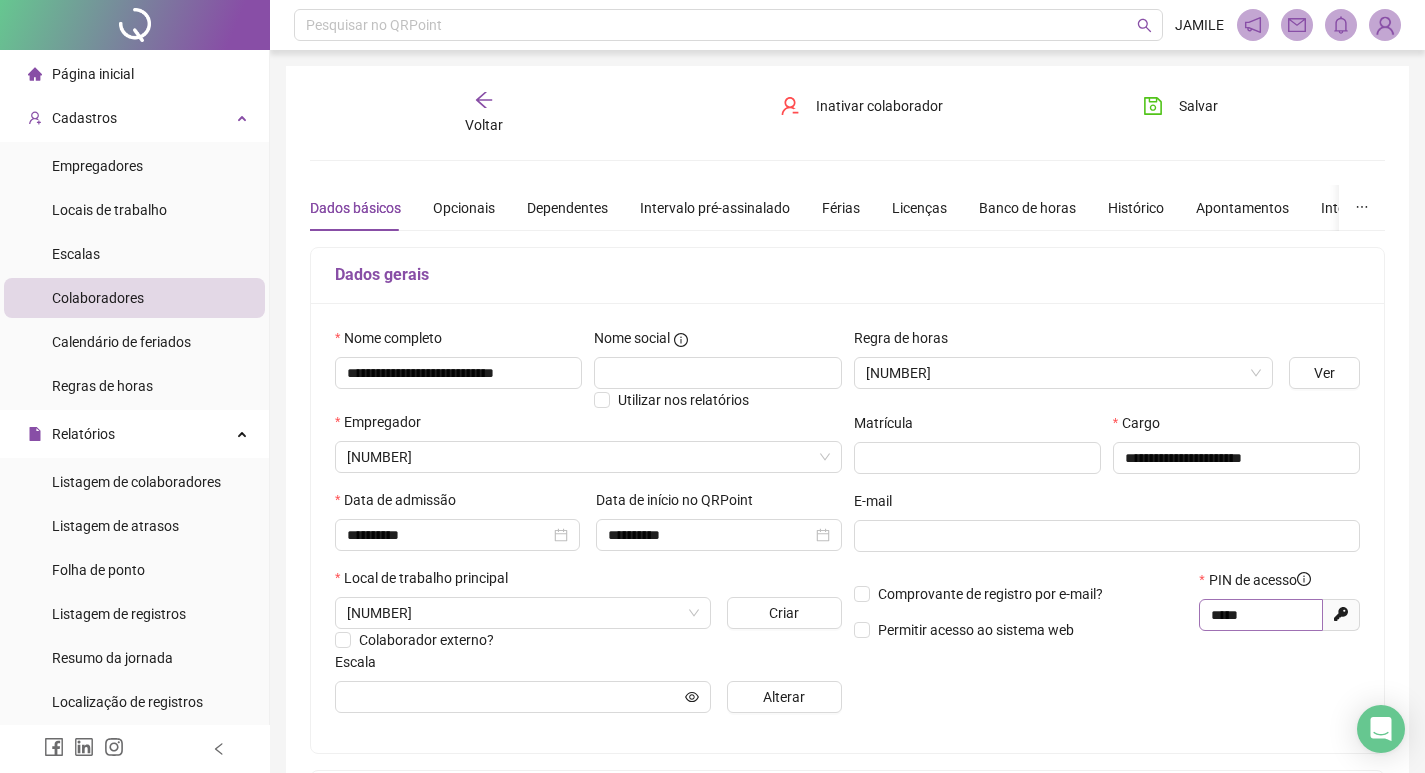 type on "**********" 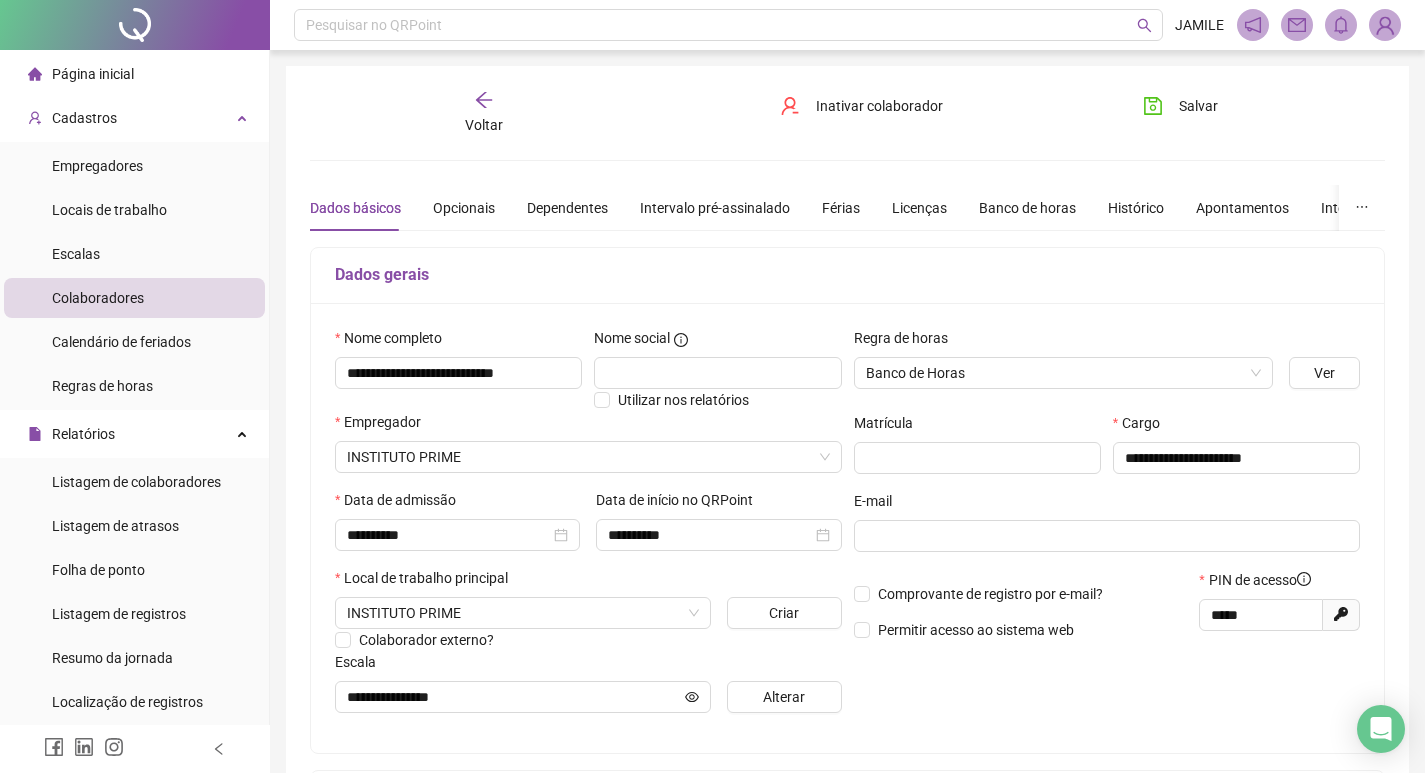 click on "**********" at bounding box center [847, 500] 